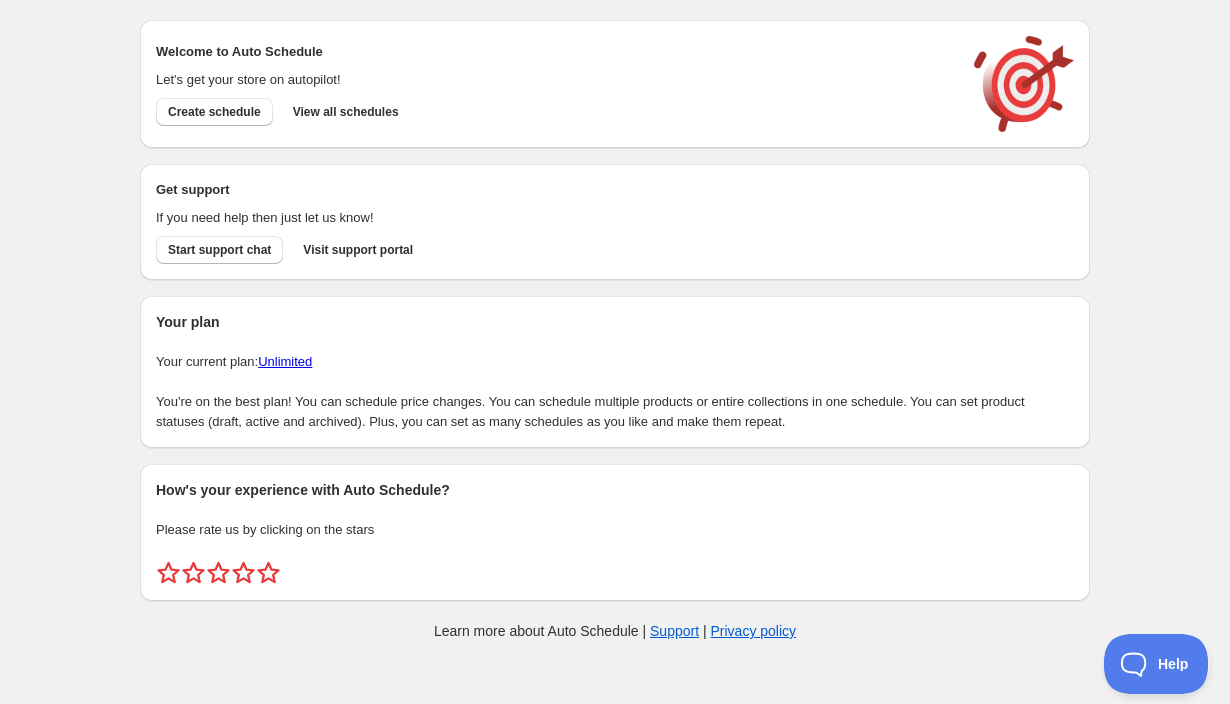 scroll, scrollTop: 0, scrollLeft: 0, axis: both 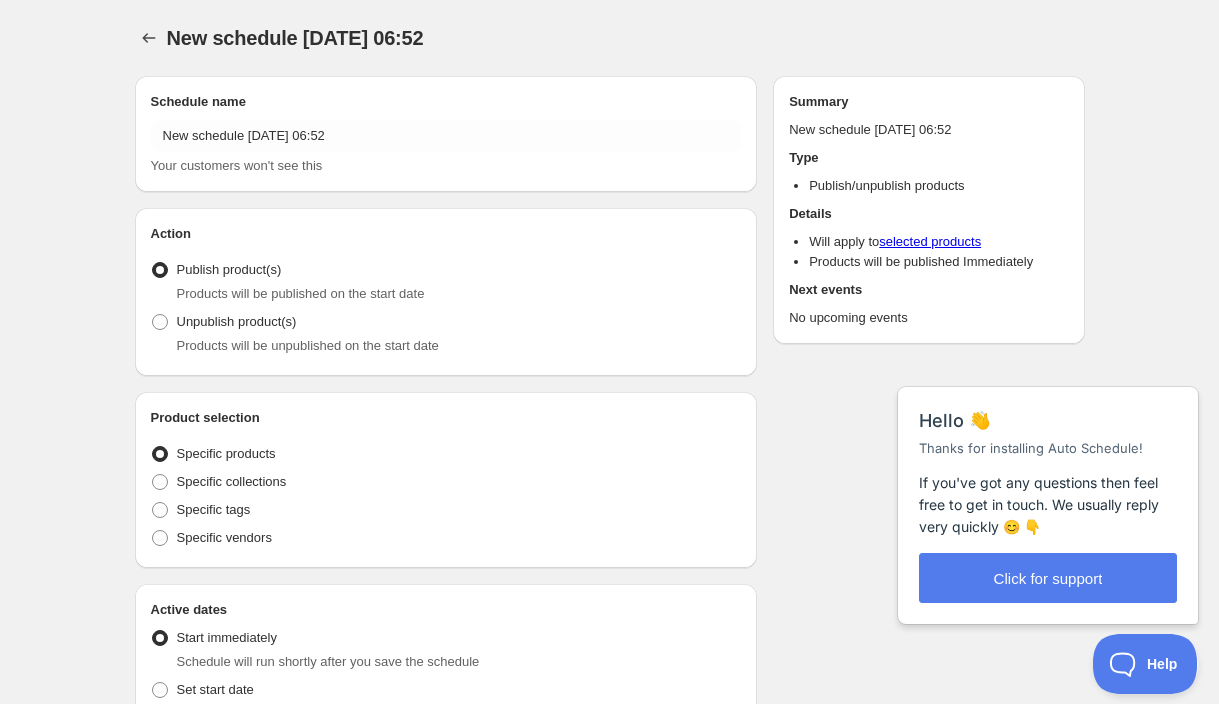 radio on "true" 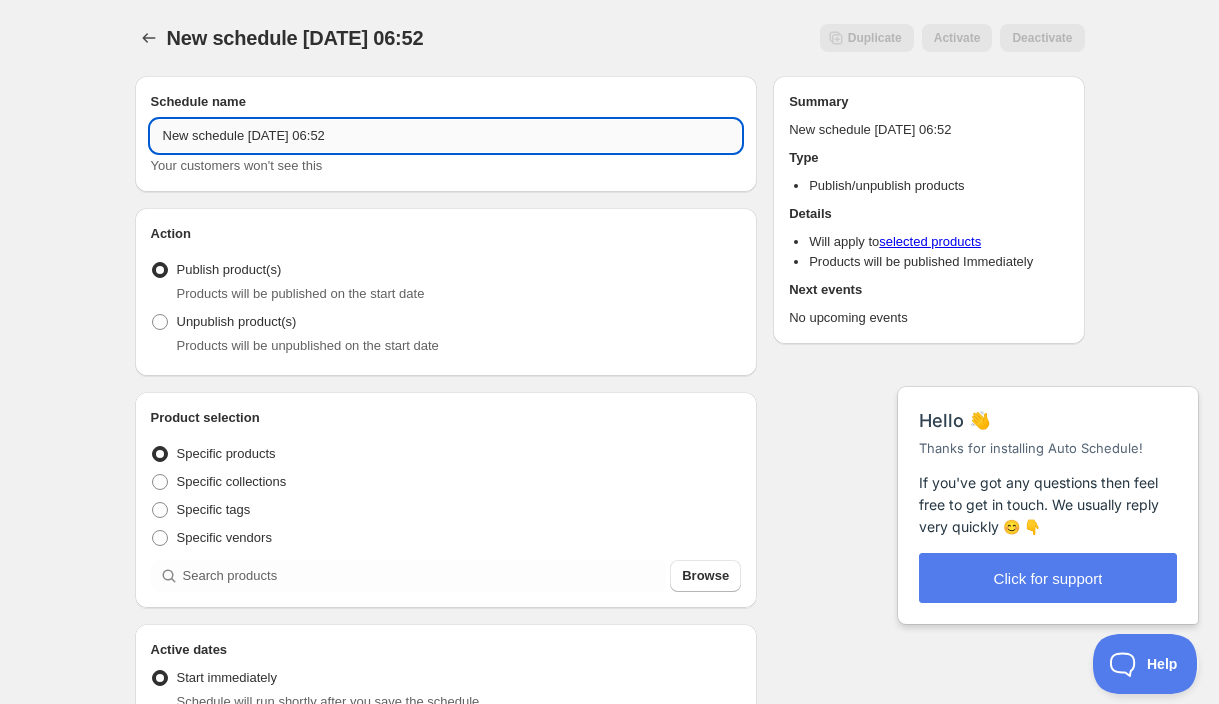 click on "New schedule Jul 16 2025 06:52" at bounding box center [446, 136] 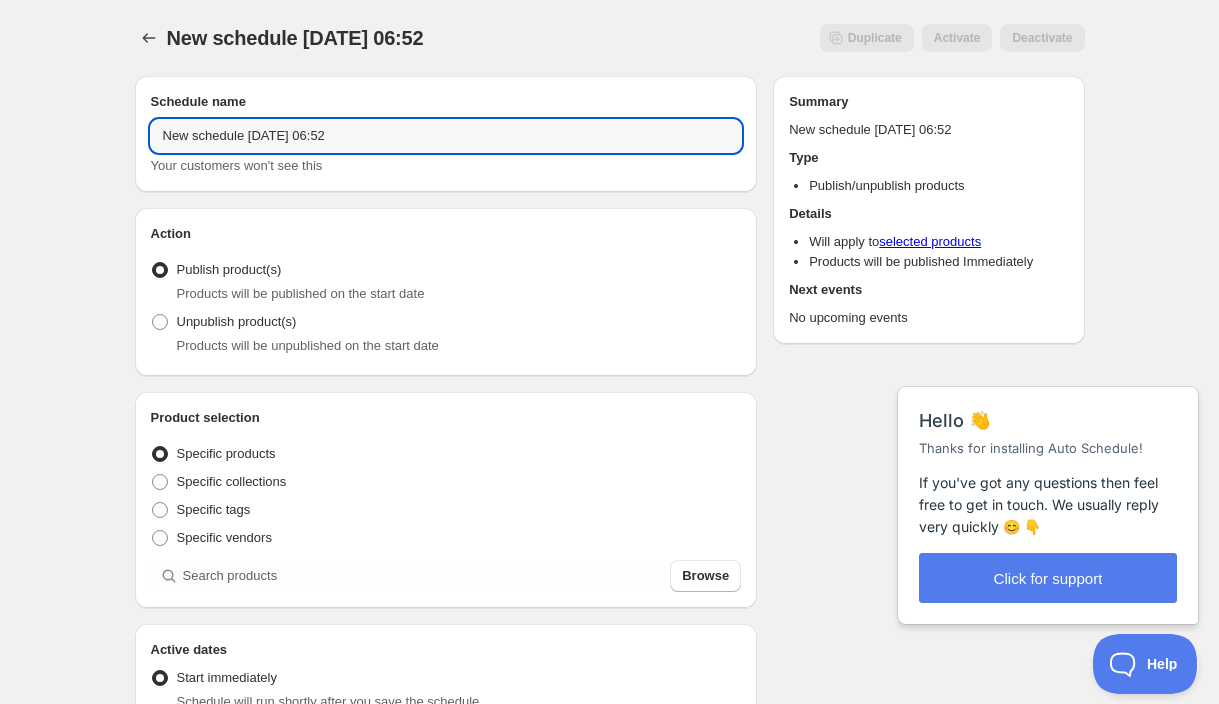 drag, startPoint x: 421, startPoint y: 148, endPoint x: 12, endPoint y: 148, distance: 409 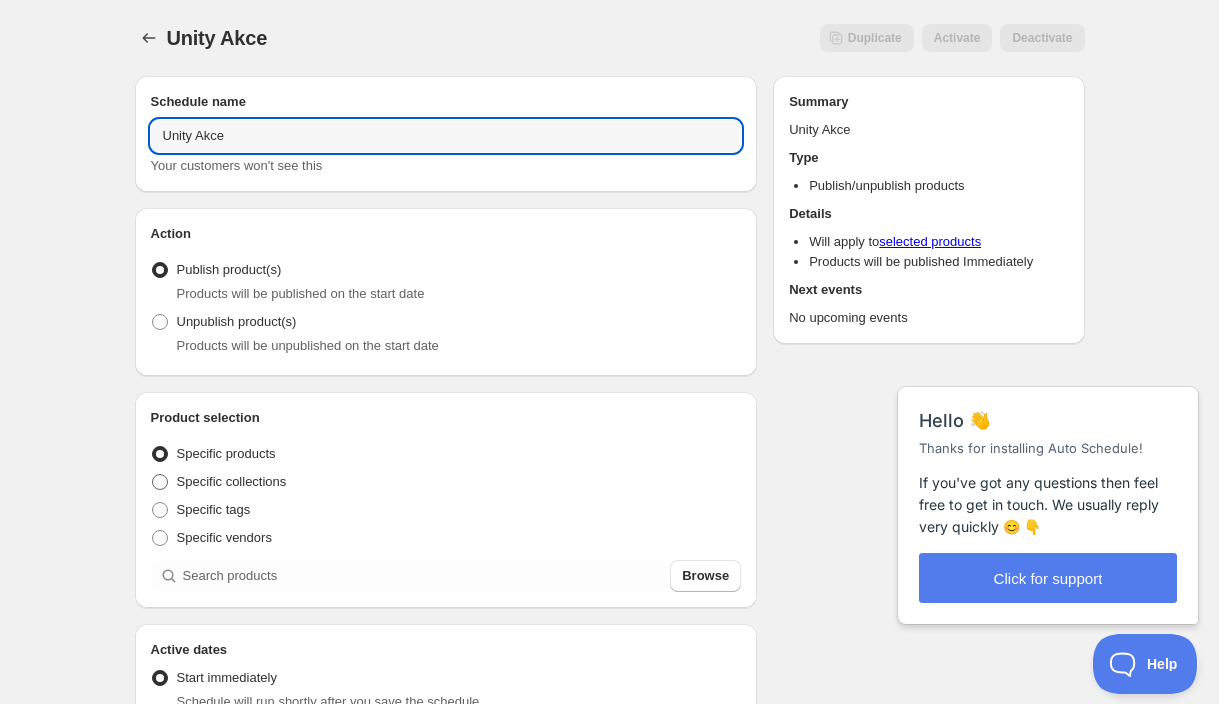 type on "Unity Akce" 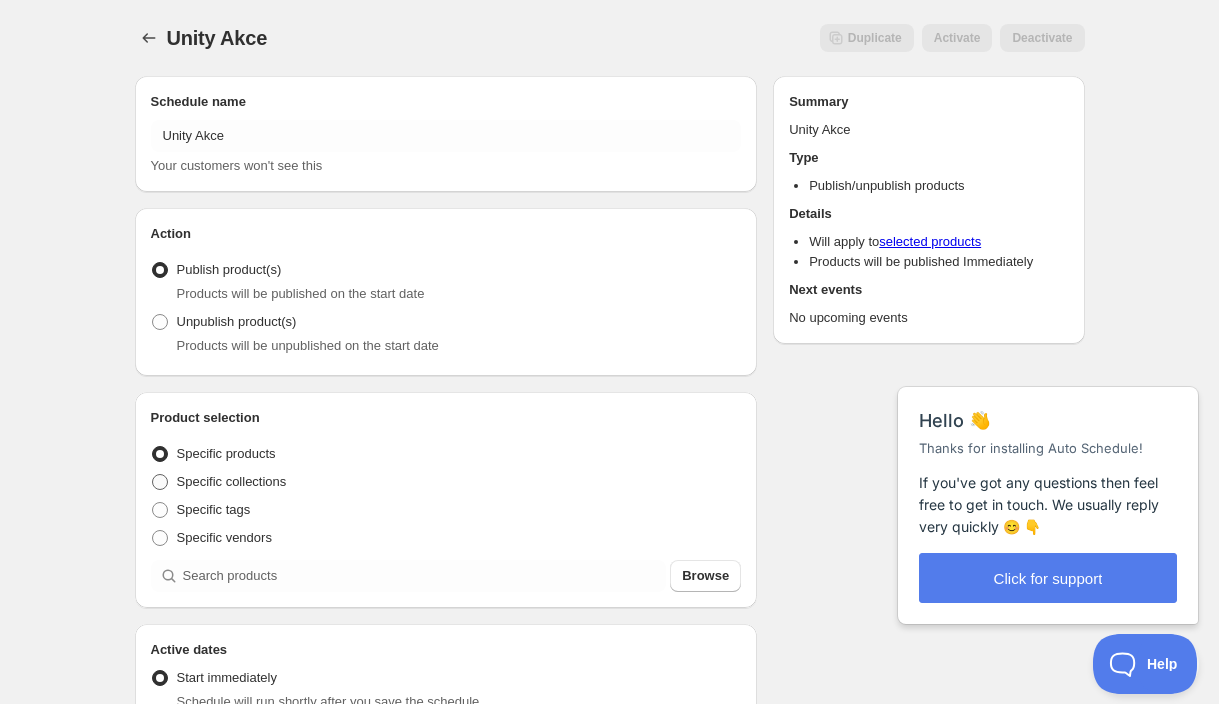 click on "Specific collections" at bounding box center [232, 481] 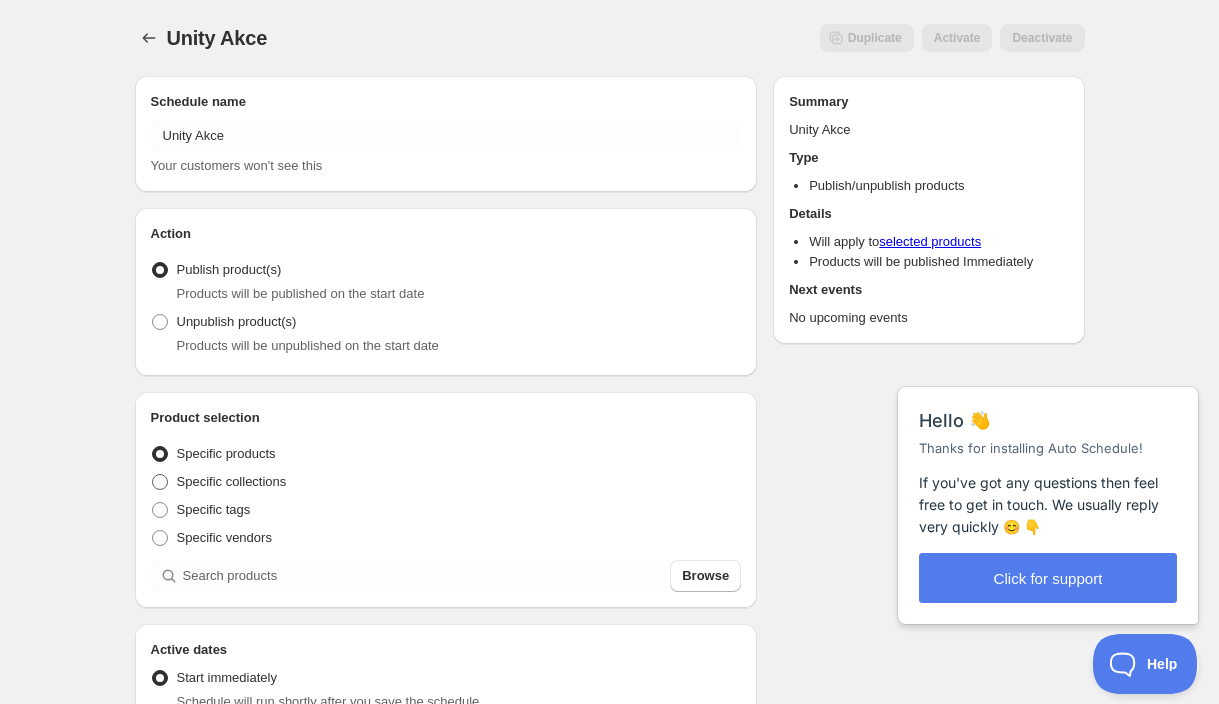 radio on "true" 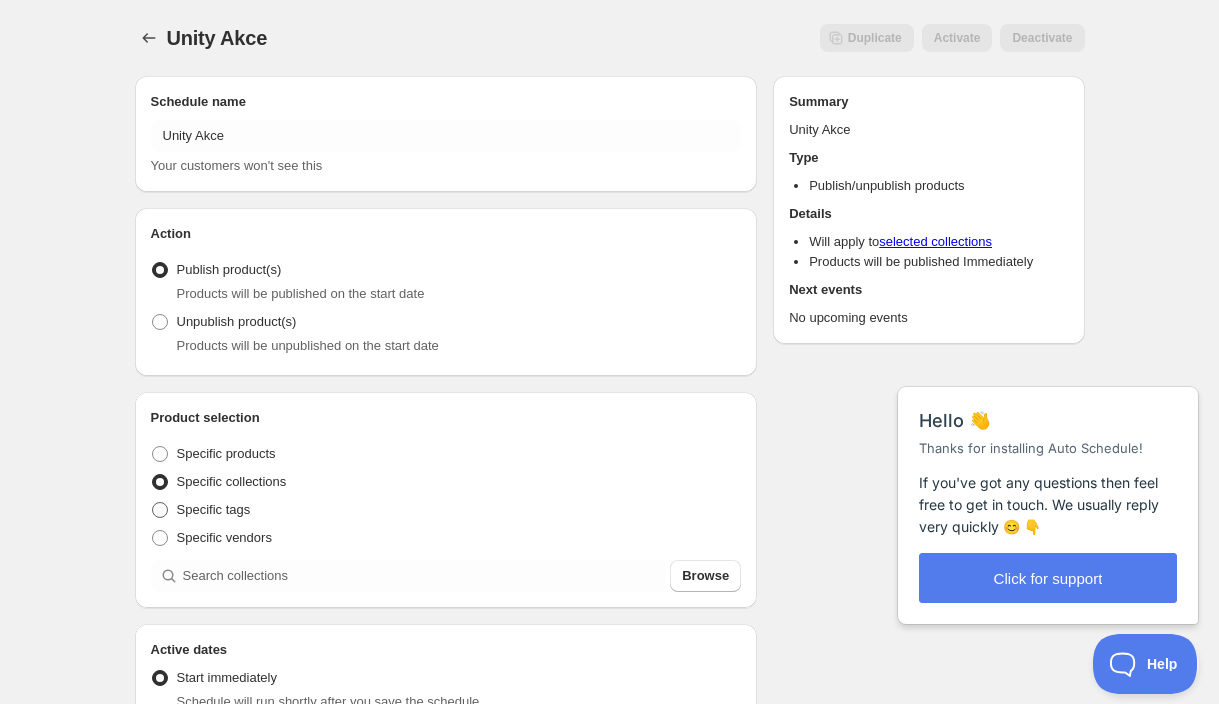 click on "Specific tags" at bounding box center [214, 509] 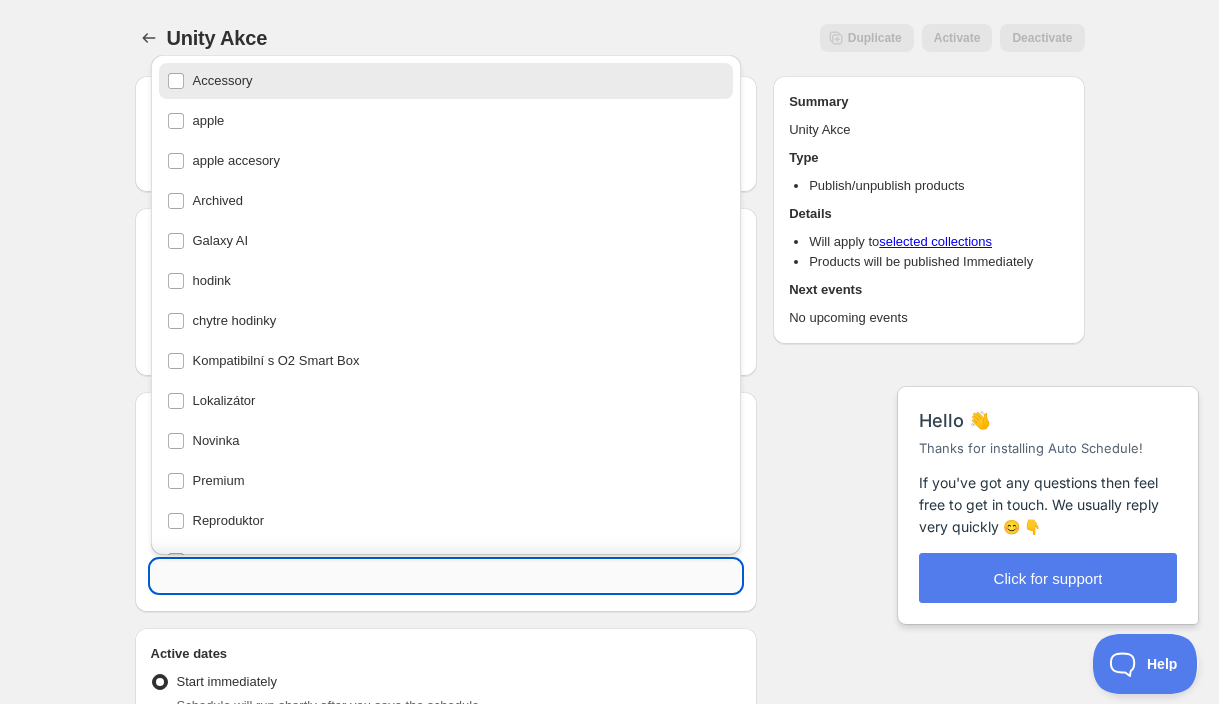 click at bounding box center (446, 576) 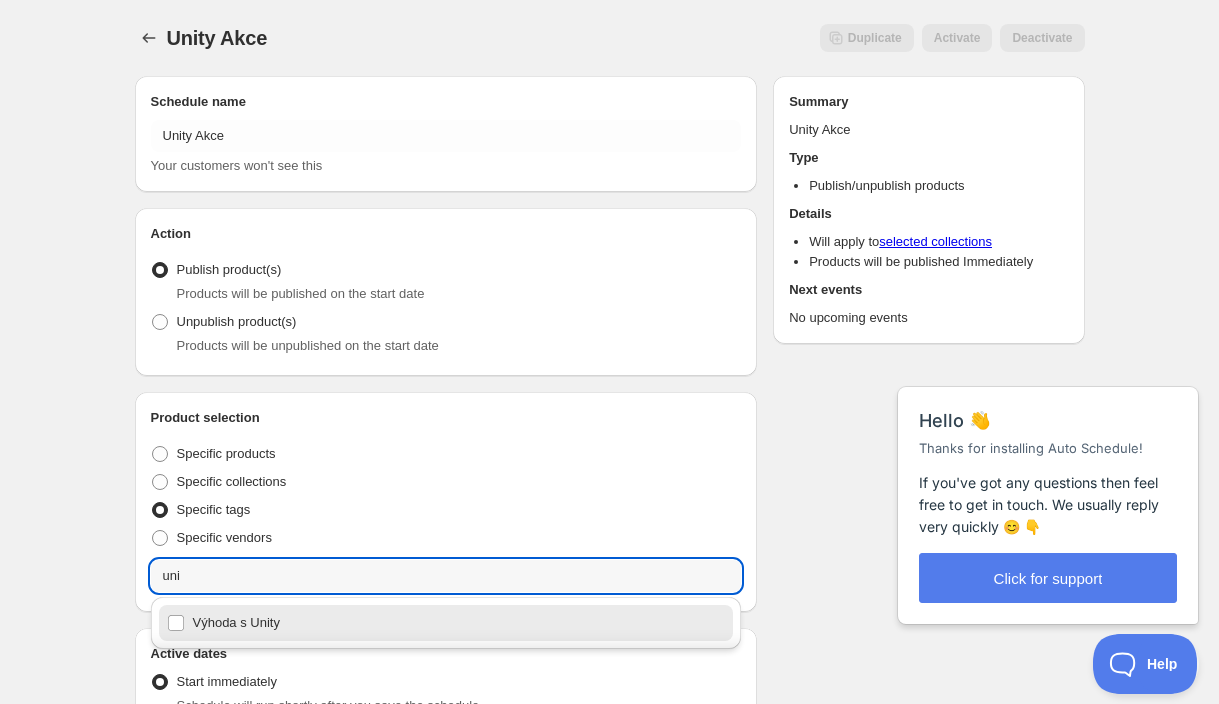 click on "Výhoda s Unity" at bounding box center [446, 623] 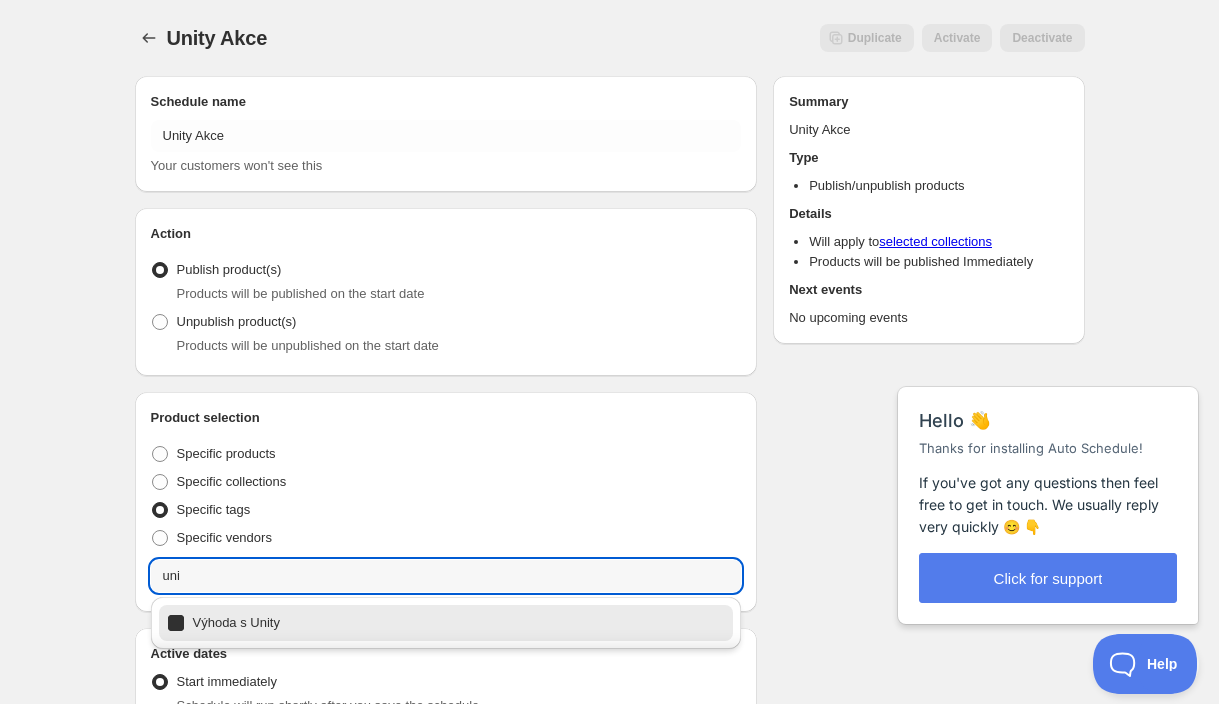 type on "Výhoda s Unity" 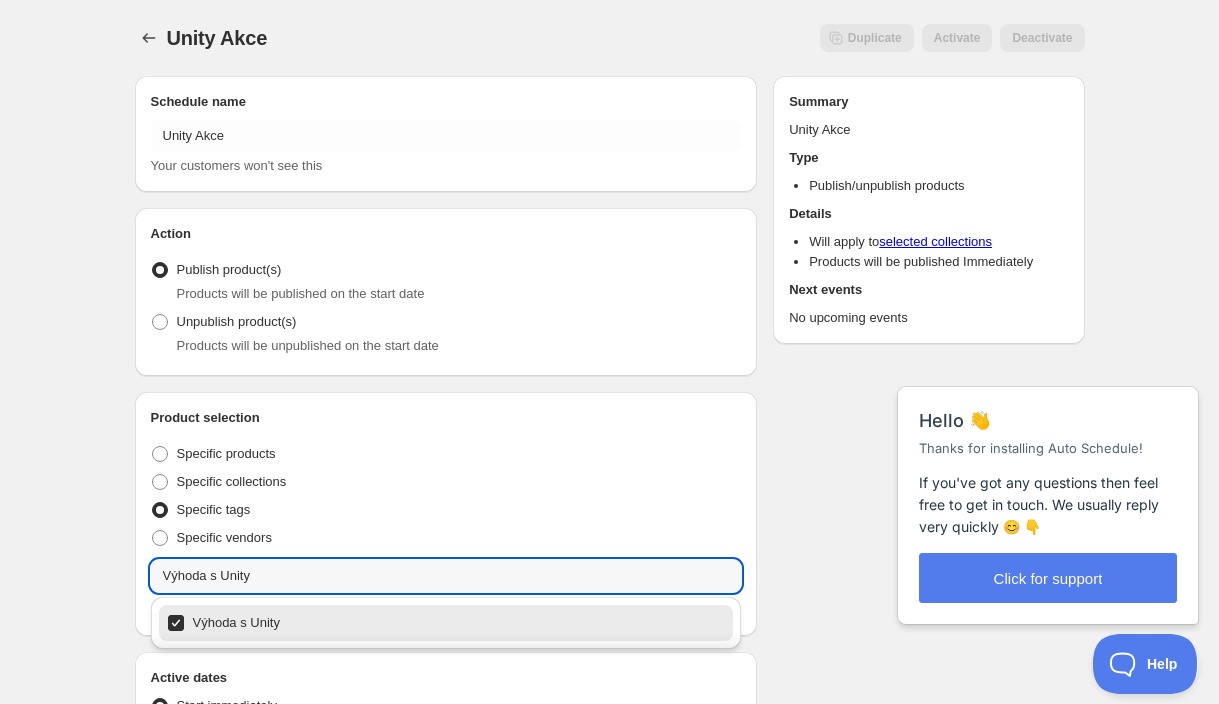 click on "Unity Akce. This page is ready Unity Akce Duplicate Activate Deactivate More actions Duplicate Activate Deactivate Submit Schedule name Unity Akce Your customers won't see this Action Action Publish product(s) Products will be published on the start date Unpublish product(s) Products will be unpublished on the start date Product selection Entity type Specific products Specific collections Specific tags Specific vendors Výhoda s Unity Výhoda s Unity Active dates Active Date Type Start immediately Schedule will run shortly after you save the schedule Set start date Schedule will run at a date you set in the future Set end date Repeating Repeating Ok Cancel Every 1 Date range Days Weeks Months Years Days Ends Never On specific date After a number of occurances Tags Add/remove tags to products for the duration of the schedule Countdown timer Show a countdown timer on the product page Open theme editor Anything else? Sales channel Add/remove products from online store sales channel Ignore products with status" at bounding box center (609, 776) 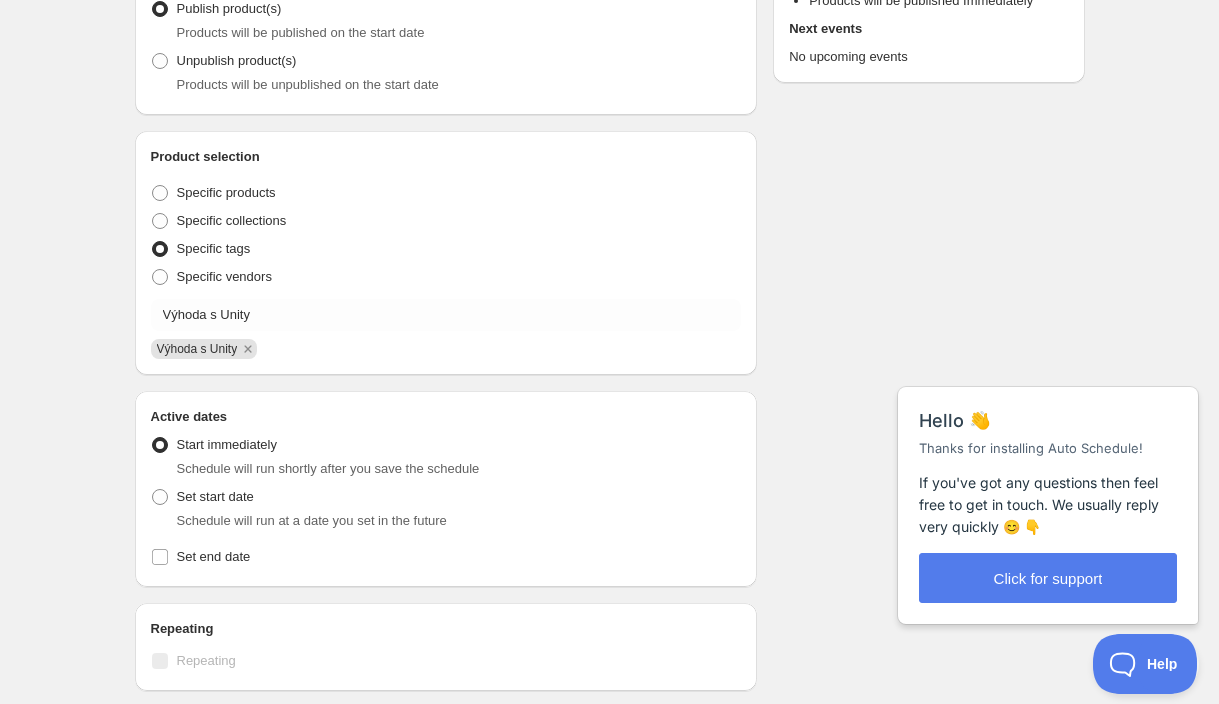 scroll, scrollTop: 264, scrollLeft: 0, axis: vertical 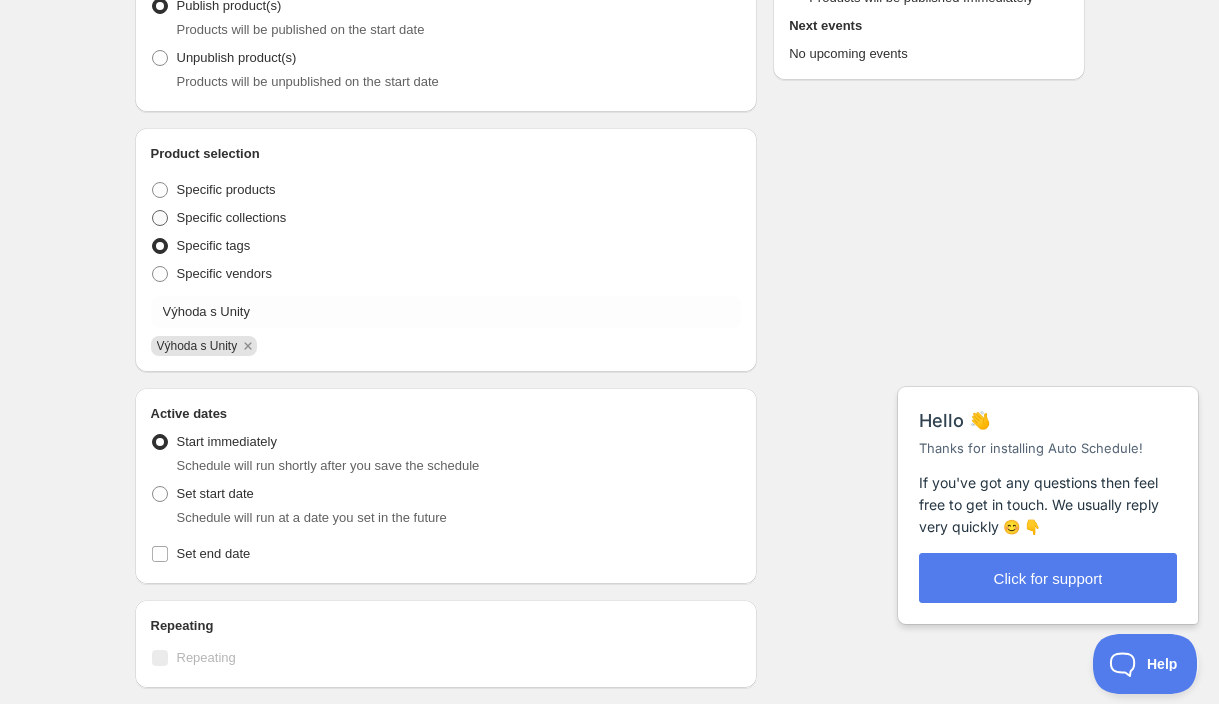 click on "Specific collections" at bounding box center (232, 217) 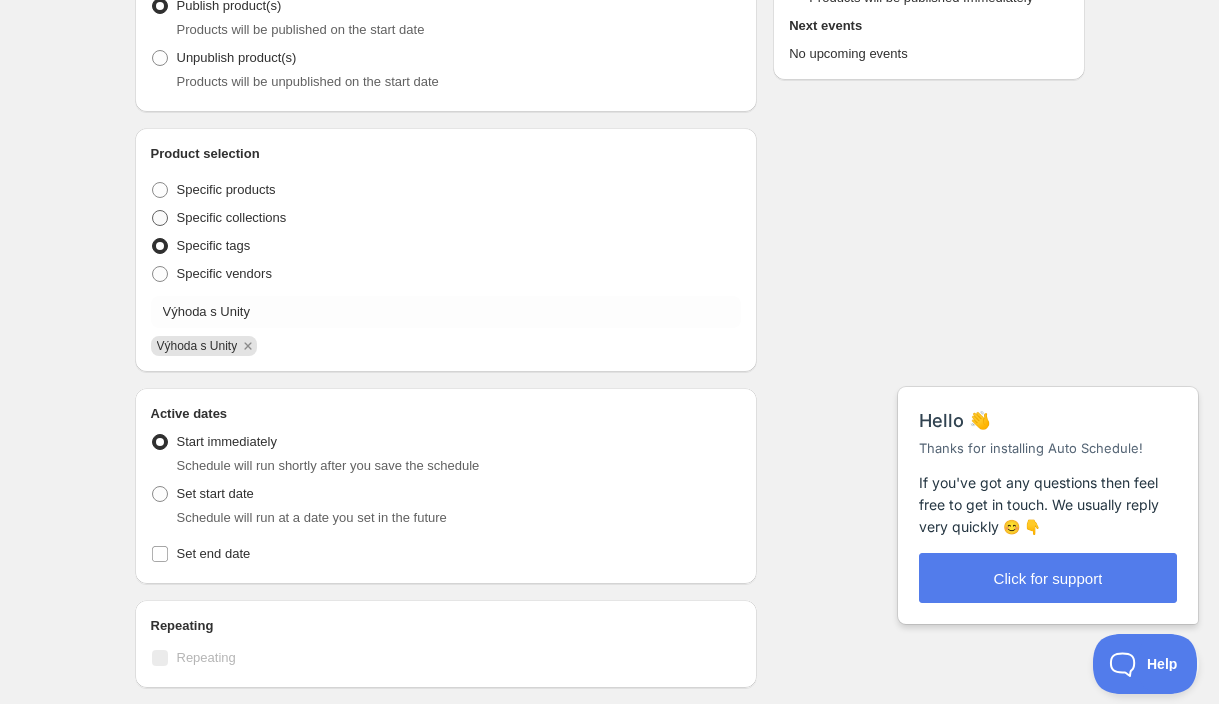 radio on "true" 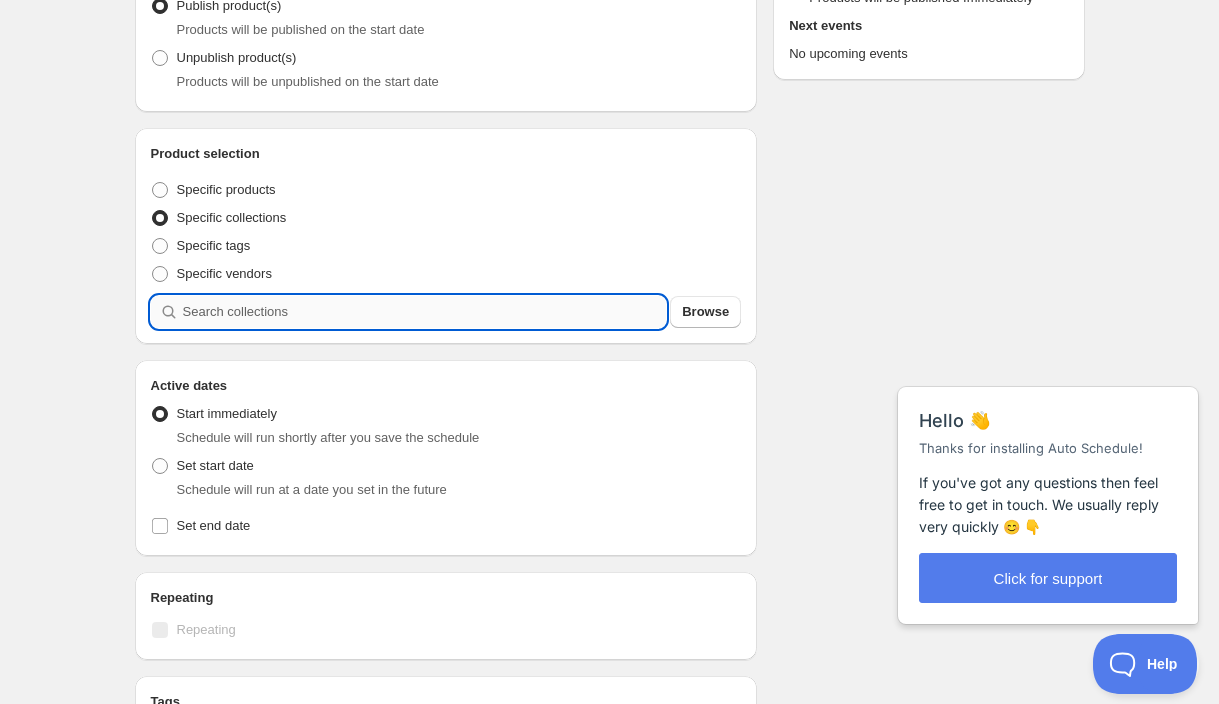click at bounding box center [425, 312] 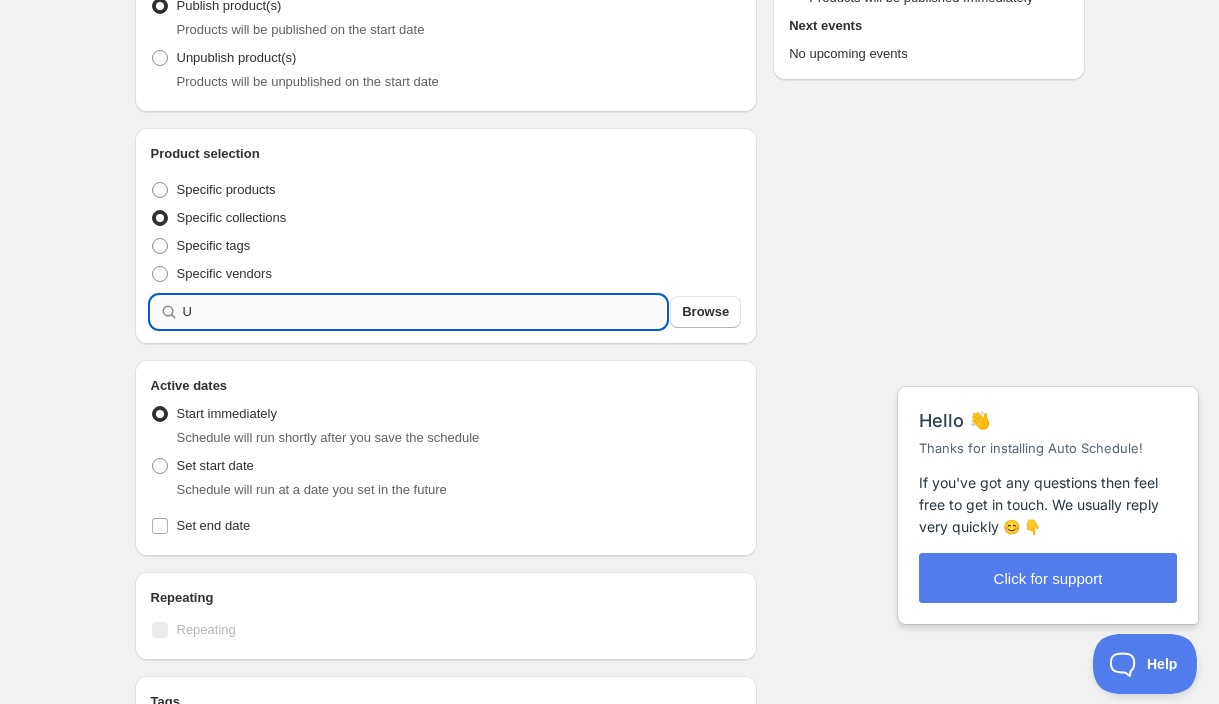 type on "U" 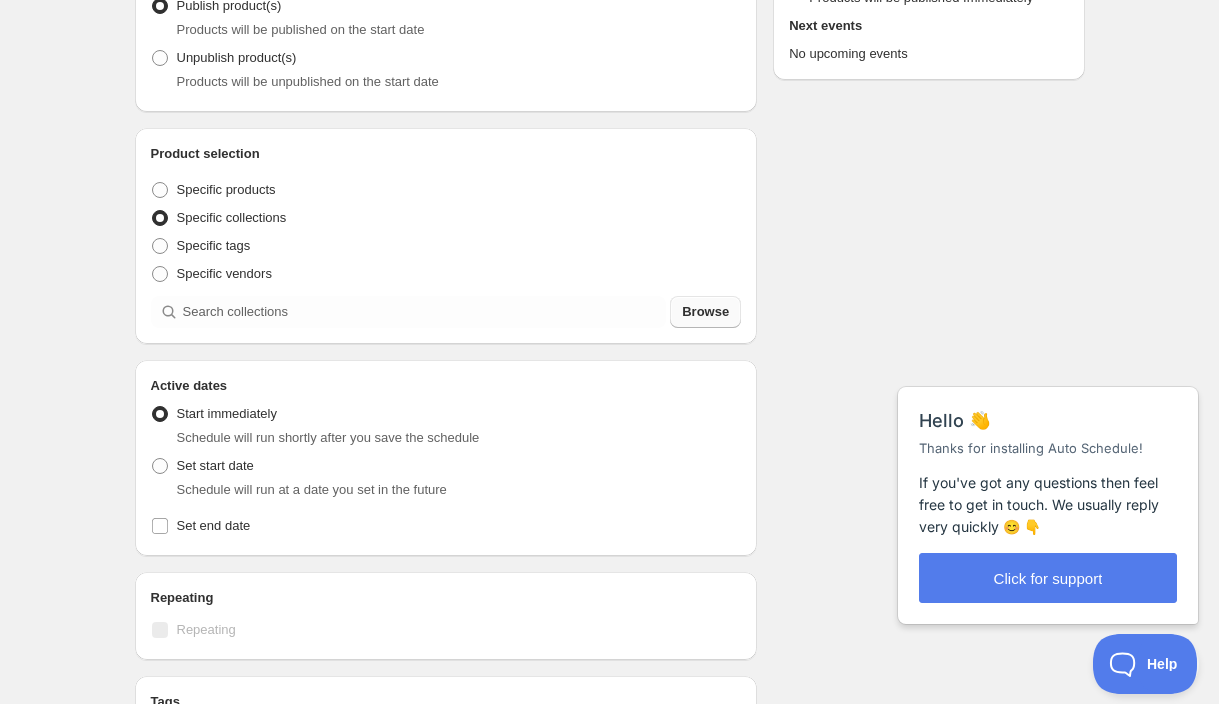 click on "Browse" at bounding box center [705, 312] 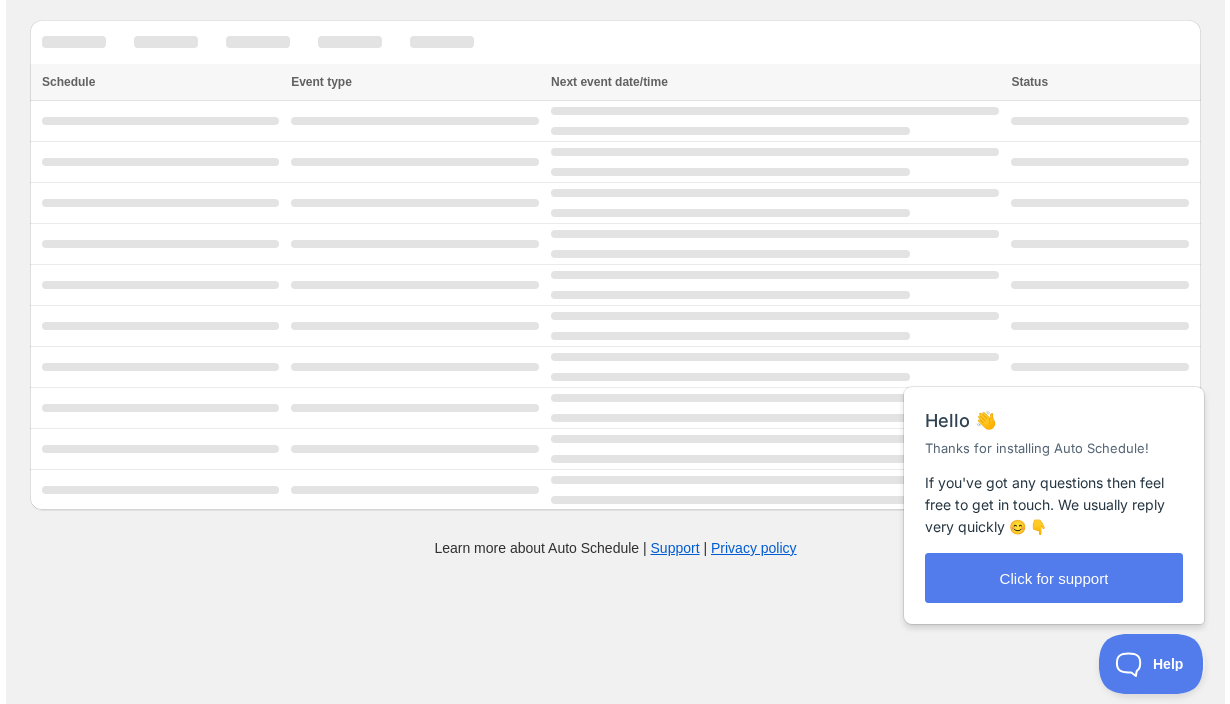 scroll, scrollTop: 0, scrollLeft: 0, axis: both 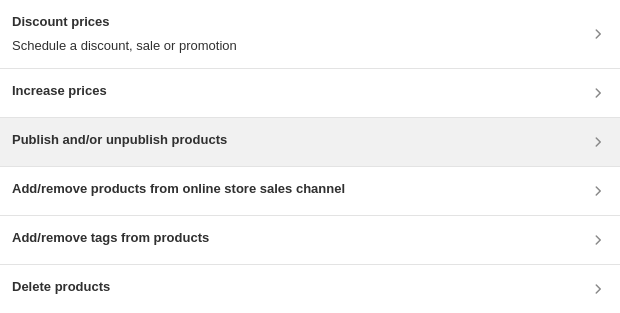 click on "Publish and/or unpublish products" at bounding box center [310, 142] 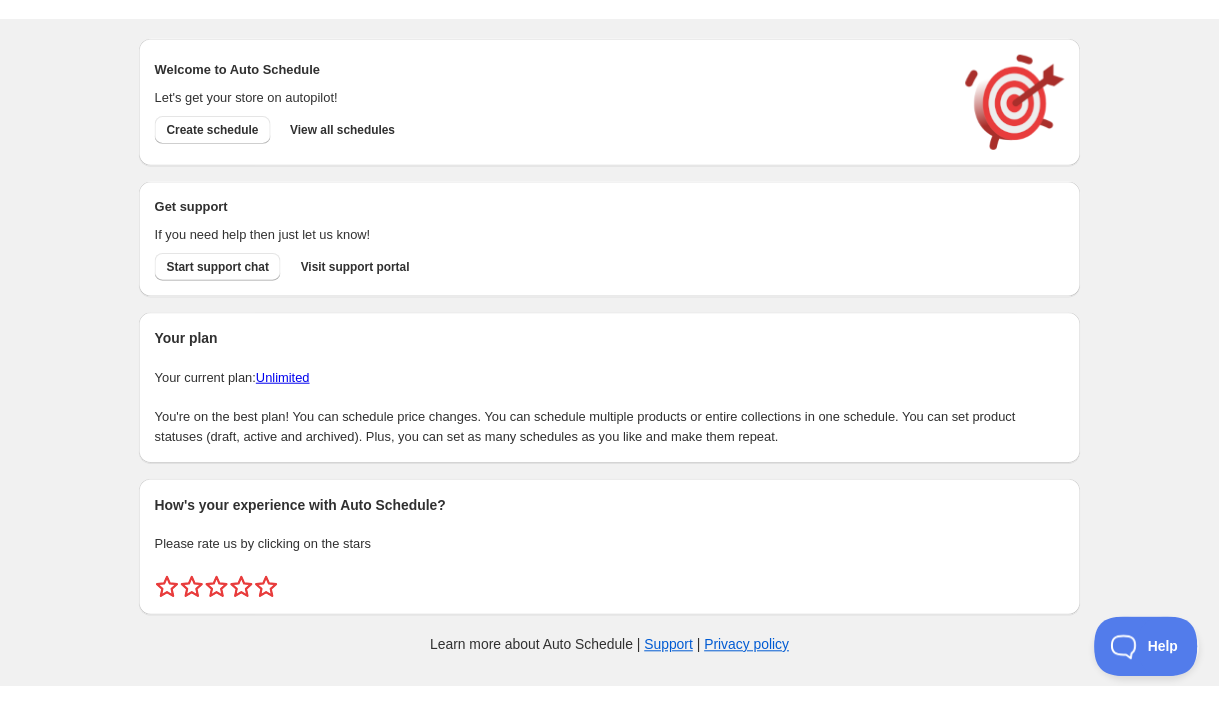scroll, scrollTop: 0, scrollLeft: 0, axis: both 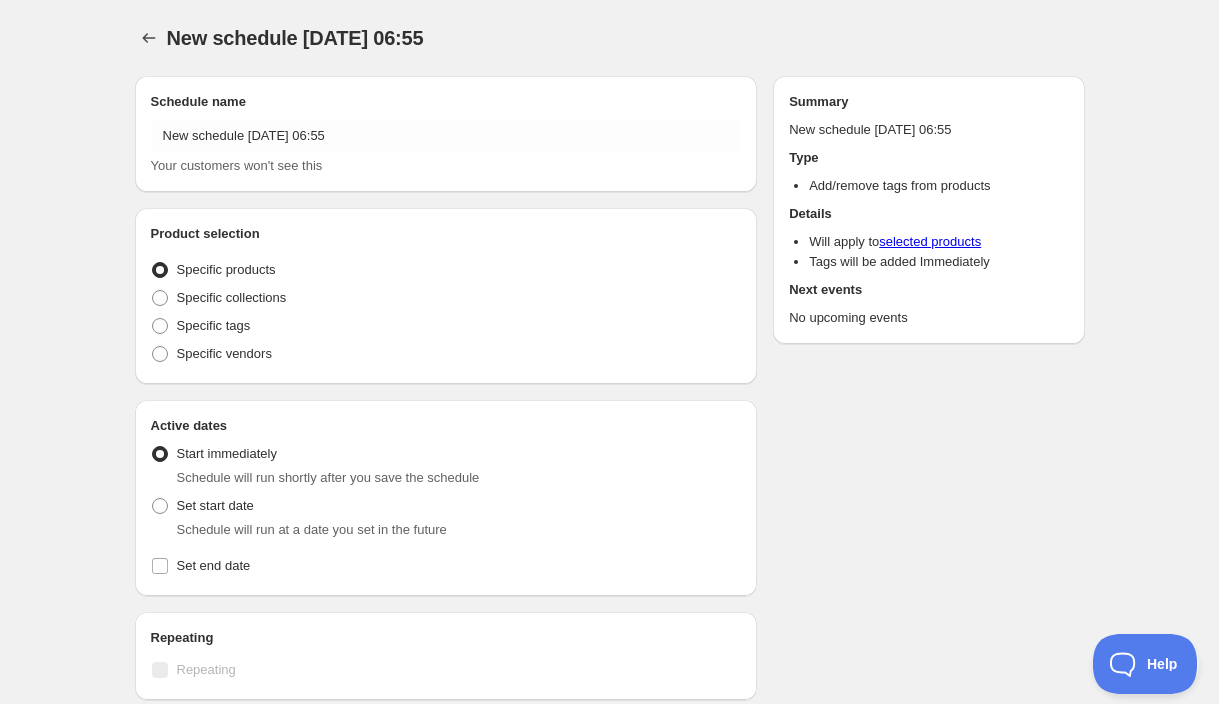 radio on "true" 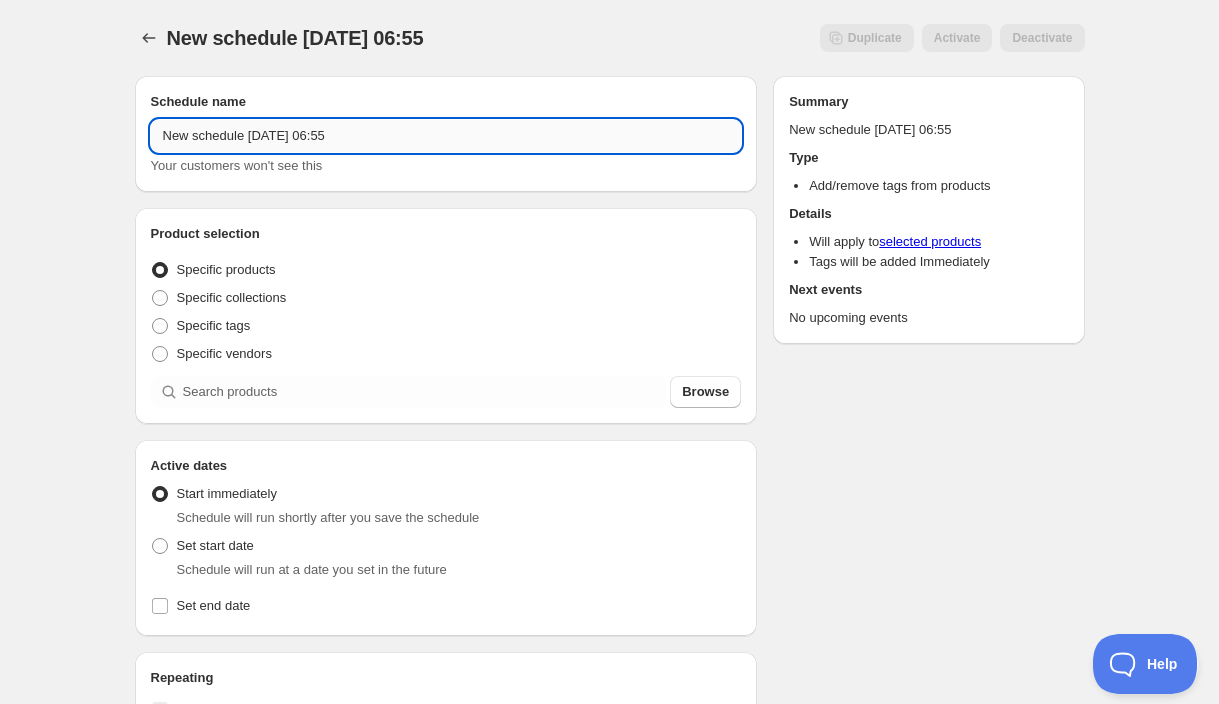 click on "New schedule Jul 16 2025 06:55" at bounding box center (446, 136) 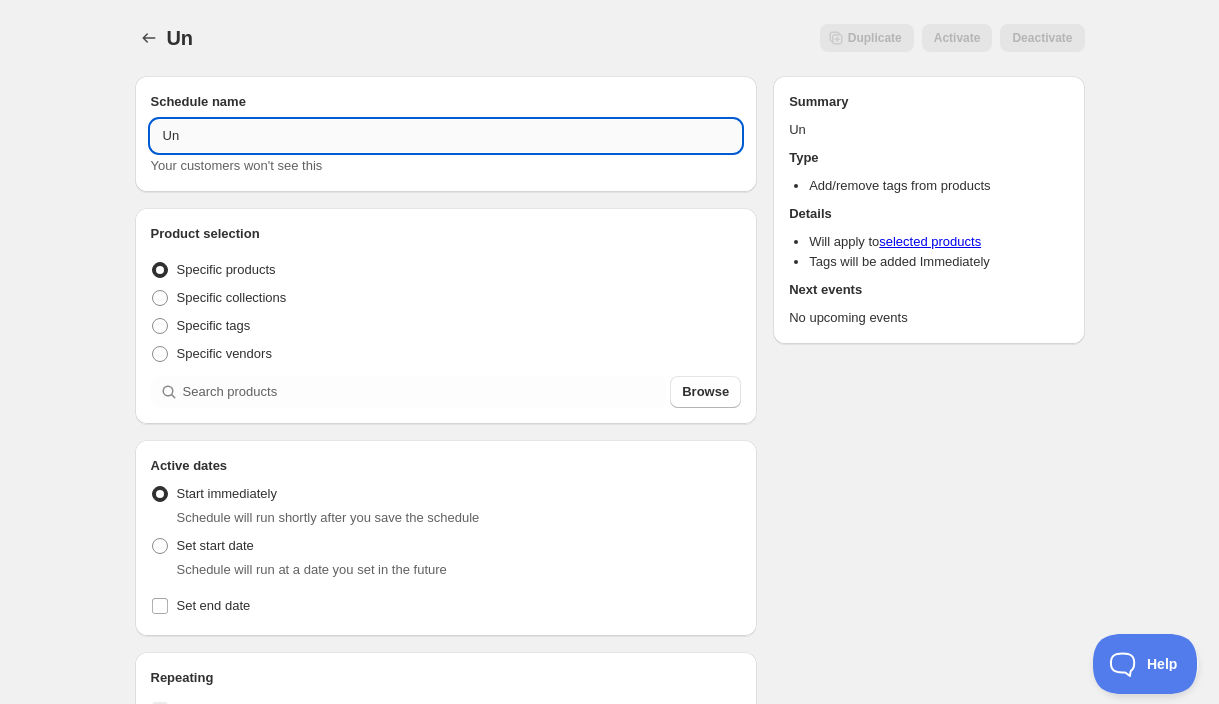type on "U" 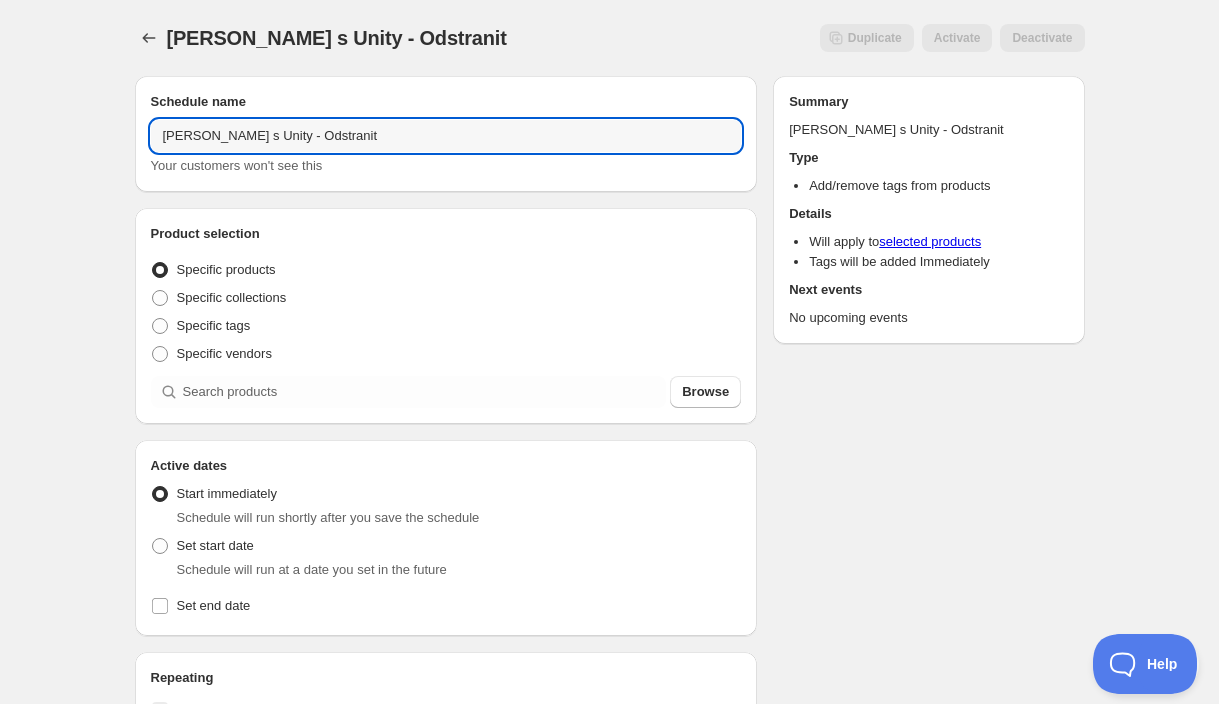 type on "[PERSON_NAME] s Unity - Odstranit" 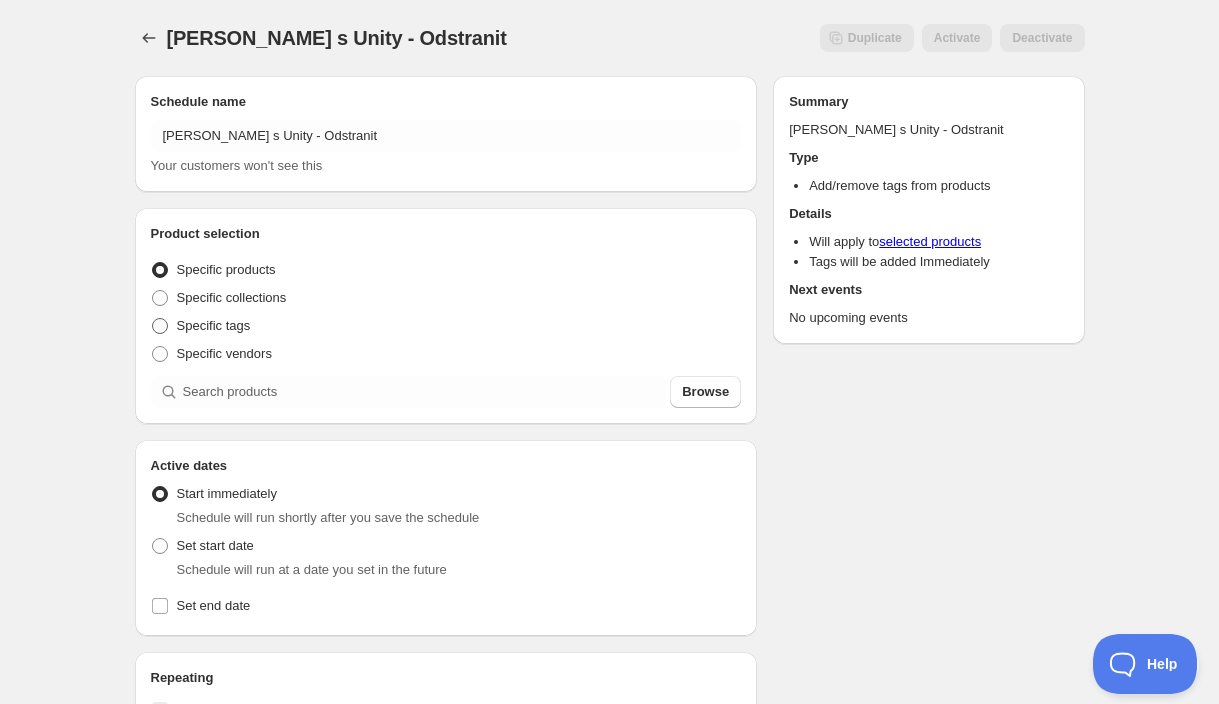 click on "Specific tags" at bounding box center [214, 325] 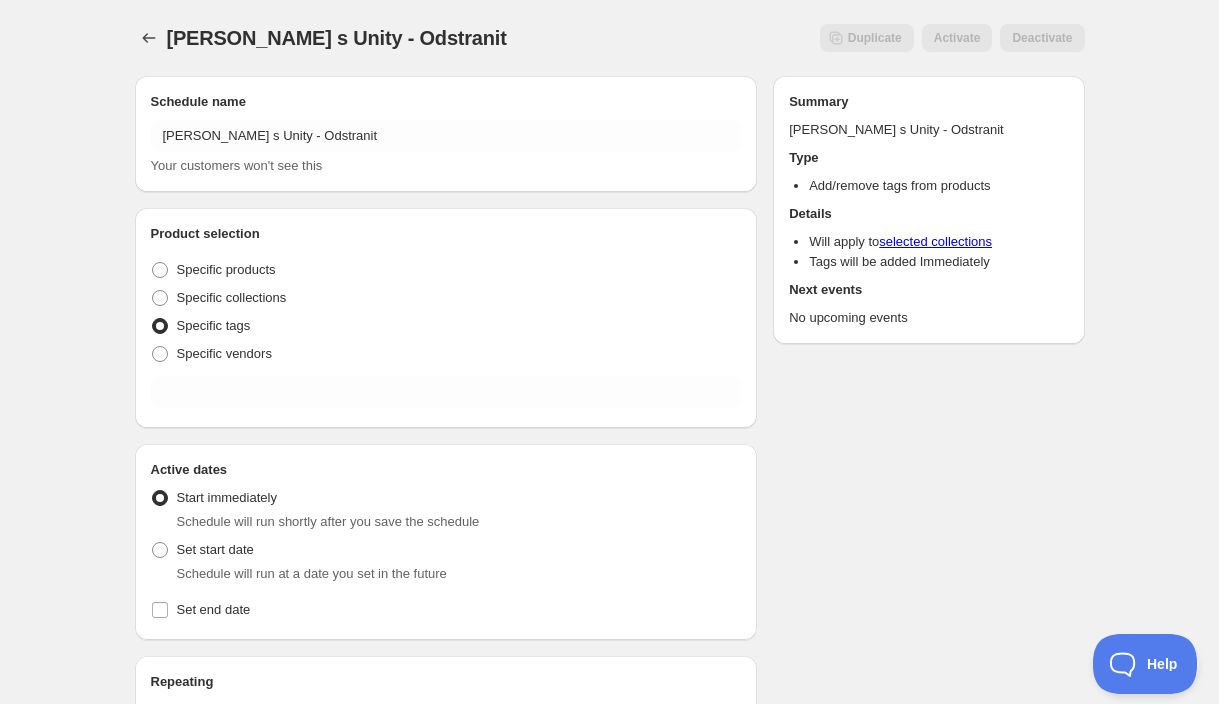 click on "Product selection Entity type Specific products Specific collections Specific tags Specific vendors" at bounding box center [446, 318] 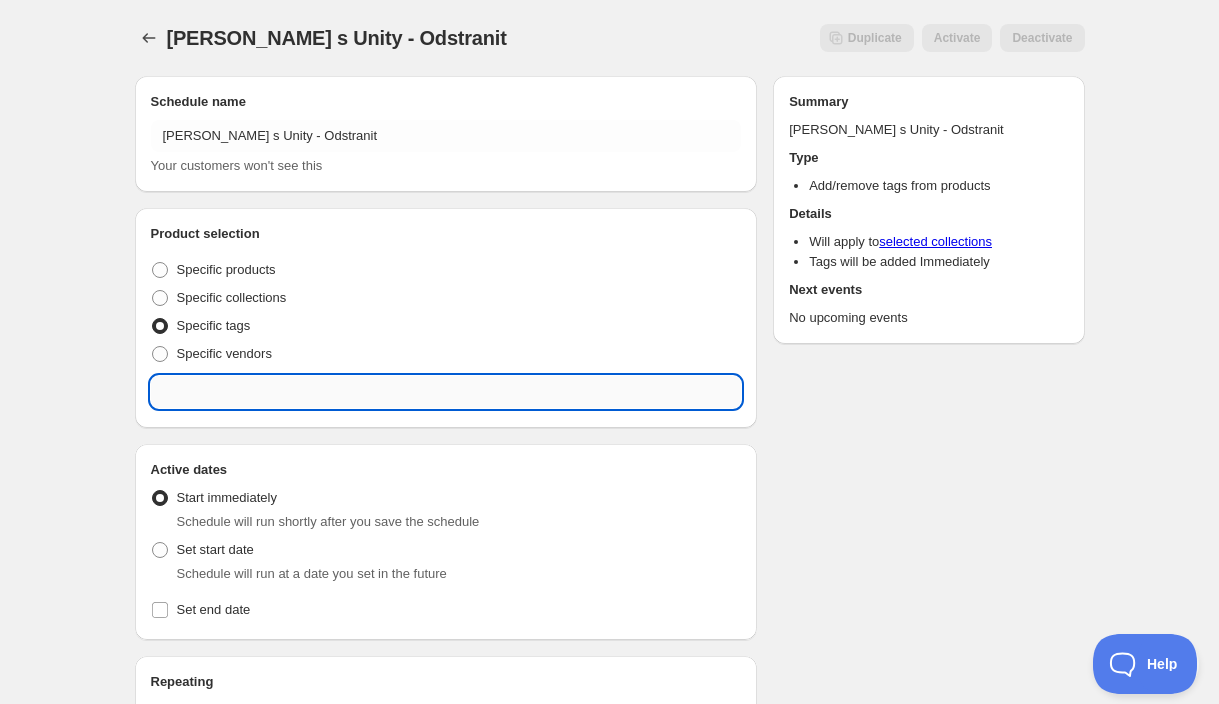 click at bounding box center (446, 392) 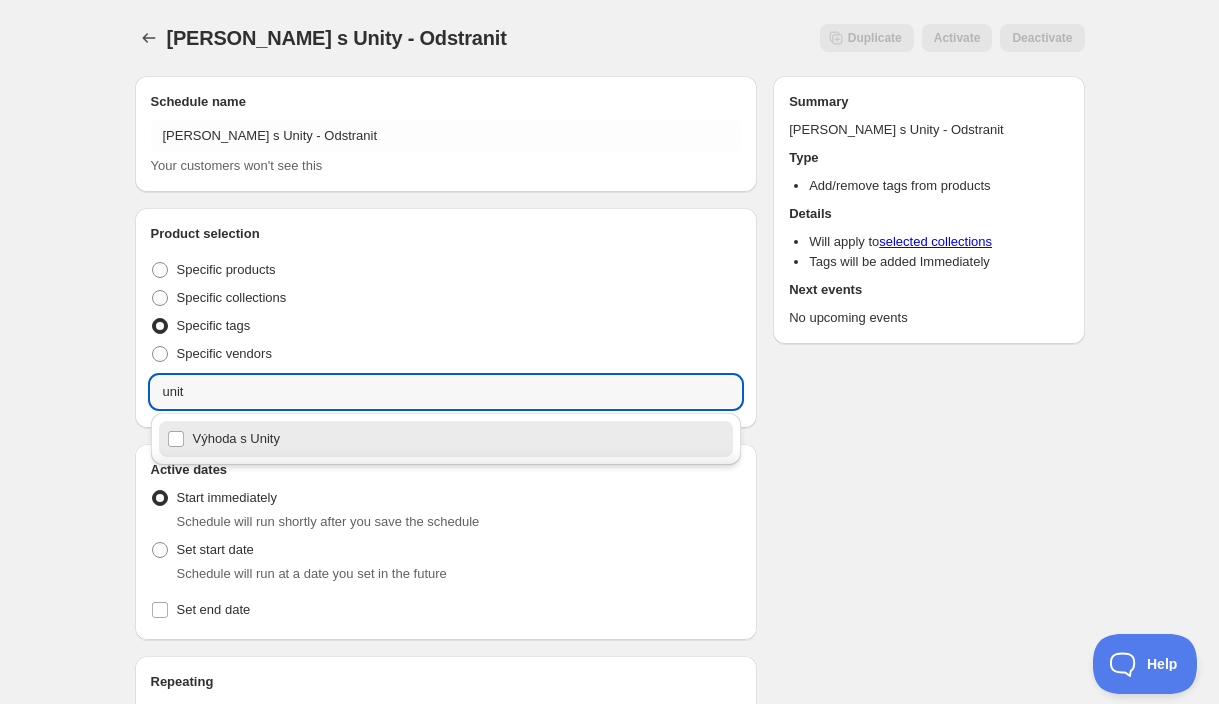 click on "Výhoda s Unity" at bounding box center [446, 439] 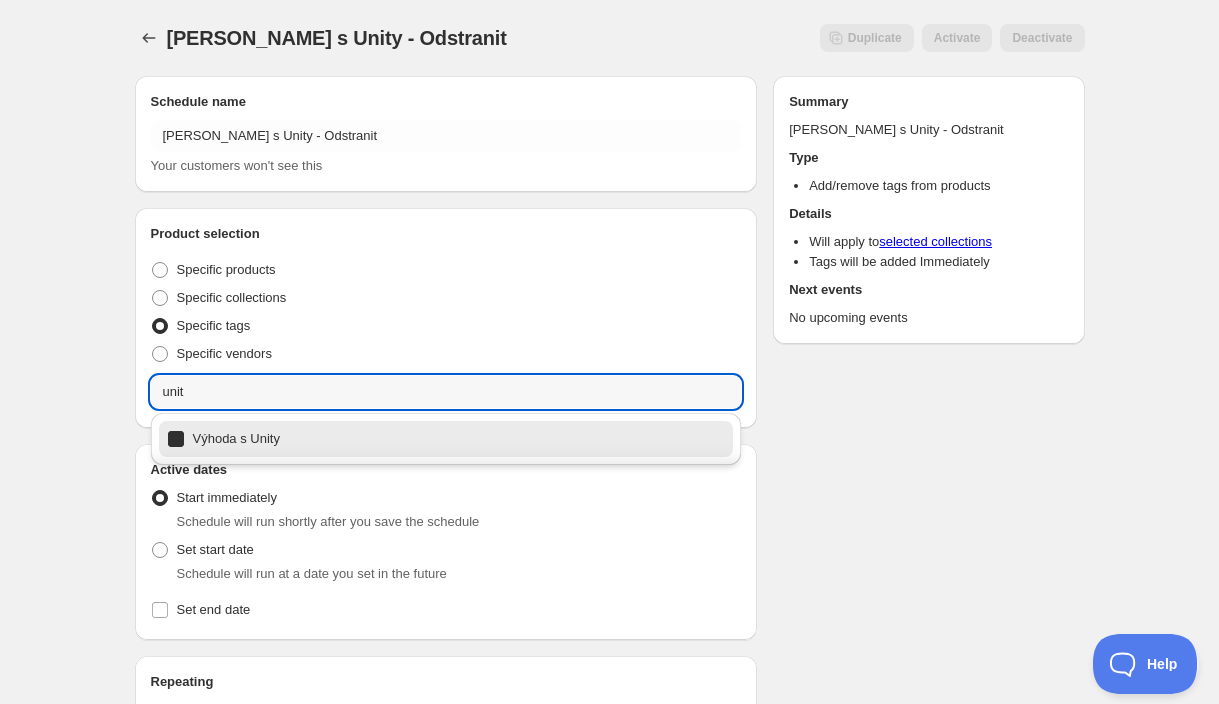 type on "Výhoda s Unity" 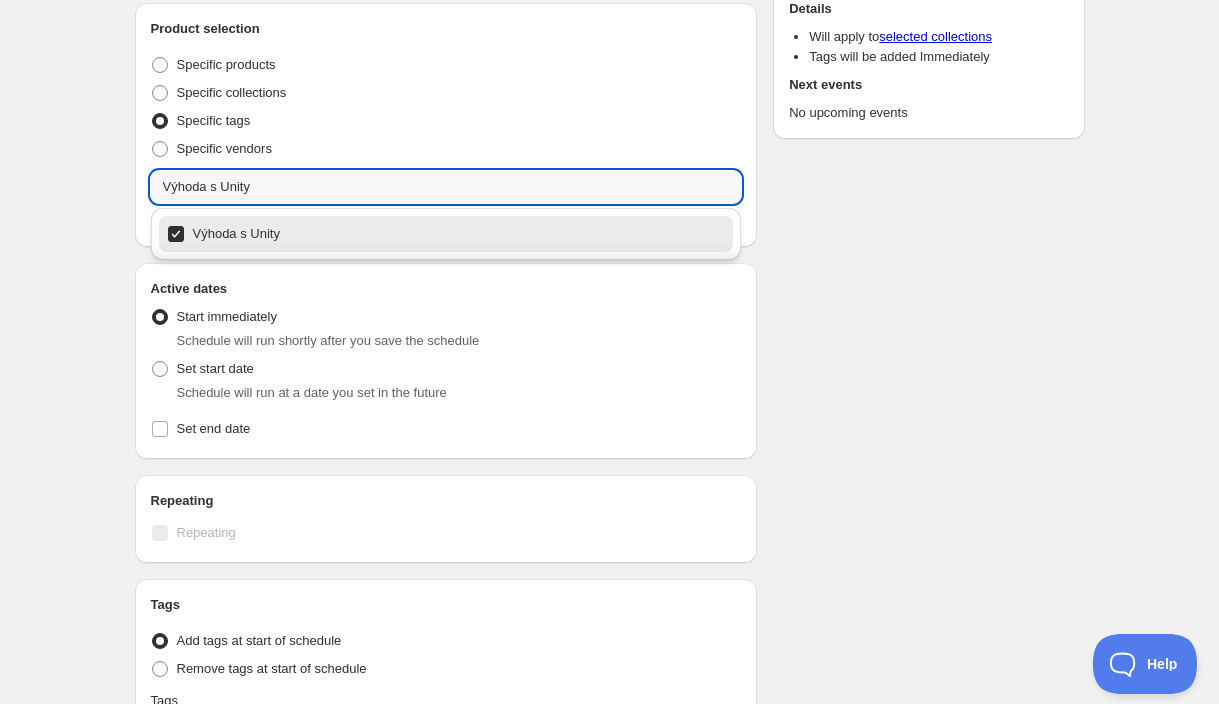 scroll, scrollTop: 267, scrollLeft: 0, axis: vertical 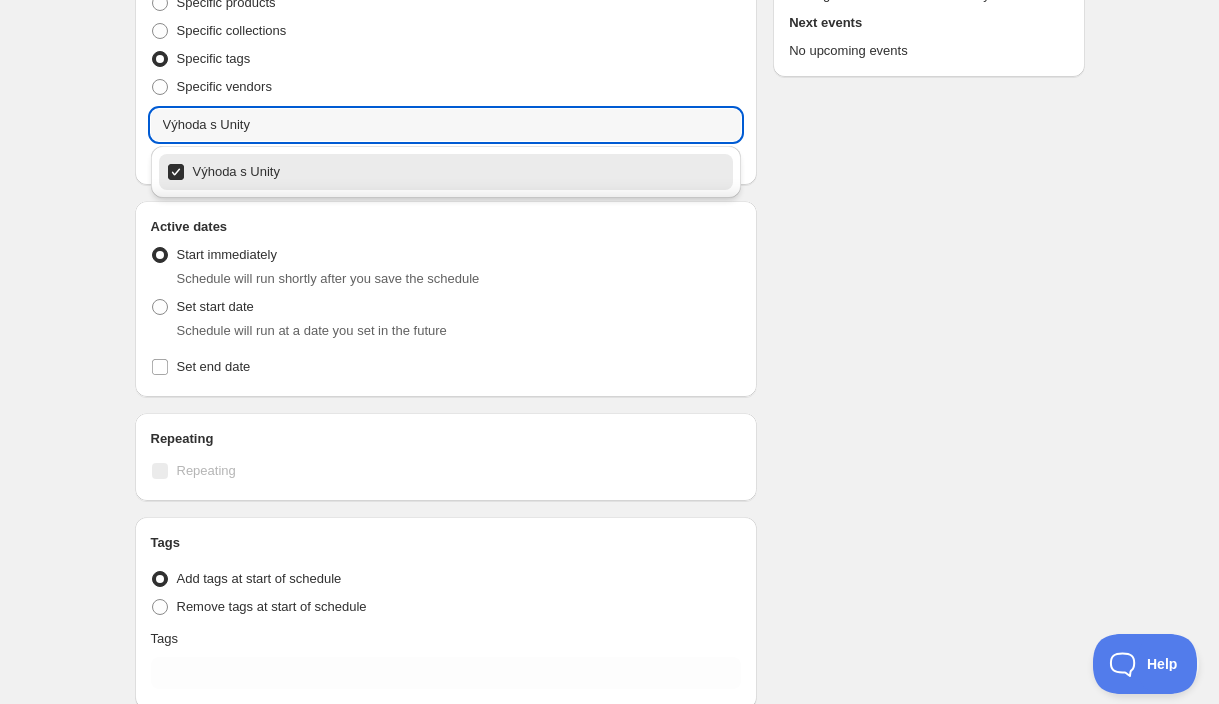 click on "Výhoda s Unity - Odstranit. This page is ready Výhoda s Unity - Odstranit Duplicate Activate Deactivate More actions Duplicate Activate Deactivate Submit Schedule name Výhoda s Unity - Odstranit Your customers won't see this Product selection Entity type Specific products Specific collections Specific tags Specific vendors Výhoda s Unity Výhoda s Unity Active dates Active Date Type Start immediately Schedule will run shortly after you save the schedule Set start date Schedule will run at a date you set in the future Set end date Repeating Repeating Ok Cancel Every 1 Date range Days Weeks Months Years Days Ends Never On specific date After a number of occurances Tags Tag type Add tags at start of schedule Remove tags at start of schedule Tags Countdown timer Show a countdown timer on the product page The countdown timer will show the time remaining until the end of the schedule. Remember to add the Countdown Timer block to your theme and configure it to your liking. Open theme editor Summary Type Details" at bounding box center [609, 353] 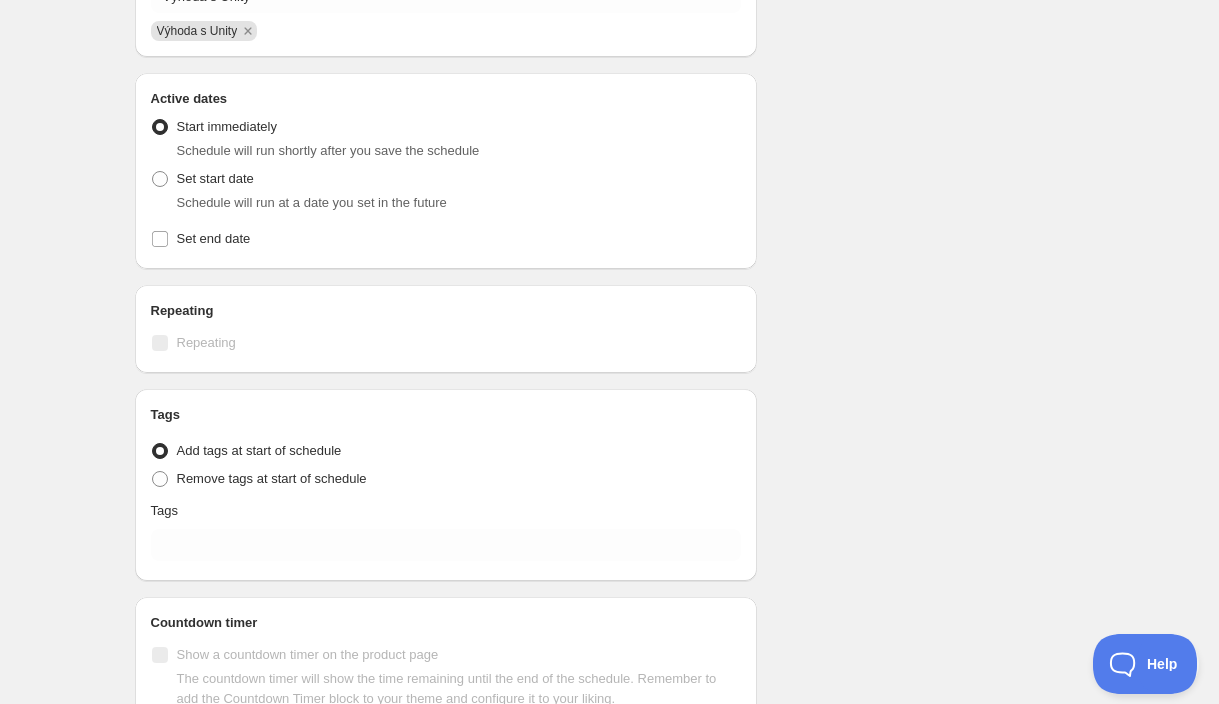 scroll, scrollTop: 496, scrollLeft: 0, axis: vertical 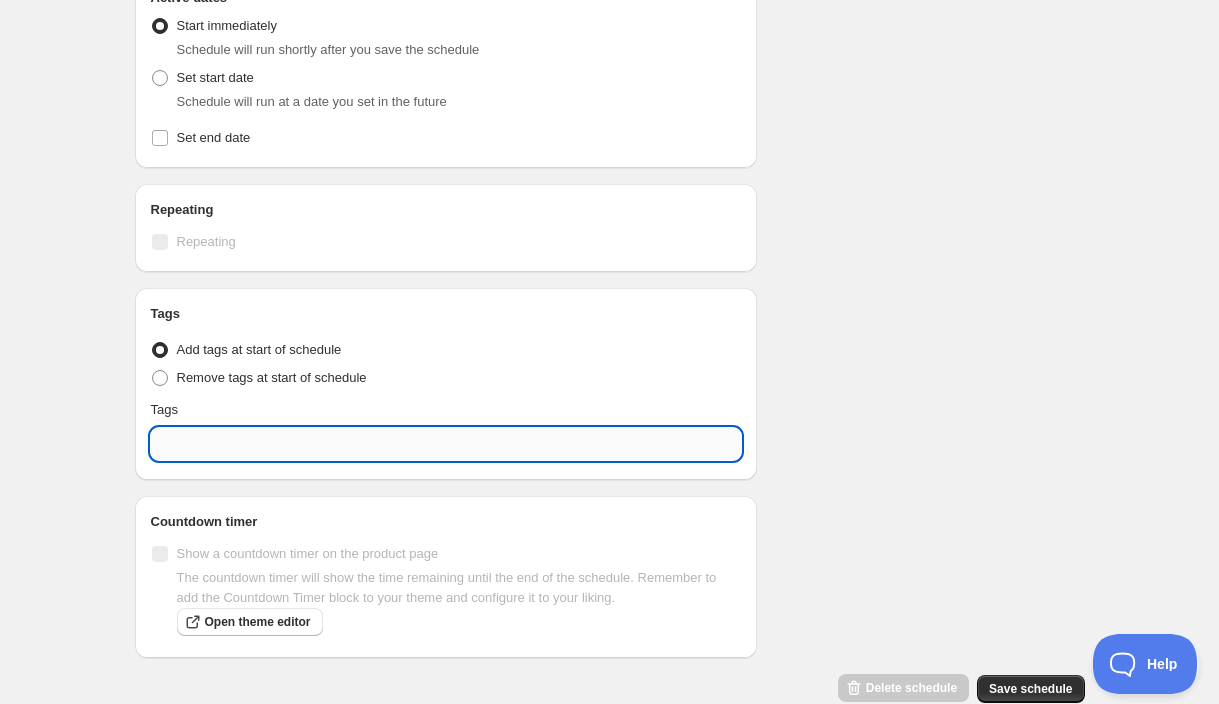 click at bounding box center (446, 444) 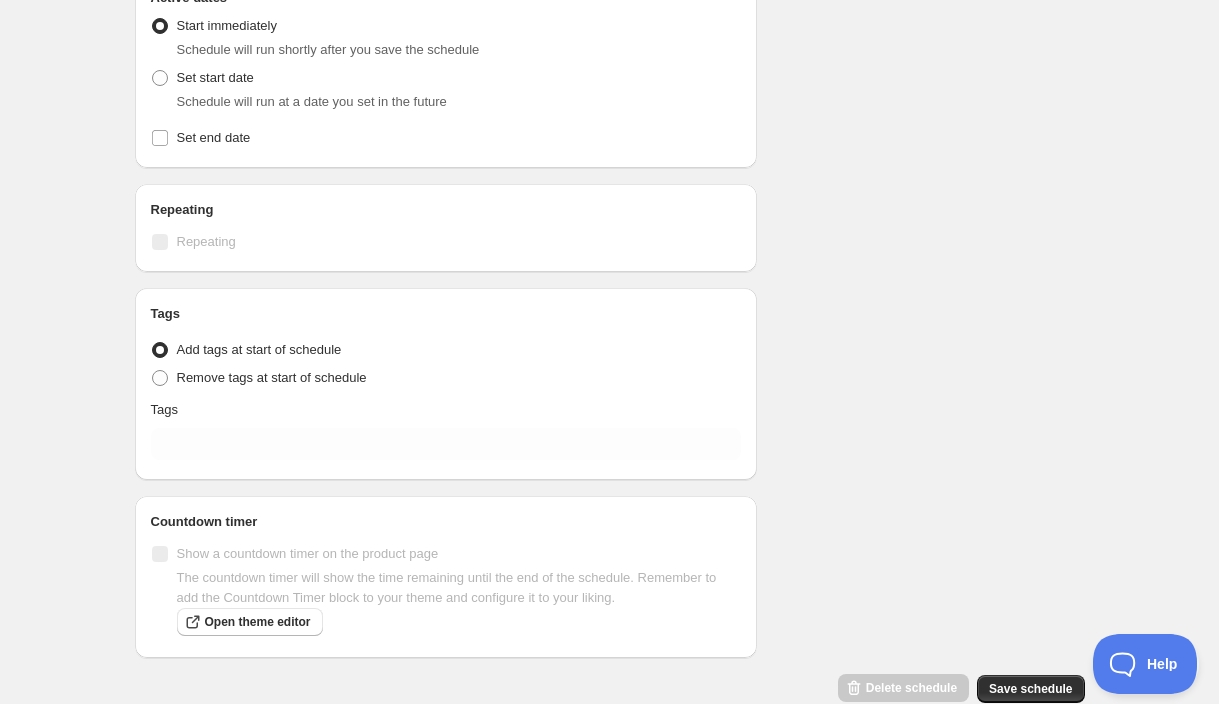 click on "Schedule name Výhoda s Unity - Odstranit Your customers won't see this Product selection Entity type Specific products Specific collections Specific tags Specific vendors Výhoda s Unity Výhoda s Unity Active dates Active Date Type Start immediately Schedule will run shortly after you save the schedule Set start date Schedule will run at a date you set in the future Set end date Repeating Repeating Ok Cancel Every 1 Date range Days Weeks Months Years Days Ends Never On specific date After a number of occurances Tags Tag type Add tags at start of schedule Remove tags at start of schedule Tags Countdown timer Show a countdown timer on the product page The countdown timer will show the time remaining until the end of the schedule. Remember to add the Countdown Timer block to your theme and configure it to your liking. Open theme editor Summary Výhoda s Unity - Odstranit Type Add/remove tags from products Details Will apply to  selected collections Tags will be added Immediately Next events No upcoming events" at bounding box center (602, 134) 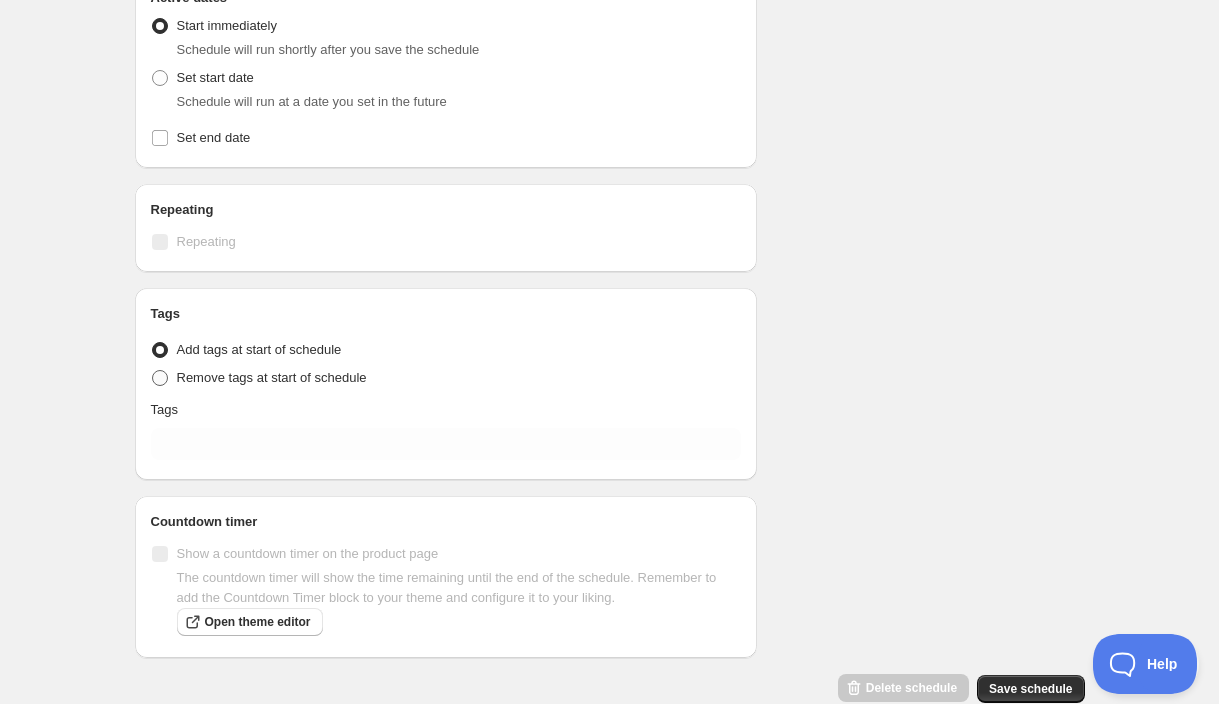 click on "Remove tags at start of schedule" at bounding box center [272, 377] 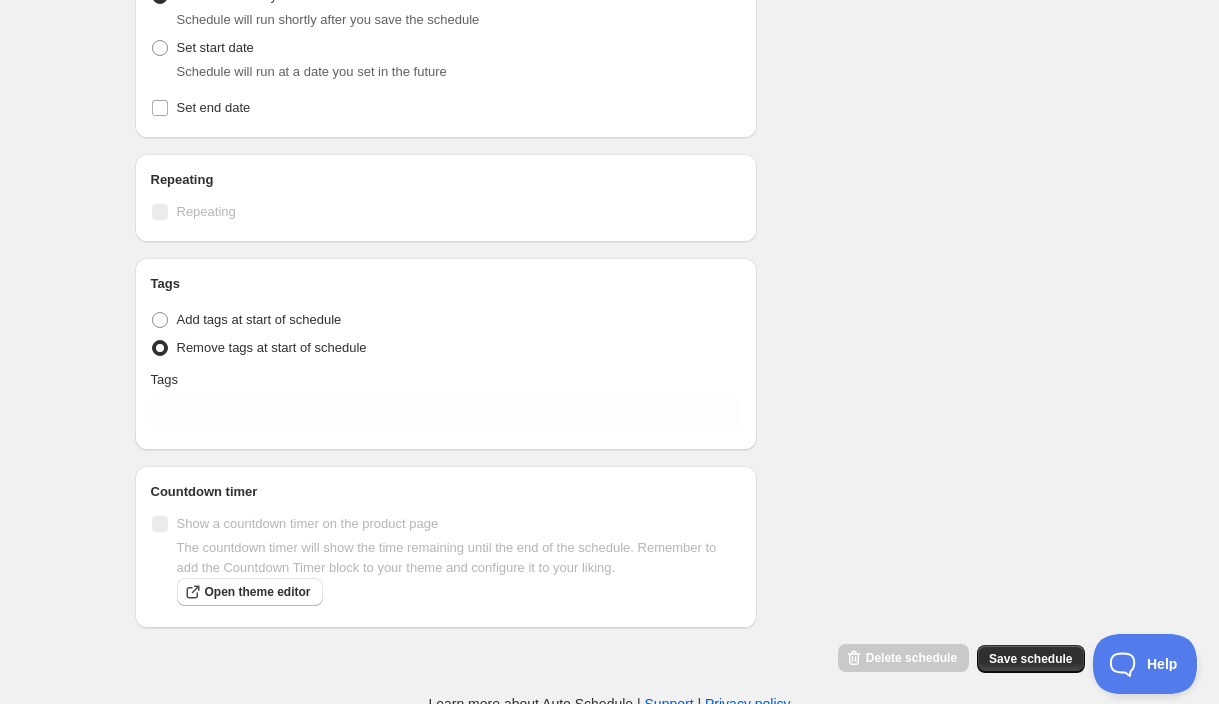 scroll, scrollTop: 534, scrollLeft: 0, axis: vertical 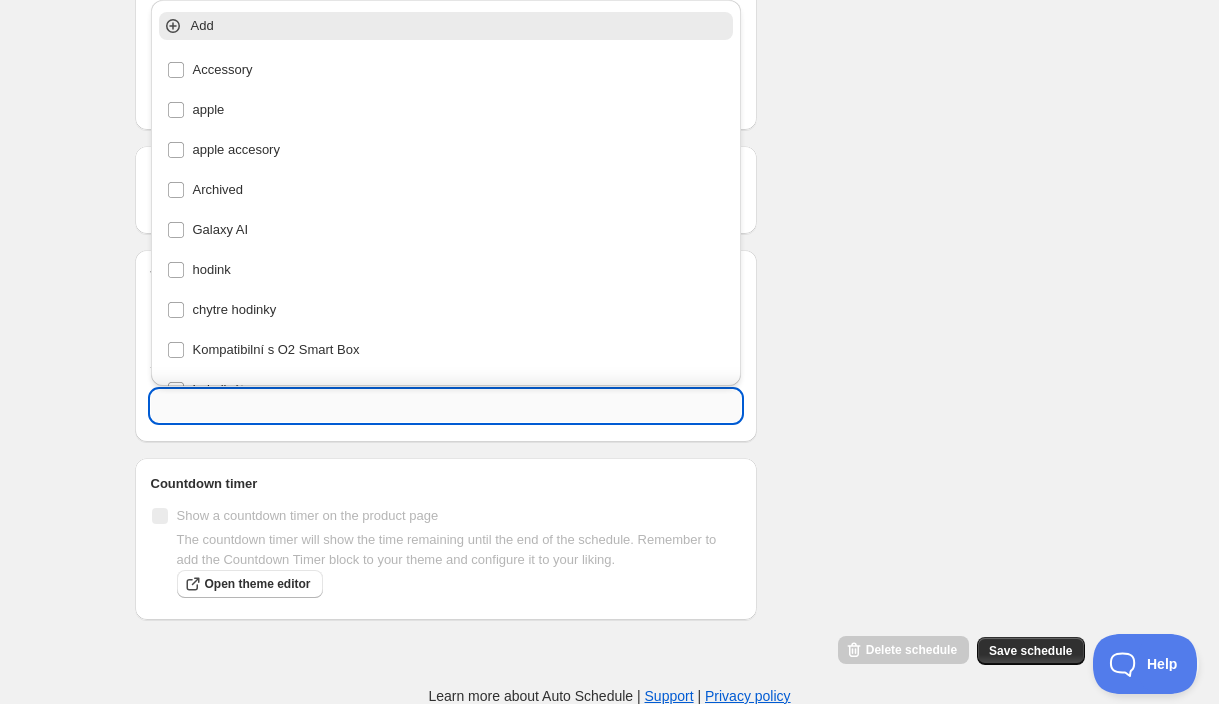 click at bounding box center (446, 406) 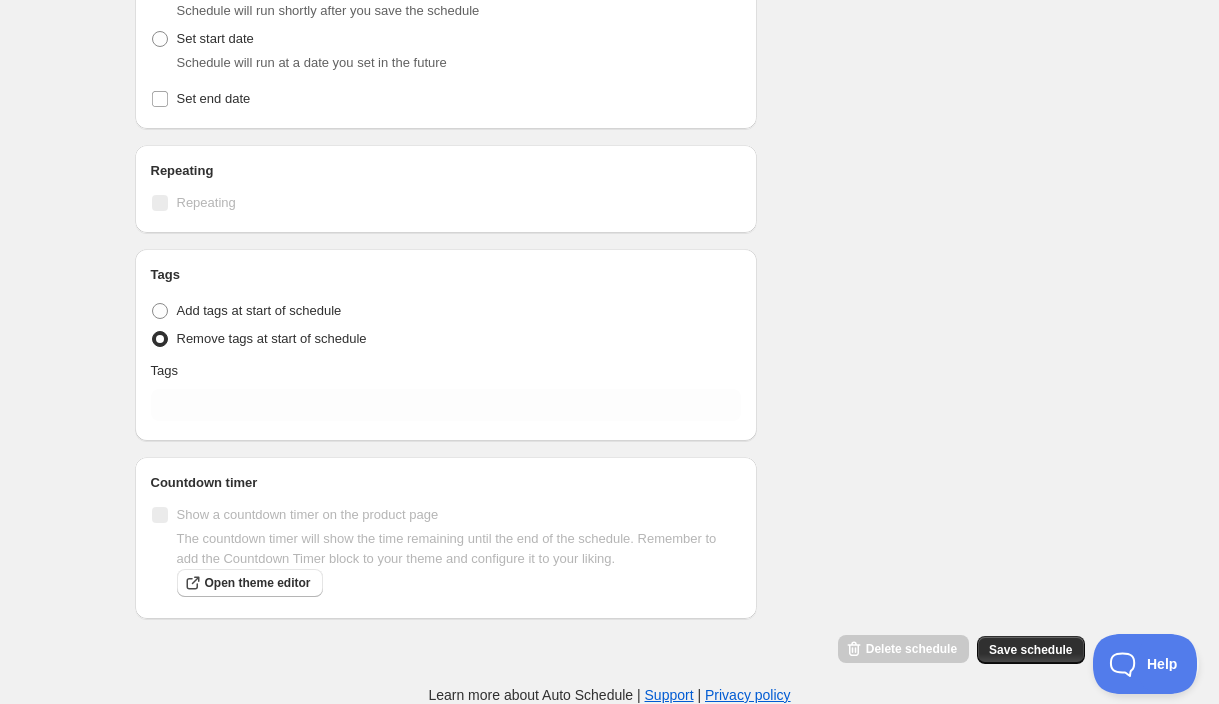 click on "Schedule name Výhoda s Unity - Odstranit Your customers won't see this Product selection Entity type Specific products Specific collections Specific tags Specific vendors Výhoda s Unity Výhoda s Unity Active dates Active Date Type Start immediately Schedule will run shortly after you save the schedule Set start date Schedule will run at a date you set in the future Set end date Repeating Repeating Ok Cancel Every 1 Date range Days Weeks Months Years Days Ends Never On specific date After a number of occurances Tags Tag type Add tags at start of schedule Remove tags at start of schedule Tags Countdown timer Show a countdown timer on the product page The countdown timer will show the time remaining until the end of the schedule. Remember to add the Countdown Timer block to your theme and configure it to your liking. Open theme editor Summary Výhoda s Unity - Odstranit Type Add/remove tags from products Details Will apply to  selected collections Tags will be removed Immediately Next events Delete schedule" at bounding box center [602, 95] 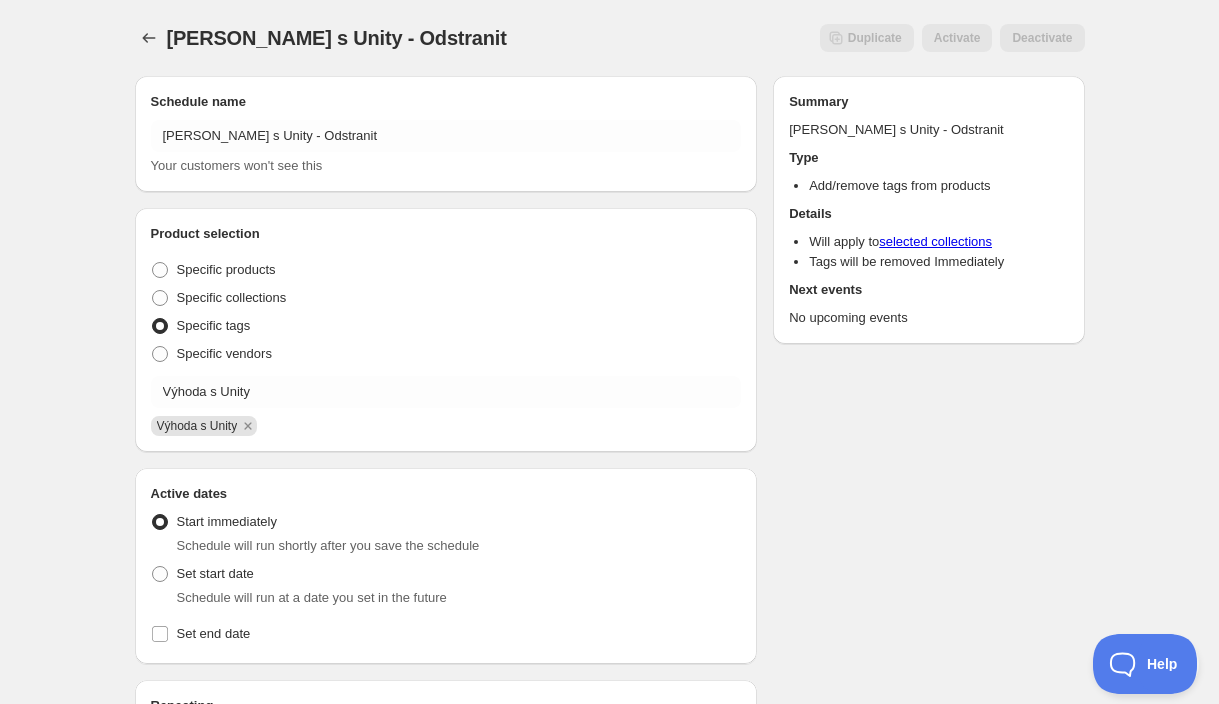 scroll, scrollTop: 0, scrollLeft: 0, axis: both 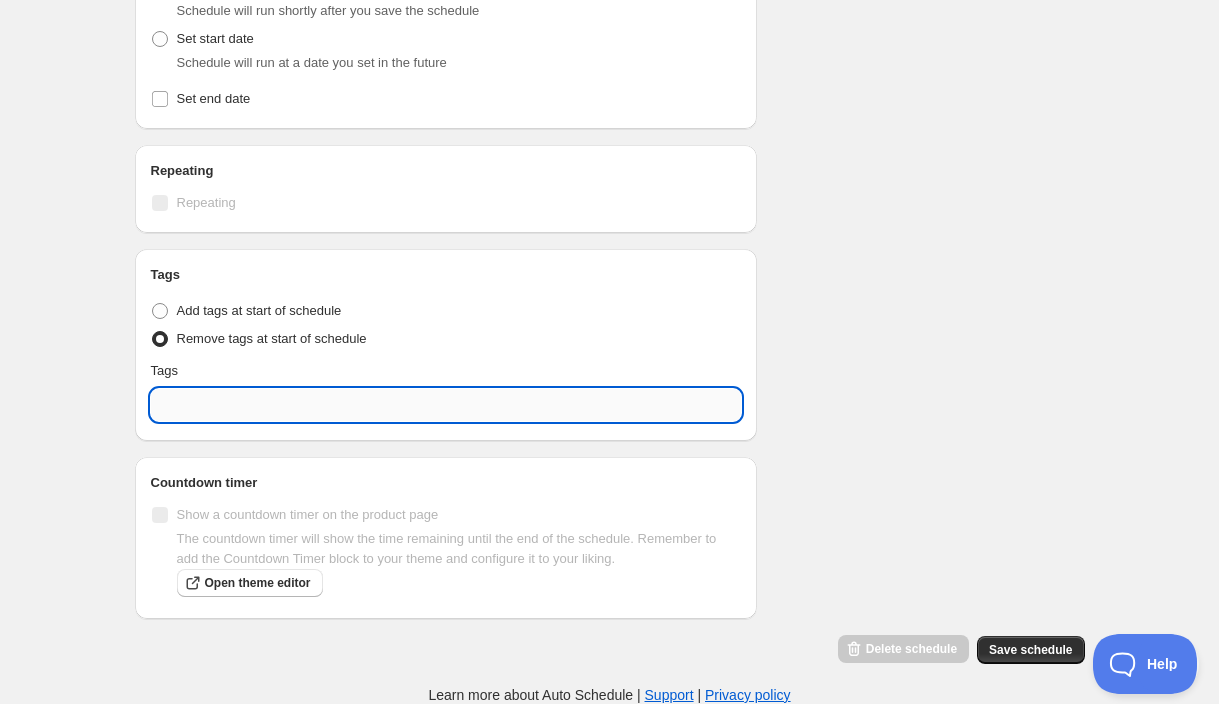 click at bounding box center [446, 405] 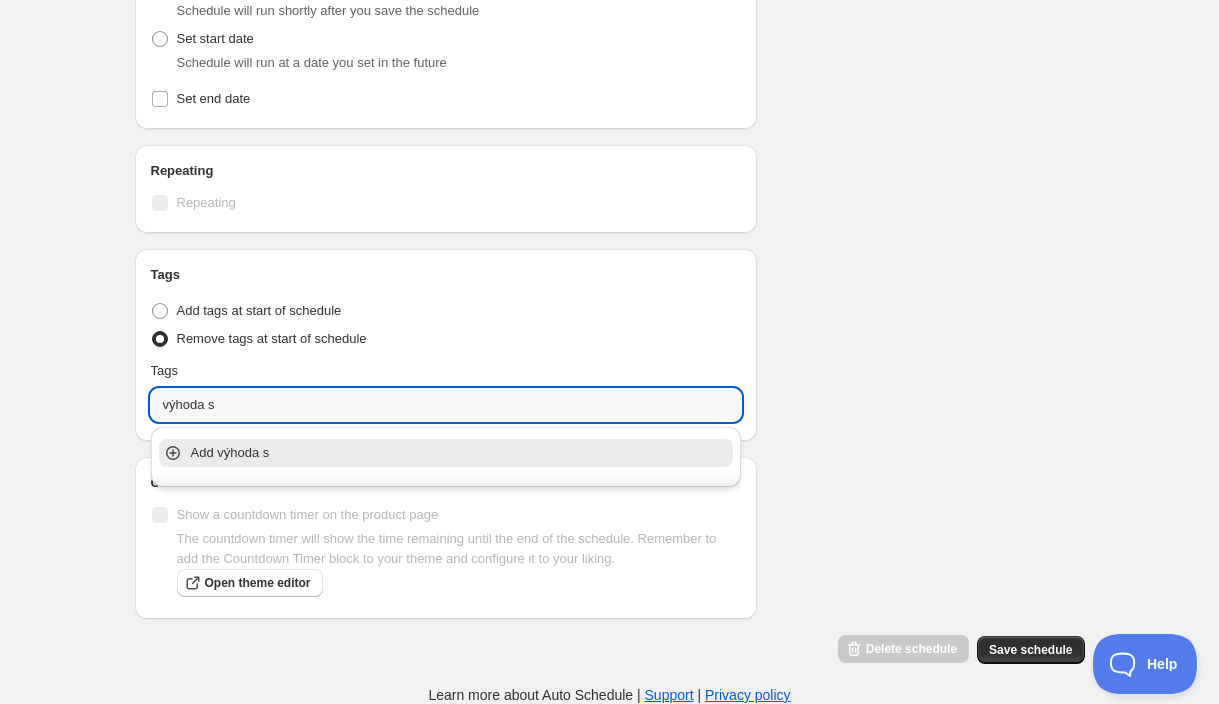 click on "Add výhoda s" at bounding box center [446, 453] 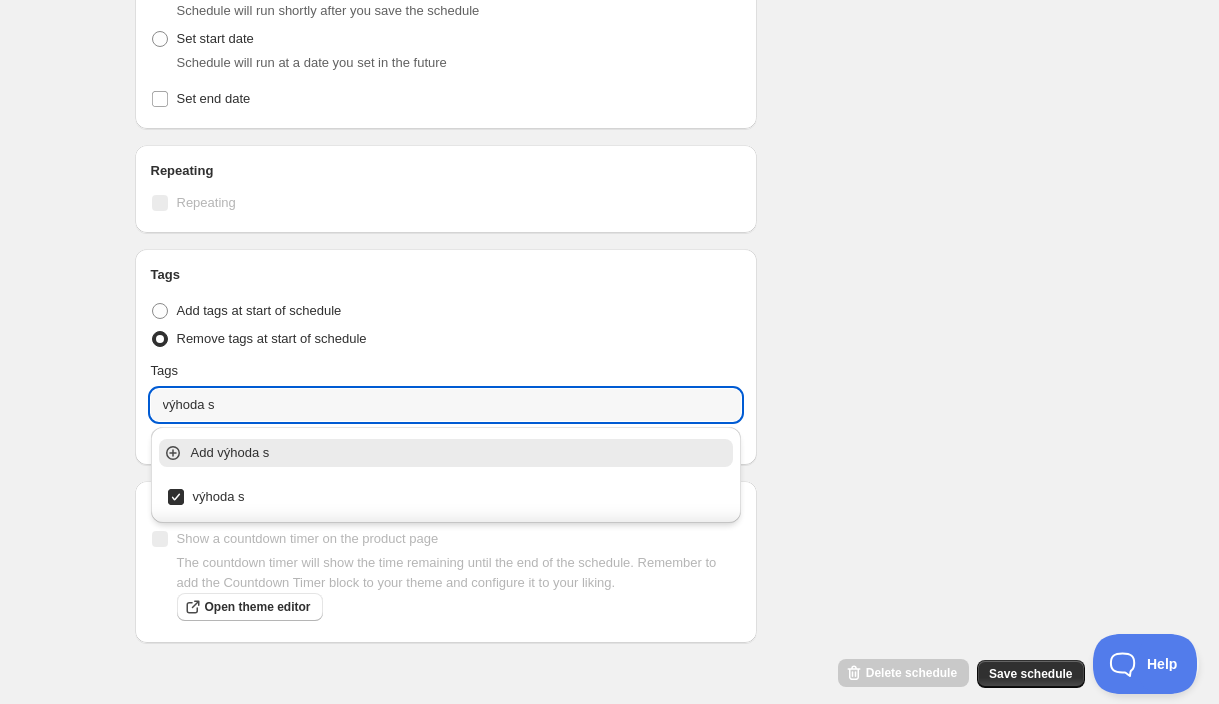 click 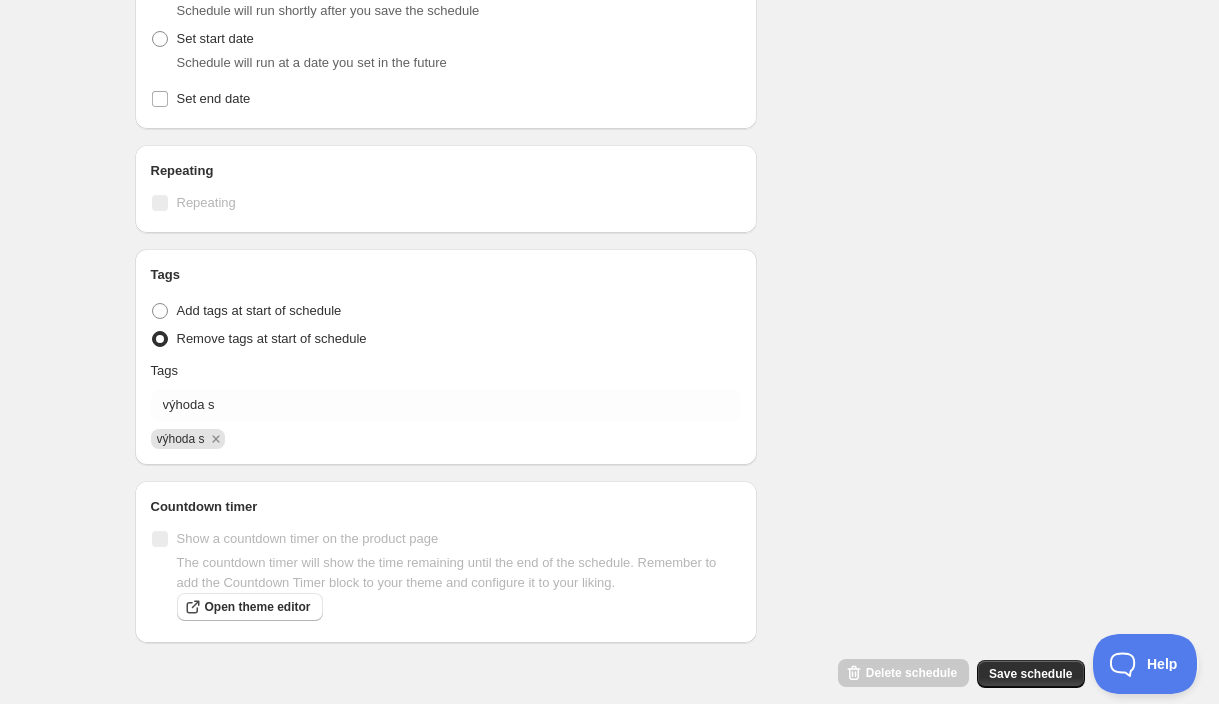 click on "Schedule name Výhoda s Unity - Odstranit Your customers won't see this Product selection Entity type Specific products Specific collections Specific tags Specific vendors Výhoda s Unity Výhoda s Unity Active dates Active Date Type Start immediately Schedule will run shortly after you save the schedule Set start date Schedule will run at a date you set in the future Set end date Repeating Repeating Ok Cancel Every 1 Date range Days Weeks Months Years Days Ends Never On specific date After a number of occurances Tags Tag type Add tags at start of schedule Remove tags at start of schedule Tags výhoda s výhoda s Countdown timer Show a countdown timer on the product page The countdown timer will show the time remaining until the end of the schedule. Remember to add the Countdown Timer block to your theme and configure it to your liking. Open theme editor Summary Výhoda s Unity - Odstranit Type Add/remove tags from products Details Will apply to  selected collections Tags will be removed Immediately" at bounding box center (602, 107) 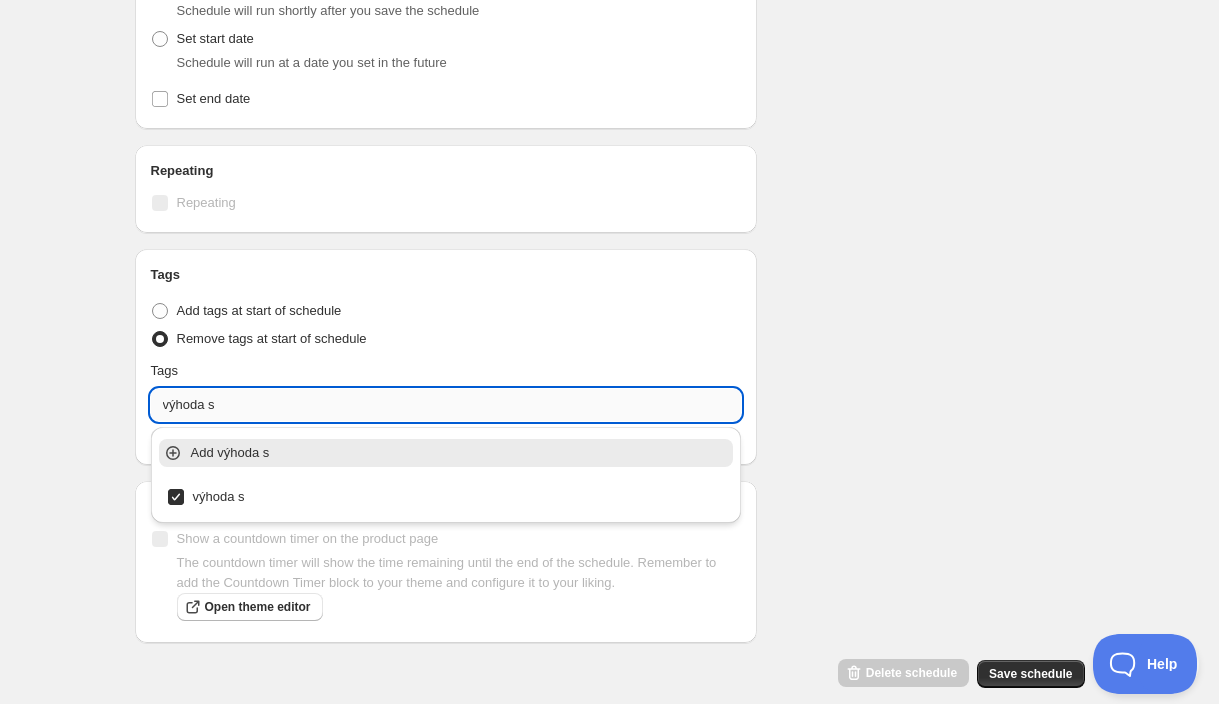 click on "výhoda s" at bounding box center (446, 405) 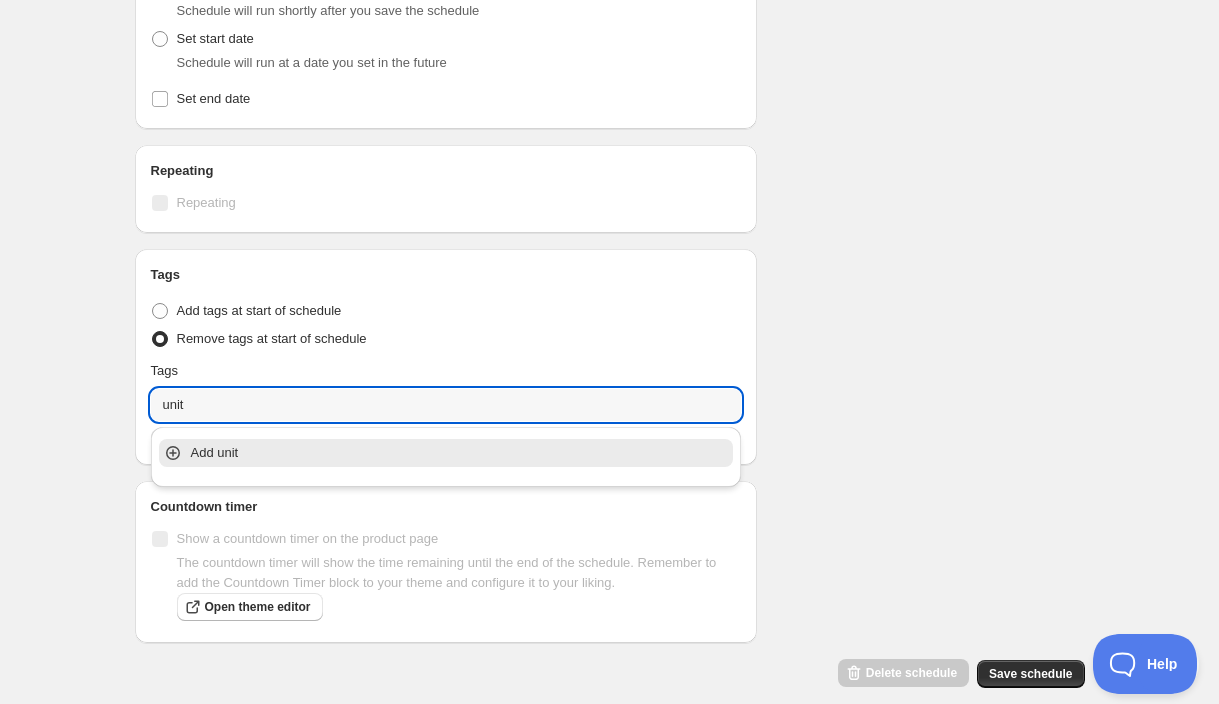 type on "unit" 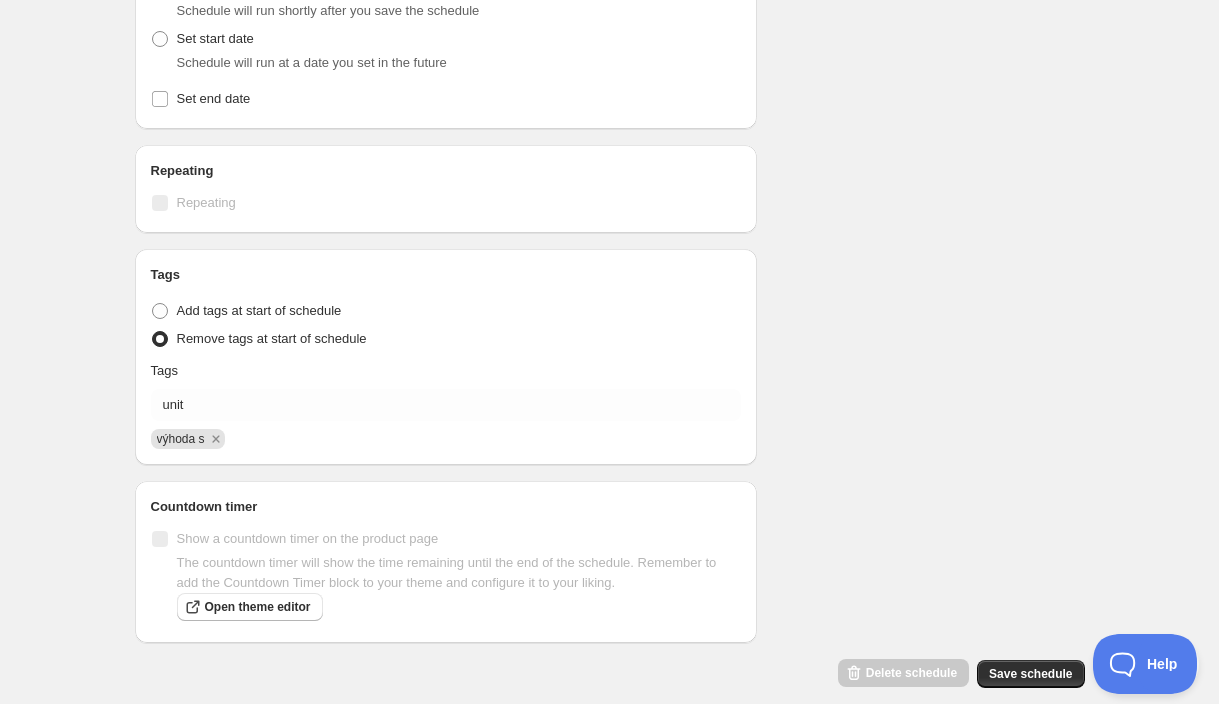 click on "Schedule name Výhoda s Unity - Odstranit Your customers won't see this Product selection Entity type Specific products Specific collections Specific tags Specific vendors Výhoda s Unity Výhoda s Unity Active dates Active Date Type Start immediately Schedule will run shortly after you save the schedule Set start date Schedule will run at a date you set in the future Set end date Repeating Repeating Ok Cancel Every 1 Date range Days Weeks Months Years Days Ends Never On specific date After a number of occurances Tags Tag type Add tags at start of schedule Remove tags at start of schedule Tags unit výhoda s Countdown timer Show a countdown timer on the product page The countdown timer will show the time remaining until the end of the schedule. Remember to add the Countdown Timer block to your theme and configure it to your liking. Open theme editor Summary Výhoda s Unity - Odstranit Type Add/remove tags from products Details Will apply to  selected collections Tags will be removed Immediately Next events" at bounding box center [602, 107] 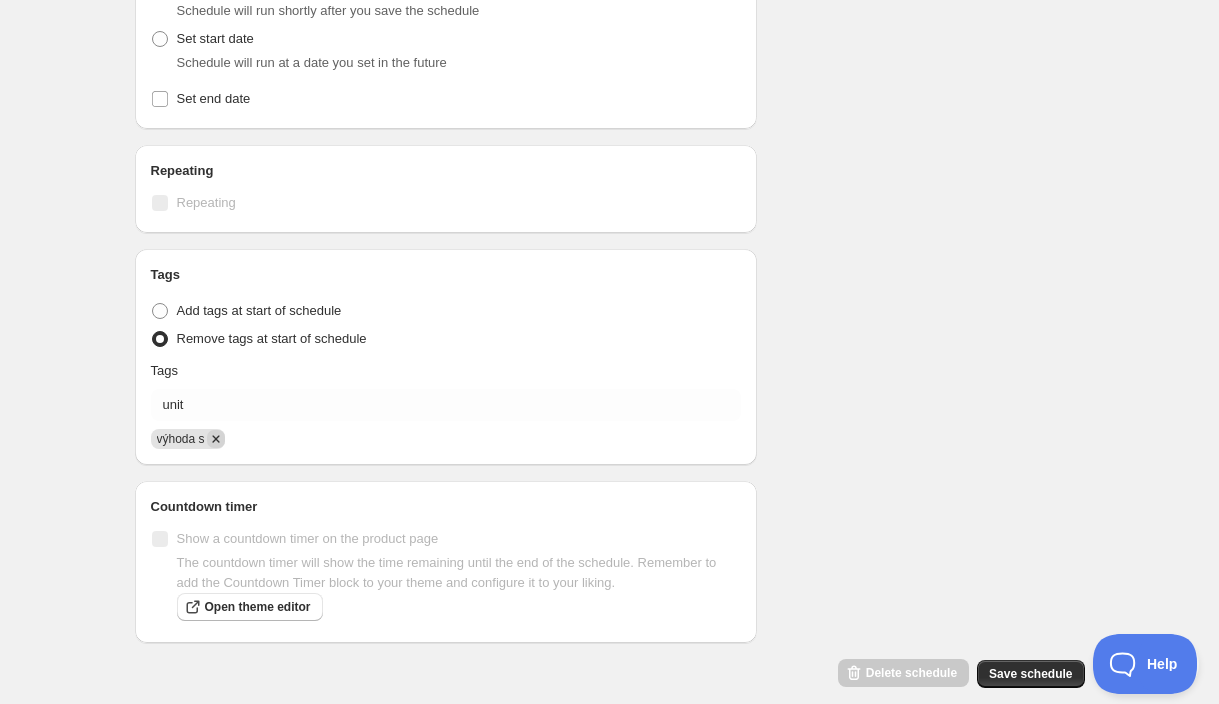 click 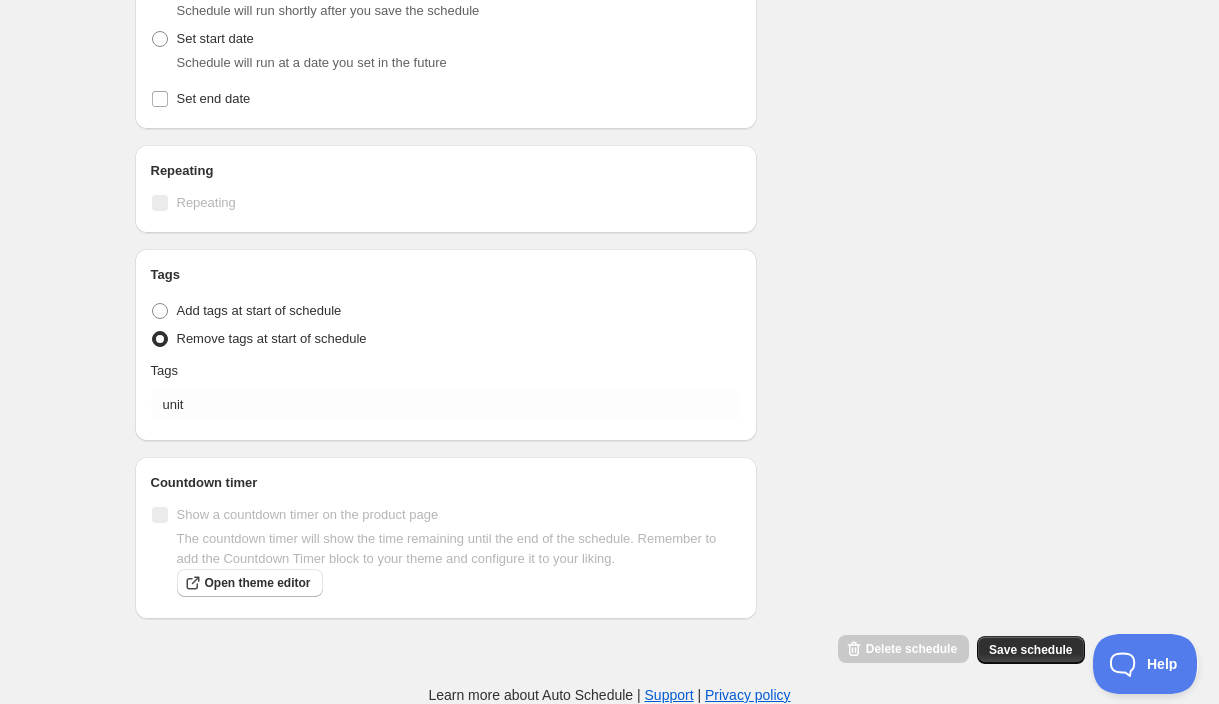 click on "Schedule name Výhoda s Unity - Odstranit Your customers won't see this Product selection Entity type Specific products Specific collections Specific tags Specific vendors Výhoda s Unity Výhoda s Unity Active dates Active Date Type Start immediately Schedule will run shortly after you save the schedule Set start date Schedule will run at a date you set in the future Set end date Repeating Repeating Ok Cancel Every 1 Date range Days Weeks Months Years Days Ends Never On specific date After a number of occurances Tags Tag type Add tags at start of schedule Remove tags at start of schedule Tags unit Countdown timer Show a countdown timer on the product page The countdown timer will show the time remaining until the end of the schedule. Remember to add the Countdown Timer block to your theme and configure it to your liking. Open theme editor Summary Výhoda s Unity - Odstranit Type Add/remove tags from products Details Will apply to  selected collections Tags will be removed Immediately Next events" at bounding box center [602, 95] 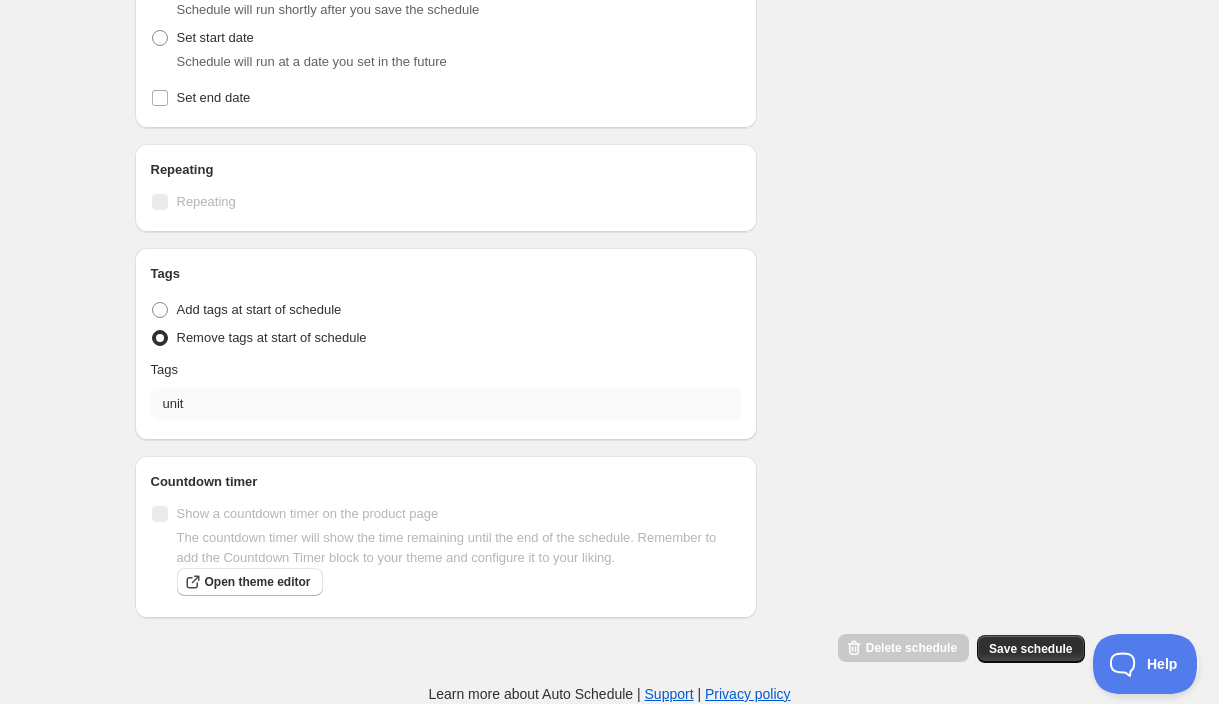 scroll, scrollTop: 535, scrollLeft: 0, axis: vertical 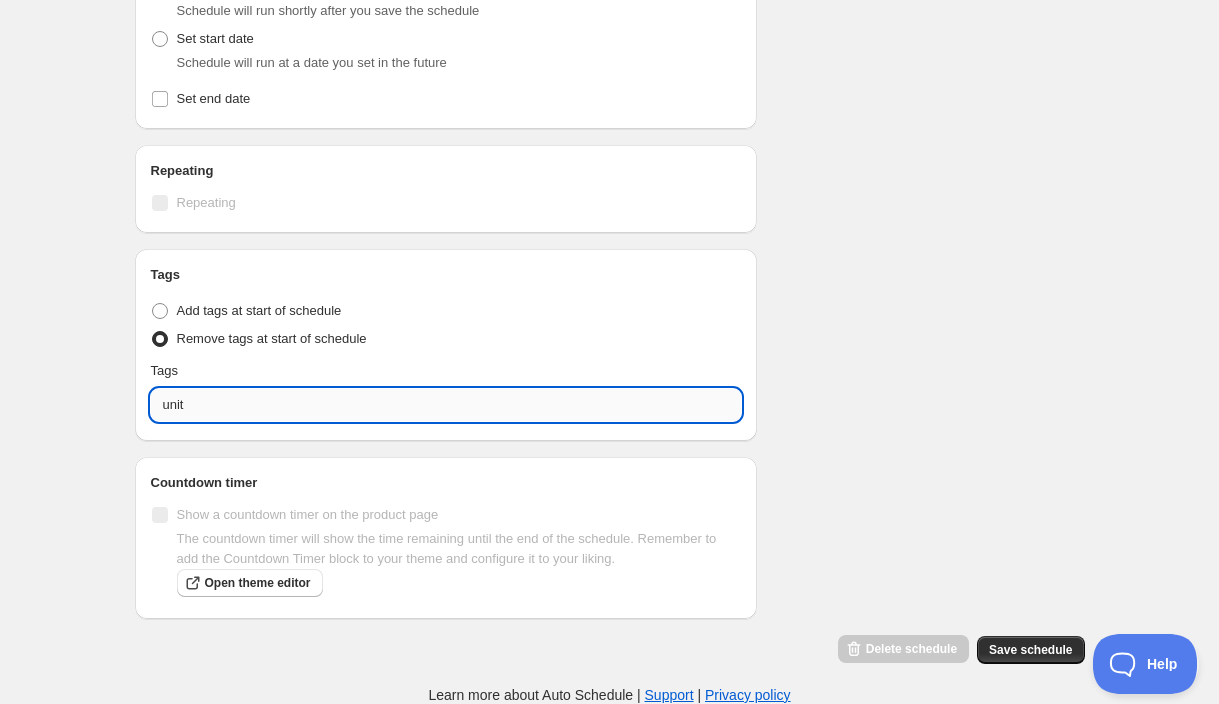 click on "unit" at bounding box center (446, 405) 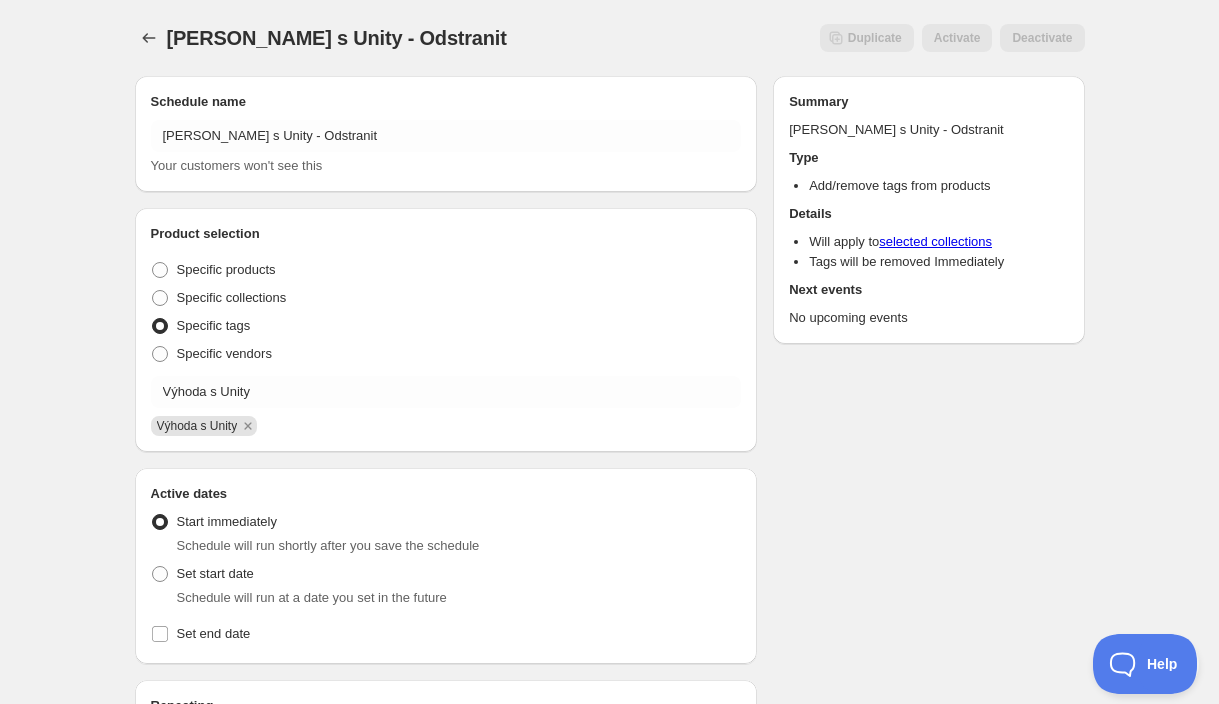 click on "Summary Výhoda s Unity - Odstranit Type Add/remove tags from products Details Will apply to  selected collections Tags will be removed Immediately Next events No upcoming events" at bounding box center (928, 210) 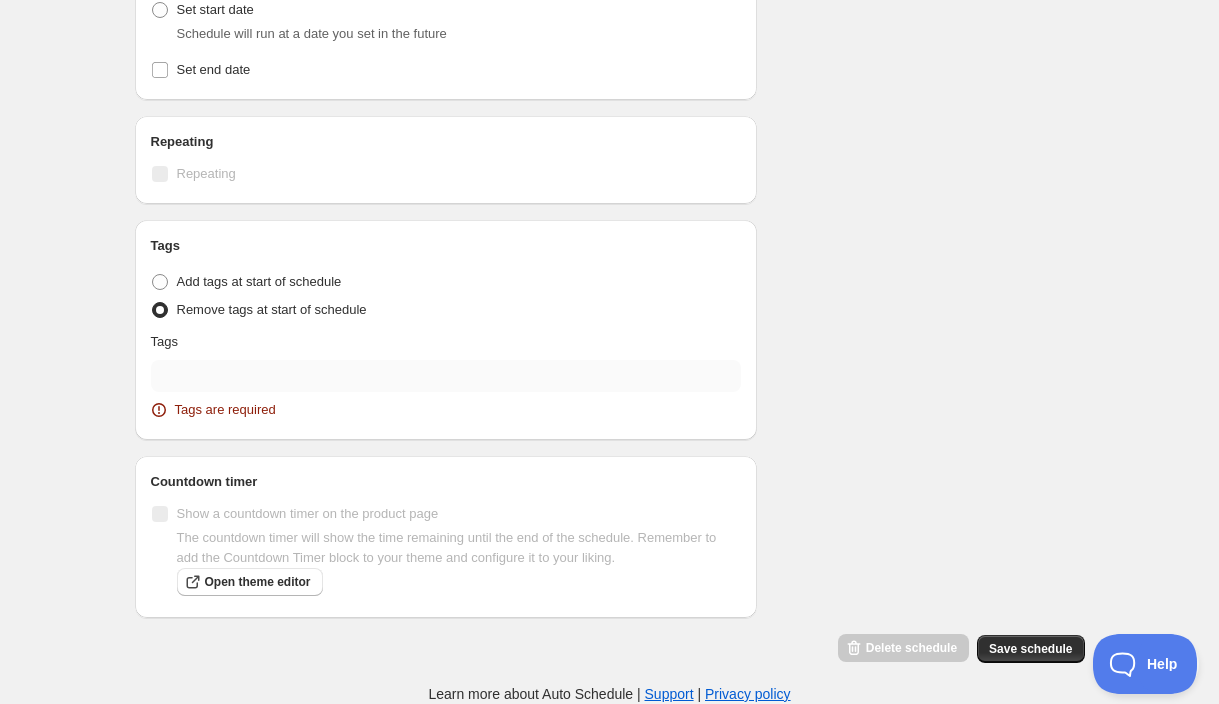 scroll, scrollTop: 697, scrollLeft: 0, axis: vertical 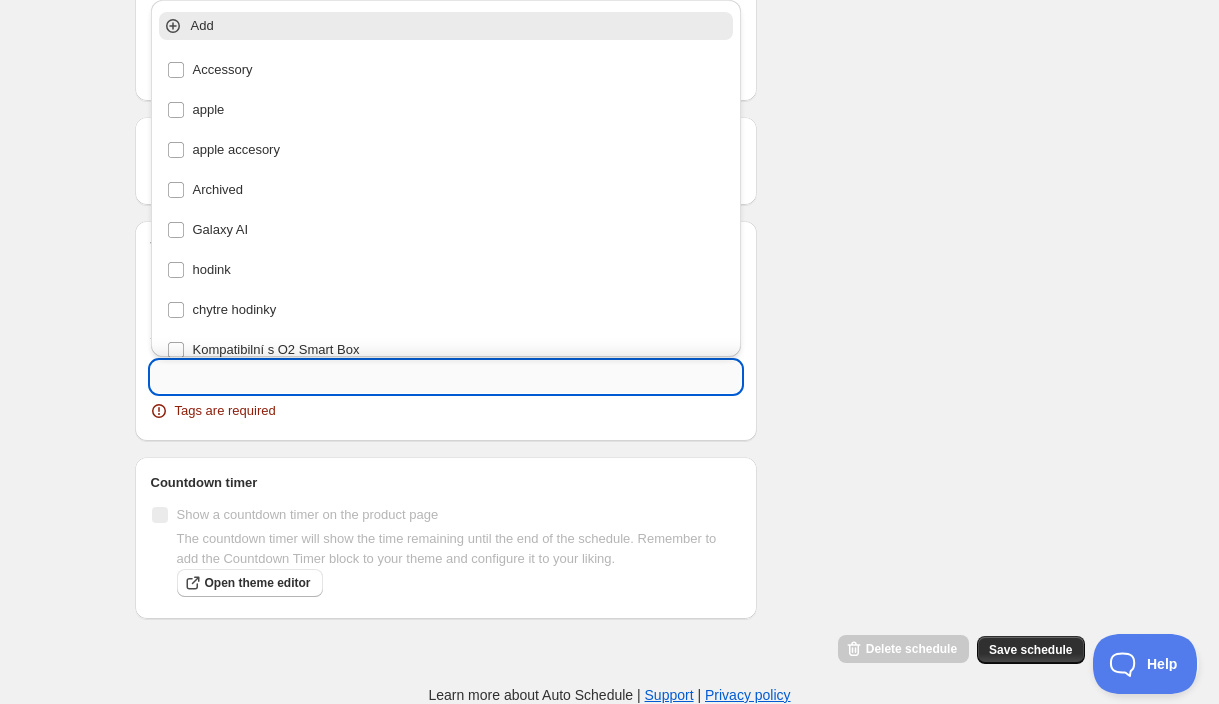 click at bounding box center (446, 377) 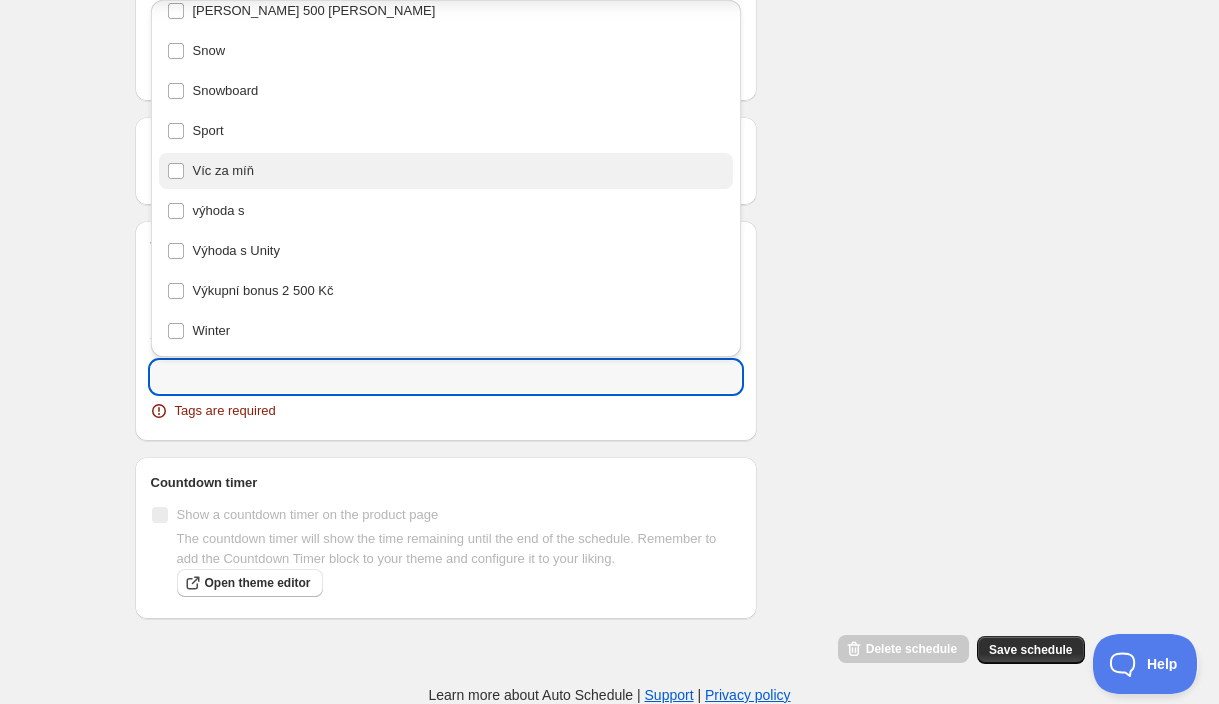 scroll, scrollTop: 539, scrollLeft: 0, axis: vertical 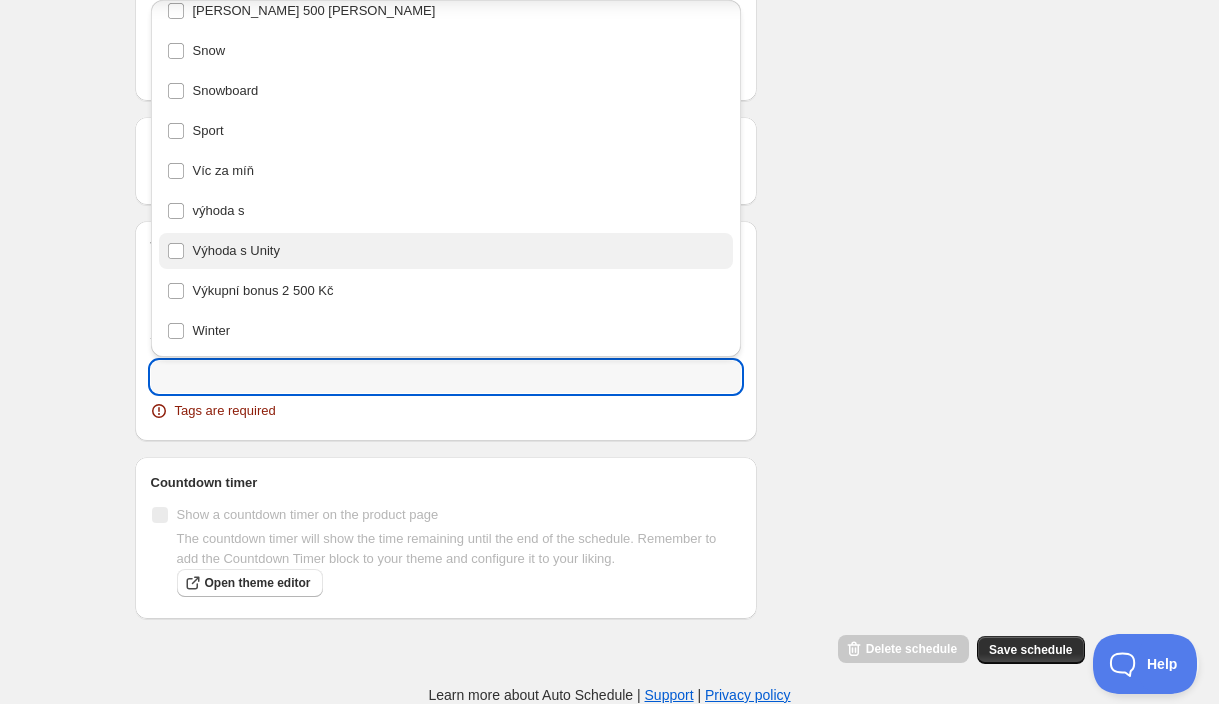 click on "Výhoda s Unity" at bounding box center [446, 251] 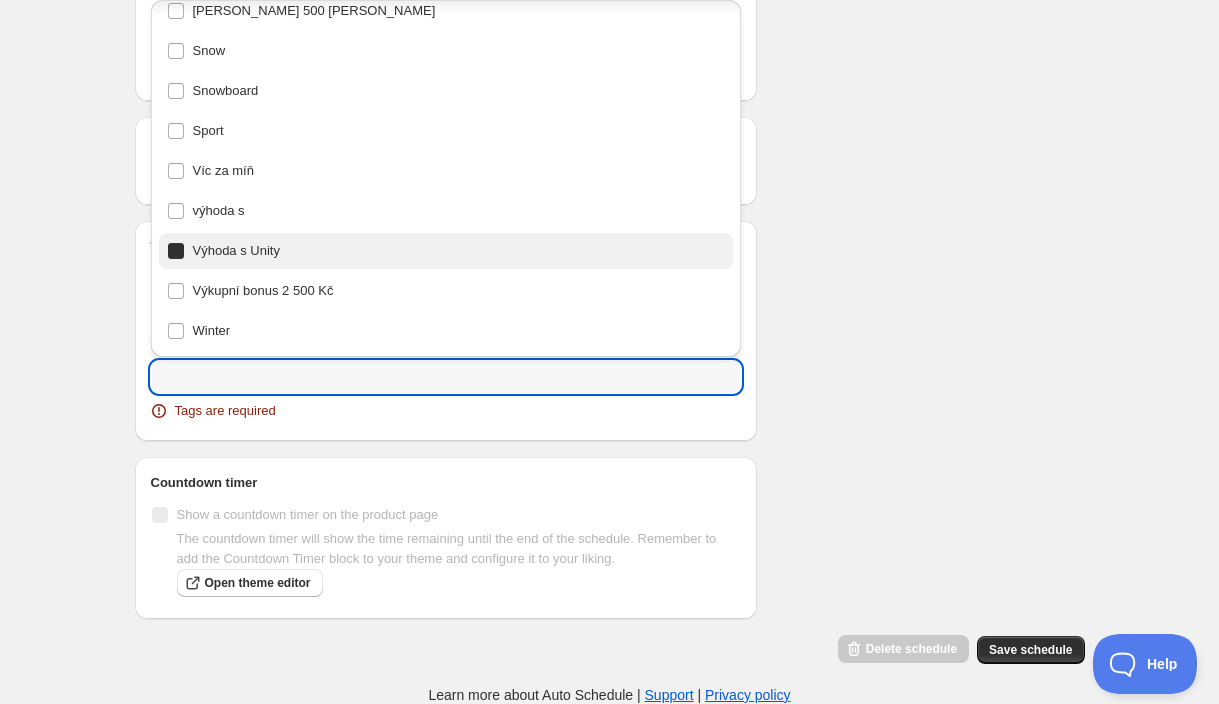 type on "Výhoda s Unity" 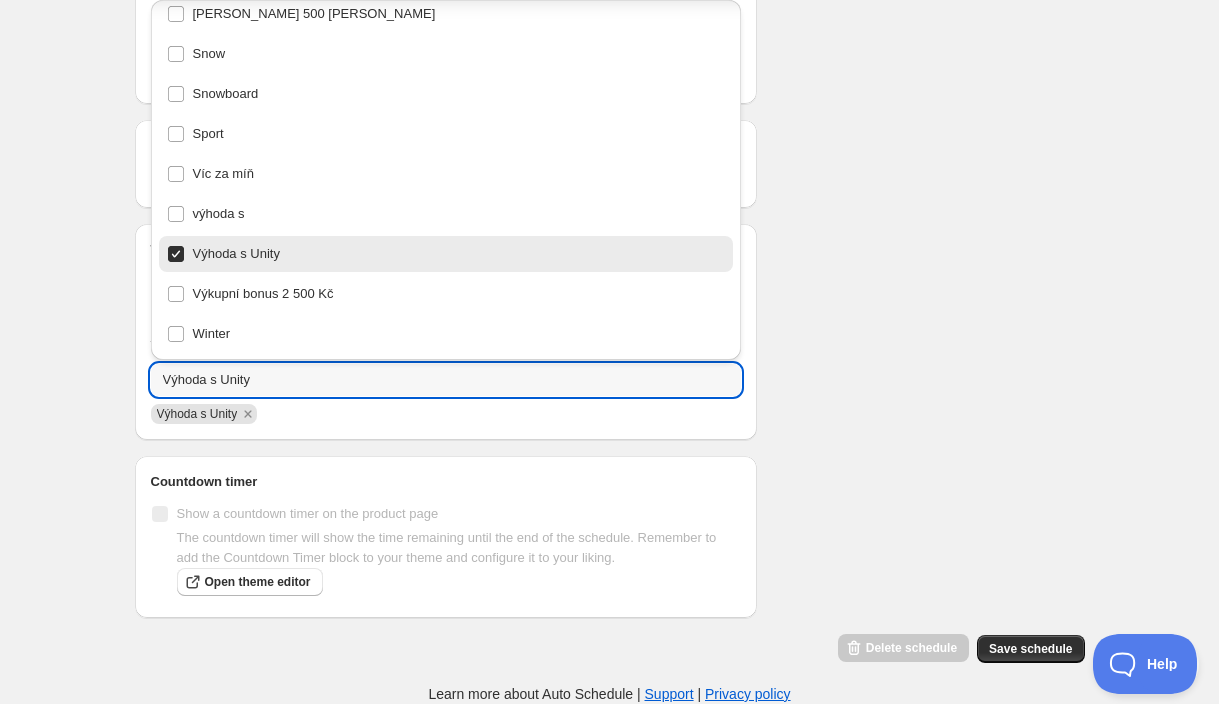 scroll, scrollTop: 694, scrollLeft: 0, axis: vertical 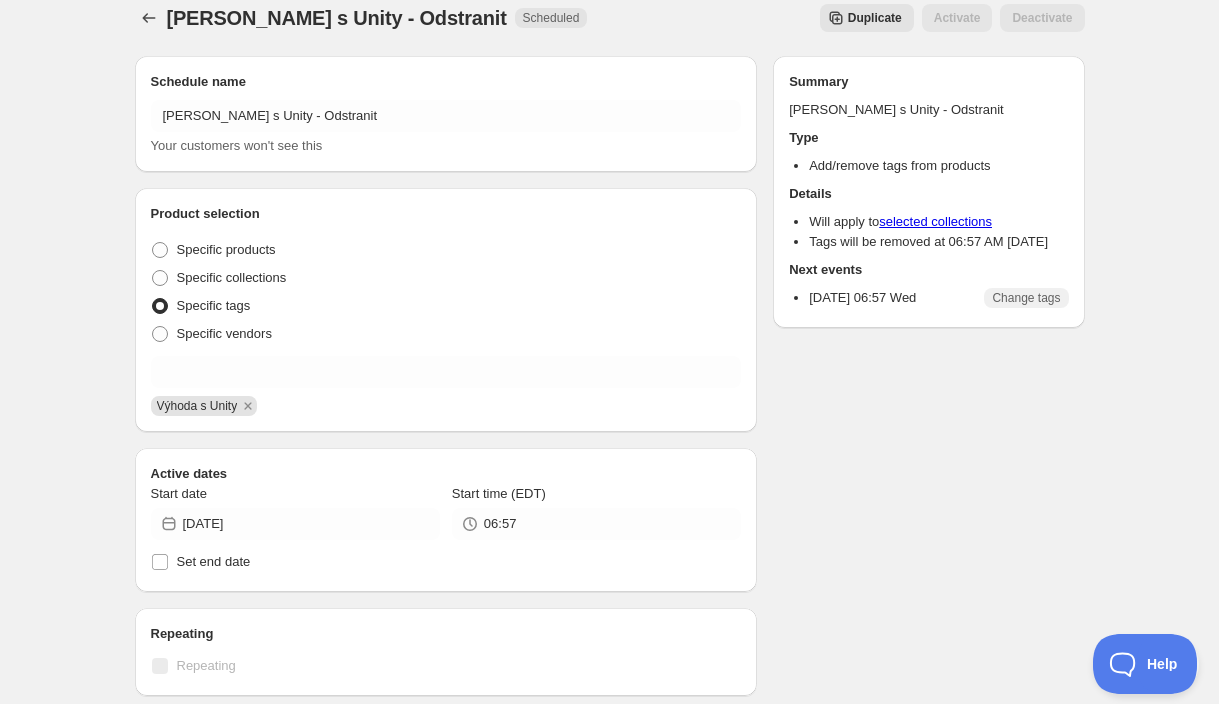 click on "Výhoda s Unity - Odstranit. This page is ready Výhoda s Unity - Odstranit Scheduled Duplicate Activate Deactivate More actions Duplicate Activate Deactivate Submit Schedule name Výhoda s Unity - Odstranit Your customers won't see this Product selection Entity type Specific products Specific collections Specific tags Specific vendors Výhoda s Unity Active dates Start date 2025-07-16 Start time (EDT) 06:57 Set end date Repeating Repeating Ok Cancel Every 1 Date range Days Weeks Months Years Days Ends Never On specific date After a number of occurances Tags Tag type Add tags at start of schedule Remove tags at start of schedule Tags Výhoda s Unity Countdown timer Show a countdown timer on the product page The countdown timer will show the time remaining until the end of the schedule. Remember to add the Countdown Timer block to your theme and configure it to your liking. Open theme editor Summary Výhoda s Unity - Odstranit Type Add/remove tags from products Details Will apply to  selected collections" at bounding box center (609, 586) 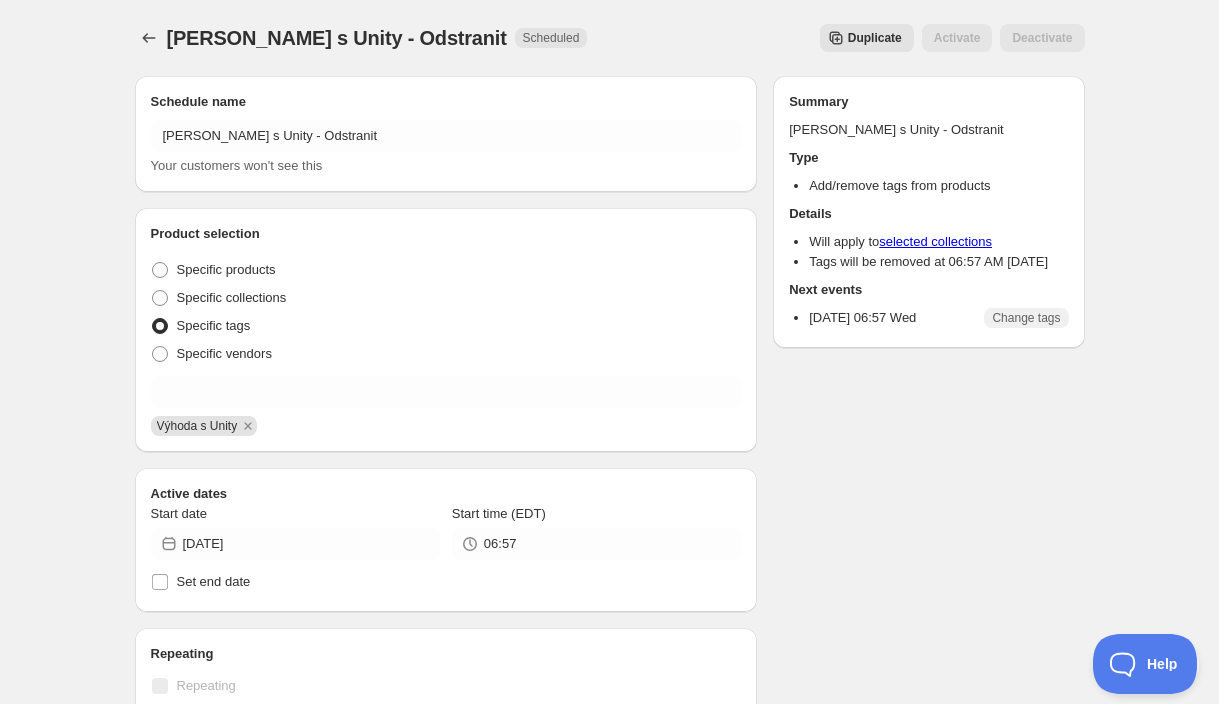 scroll, scrollTop: 0, scrollLeft: 0, axis: both 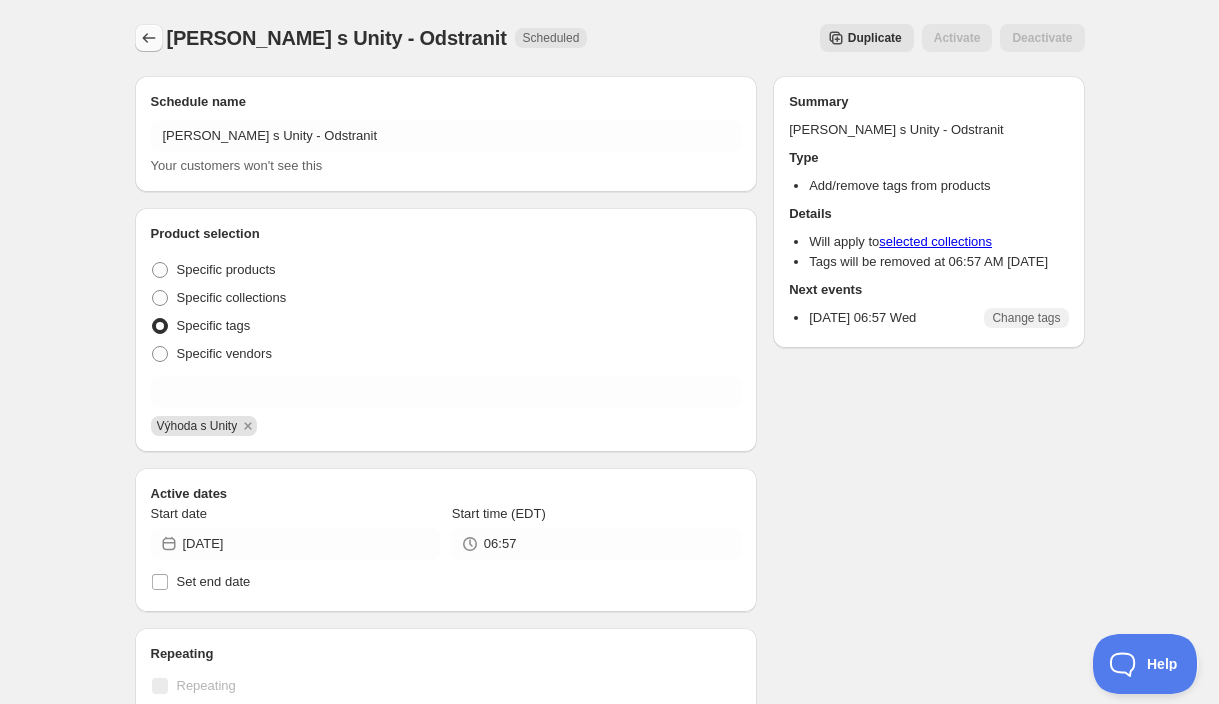 click 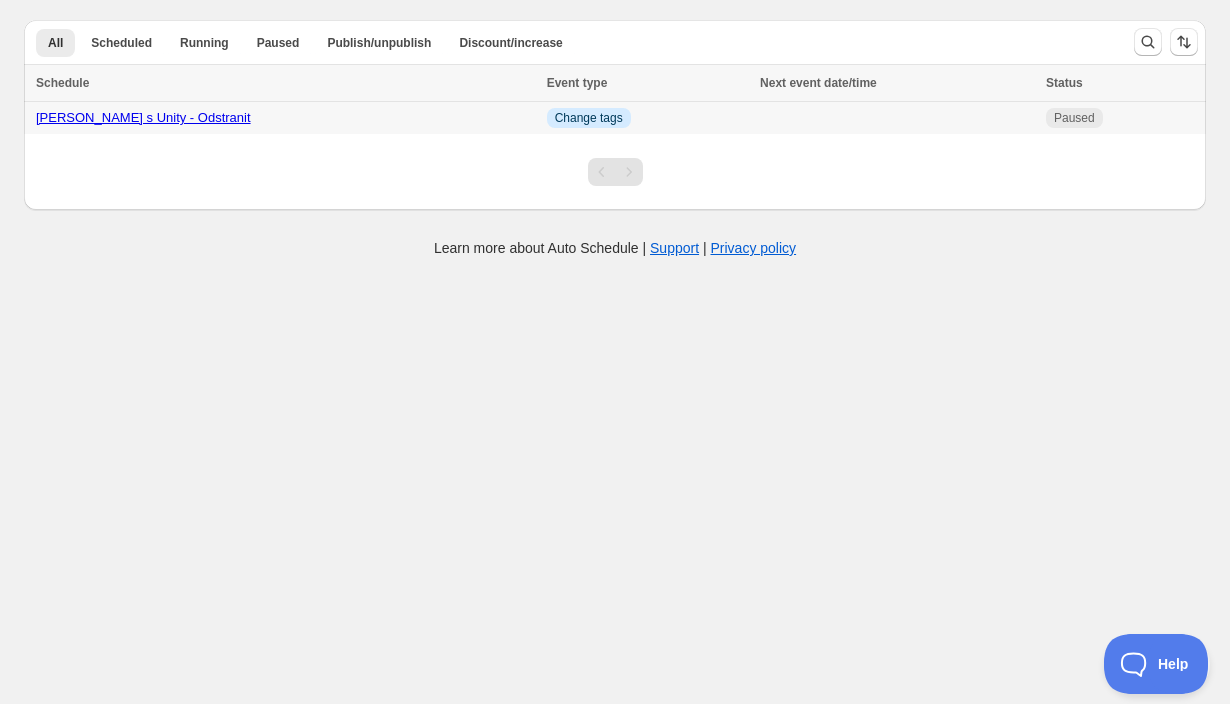 click on "Výhoda s Unity - Odstranit" at bounding box center [285, 118] 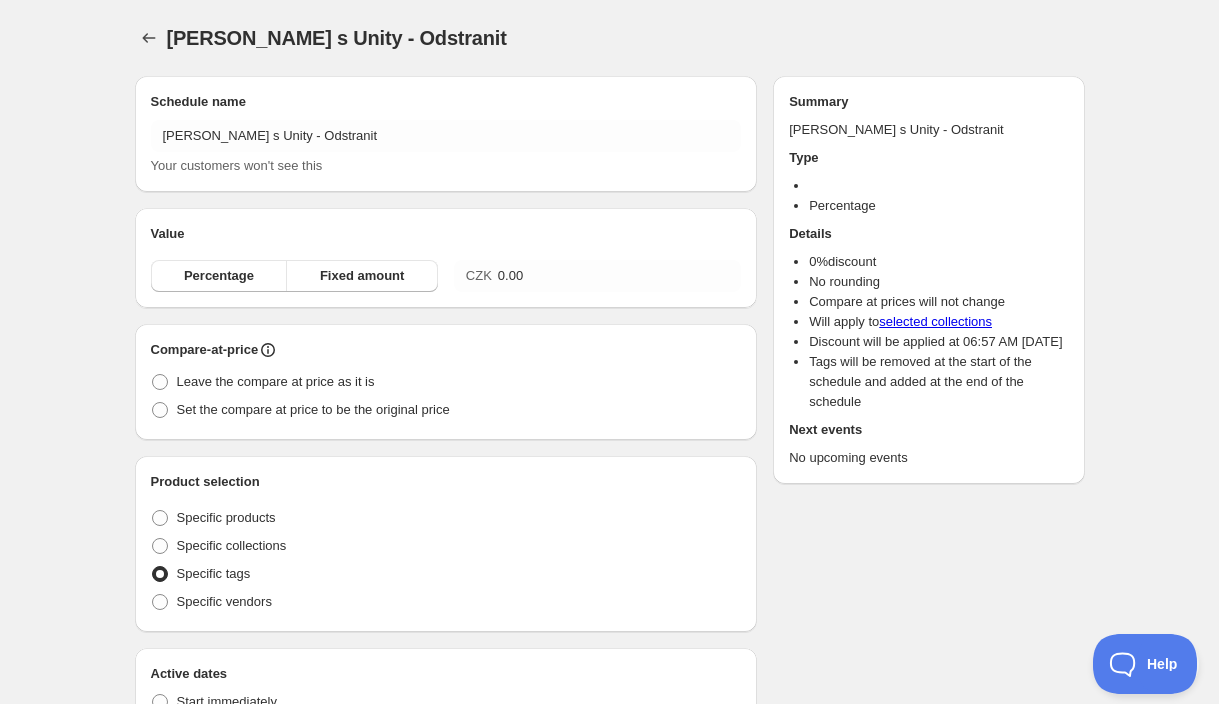 radio on "true" 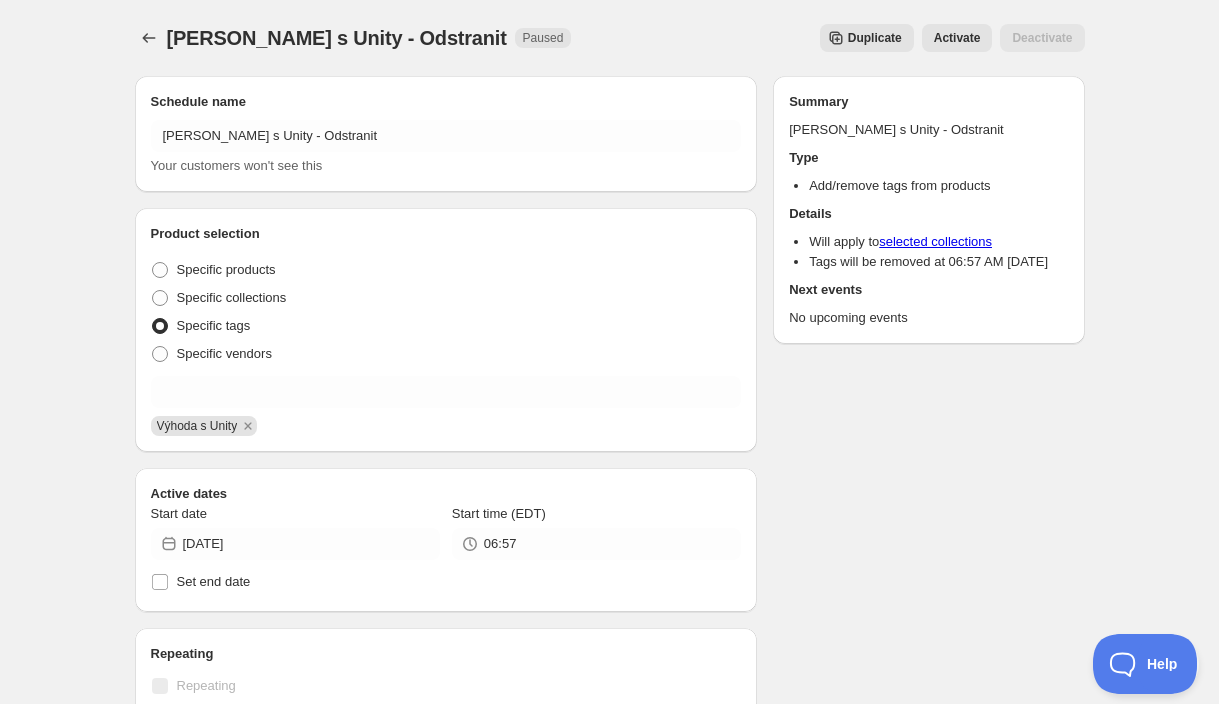 click on "Activate" at bounding box center [957, 38] 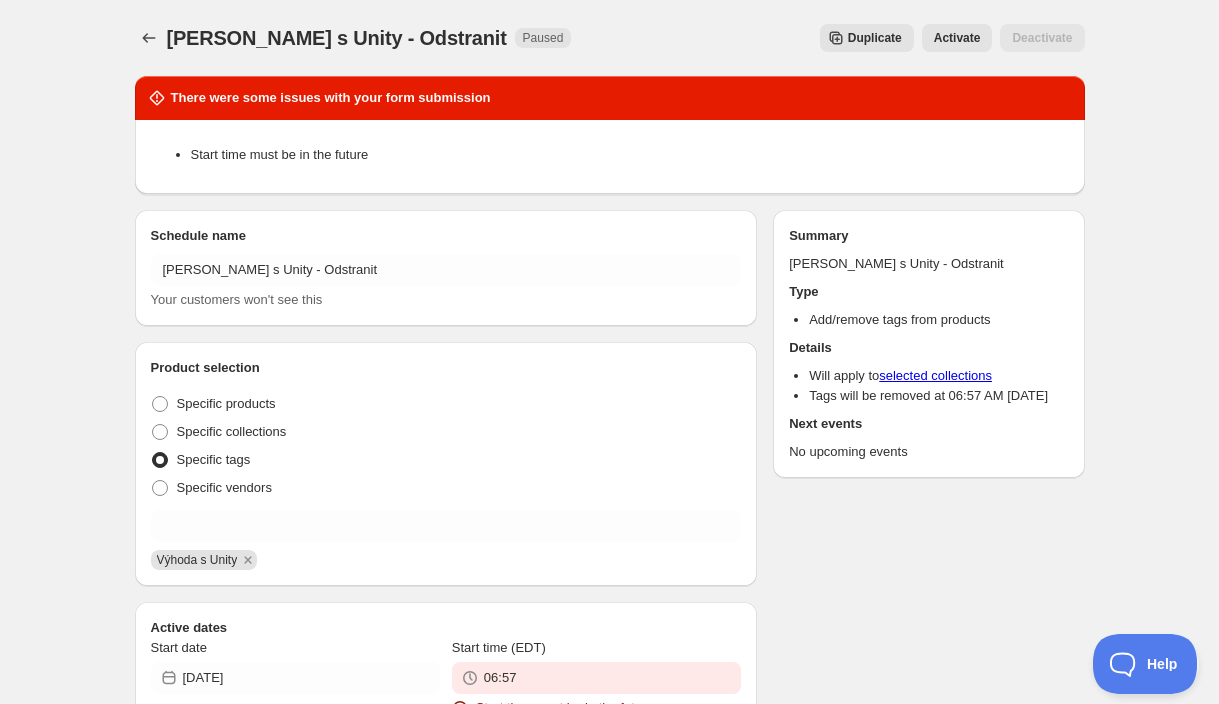 scroll, scrollTop: 261, scrollLeft: 0, axis: vertical 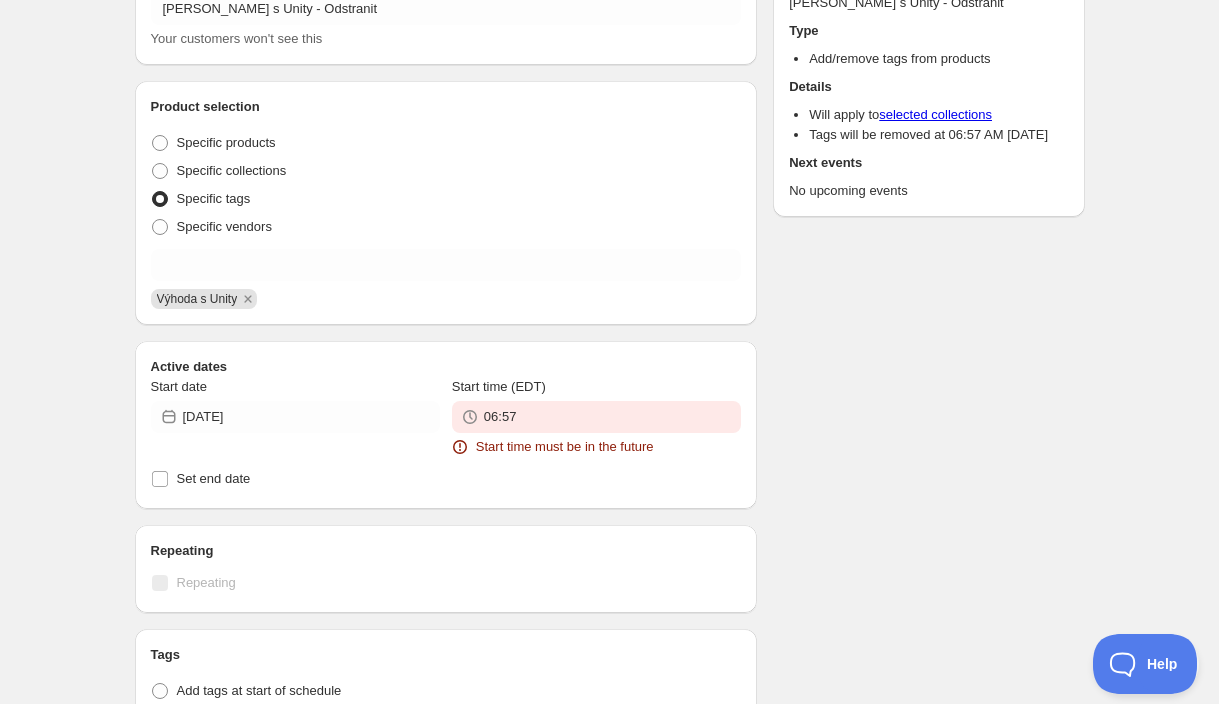 click 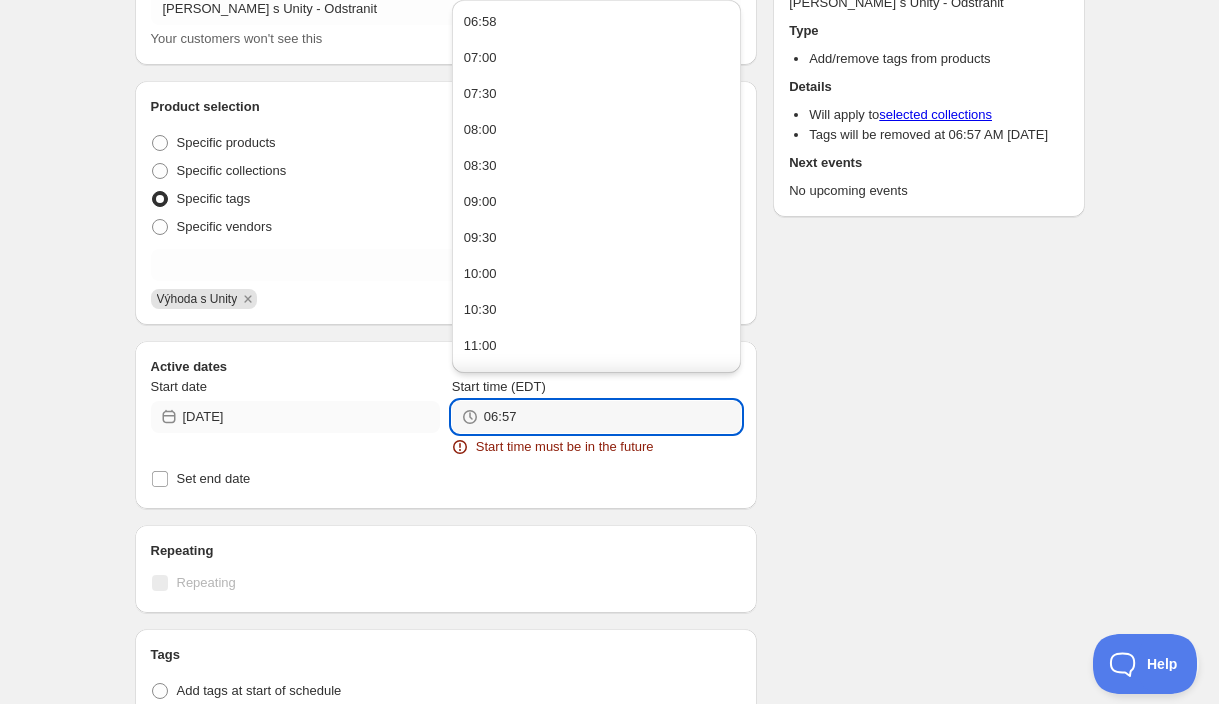 drag, startPoint x: 534, startPoint y: 422, endPoint x: 427, endPoint y: 422, distance: 107 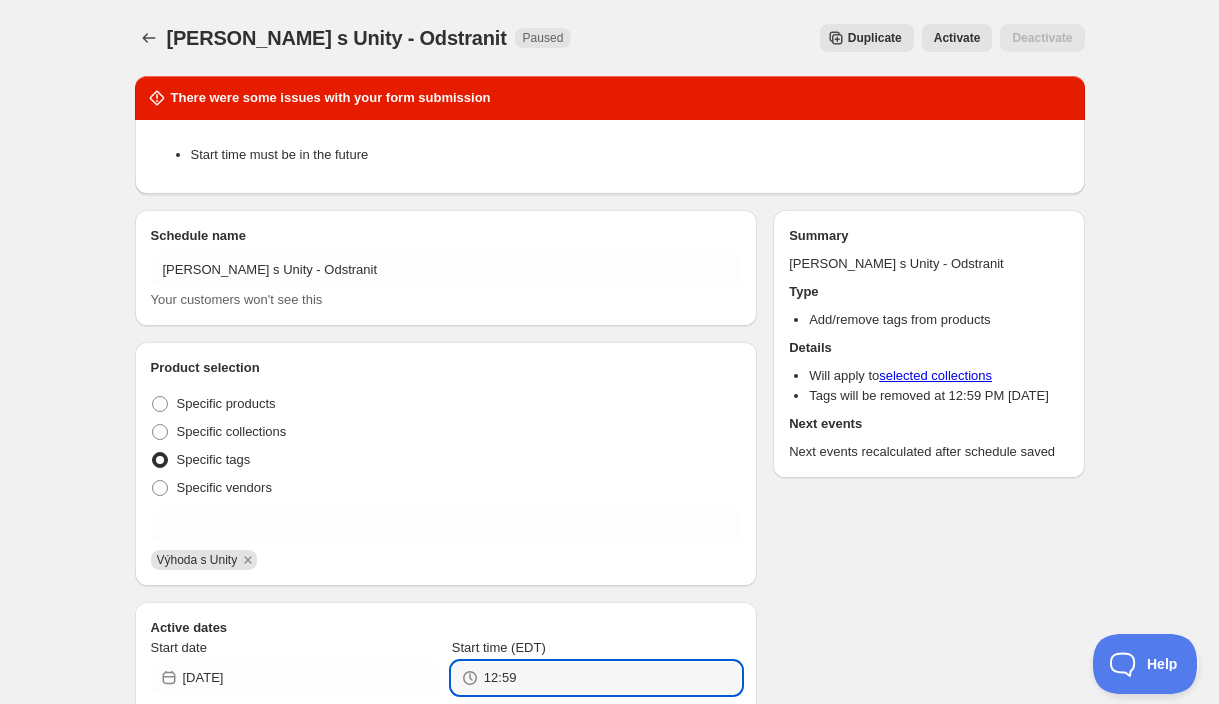 scroll, scrollTop: 0, scrollLeft: 0, axis: both 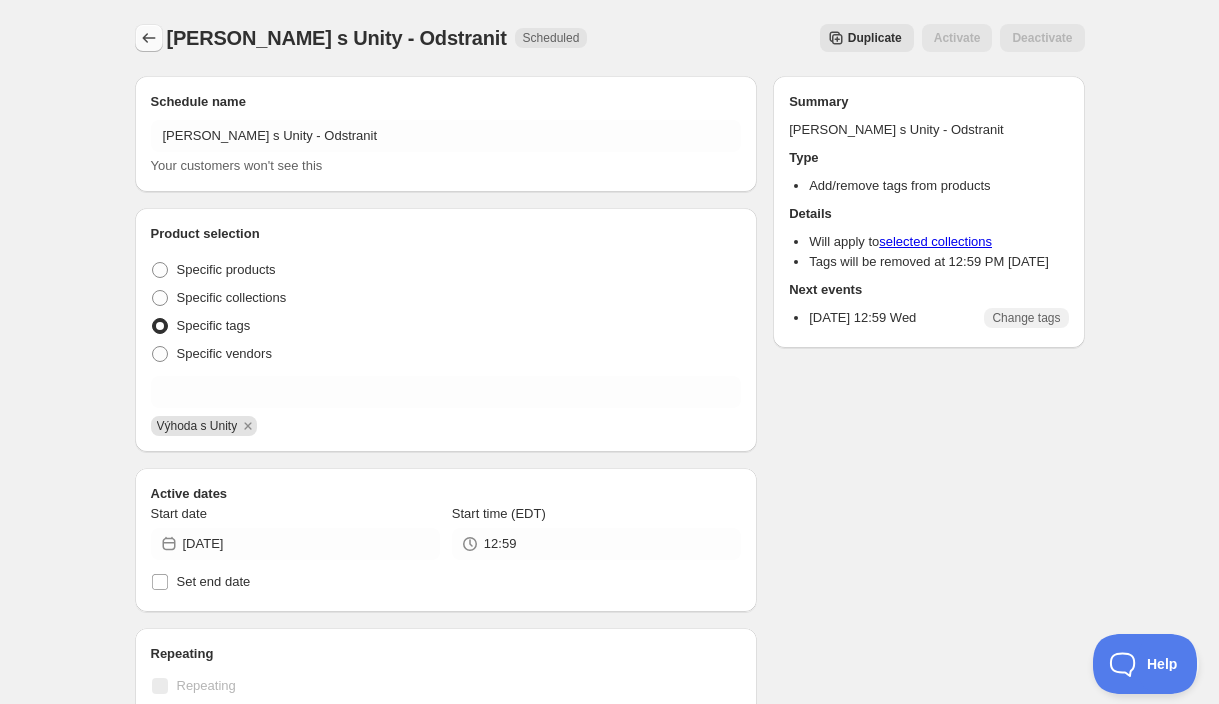 click 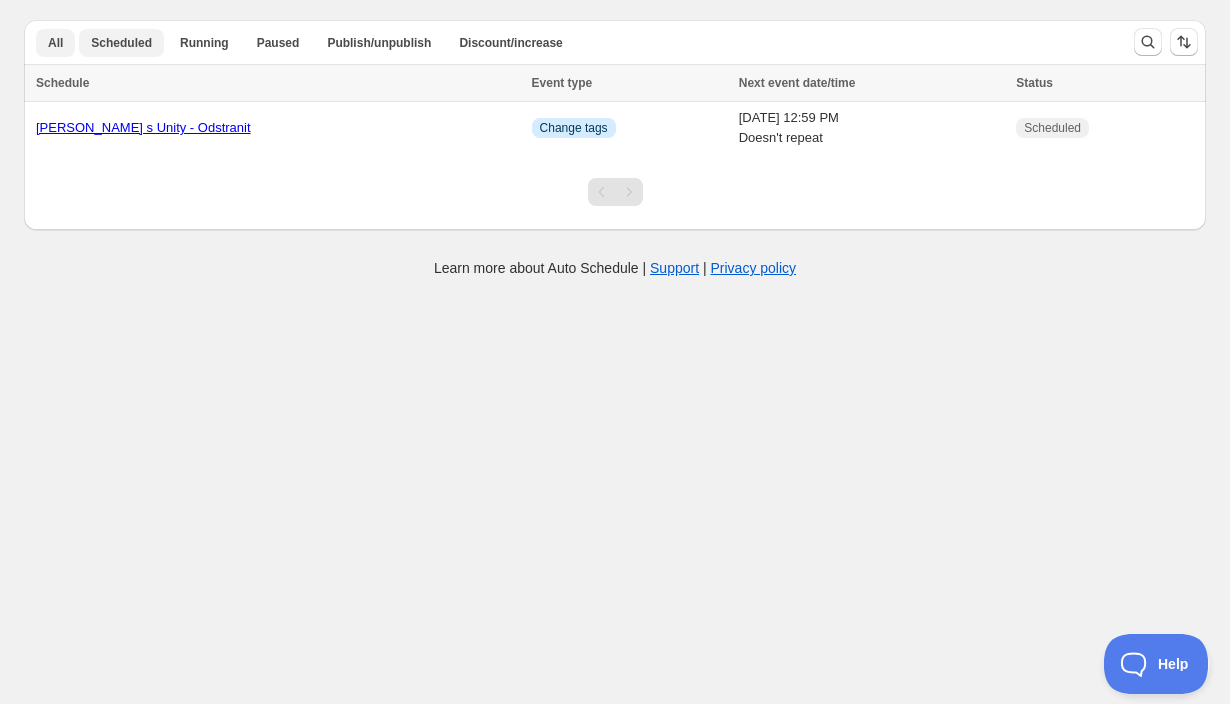 click on "Scheduled" at bounding box center [121, 43] 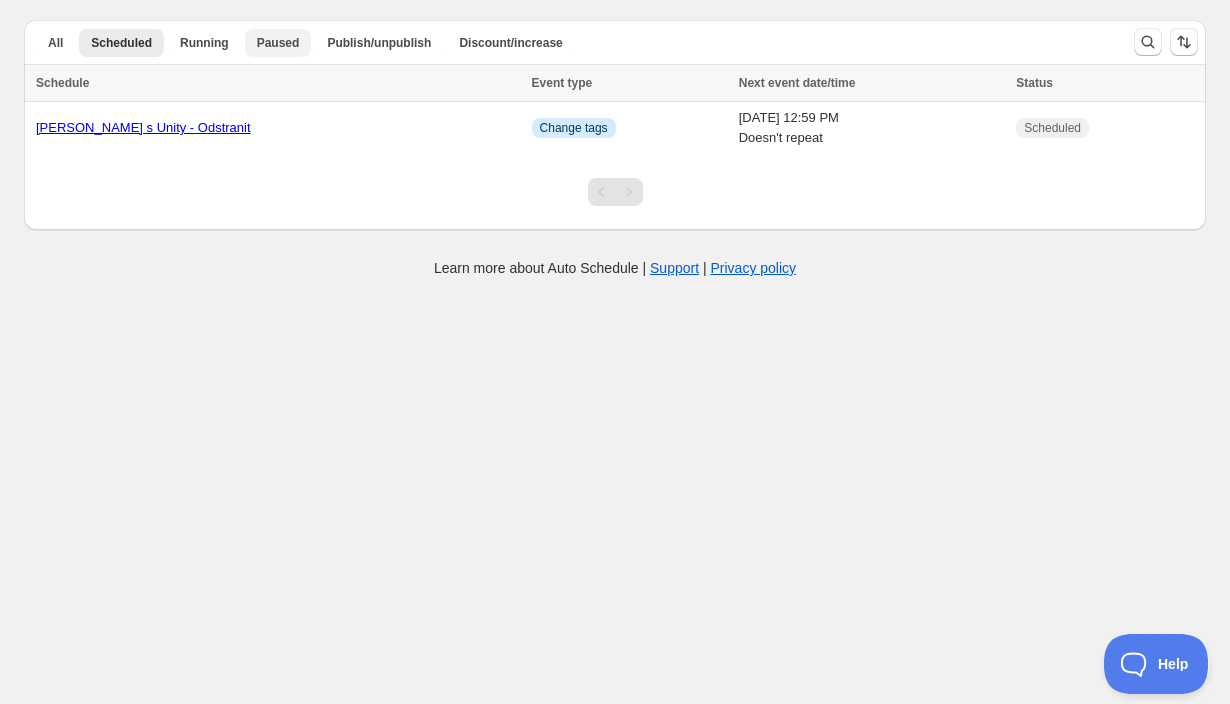 click on "Paused" at bounding box center [278, 43] 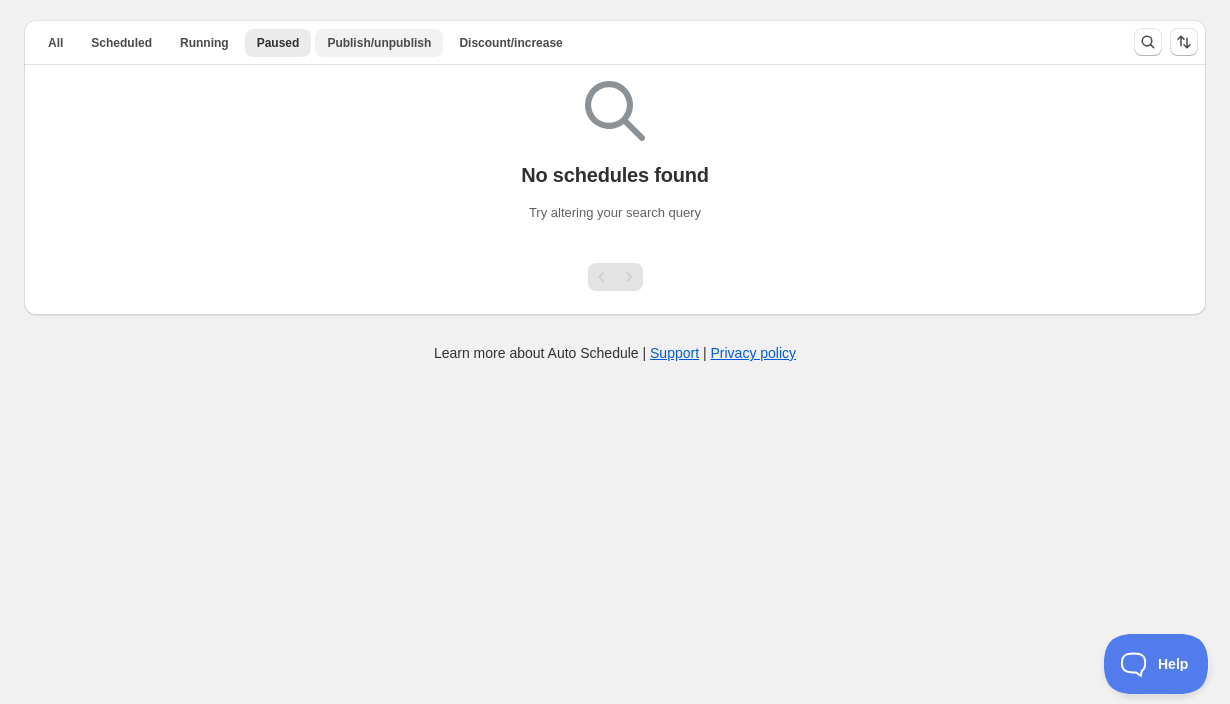 click on "Publish/unpublish" at bounding box center [379, 43] 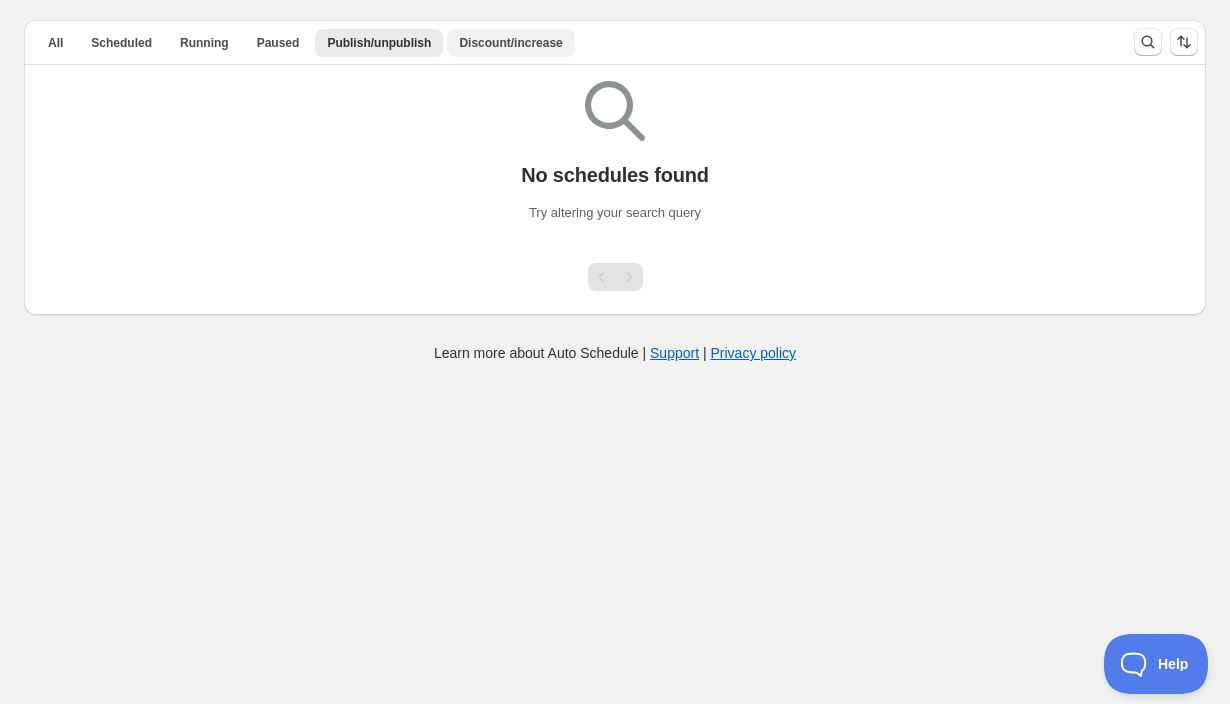 click on "Discount/increase" at bounding box center (510, 43) 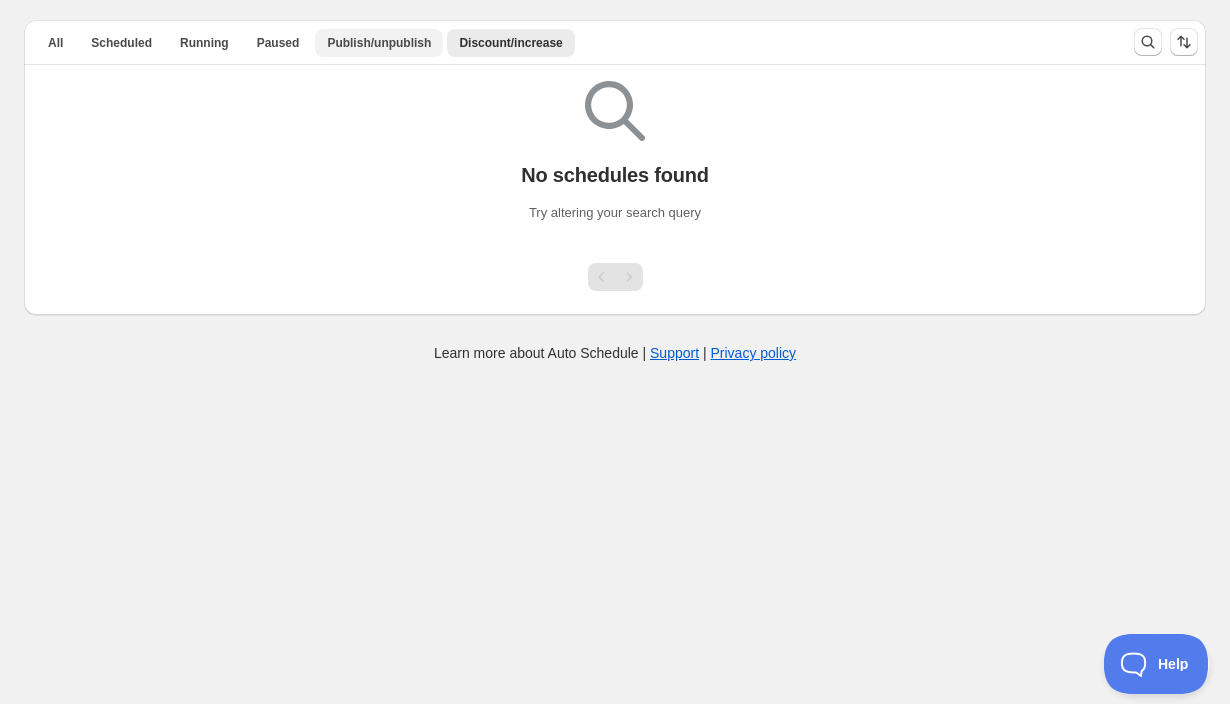 click on "Publish/unpublish" at bounding box center [379, 43] 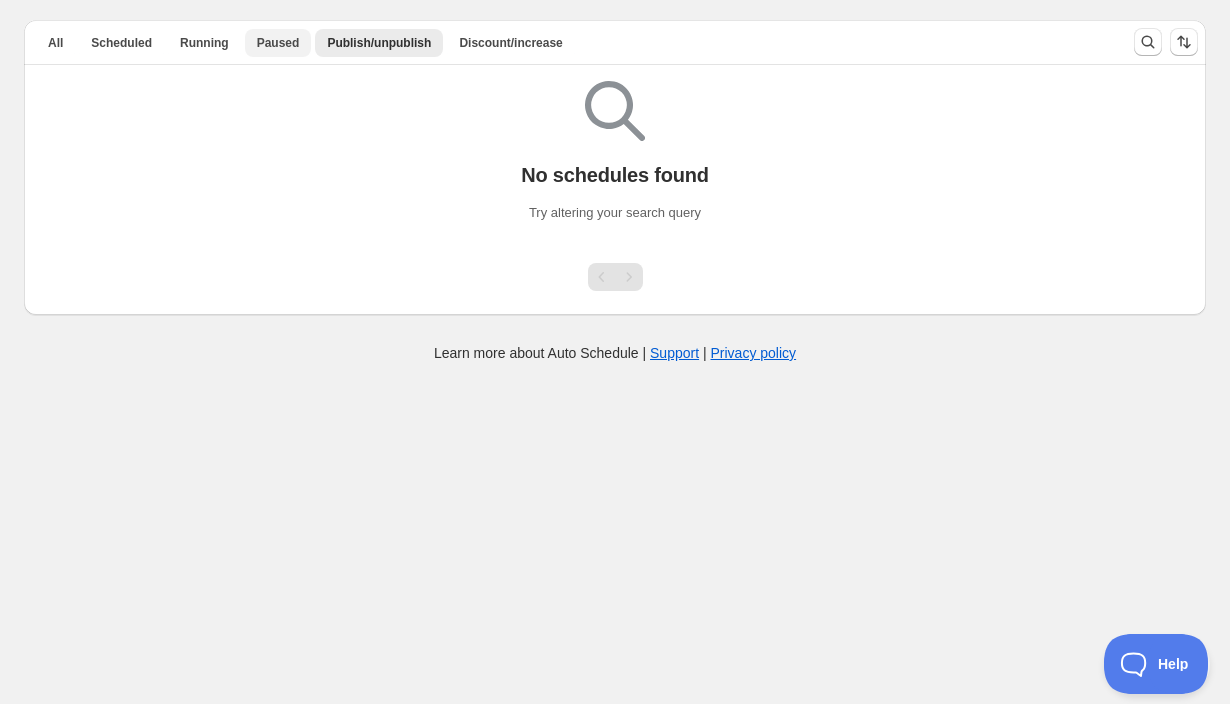 click on "Paused" at bounding box center [278, 43] 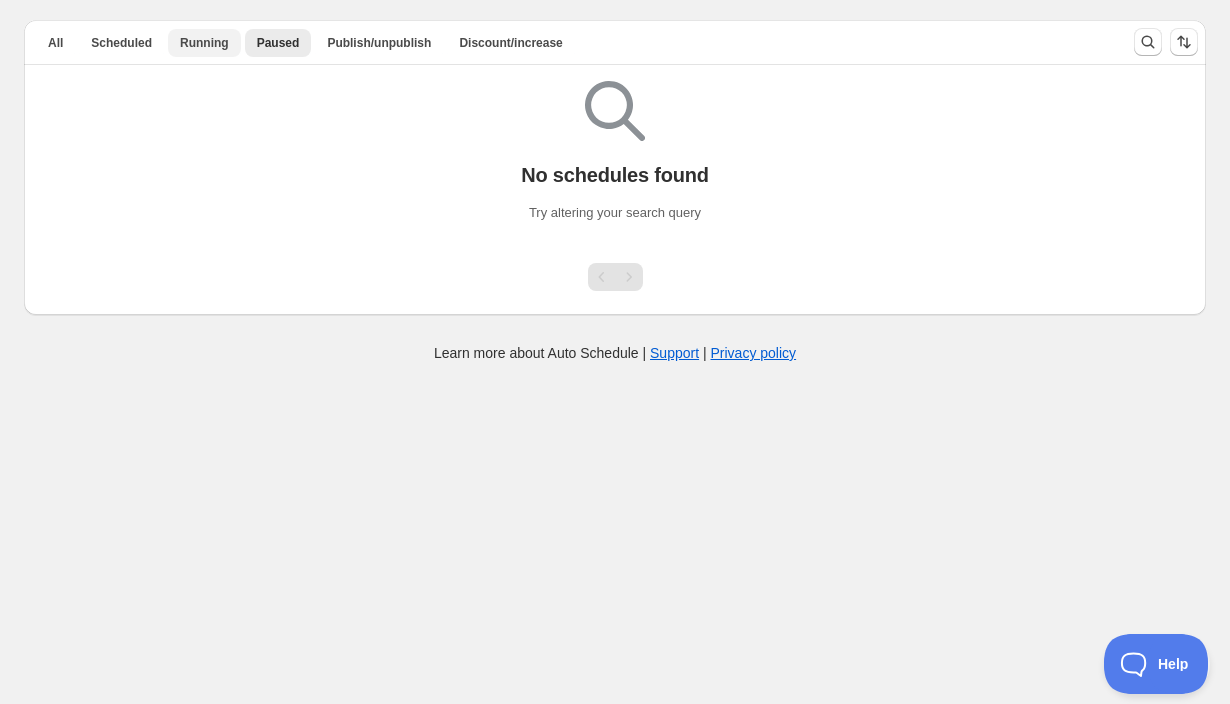 click on "Running" at bounding box center (204, 43) 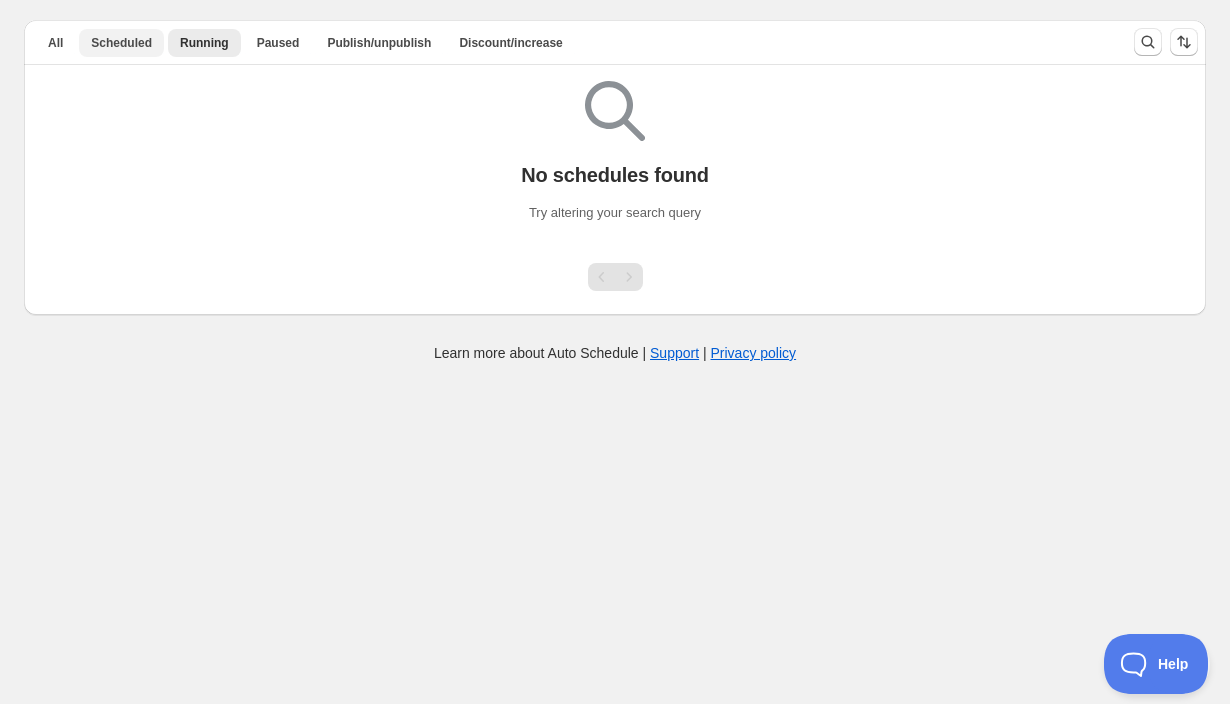 click on "Scheduled" at bounding box center [121, 43] 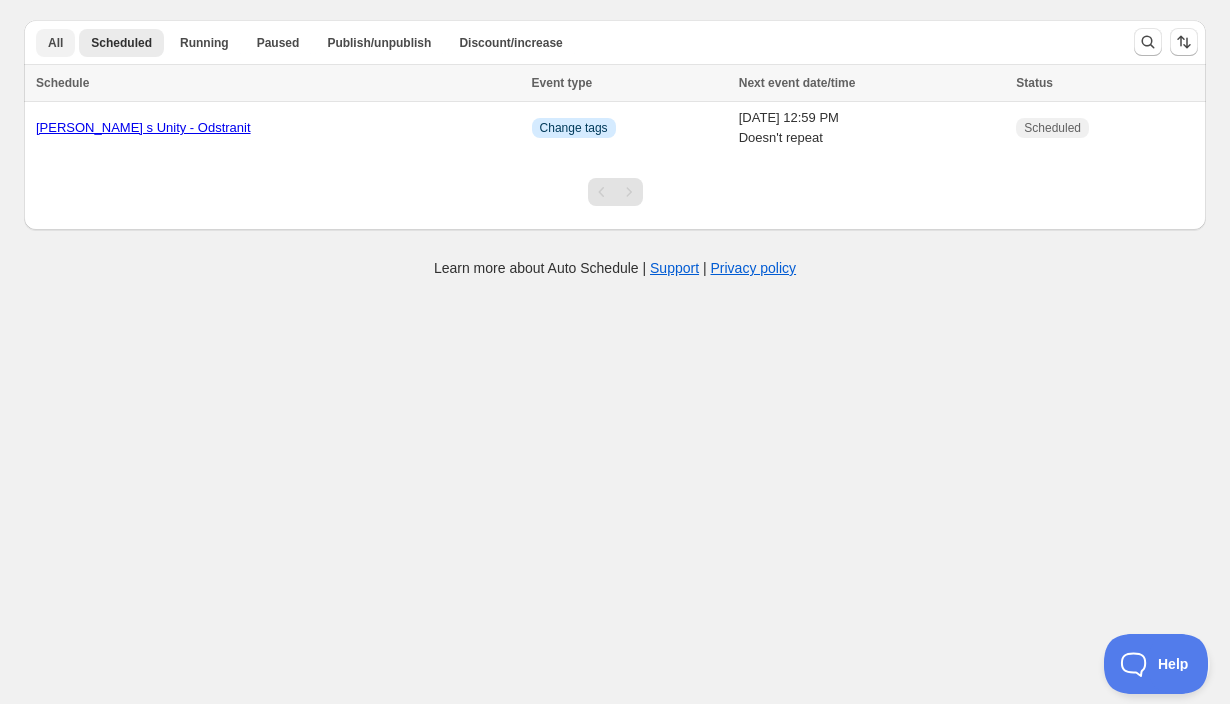 click on "All" at bounding box center [55, 43] 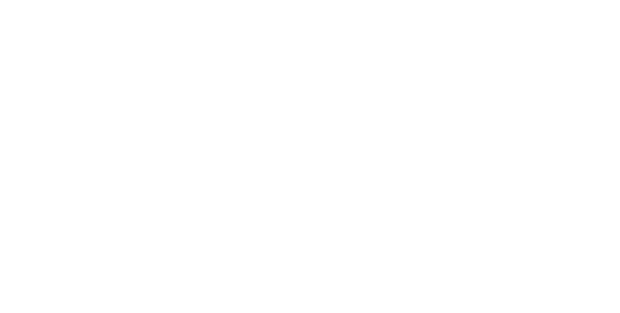 scroll, scrollTop: 0, scrollLeft: 0, axis: both 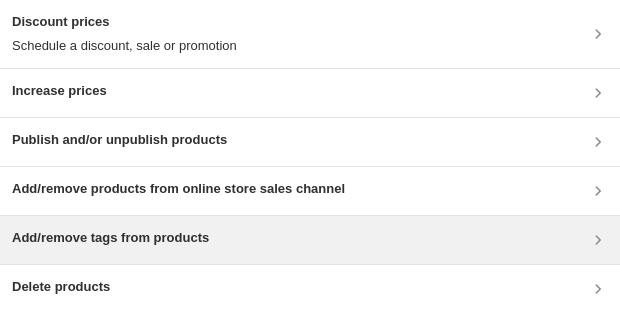 click on "Add/remove tags from products" at bounding box center [110, 238] 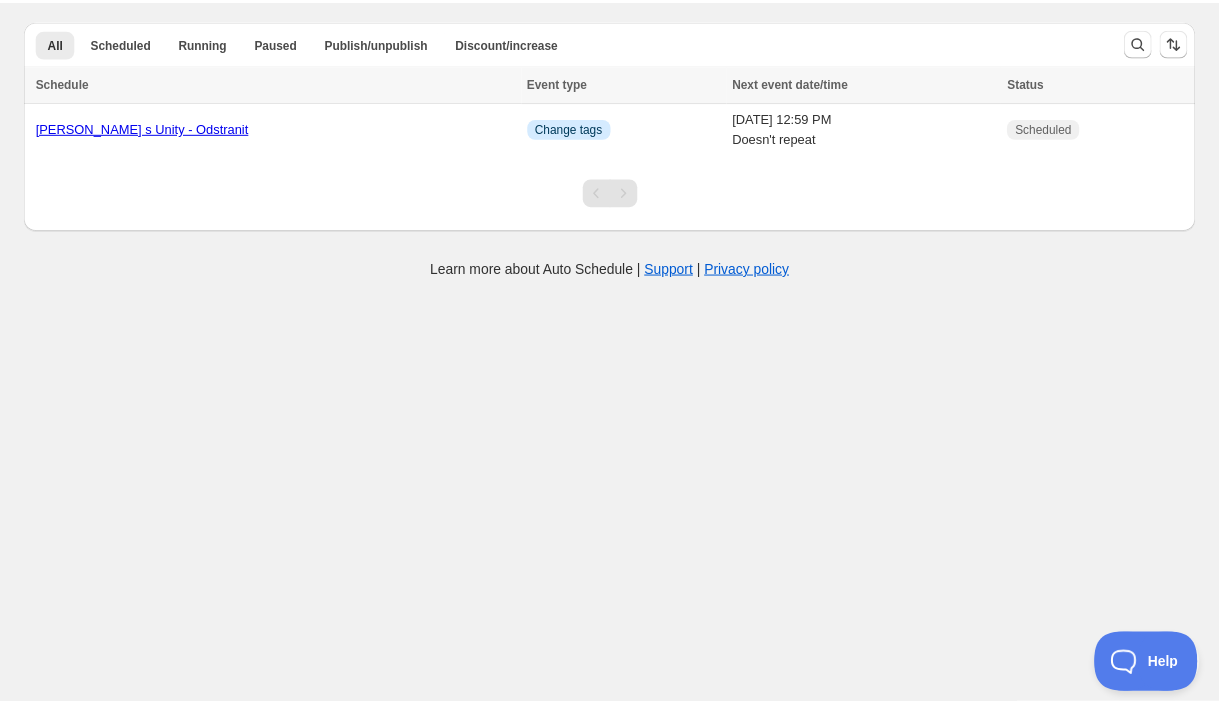 scroll, scrollTop: 0, scrollLeft: 0, axis: both 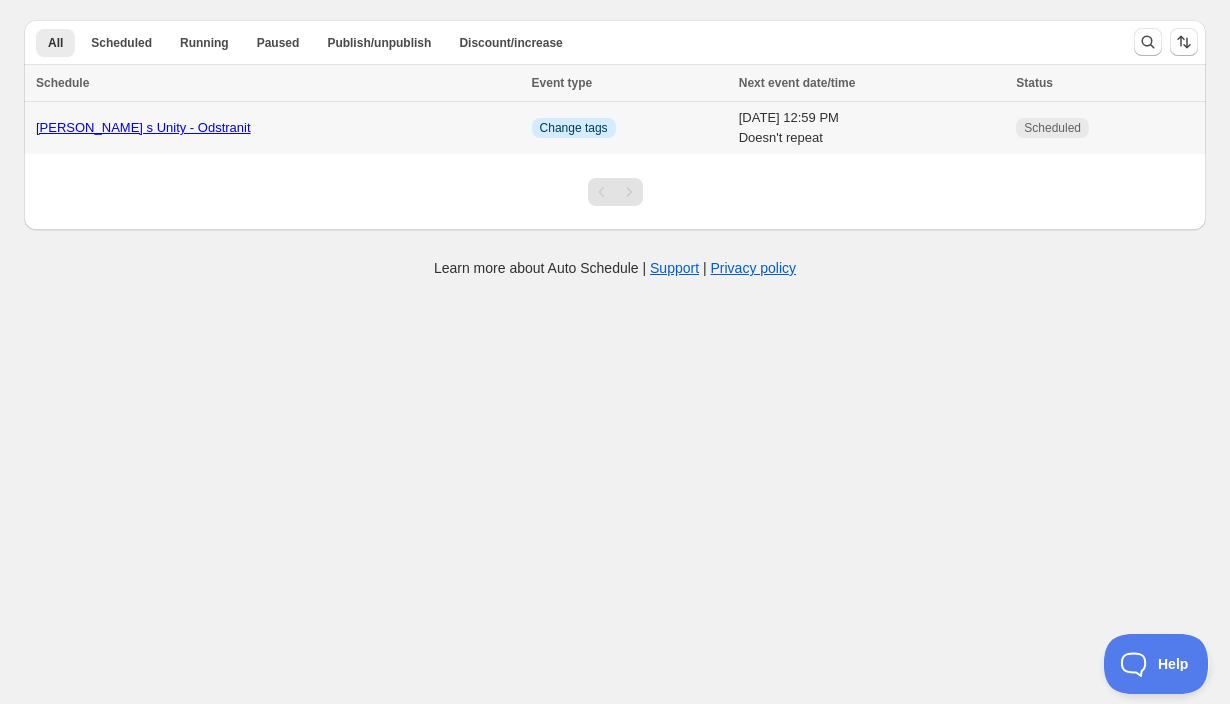 click on "[DATE] 12:59 PM Doesn't repeat" at bounding box center [872, 128] 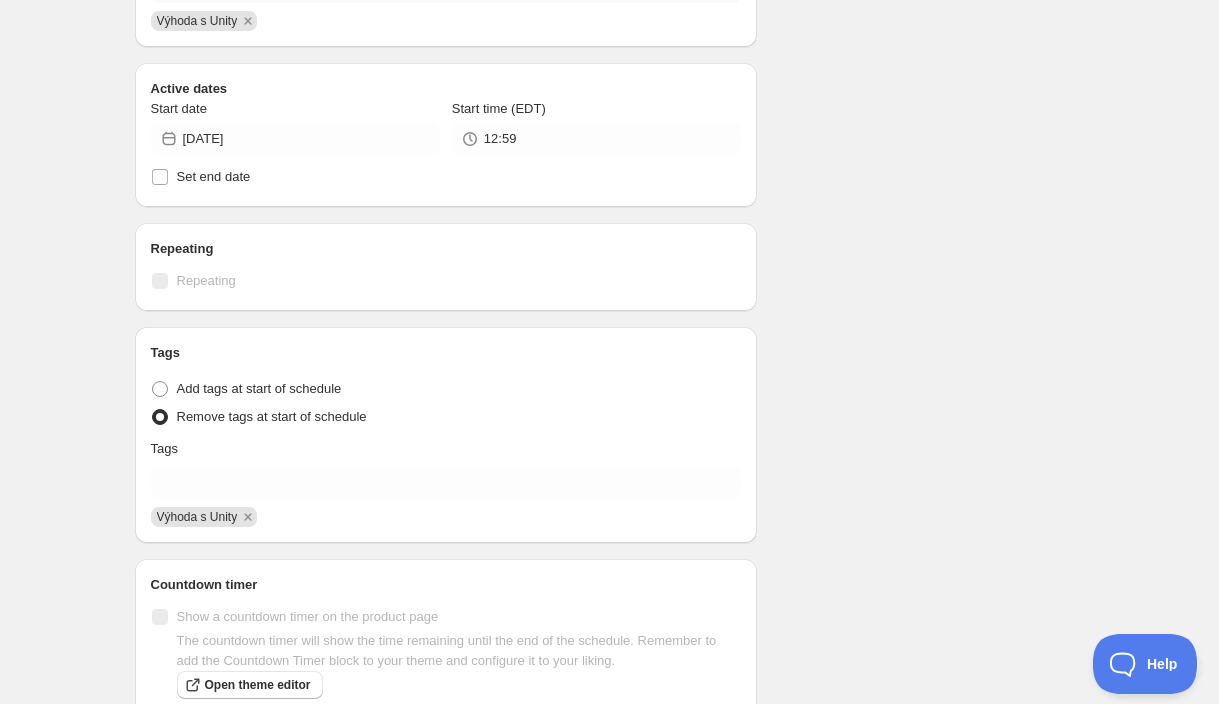 scroll, scrollTop: 408, scrollLeft: 0, axis: vertical 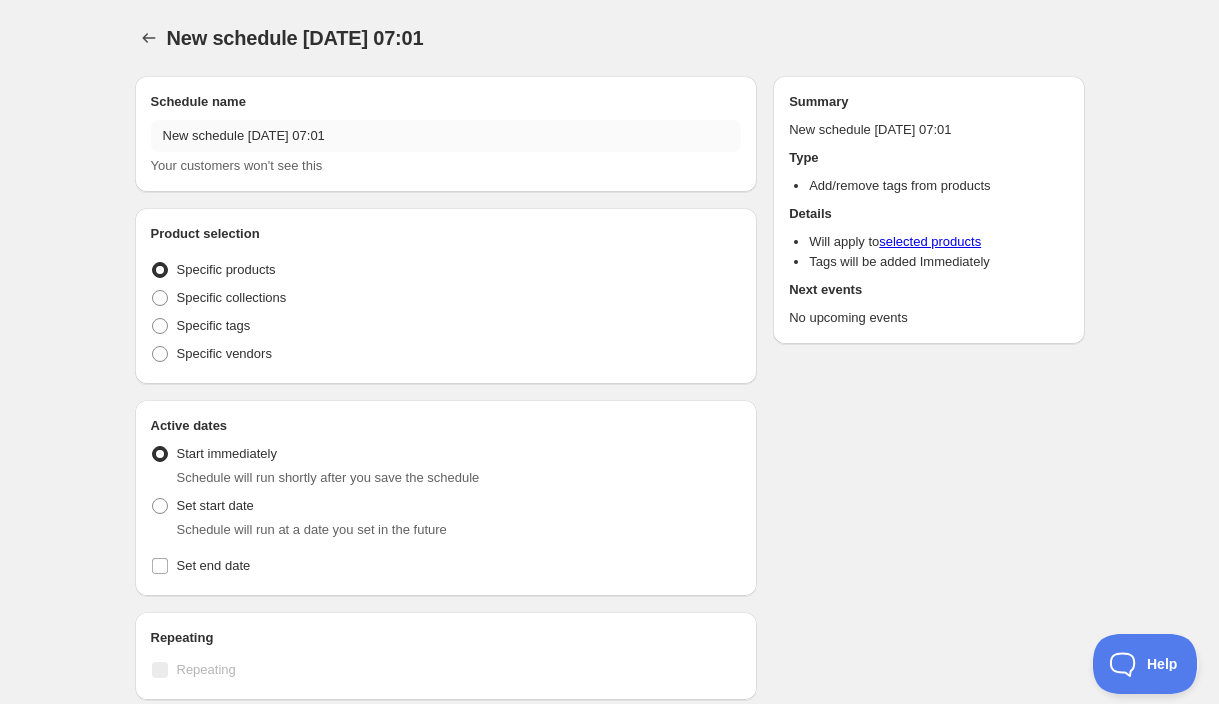 radio on "true" 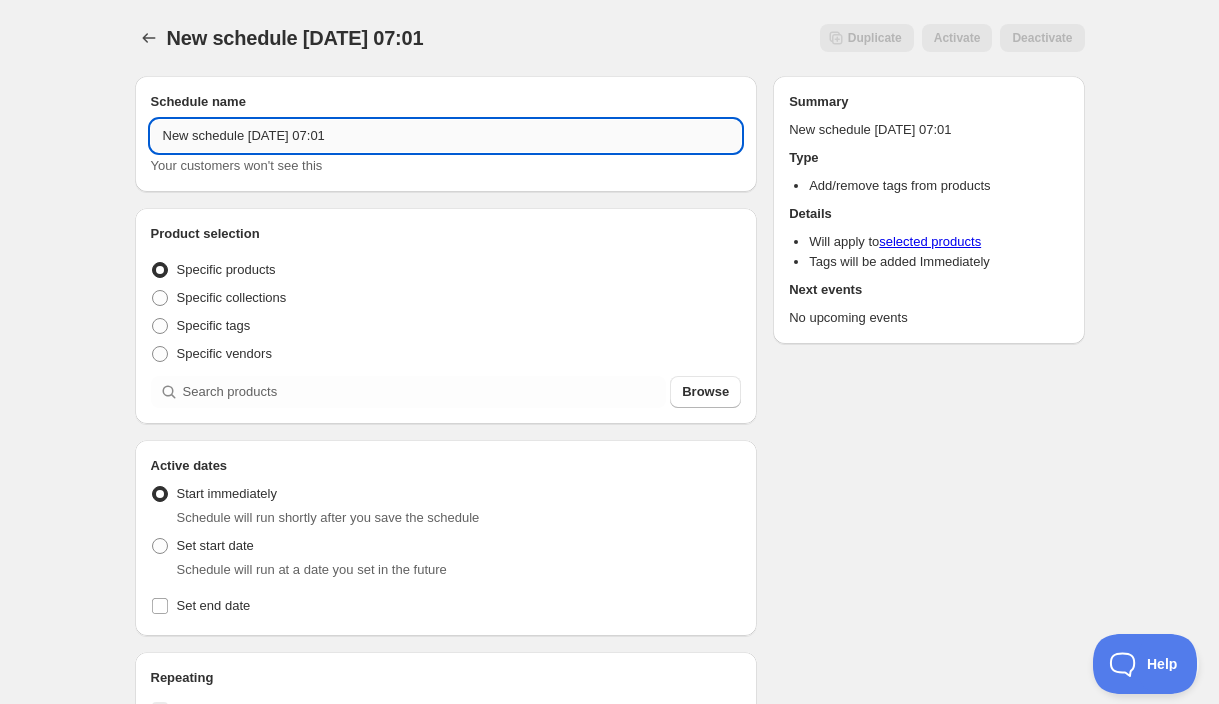 click on "New schedule Jul 16 2025 07:01" at bounding box center (446, 136) 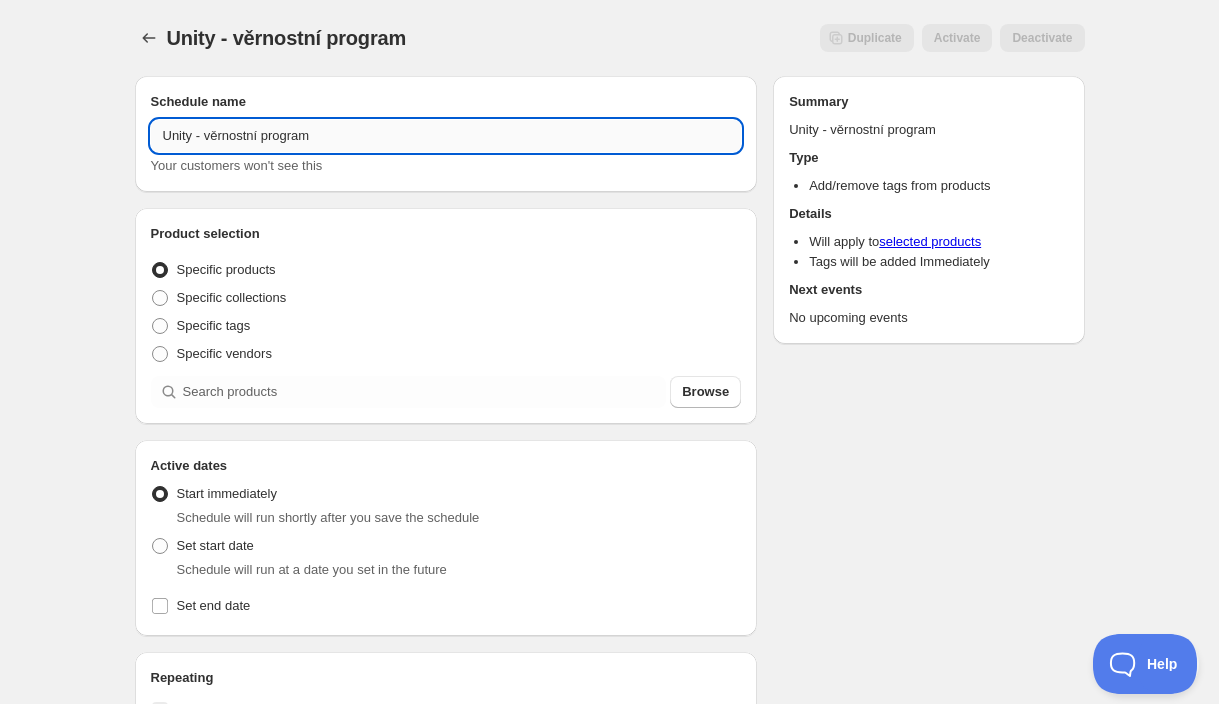 click on "Unity - věrnostní program" at bounding box center [446, 136] 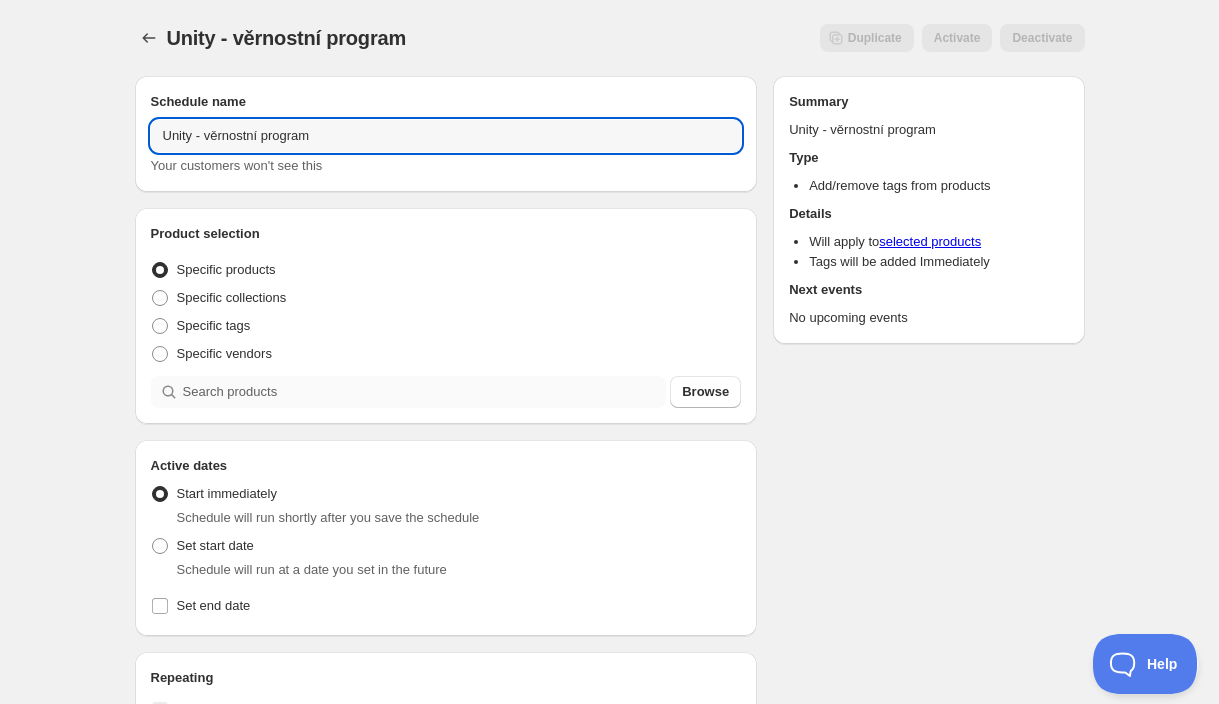 type on "Unity - věrnostní program" 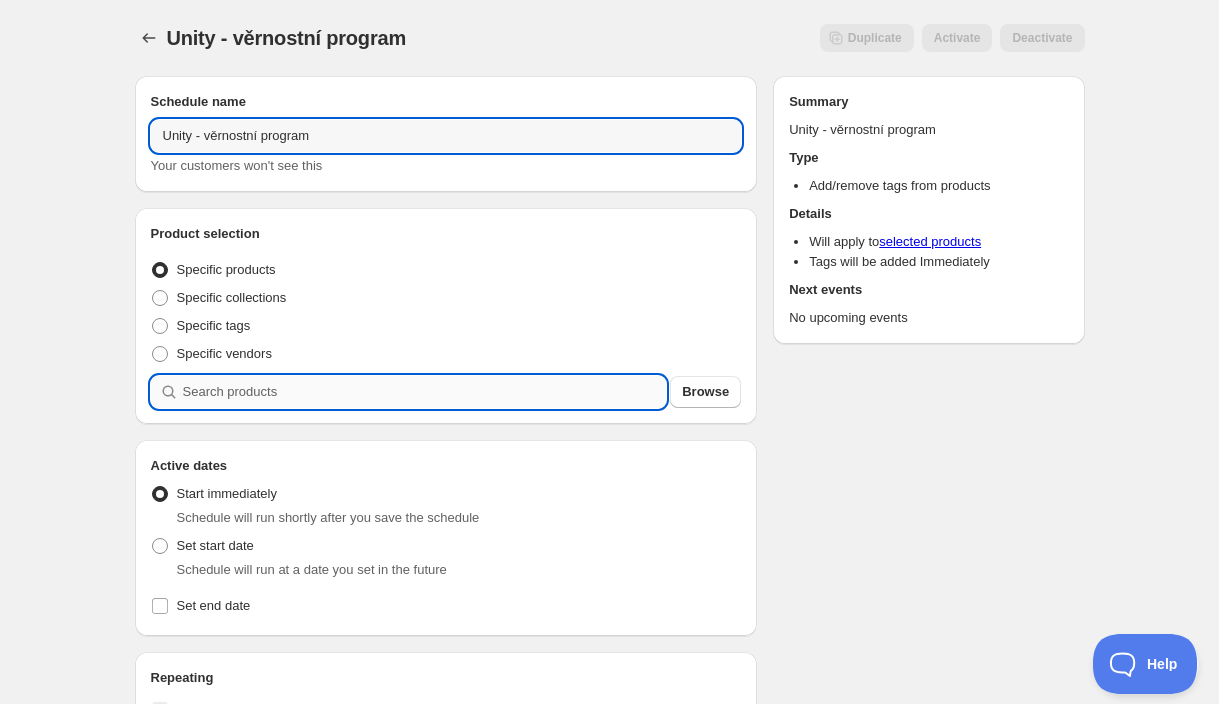 click at bounding box center (425, 392) 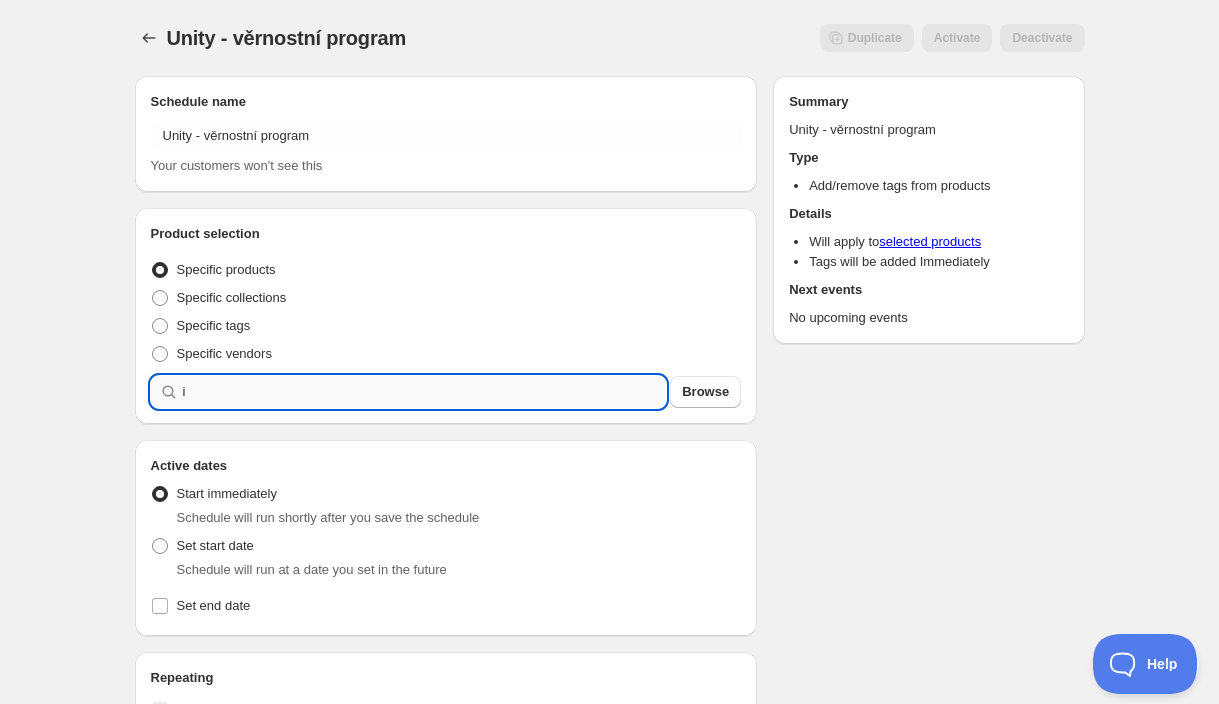 type on "i" 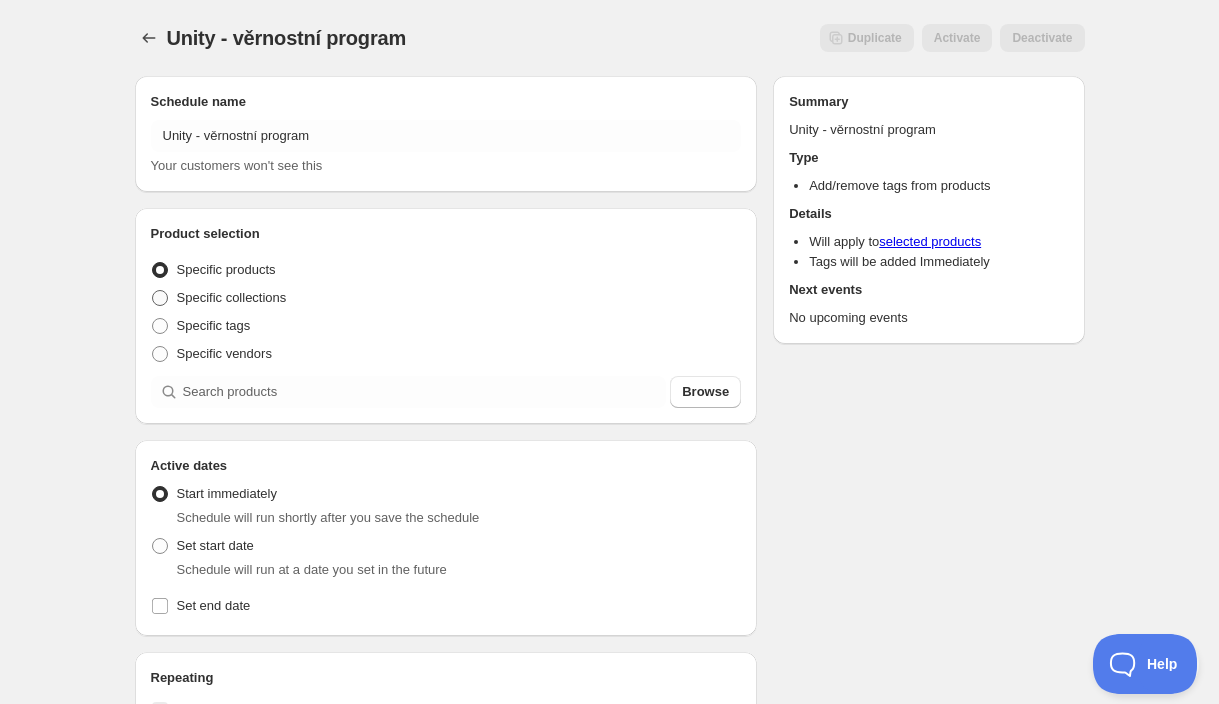 click on "Specific collections" at bounding box center (219, 298) 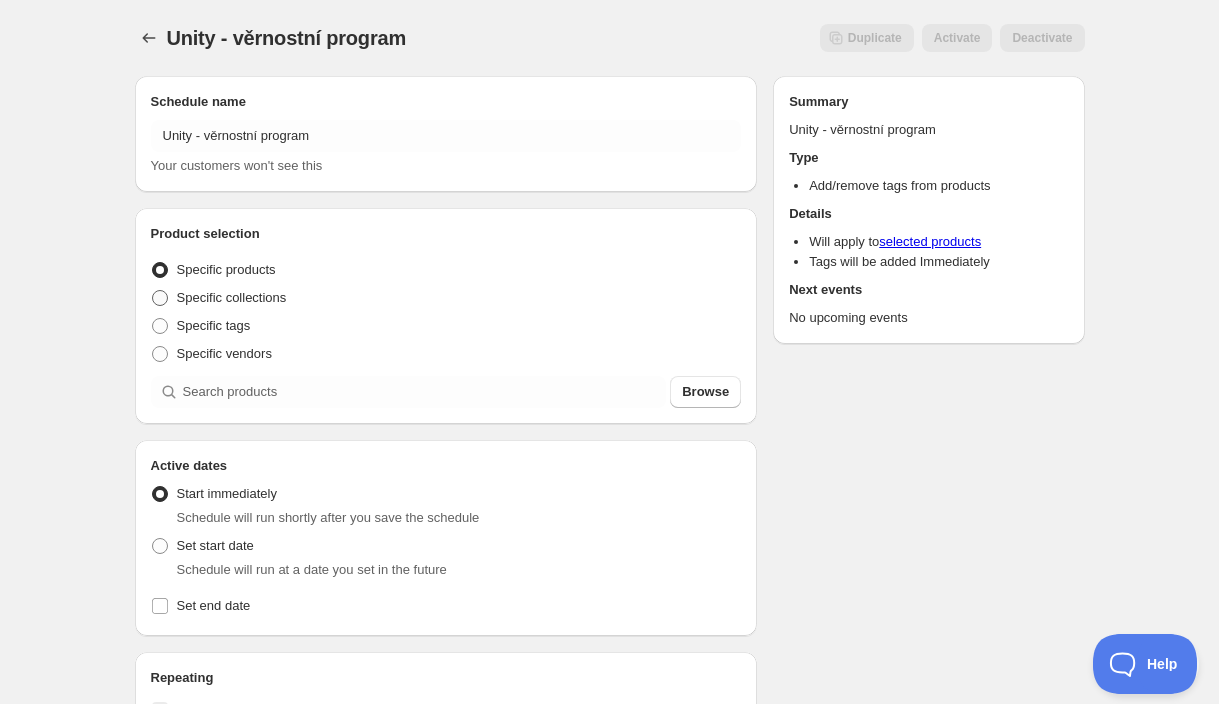 radio on "true" 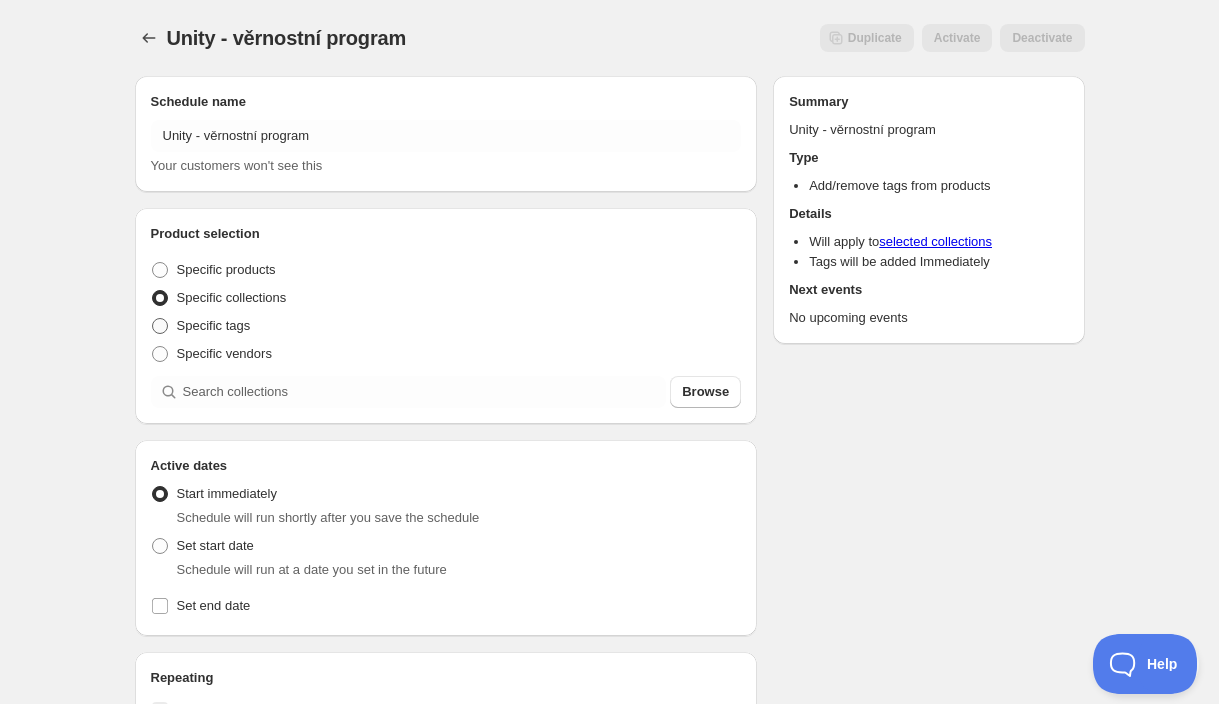 click on "Specific tags" at bounding box center (214, 325) 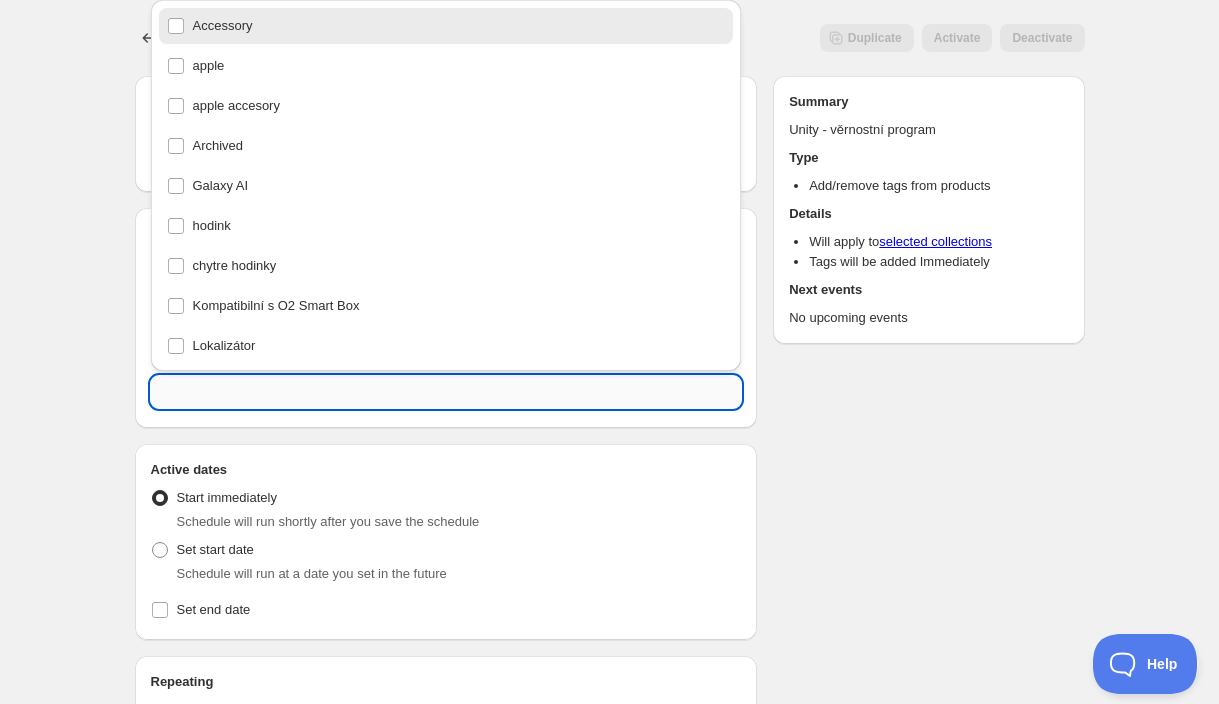 click at bounding box center [446, 392] 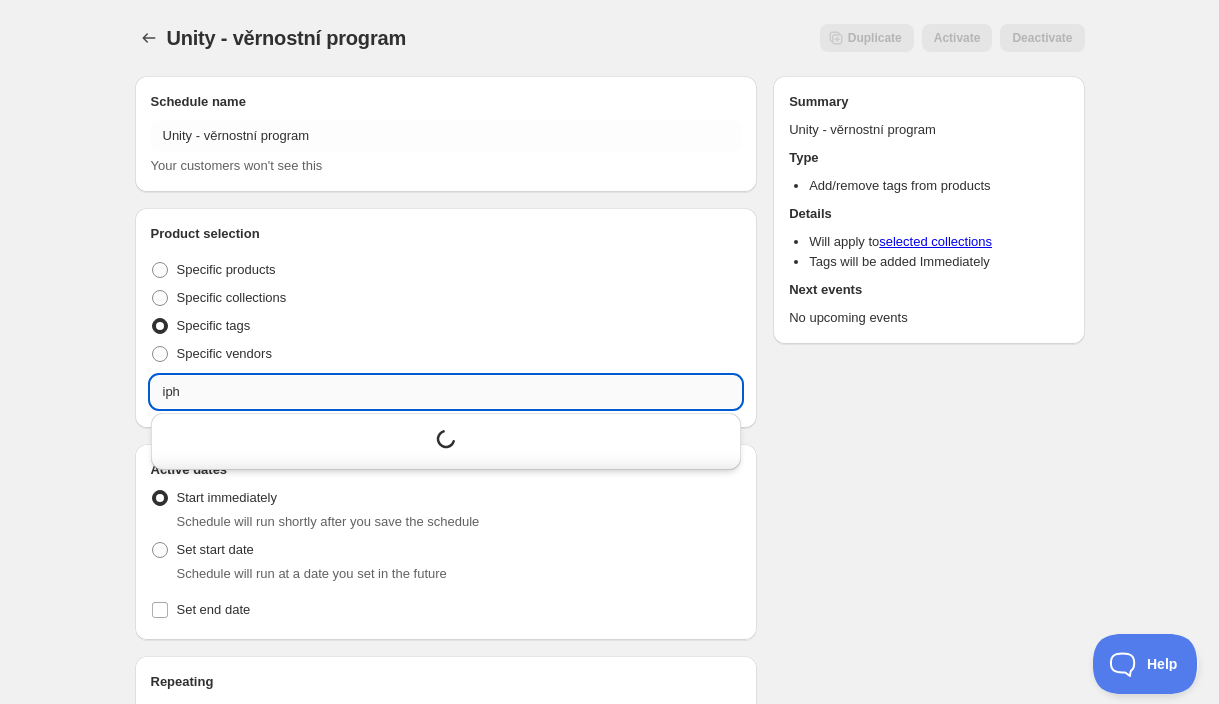 type on "ipho" 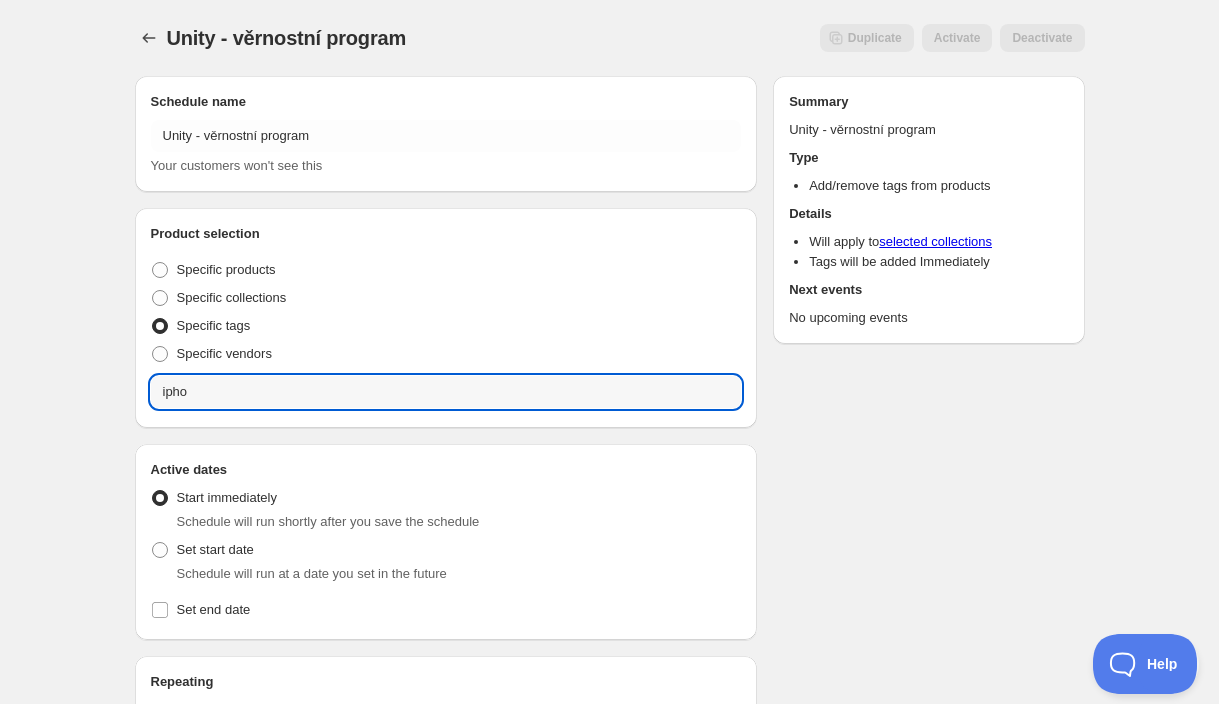 drag, startPoint x: 216, startPoint y: 387, endPoint x: 35, endPoint y: 387, distance: 181 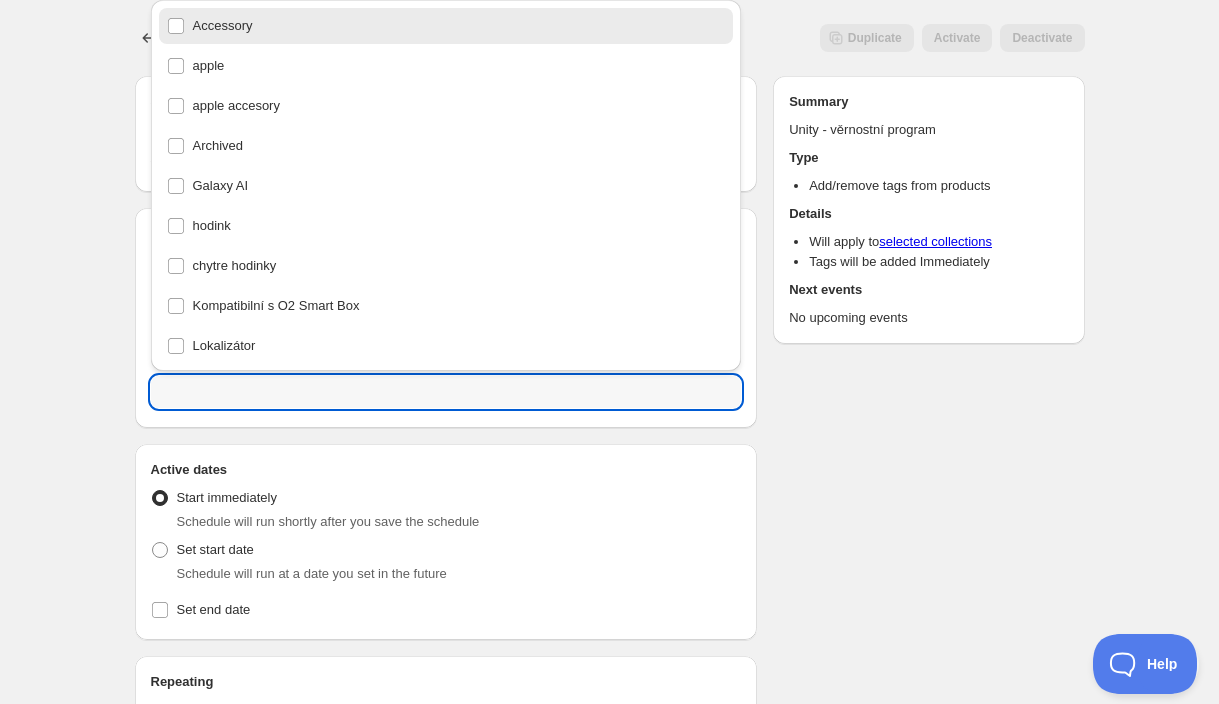 click on "Unity - věrnostní program. This page is ready Unity - věrnostní program Duplicate Activate Deactivate More actions Duplicate Activate Deactivate Submit Schedule name Unity - věrnostní program Your customers won't see this Product selection Entity type Specific products Specific collections Specific tags Specific vendors Active dates Active Date Type Start immediately Schedule will run shortly after you save the schedule Set start date Schedule will run at a date you set in the future Set end date Repeating Repeating Ok Cancel Every 1 Date range Days Weeks Months Years Days Ends Never On specific date After a number of occurances Tags Tag type Add tags at start of schedule Remove tags at start of schedule Tags Countdown timer Show a countdown timer on the product page The countdown timer will show the time remaining until the end of the schedule. Remember to add the Countdown Timer block to your theme and configure it to your liking. Open theme editor Summary Unity - věrnostní program Type Details Save" at bounding box center [609, 608] 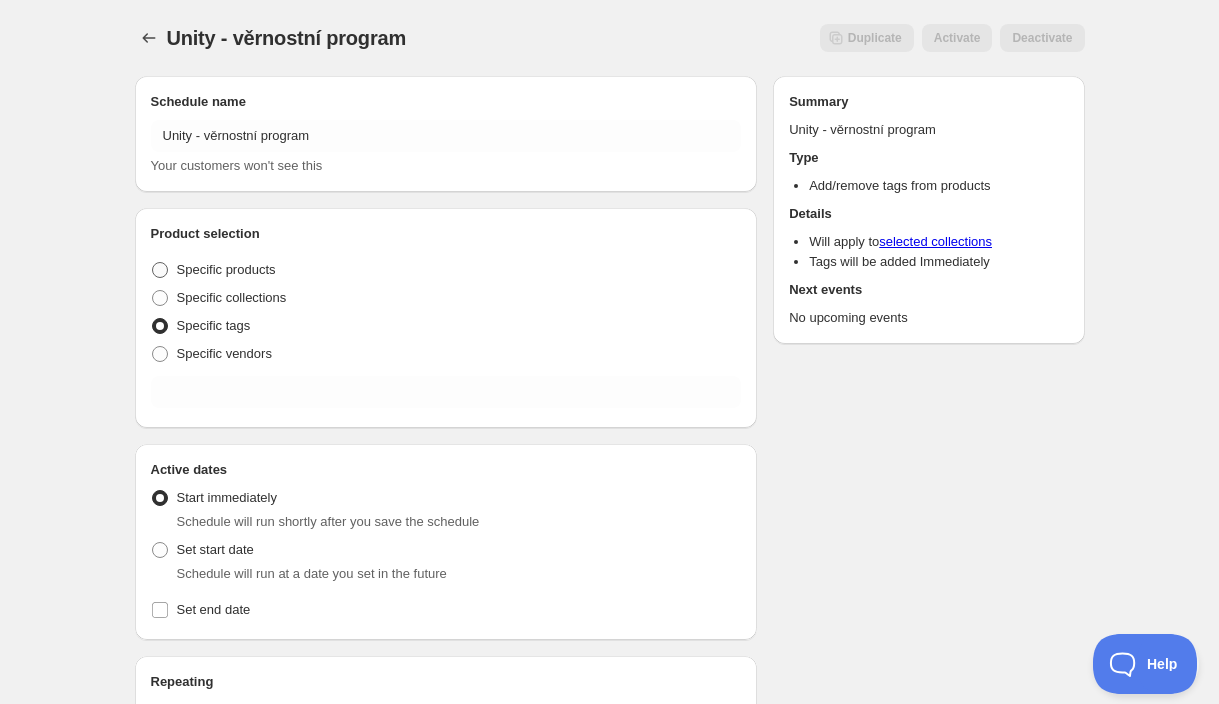 click on "Specific products" at bounding box center (213, 270) 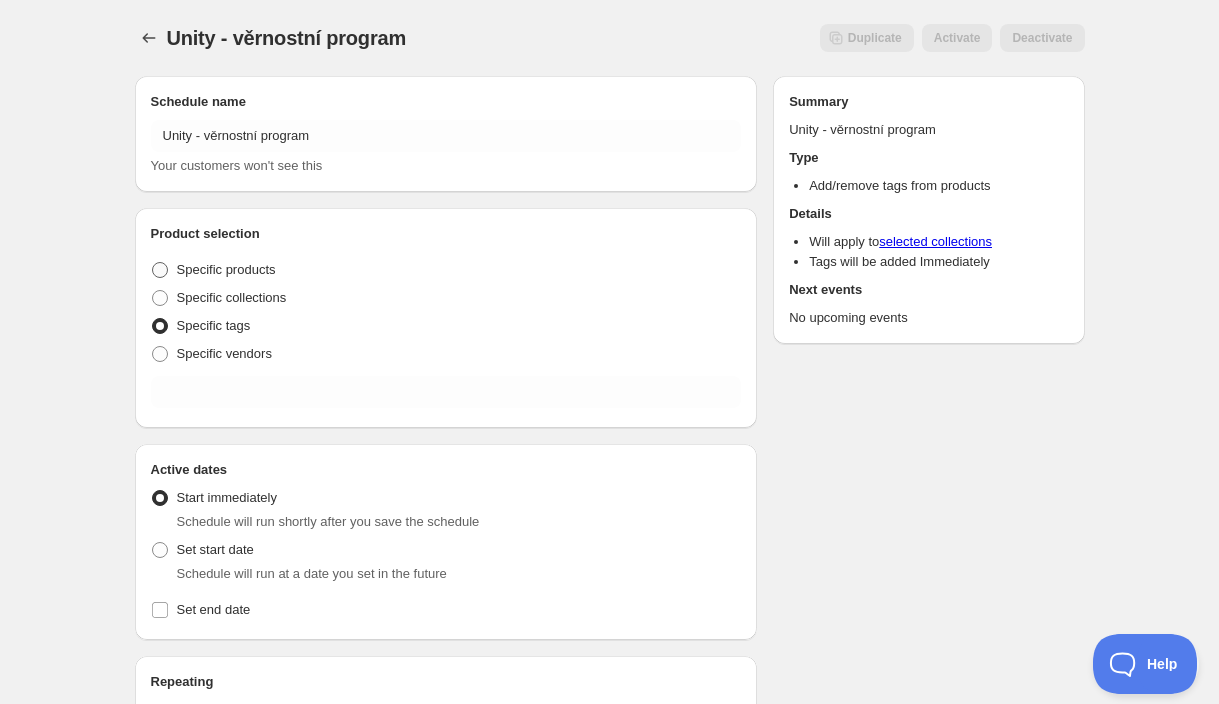 radio on "true" 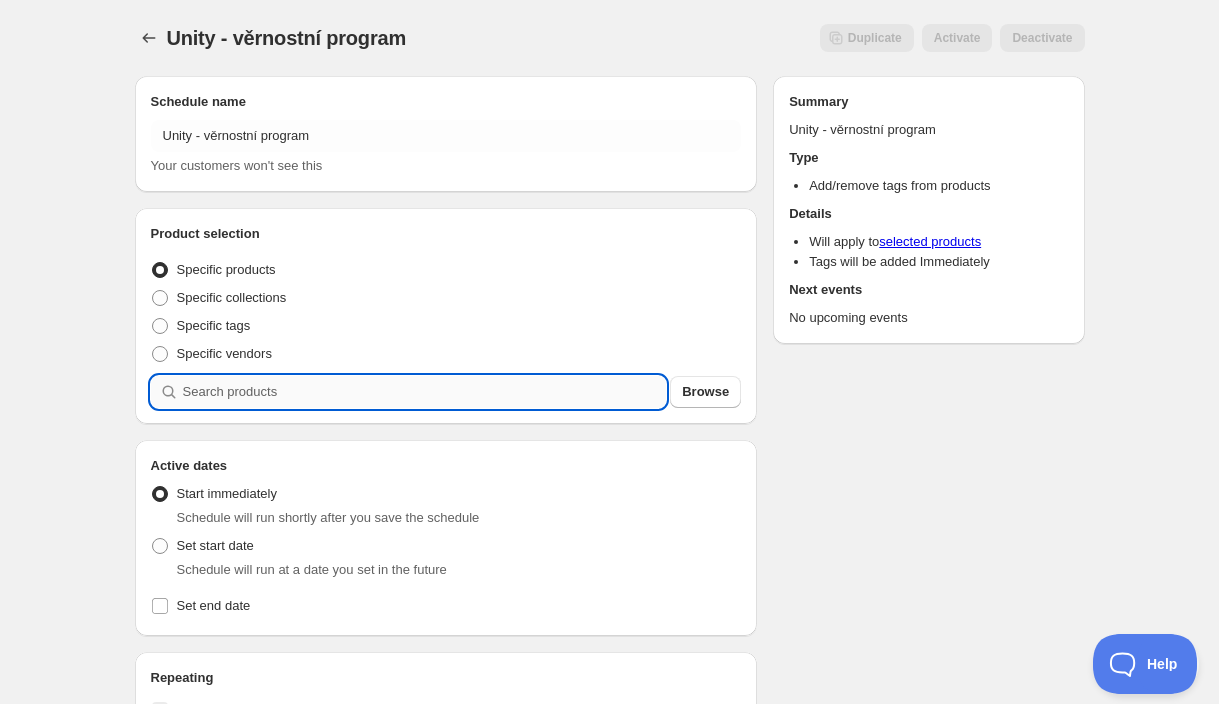 click at bounding box center [425, 392] 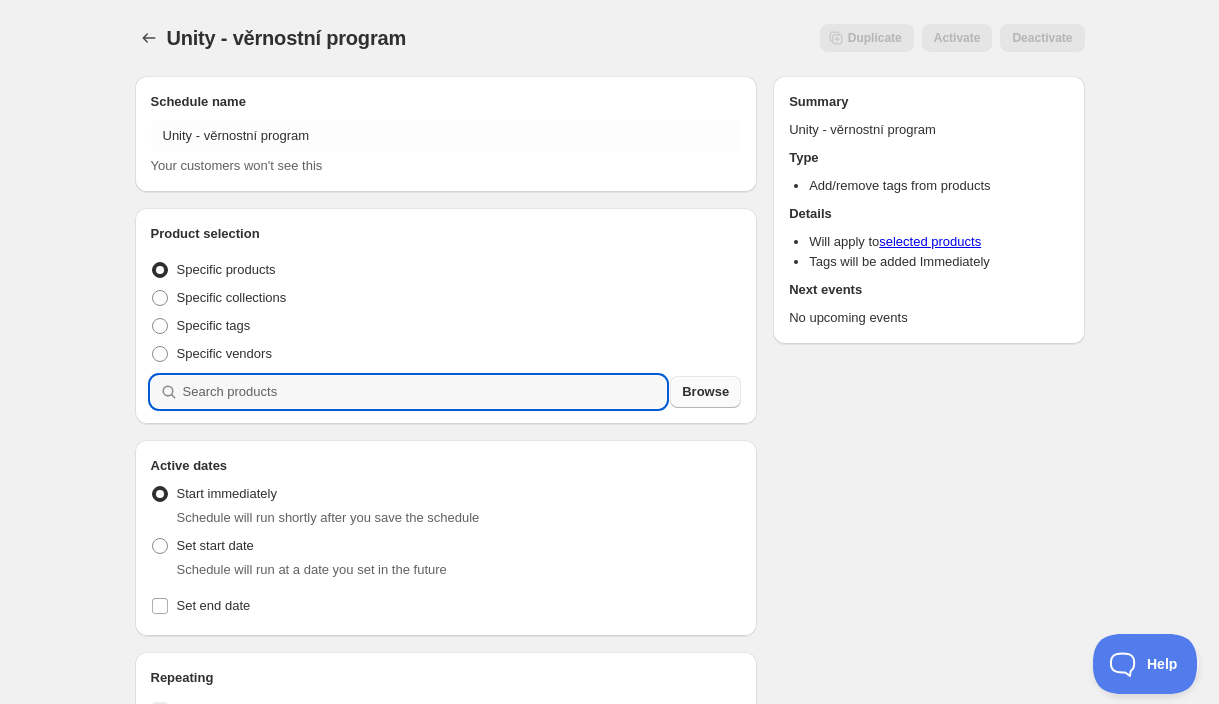 click on "Browse" at bounding box center [705, 392] 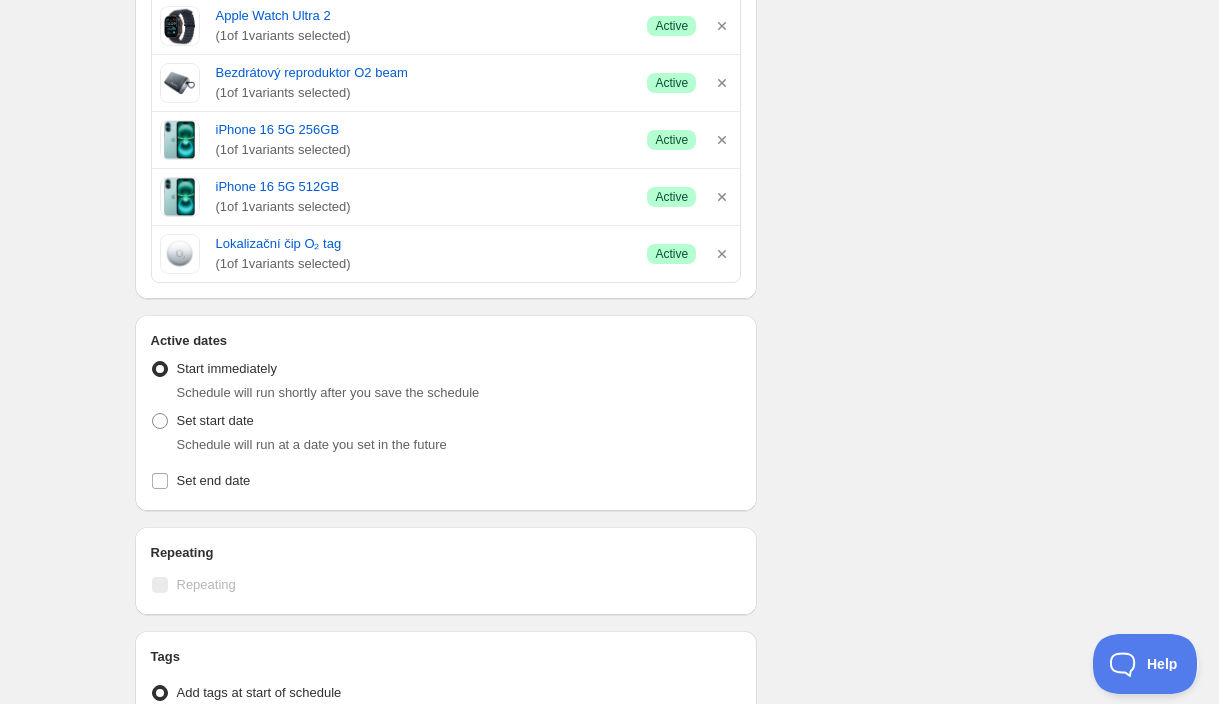scroll, scrollTop: 493, scrollLeft: 0, axis: vertical 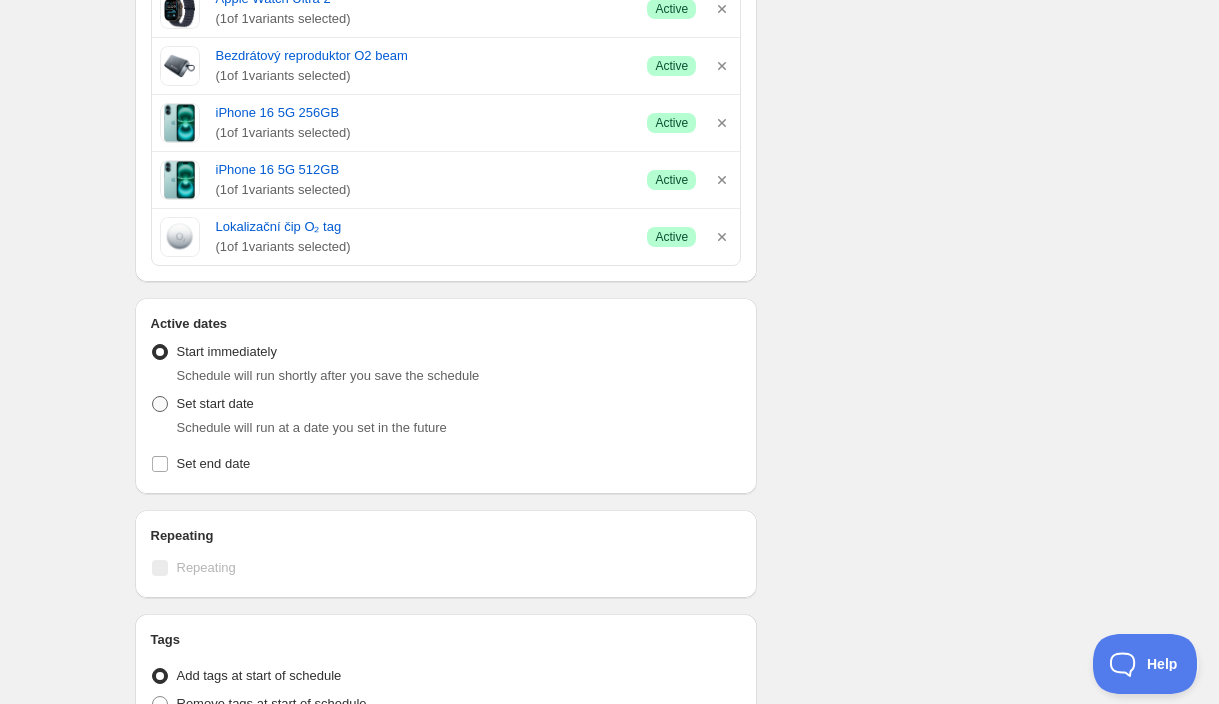 click on "Set start date" at bounding box center [215, 403] 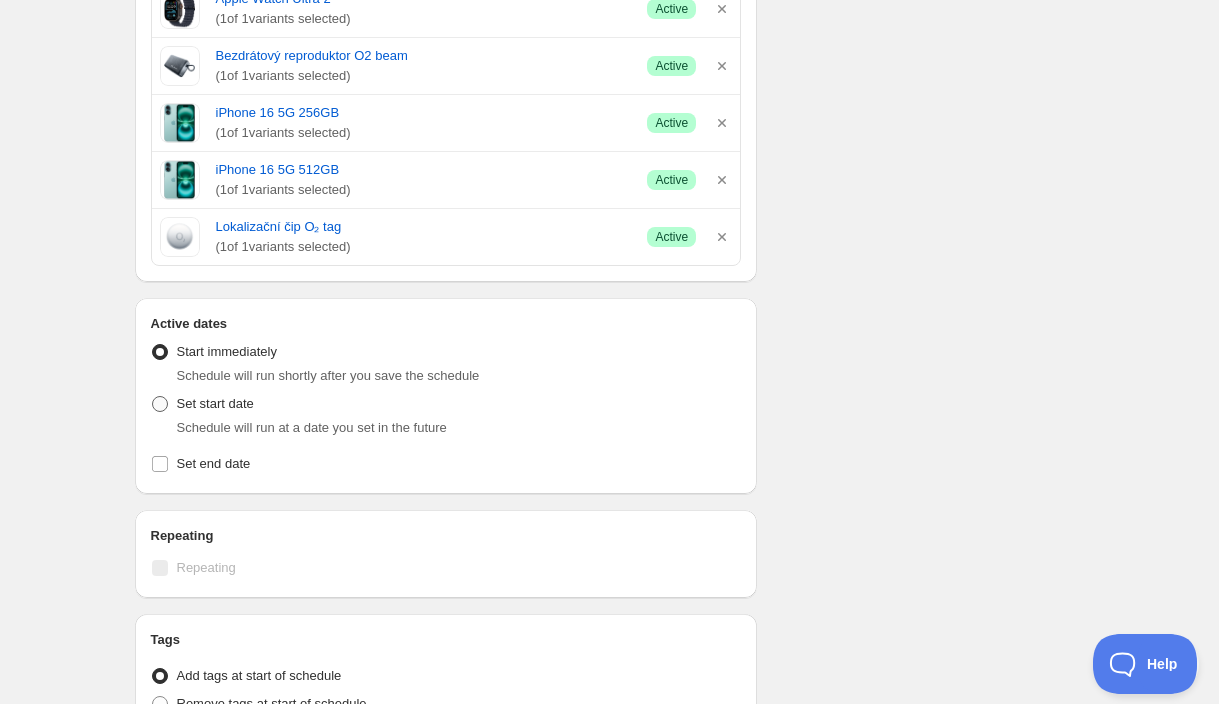 radio on "true" 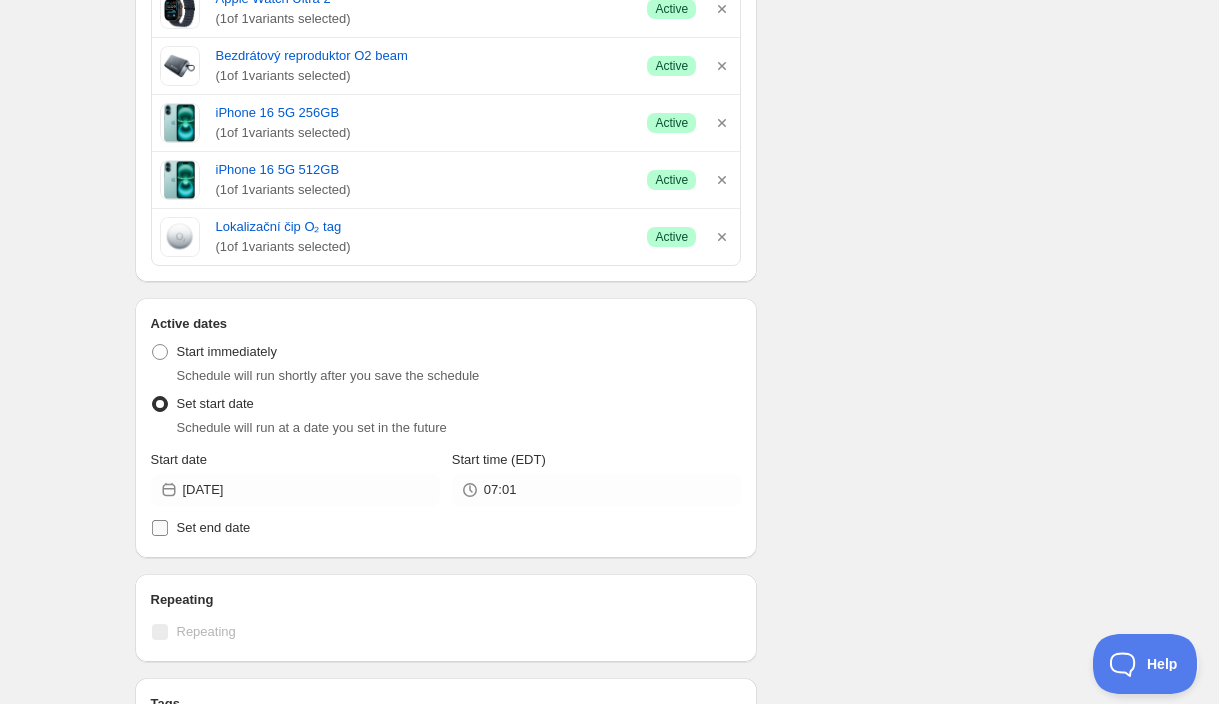 click on "Set end date" at bounding box center (446, 528) 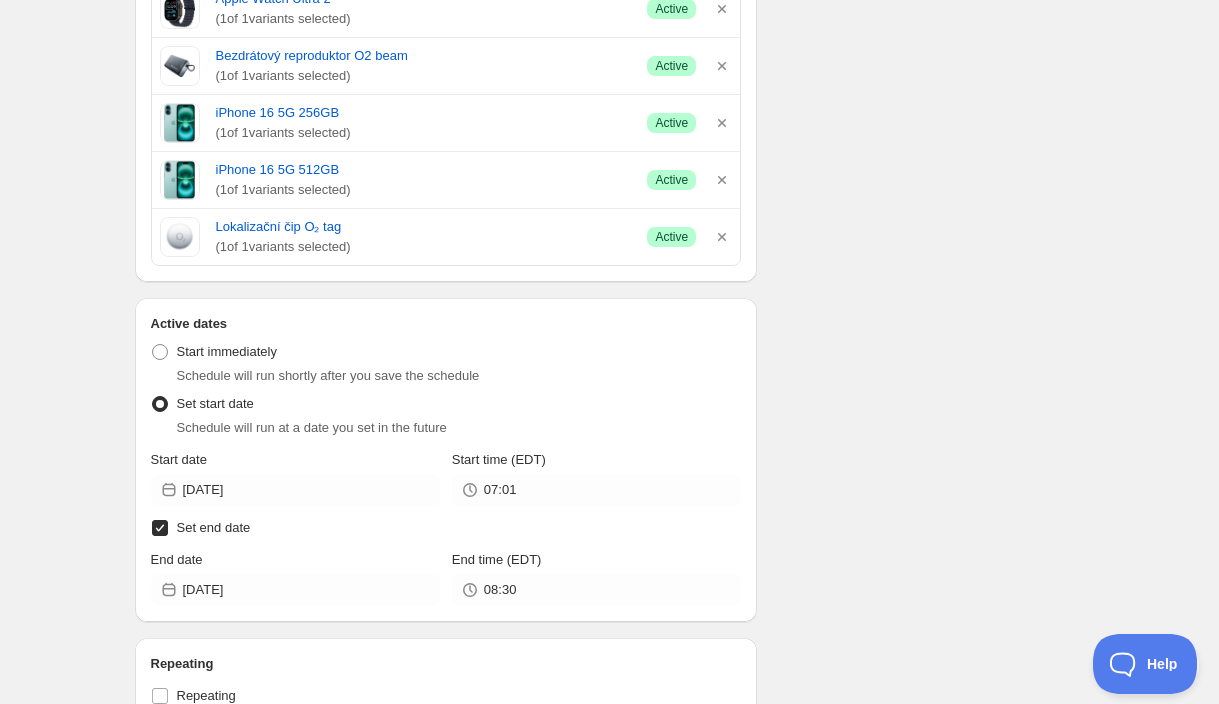 click on "Set end date" at bounding box center [214, 527] 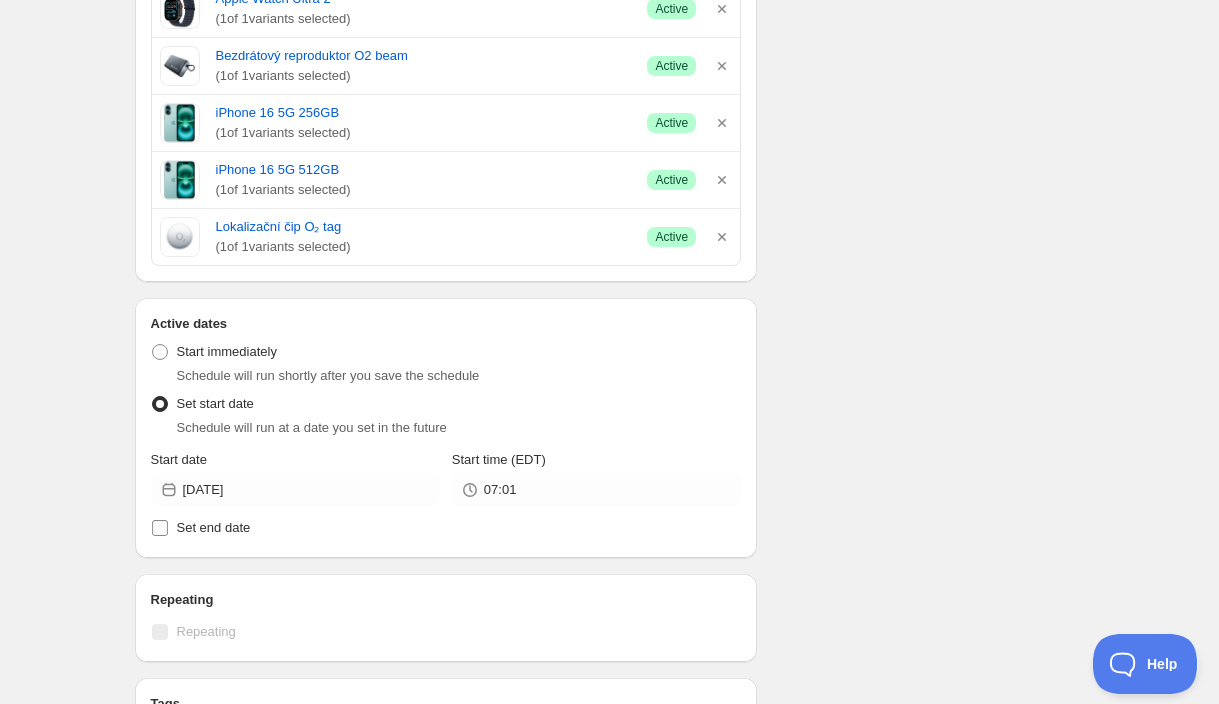 click on "Set end date" at bounding box center (214, 527) 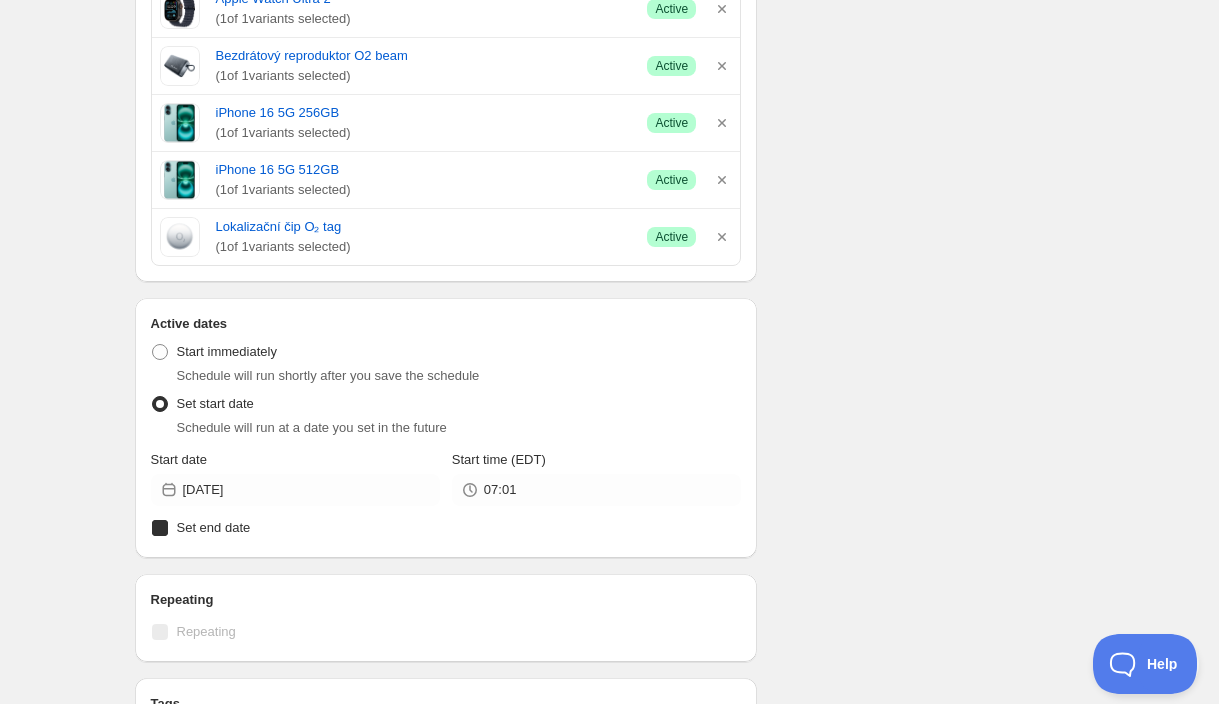 checkbox on "true" 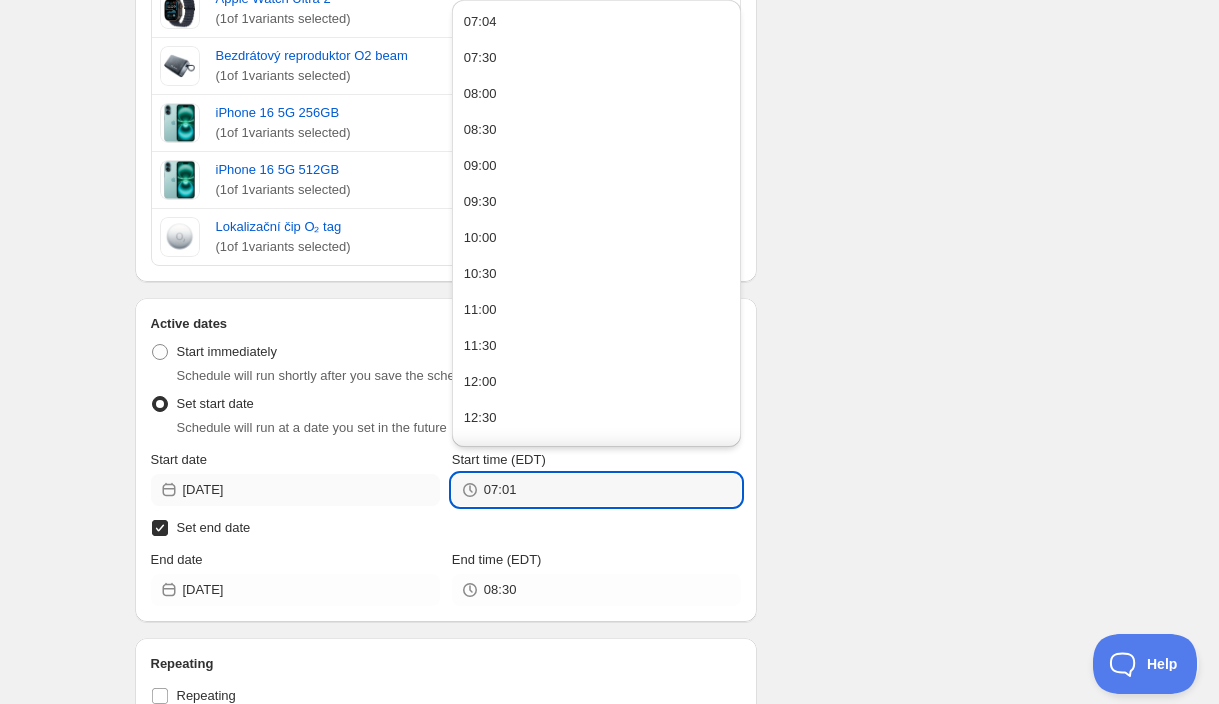 drag, startPoint x: 539, startPoint y: 486, endPoint x: 420, endPoint y: 486, distance: 119 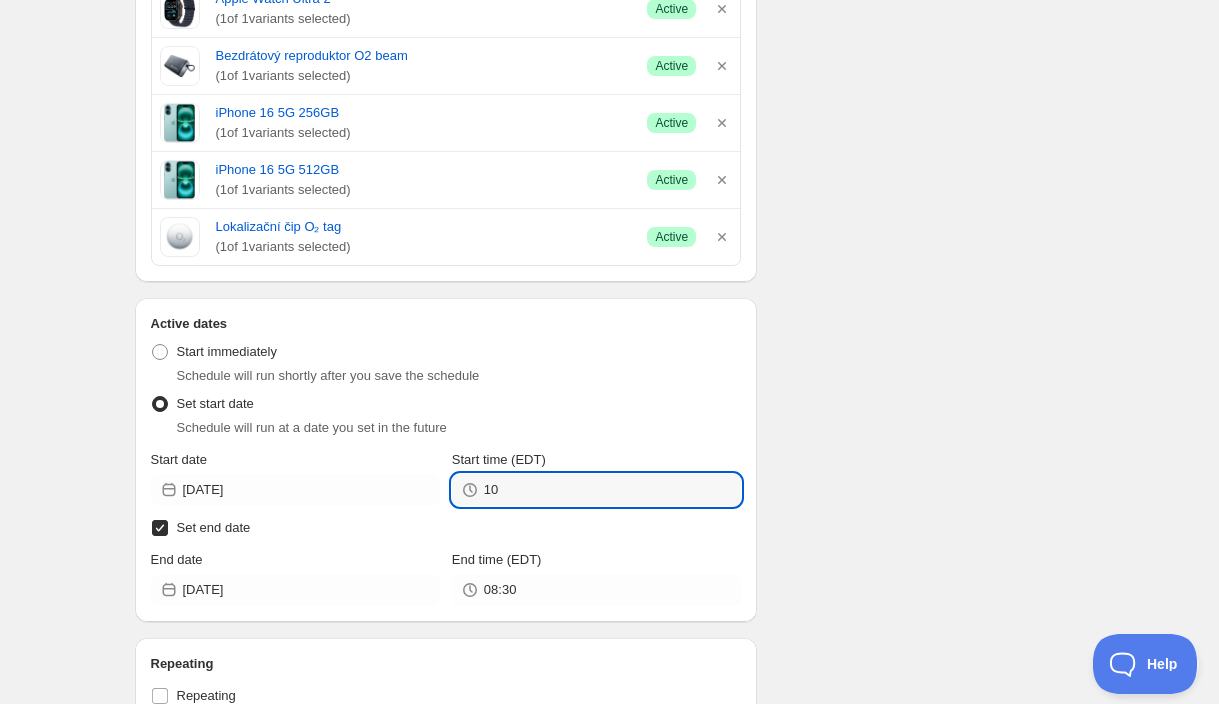 type on "1" 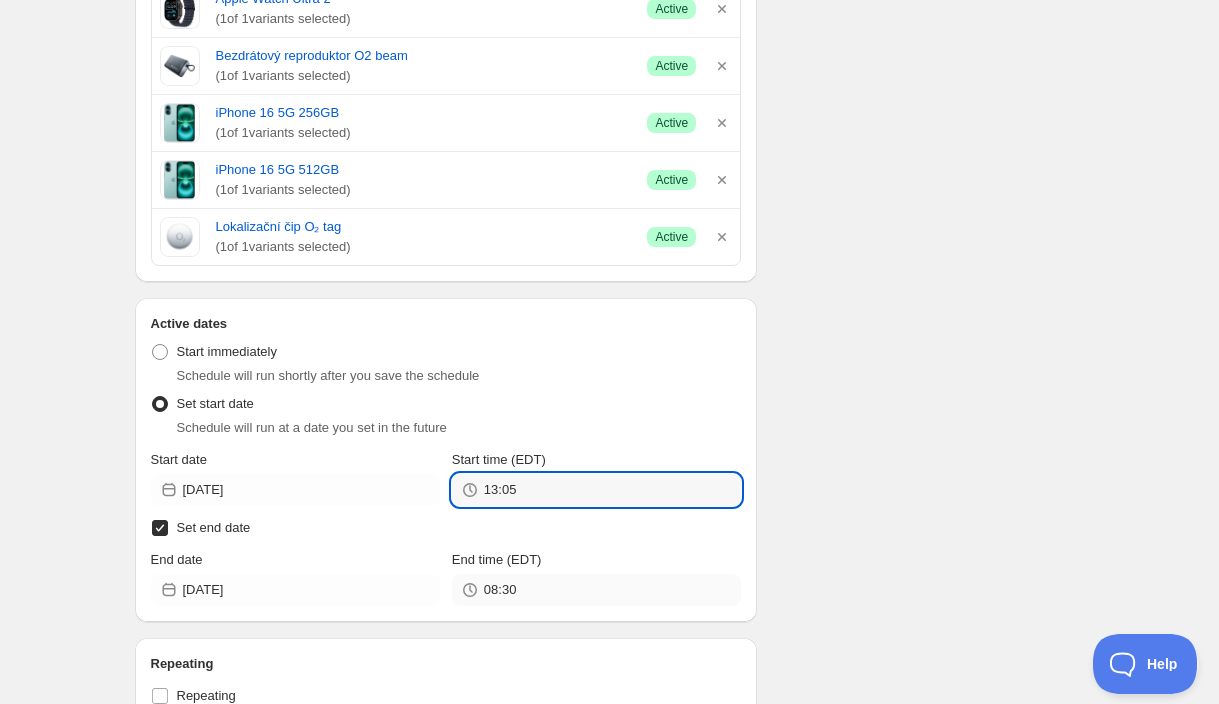type on "13:05" 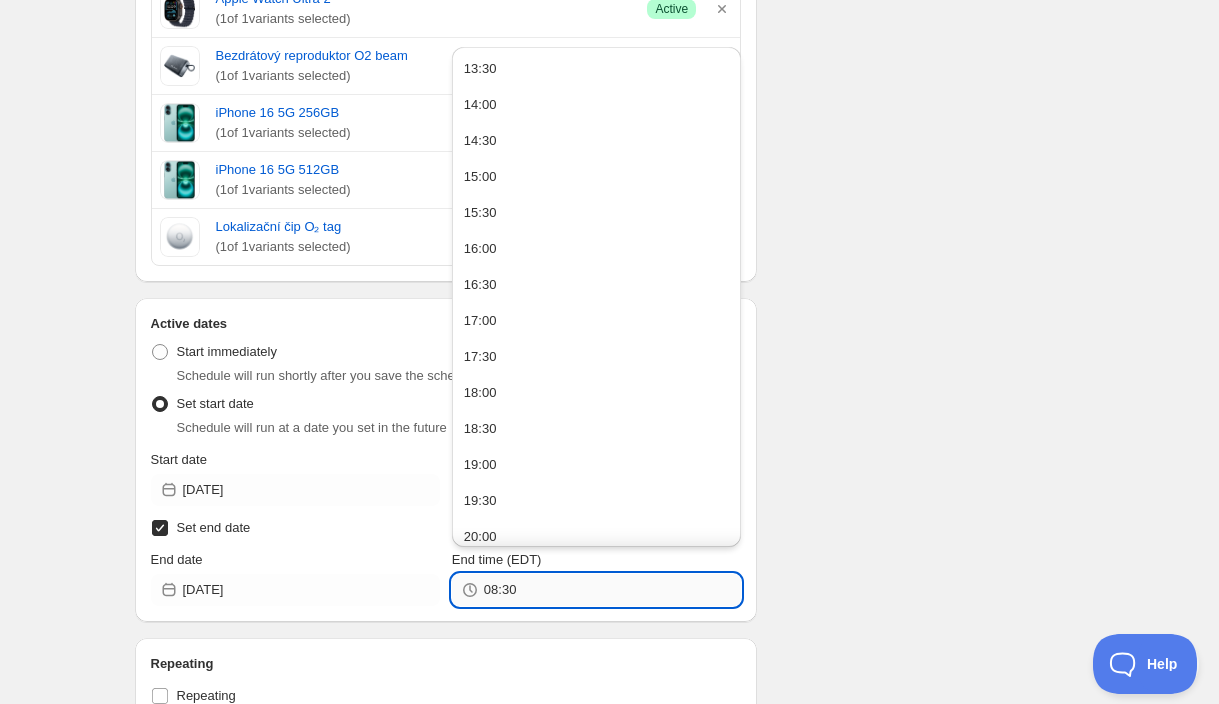 click on "08:30" at bounding box center (612, 590) 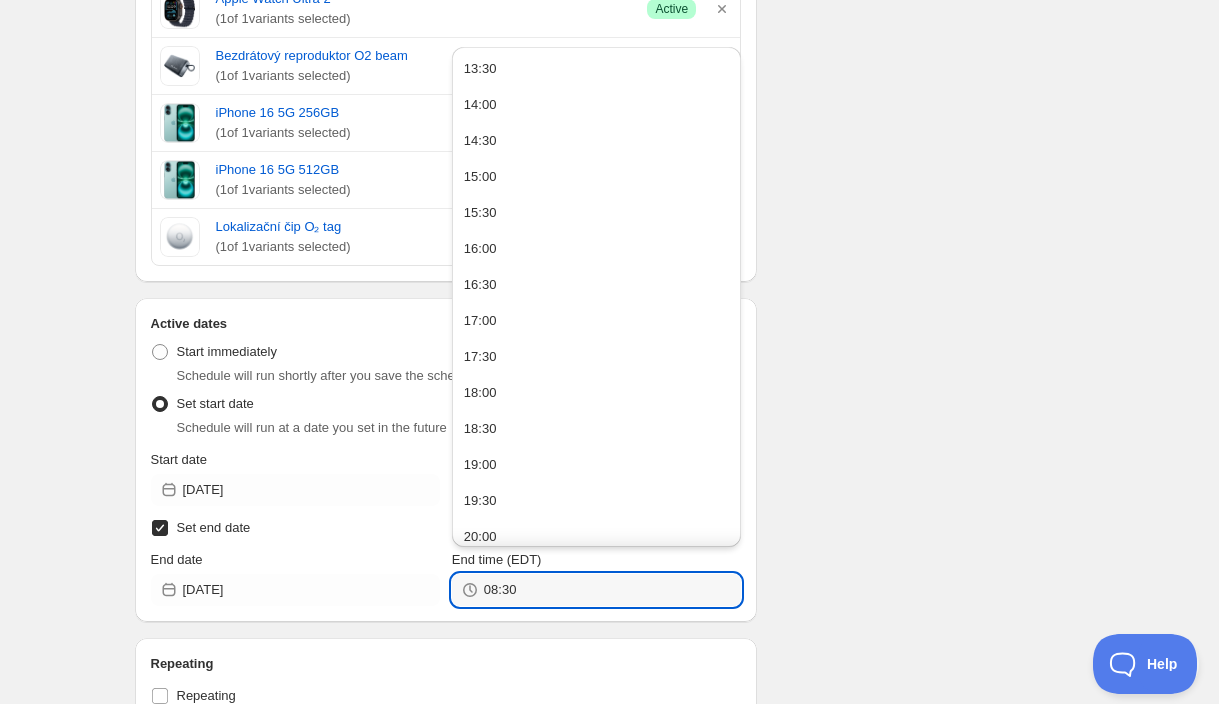 drag, startPoint x: 539, startPoint y: 592, endPoint x: 471, endPoint y: 592, distance: 68 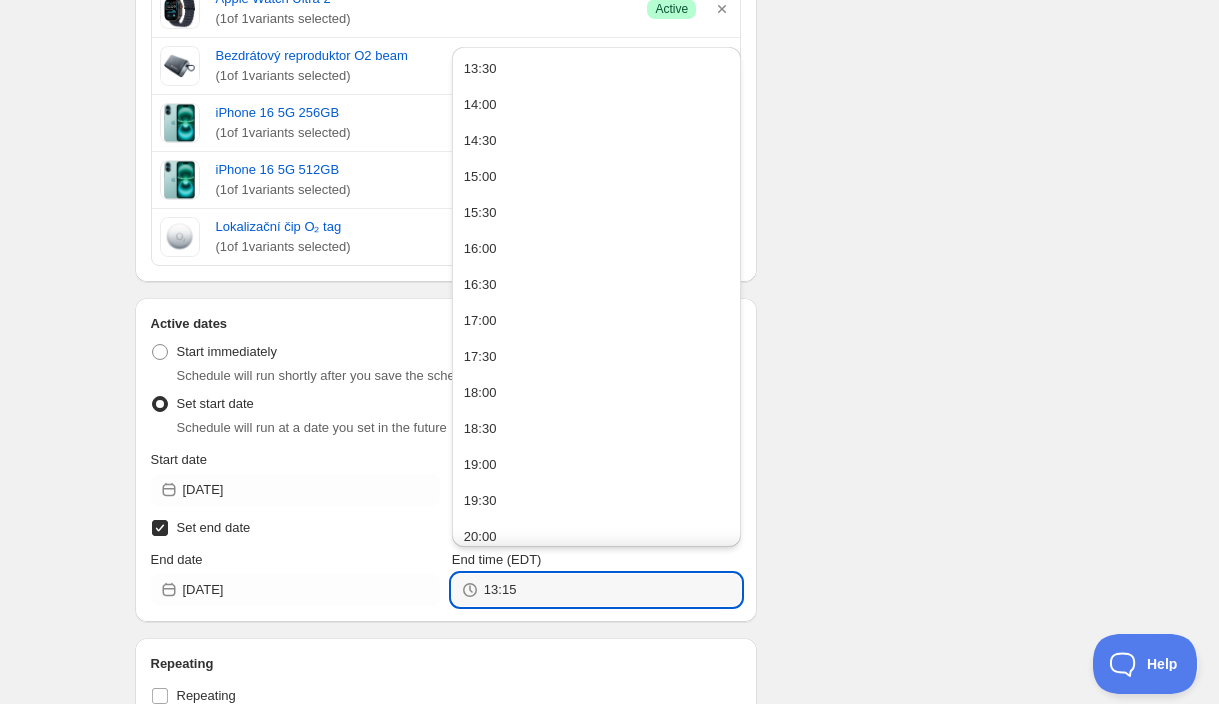 type on "13:15" 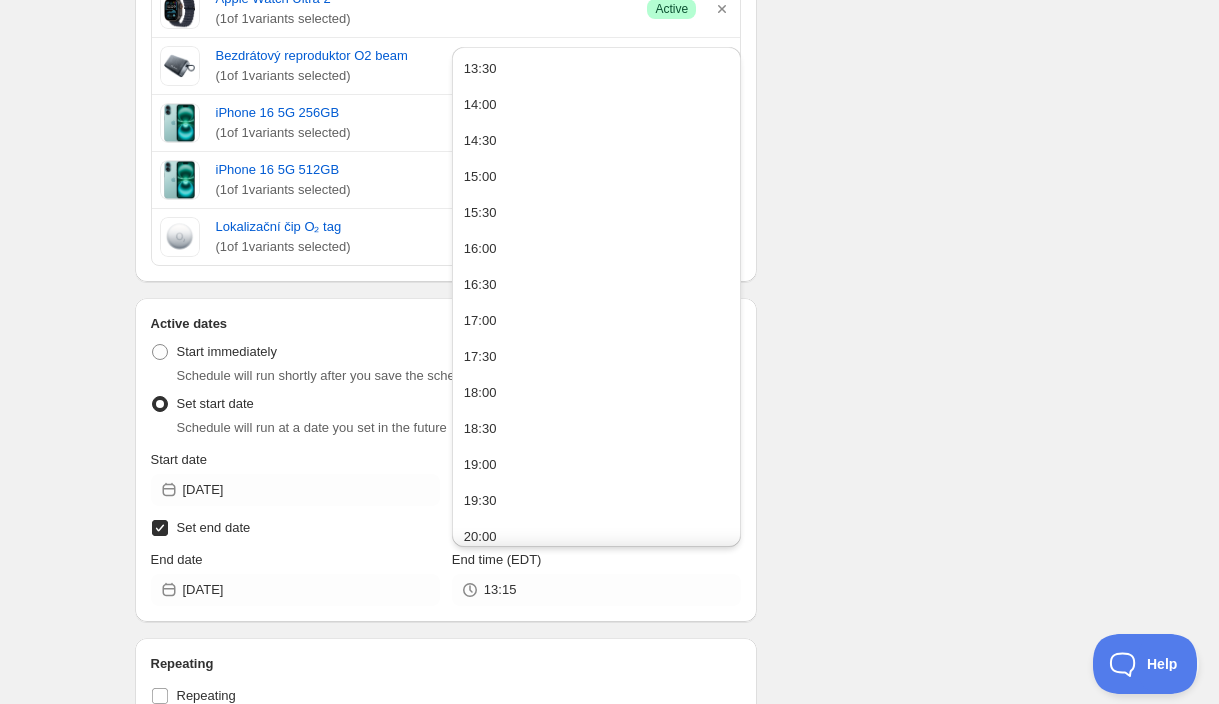 click on "Schedule name Unity - věrnostní program Your customers won't see this Product selection Entity type Specific products Specific collections Specific tags Specific vendors Browse Apple AirTag 1 kus ( 1  of   1  variants selected) Success Active Apple Watch Ultra 2 ( 1  of   1  variants selected) Success Active Bezdrátový reproduktor O2 beam ( 1  of   1  variants selected) Success Active iPhone 16 5G 256GB ( 1  of   1  variants selected) Success Active iPhone 16 5G 512GB ( 1  of   1  variants selected) Success Active Lokalizační čip O₂ tag ( 1  of   1  variants selected) Success Active Active dates Active Date Type Start immediately Schedule will run shortly after you save the schedule Set start date Schedule will run at a date you set in the future Start date 2025-07-16 Start time (EDT) 13:05 Set end date End date 2025-07-16 End time (EDT) 13:15 Repeating Repeating Ok Cancel Every 1 Date range Days Weeks Months Years Days Ends Never On specific date After a number of occurances Tags Tag type Tags Type" at bounding box center (602, 362) 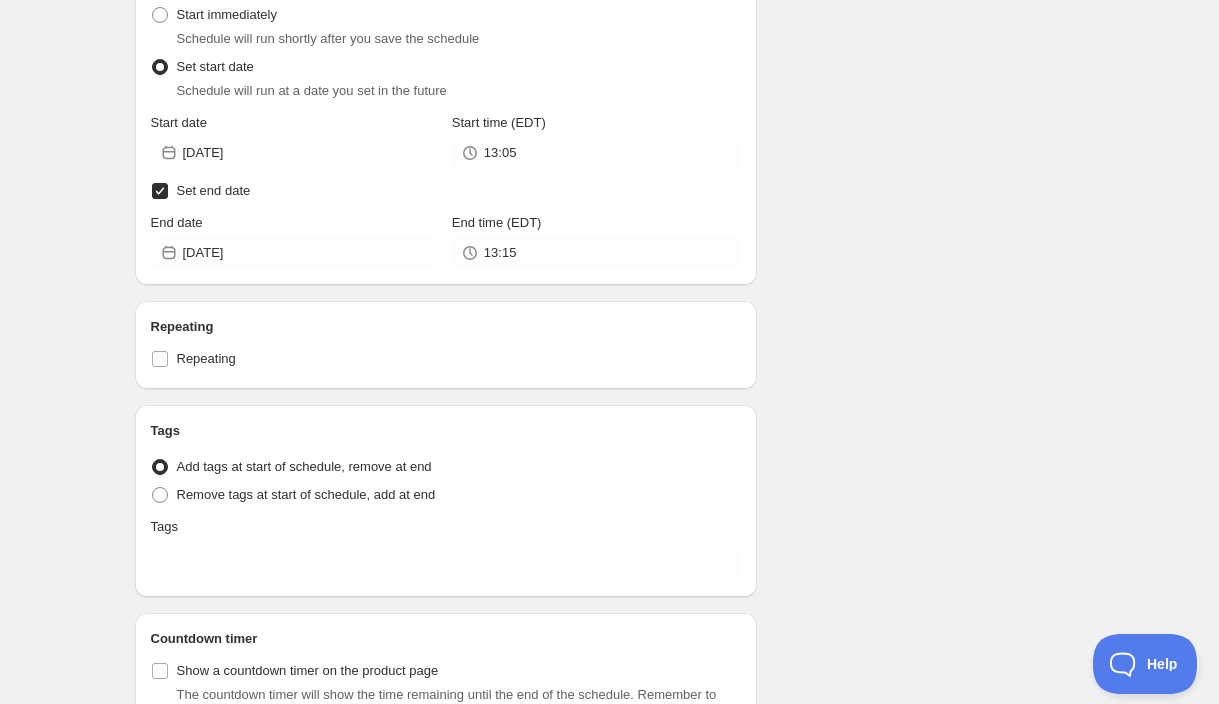 scroll, scrollTop: 831, scrollLeft: 0, axis: vertical 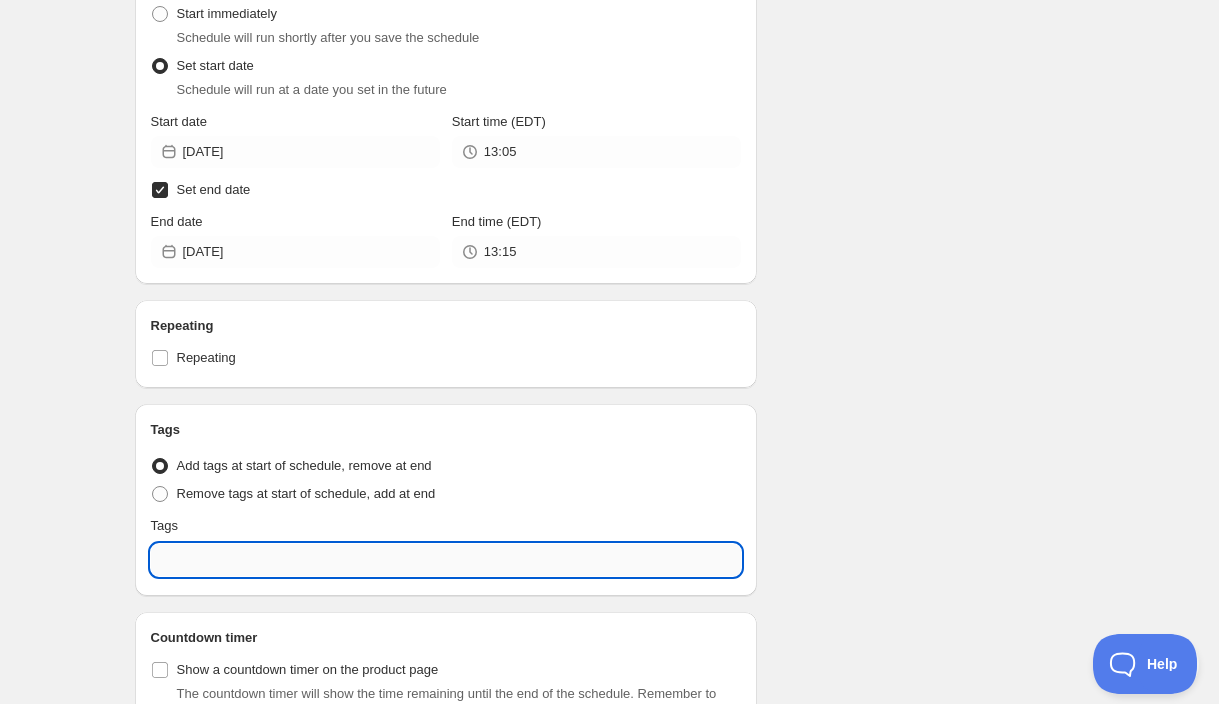 click at bounding box center [446, 560] 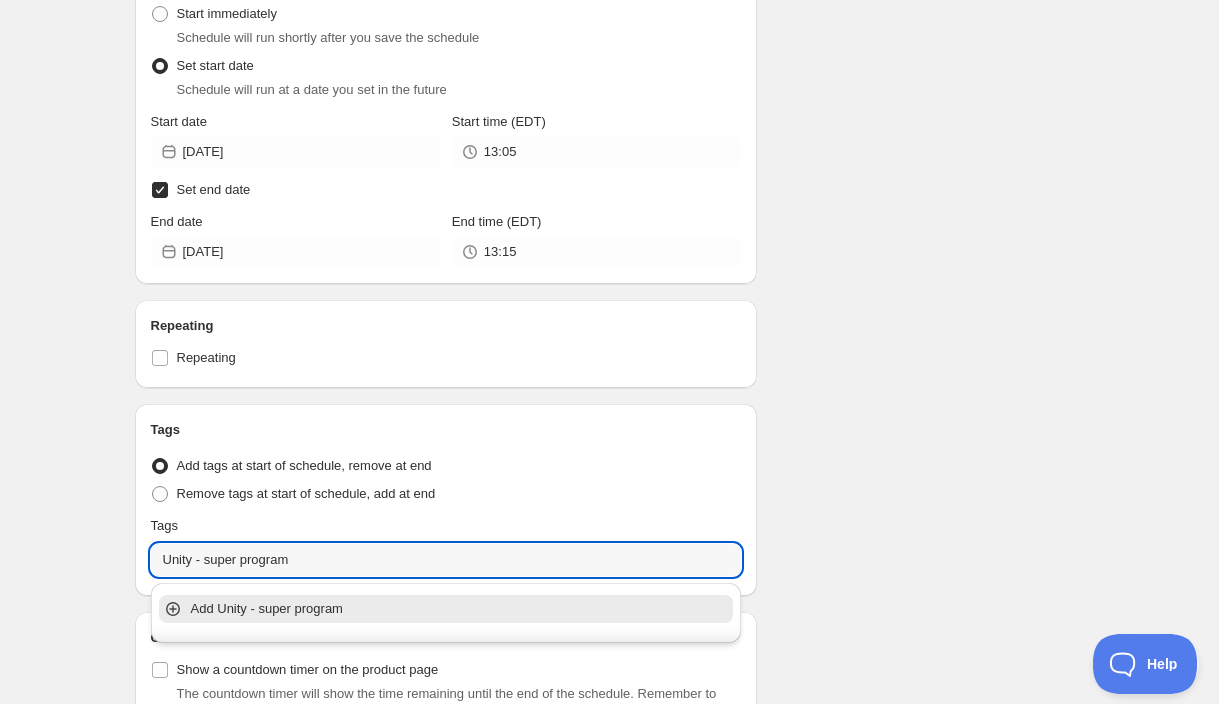 click 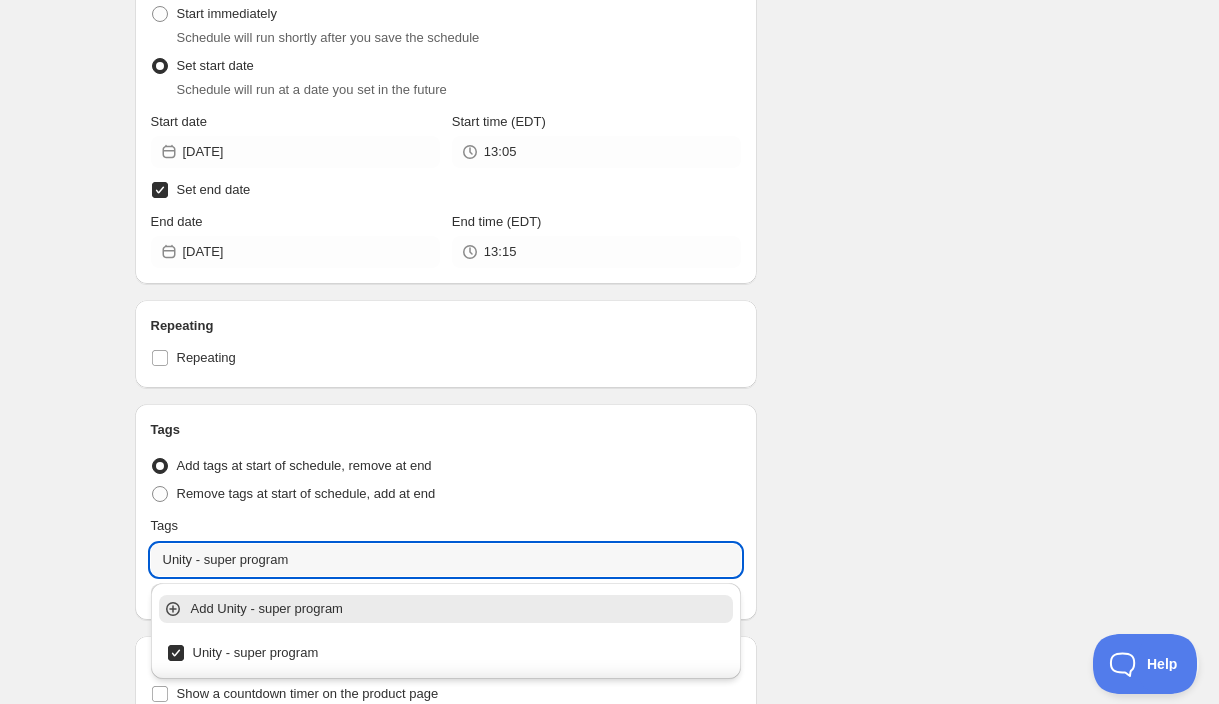 type on "Unity - super program" 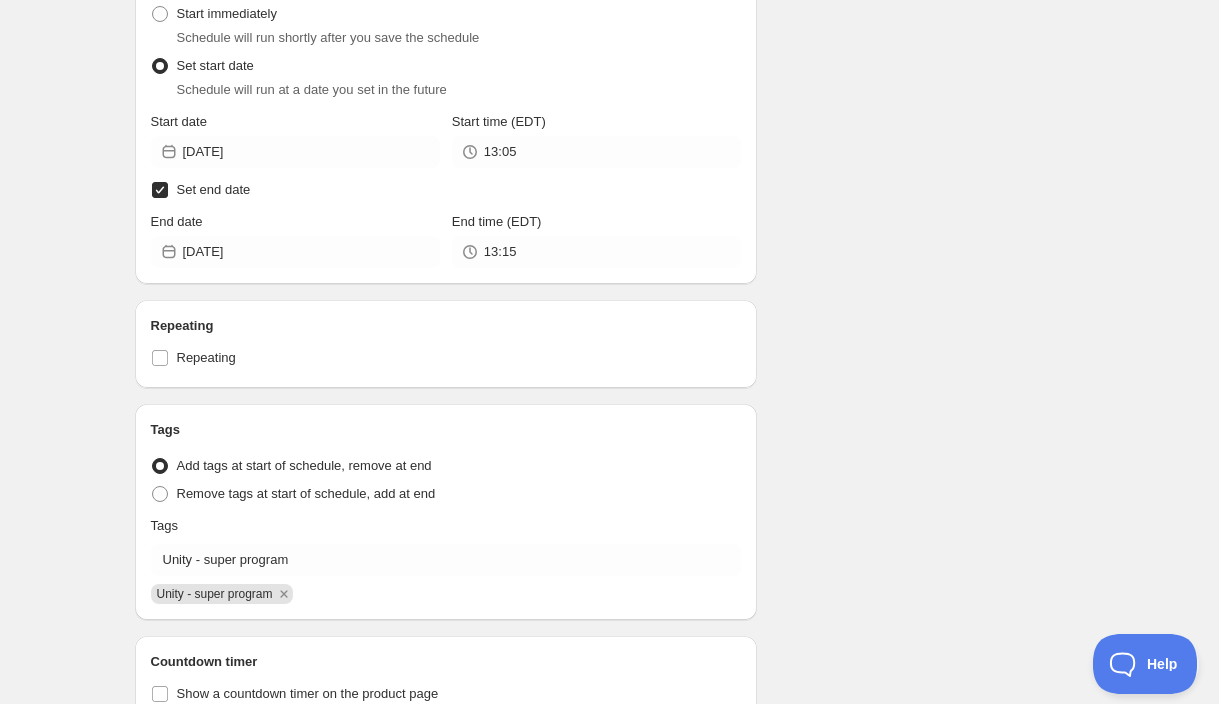 click on "Unity - věrnostní program. This page is ready Unity - věrnostní program Duplicate Activate Deactivate More actions Duplicate Activate Deactivate Submit Schedule name Unity - věrnostní program Your customers won't see this Product selection Entity type Specific products Specific collections Specific tags Specific vendors Browse Apple AirTag 1 kus ( 1  of   1  variants selected) Success Active Apple Watch Ultra 2 ( 1  of   1  variants selected) Success Active Bezdrátový reproduktor O2 beam ( 1  of   1  variants selected) Success Active iPhone 16 5G 256GB ( 1  of   1  variants selected) Success Active iPhone 16 5G 512GB ( 1  of   1  variants selected) Success Active Lokalizační čip O₂ tag ( 1  of   1  variants selected) Success Active Active dates Active Date Type Start immediately Schedule will run shortly after you save the schedule Set start date Schedule will run at a date you set in the future Start date 2025-07-16 Start time (EDT) 13:05 Set end date End date 2025-07-16 End time (EDT) 13:15 Ok" at bounding box center [610, 6] 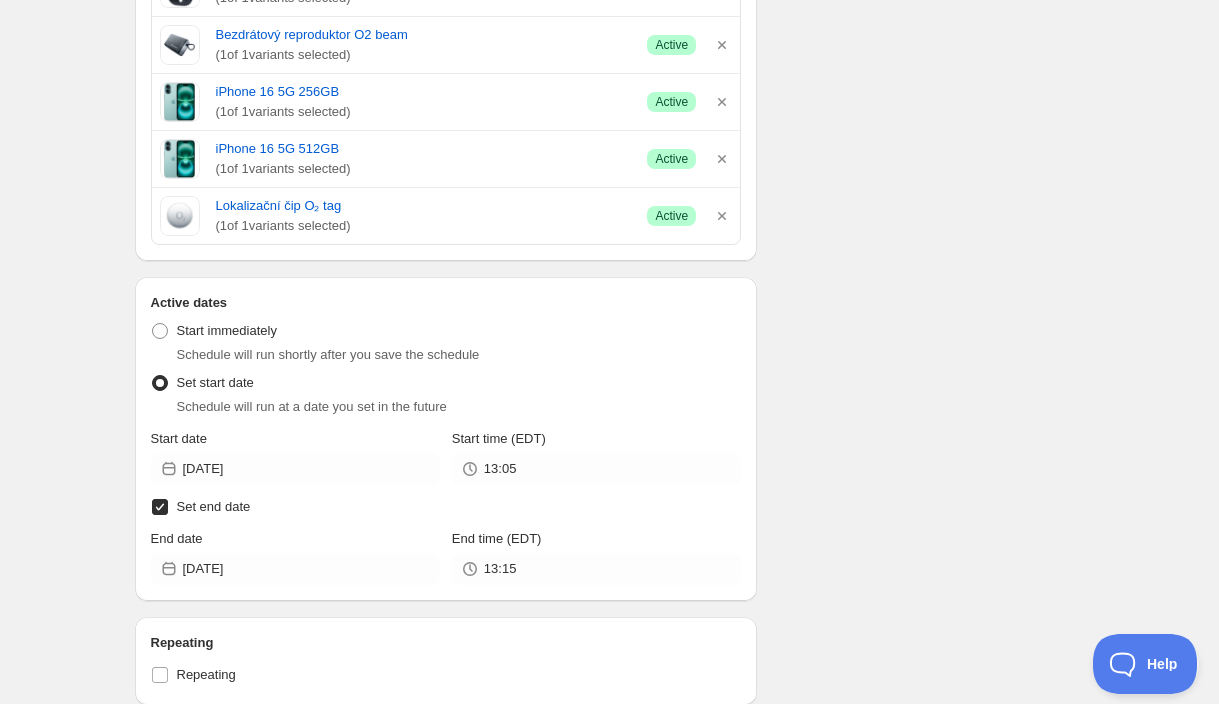 scroll, scrollTop: 1012, scrollLeft: 0, axis: vertical 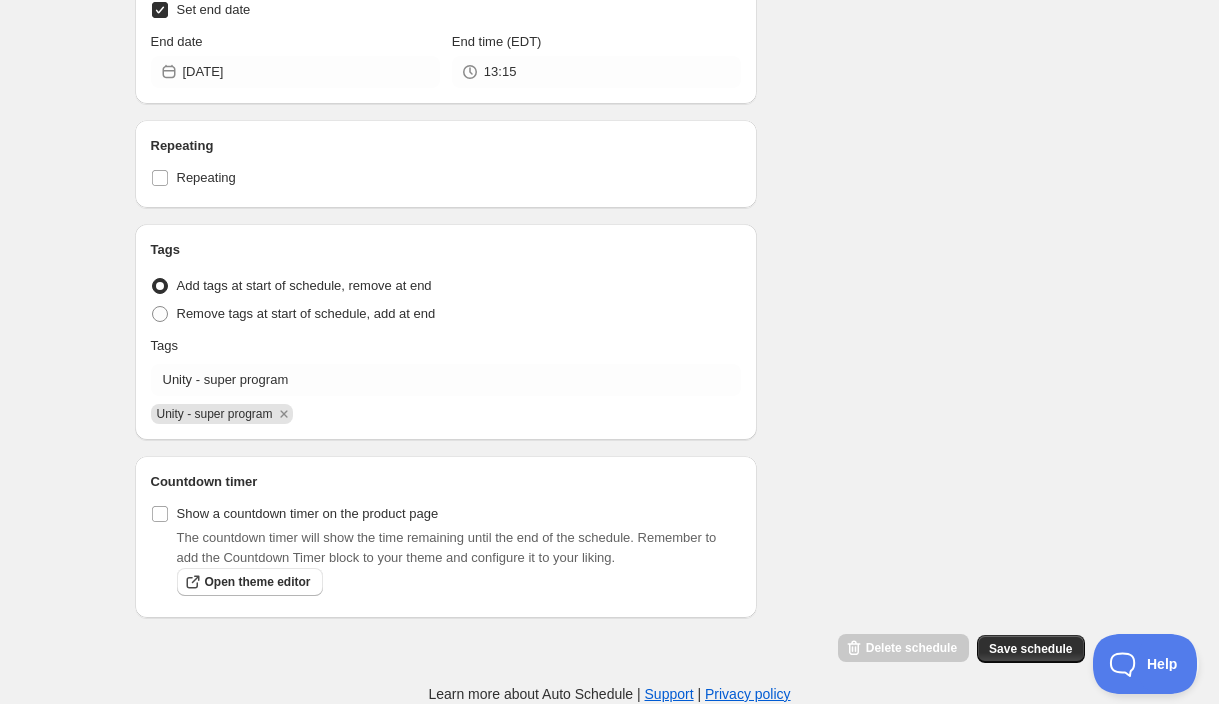 click on "Delete schedule Save schedule" at bounding box center (957, 645) 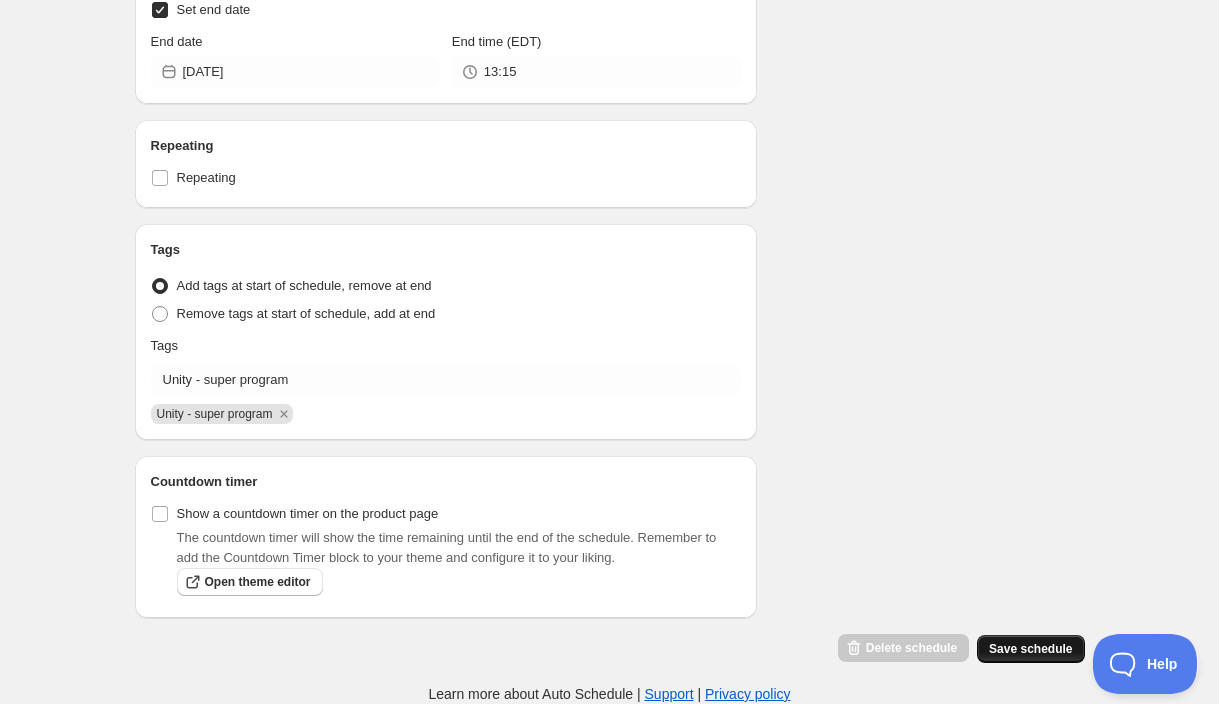 click on "Save schedule" at bounding box center (1030, 649) 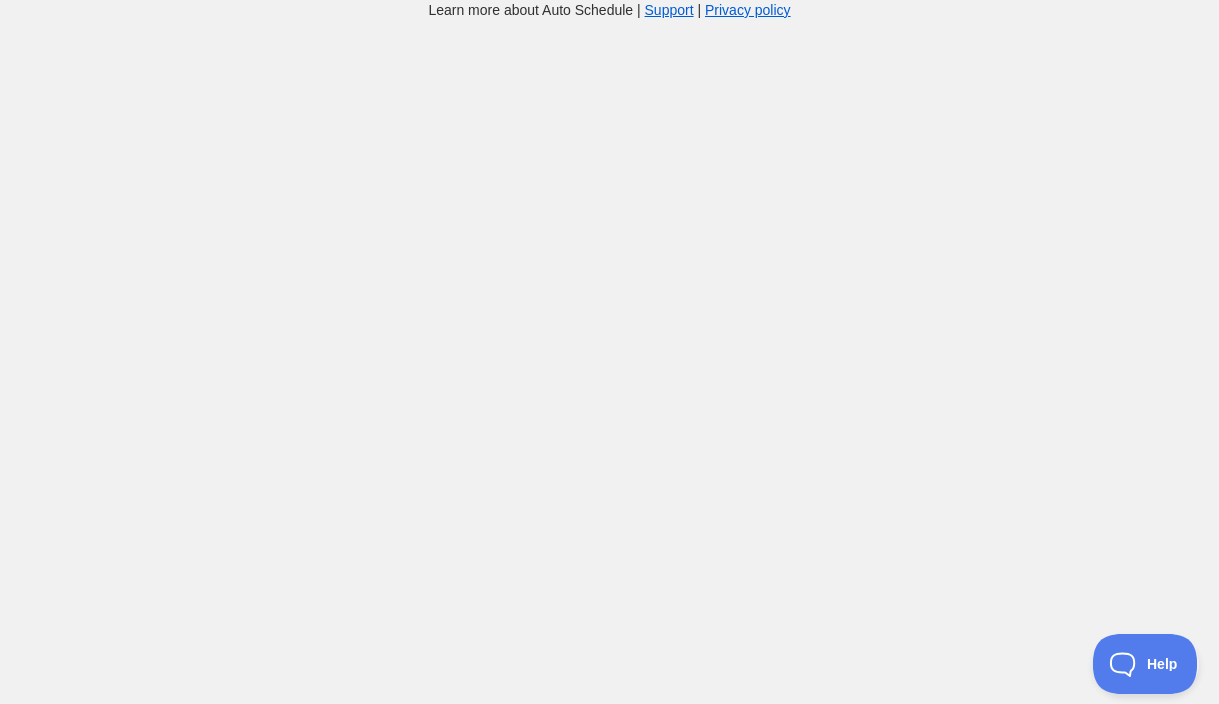 scroll, scrollTop: 20, scrollLeft: 0, axis: vertical 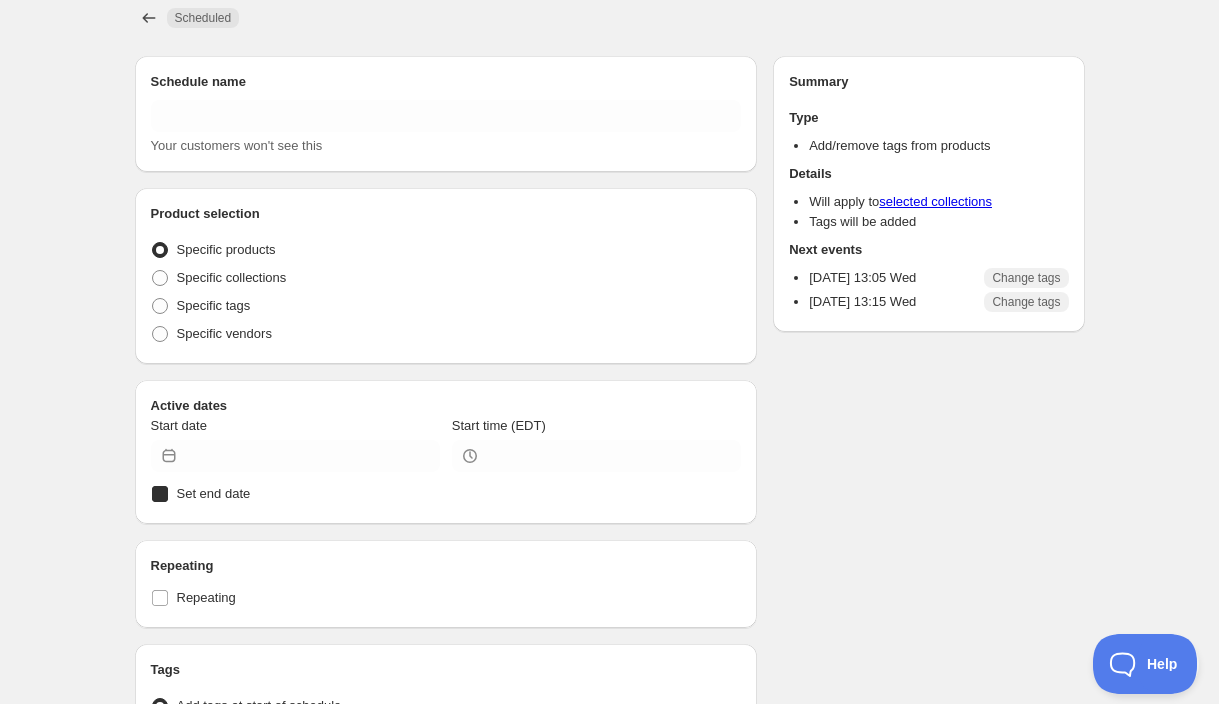 type on "Unity - věrnostní program" 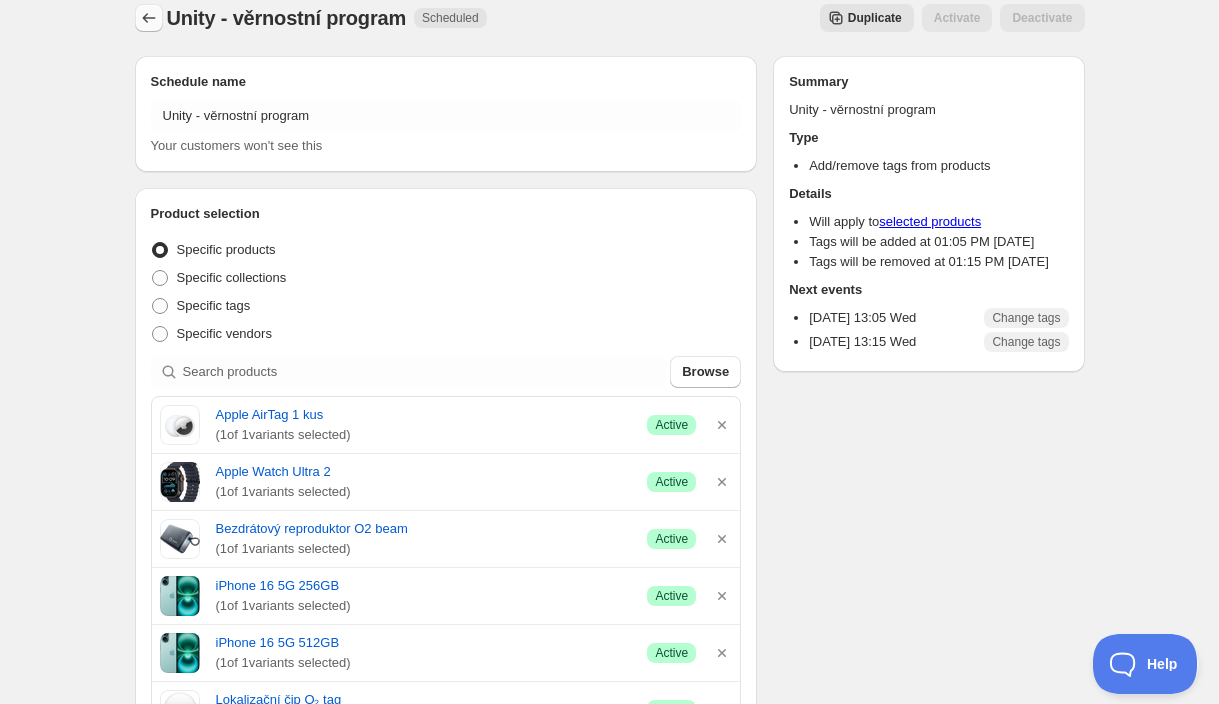 click 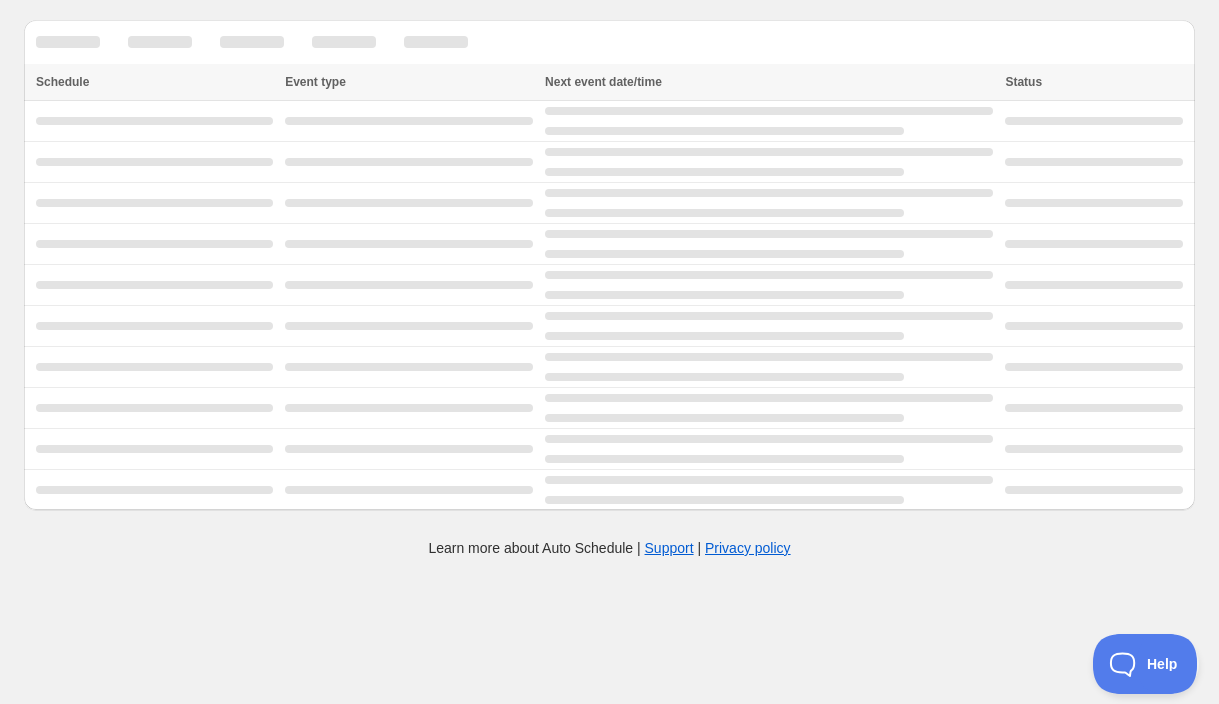 scroll, scrollTop: 0, scrollLeft: 0, axis: both 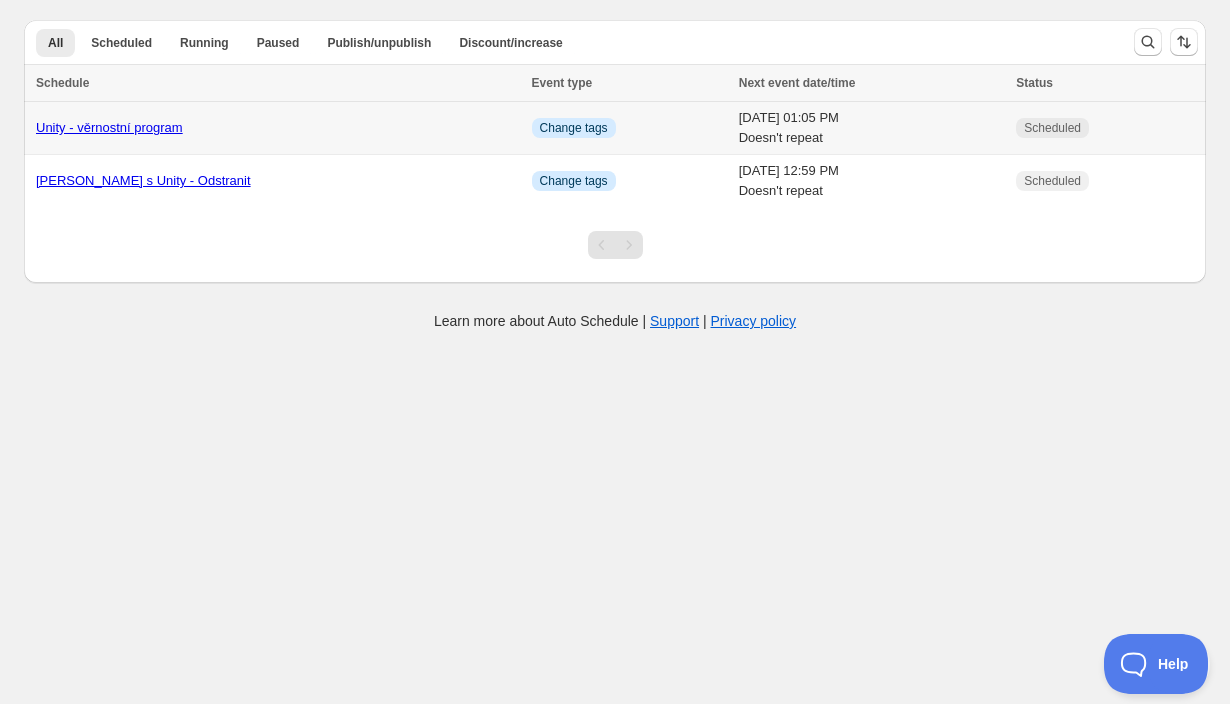 click on "Unity - věrnostní program" at bounding box center [109, 127] 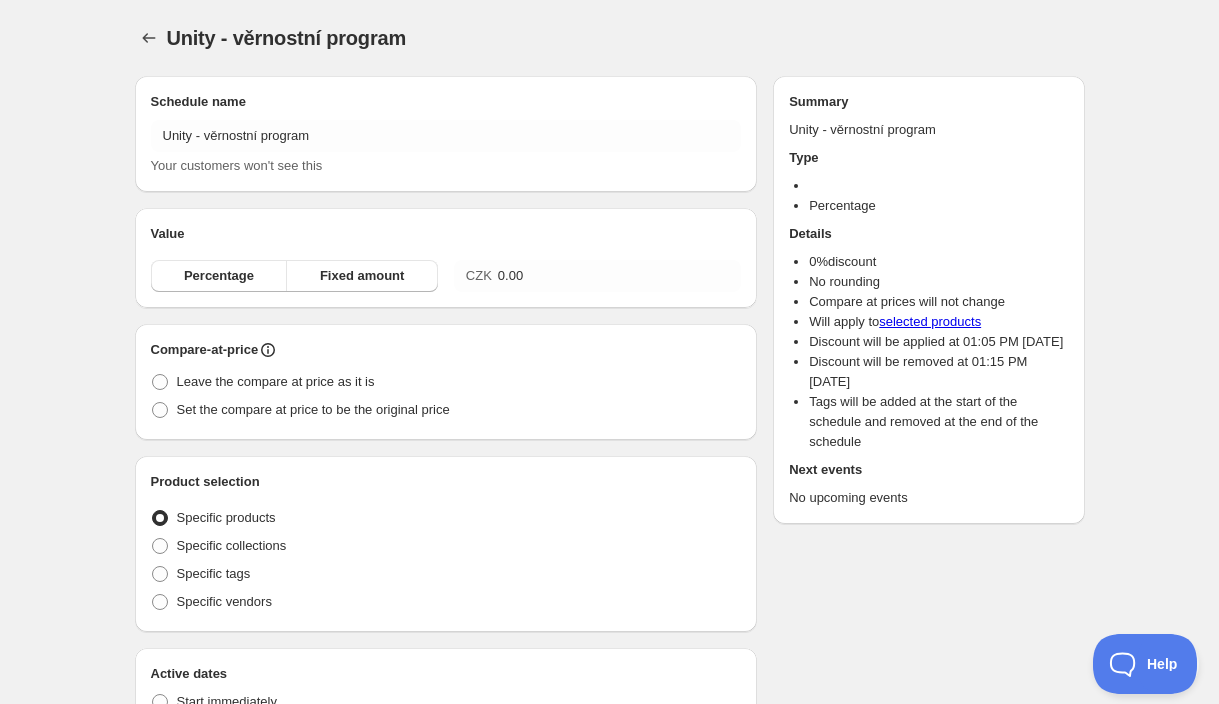 radio on "true" 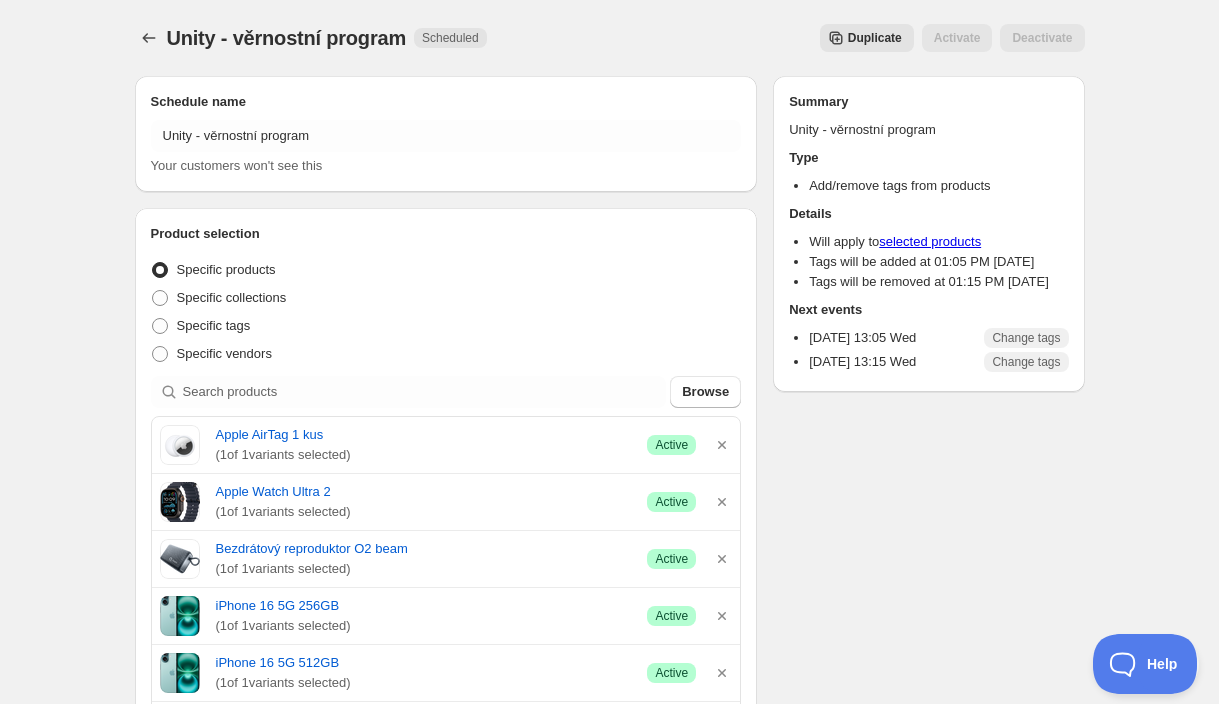 click on "Activate" at bounding box center (957, 38) 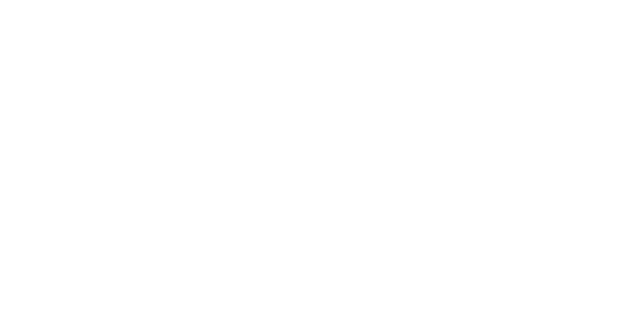 scroll, scrollTop: 0, scrollLeft: 0, axis: both 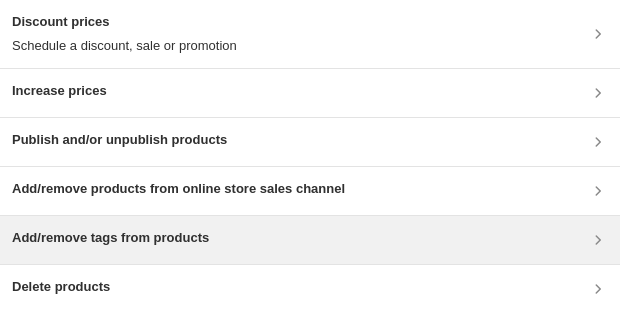 click on "Add/remove tags from products" at bounding box center [110, 238] 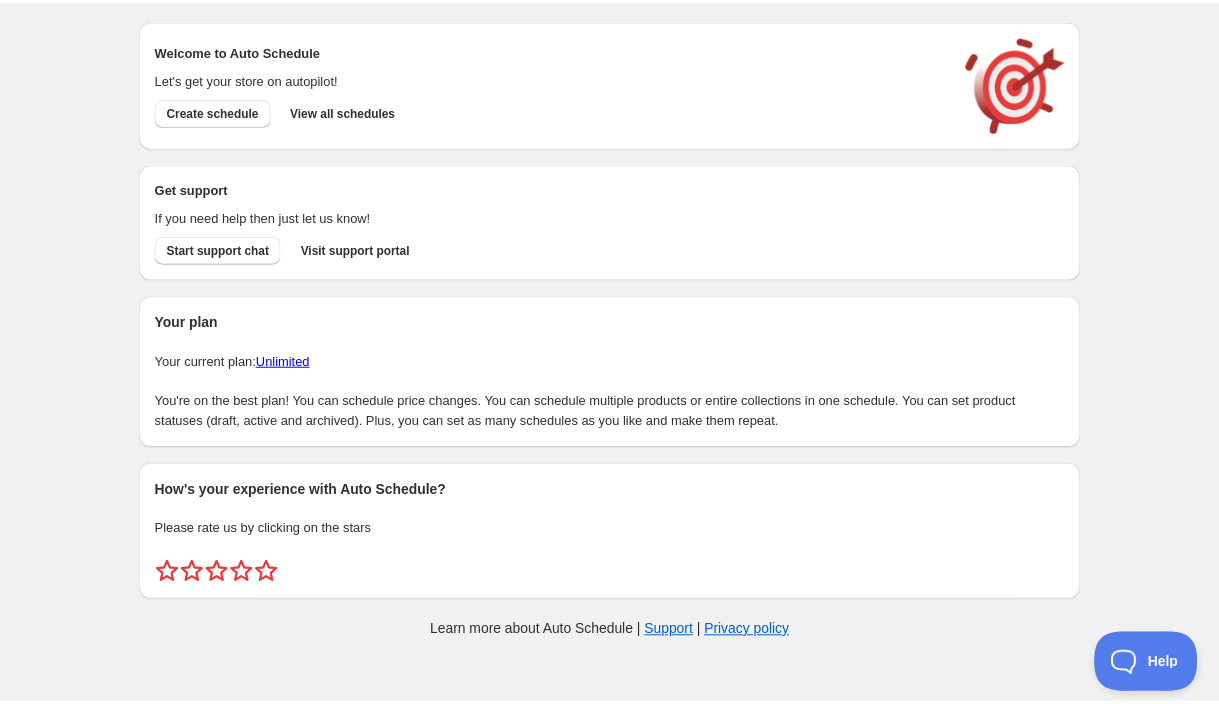 scroll, scrollTop: 0, scrollLeft: 0, axis: both 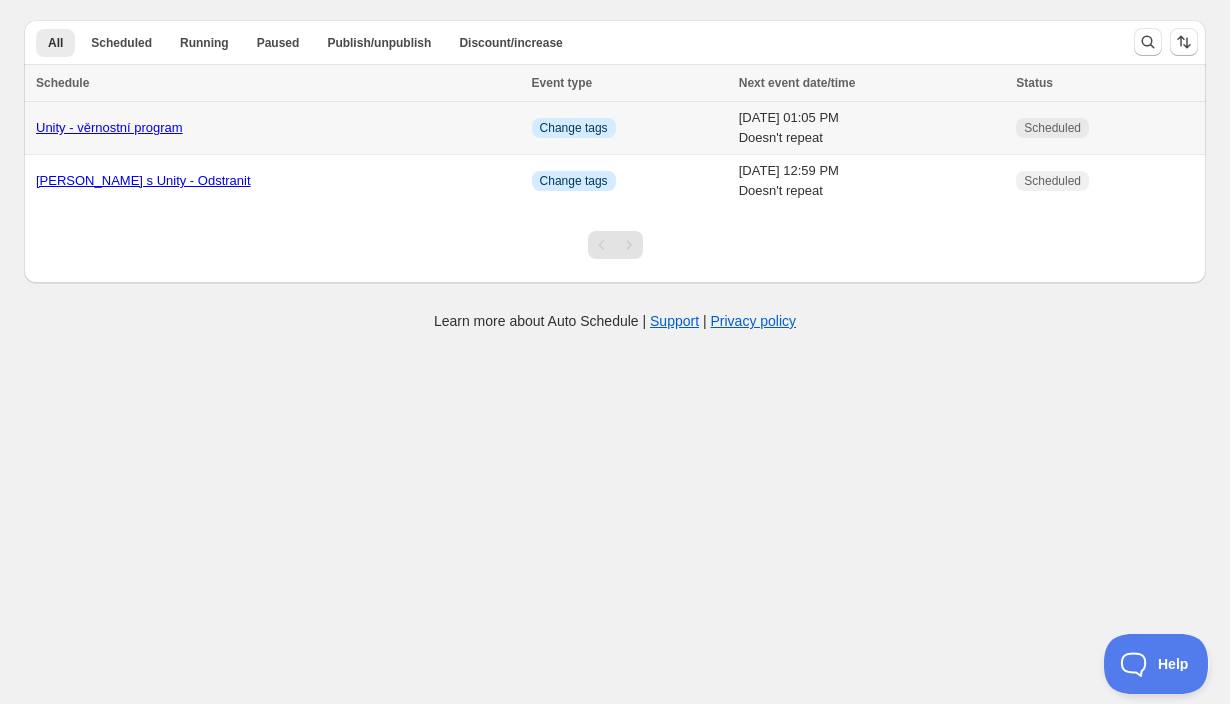 click on "Unity - věrnostní program" at bounding box center (278, 128) 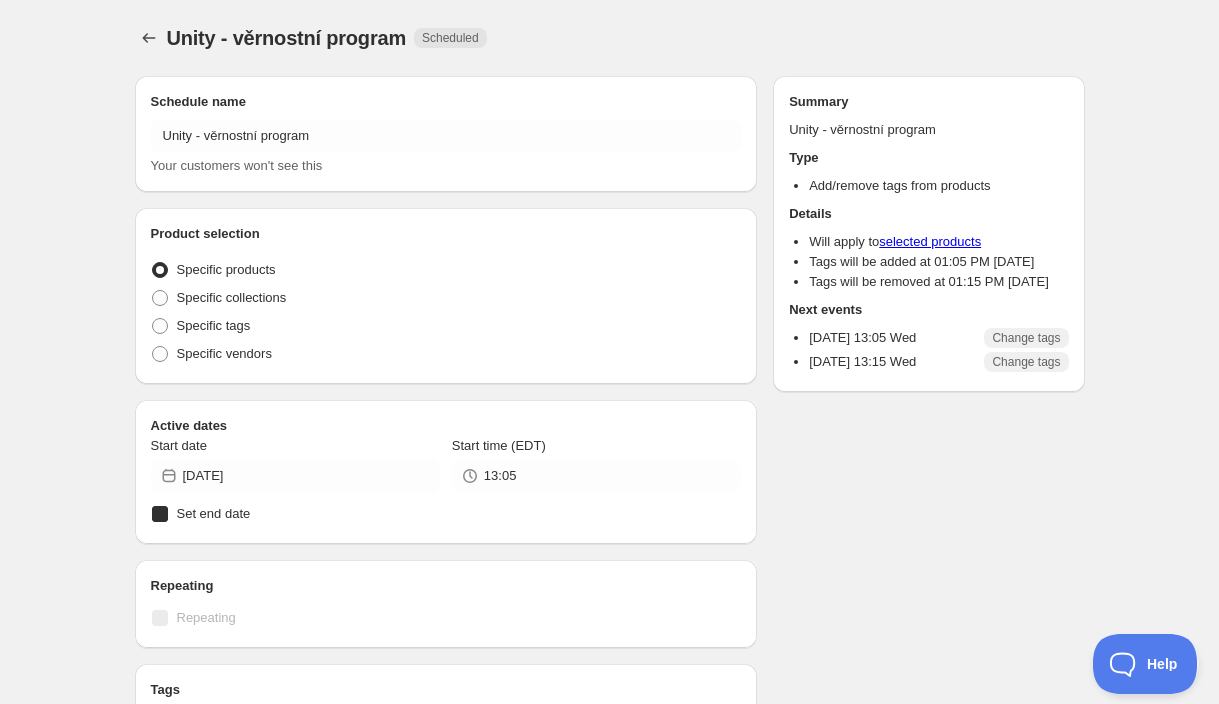 radio on "true" 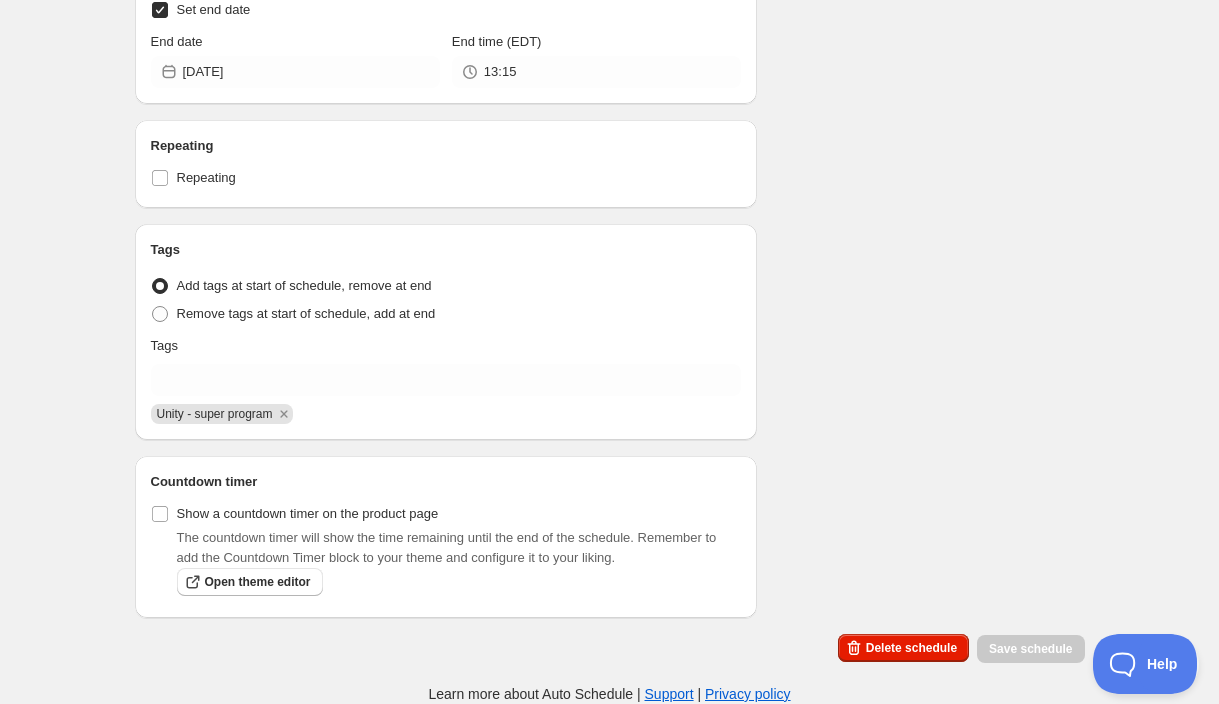 scroll, scrollTop: 896, scrollLeft: 0, axis: vertical 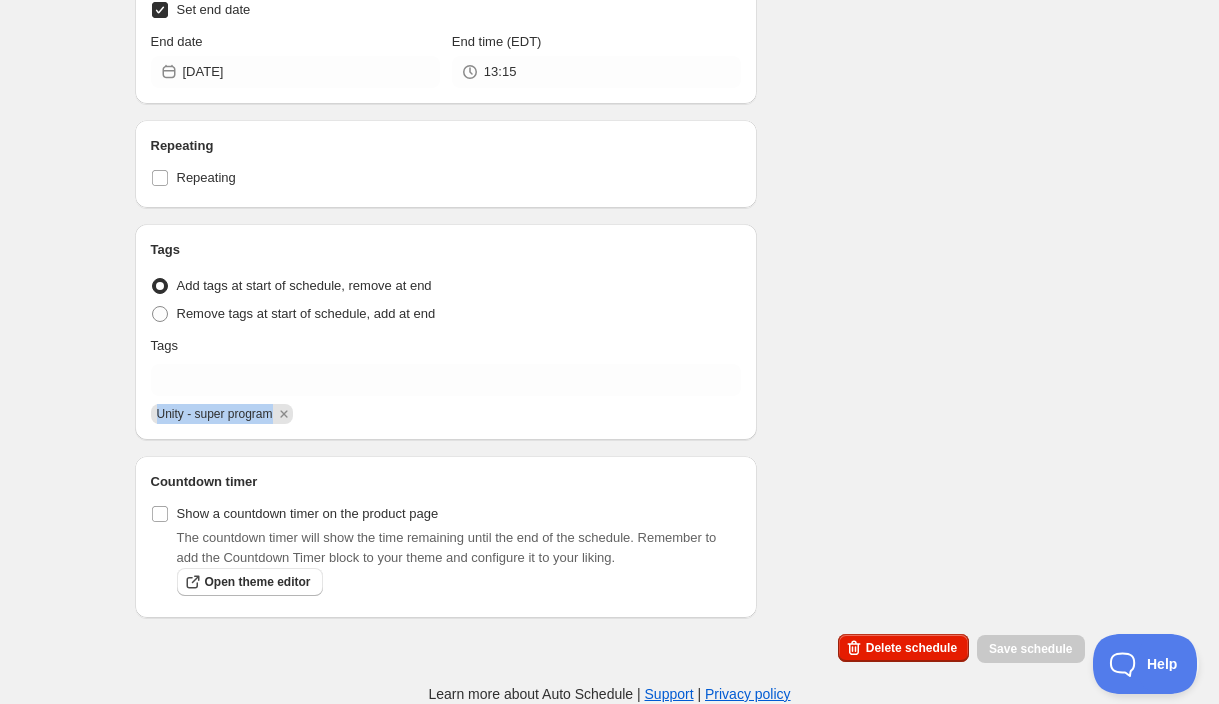 drag, startPoint x: 158, startPoint y: 415, endPoint x: 281, endPoint y: 419, distance: 123.065025 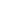 scroll, scrollTop: 0, scrollLeft: 0, axis: both 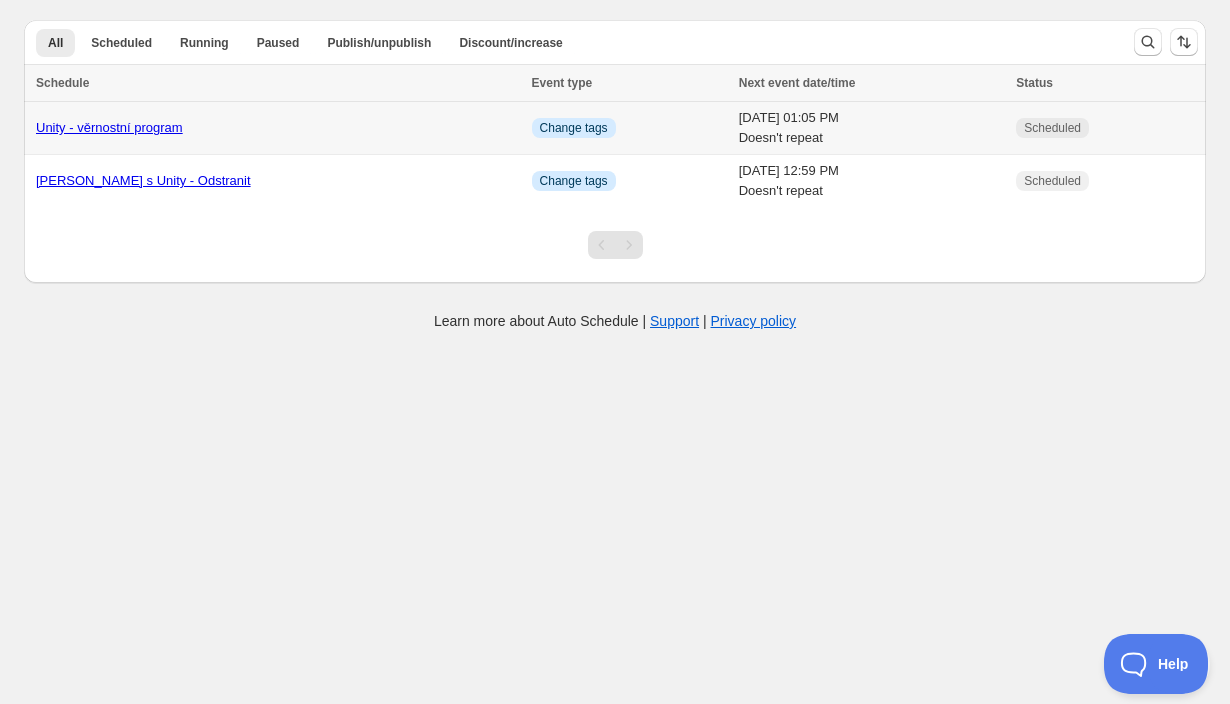 click on "Unity - věrnostní program" at bounding box center [109, 127] 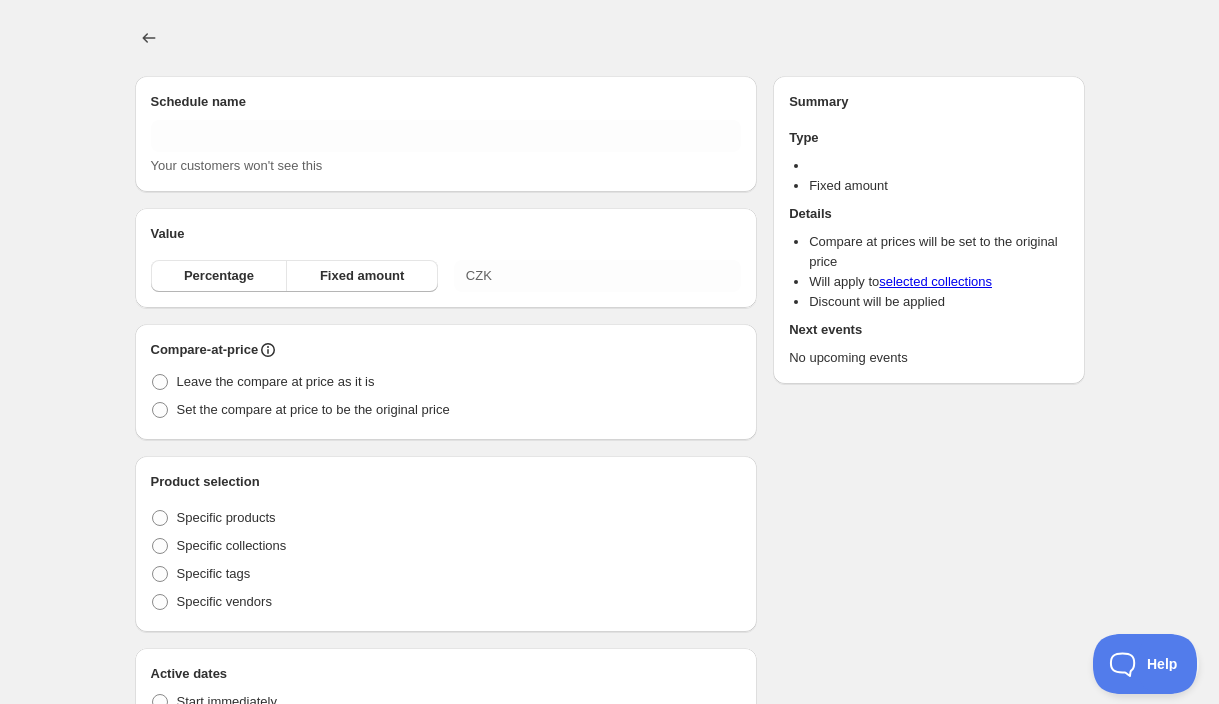 type on "Unity - věrnostní program" 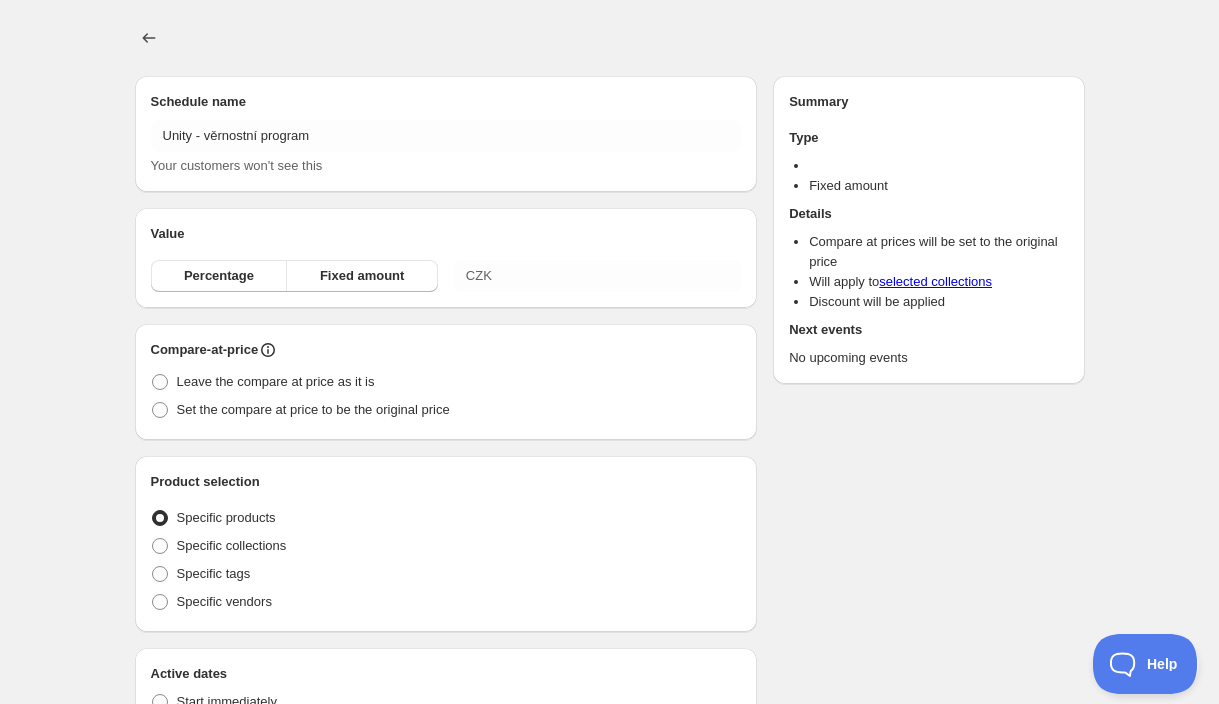 radio on "true" 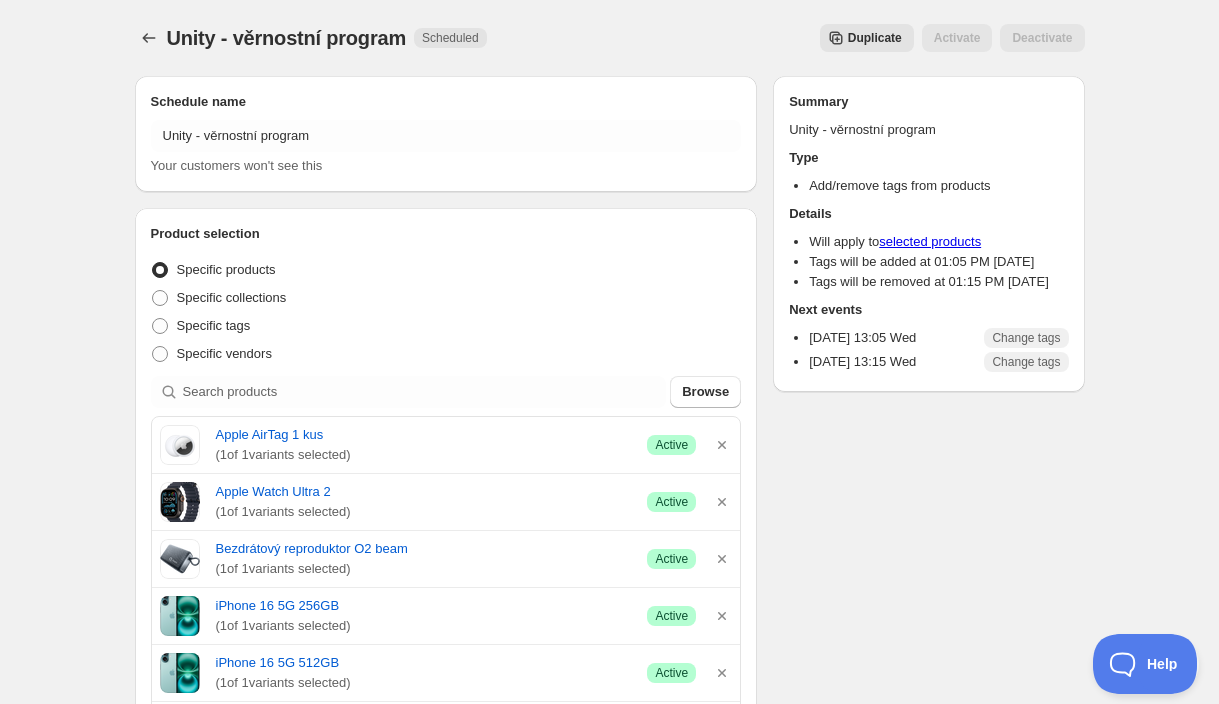 click on "selected products" at bounding box center (930, 241) 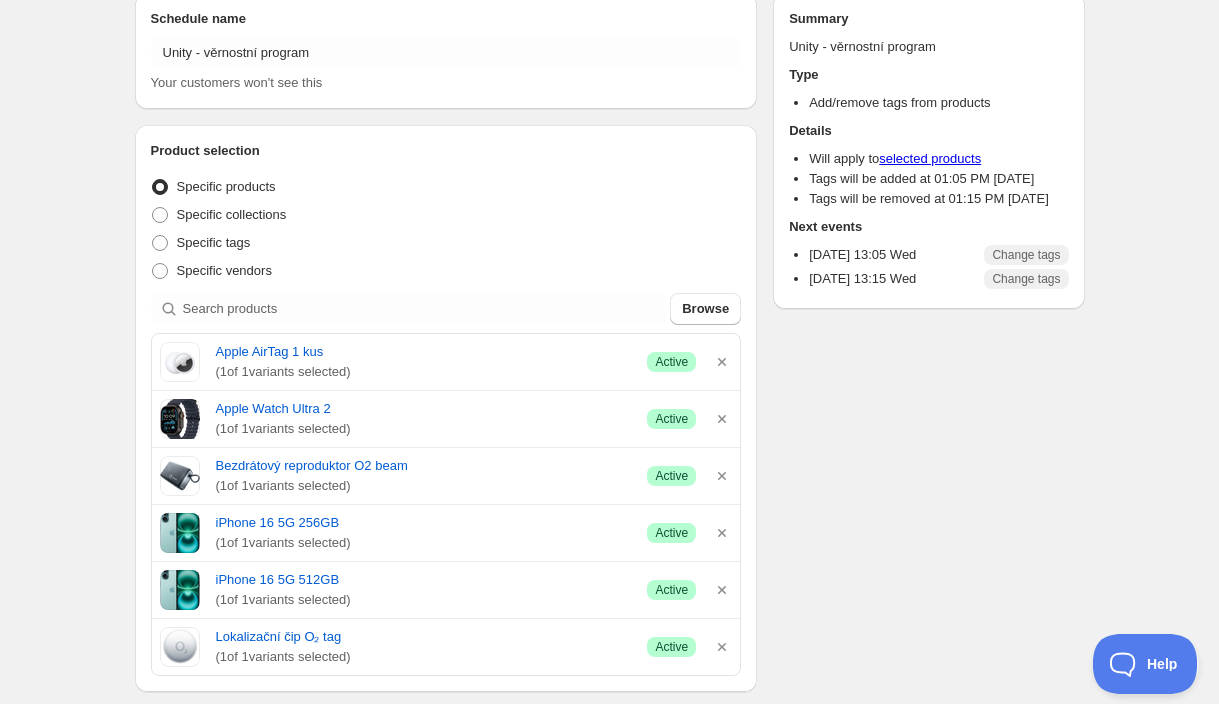 scroll, scrollTop: 108, scrollLeft: 0, axis: vertical 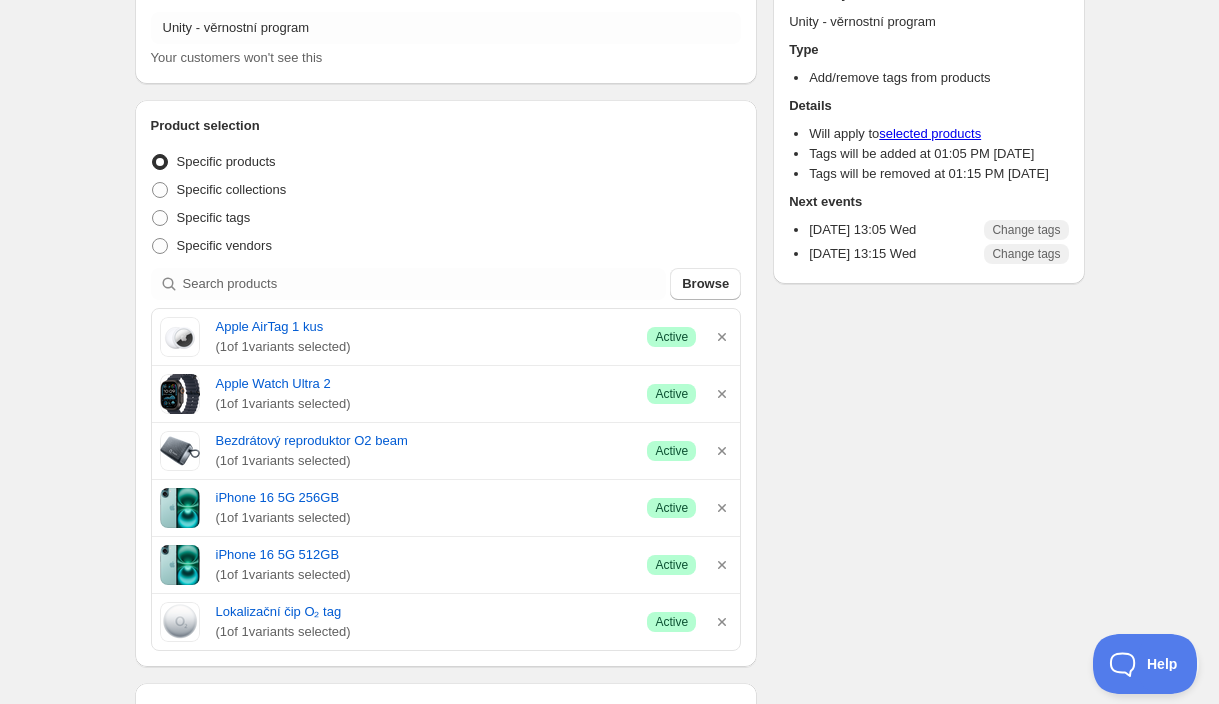 click on "Apple AirTag 1 kus" at bounding box center (424, 327) 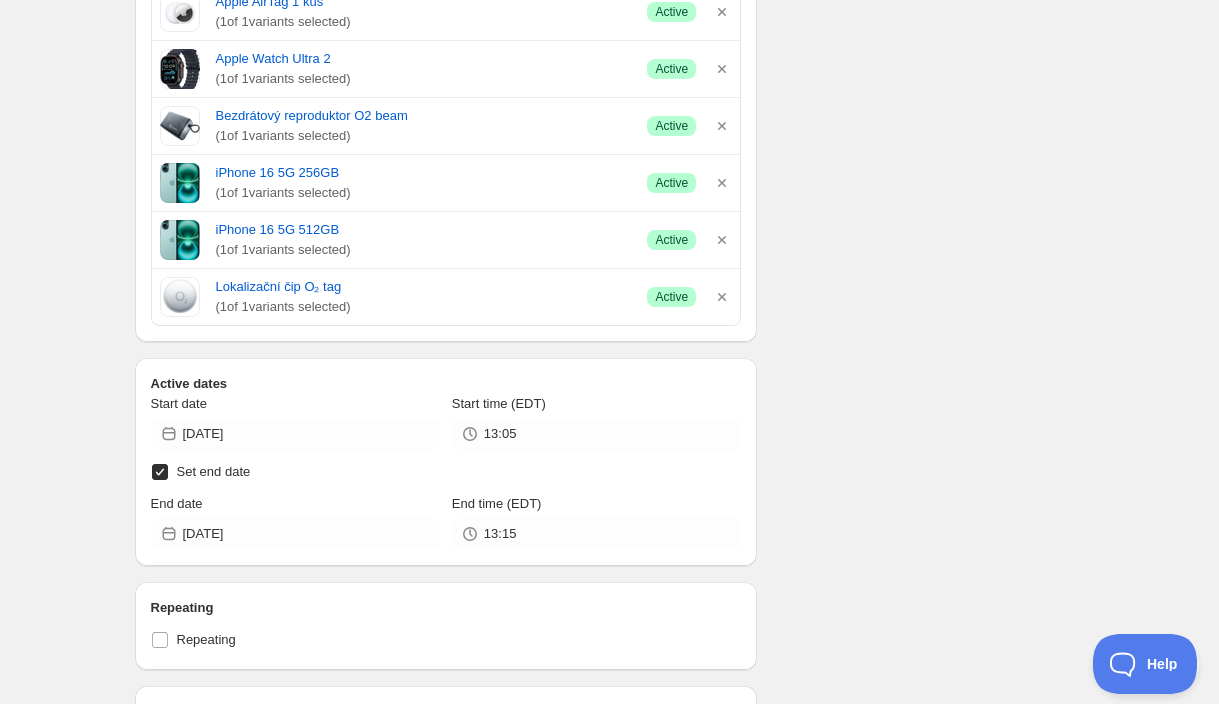 scroll, scrollTop: 870, scrollLeft: 0, axis: vertical 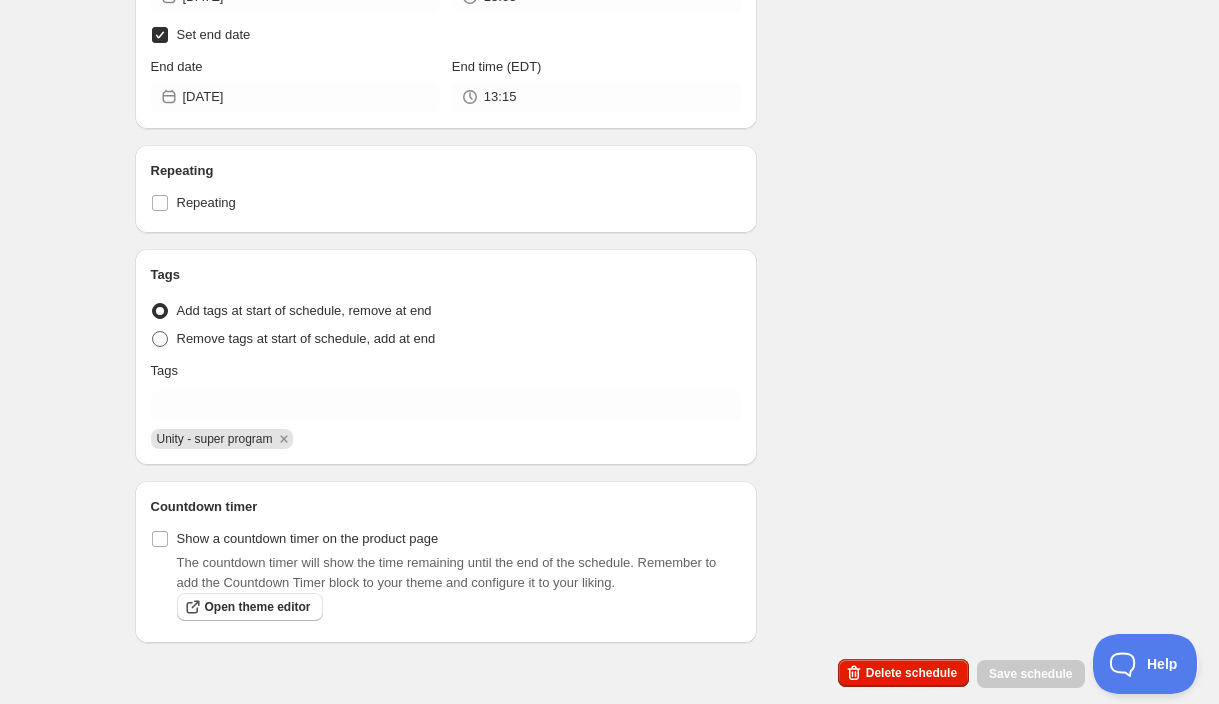click on "Remove tags at start of schedule, add at end" at bounding box center (306, 338) 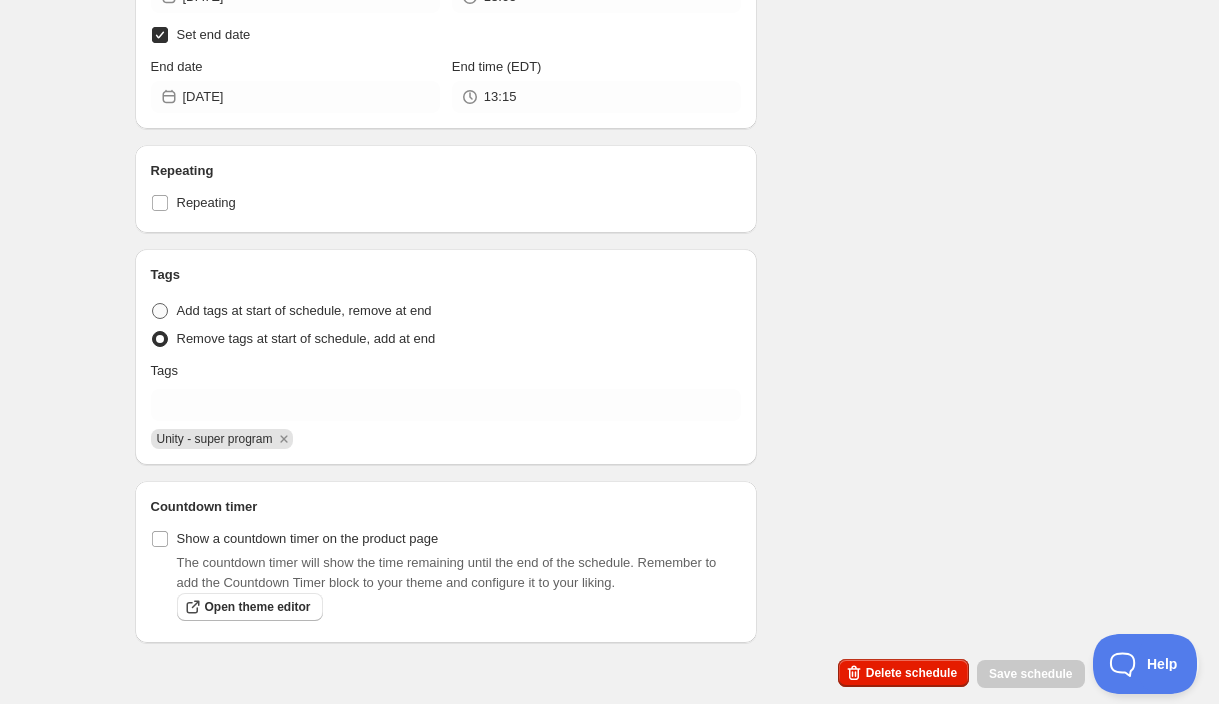 click on "Add tags at start of schedule, remove at end" at bounding box center (304, 310) 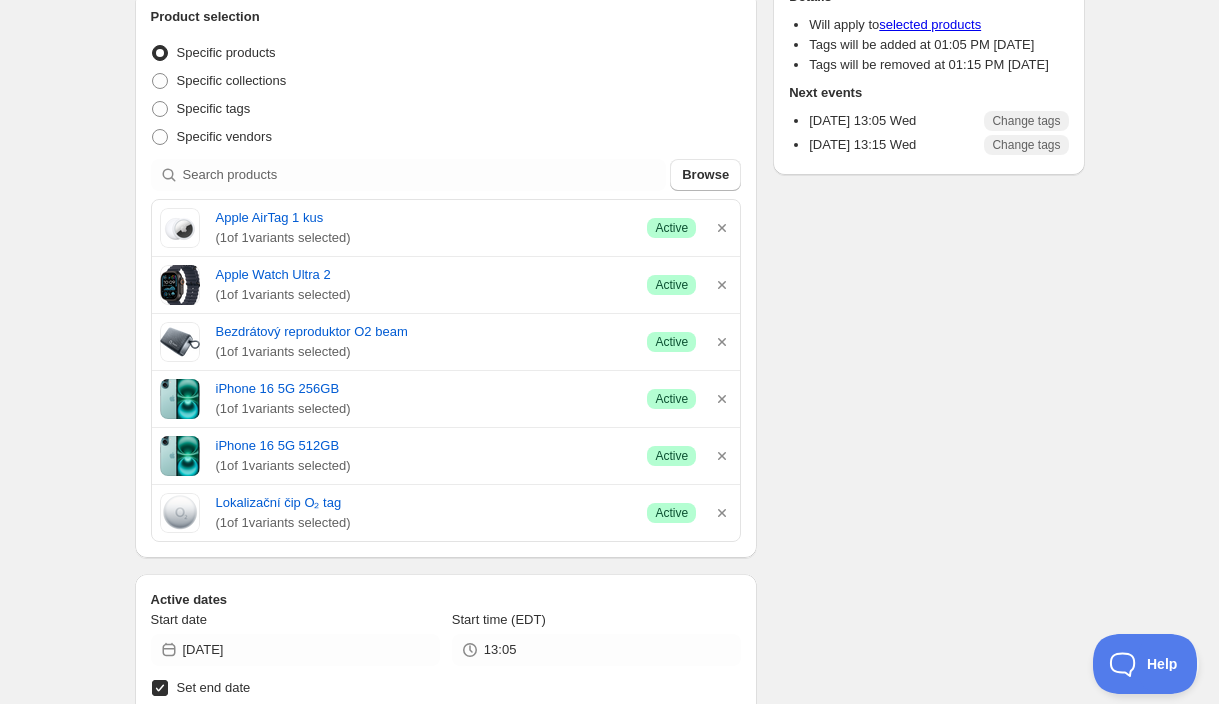 scroll, scrollTop: 218, scrollLeft: 0, axis: vertical 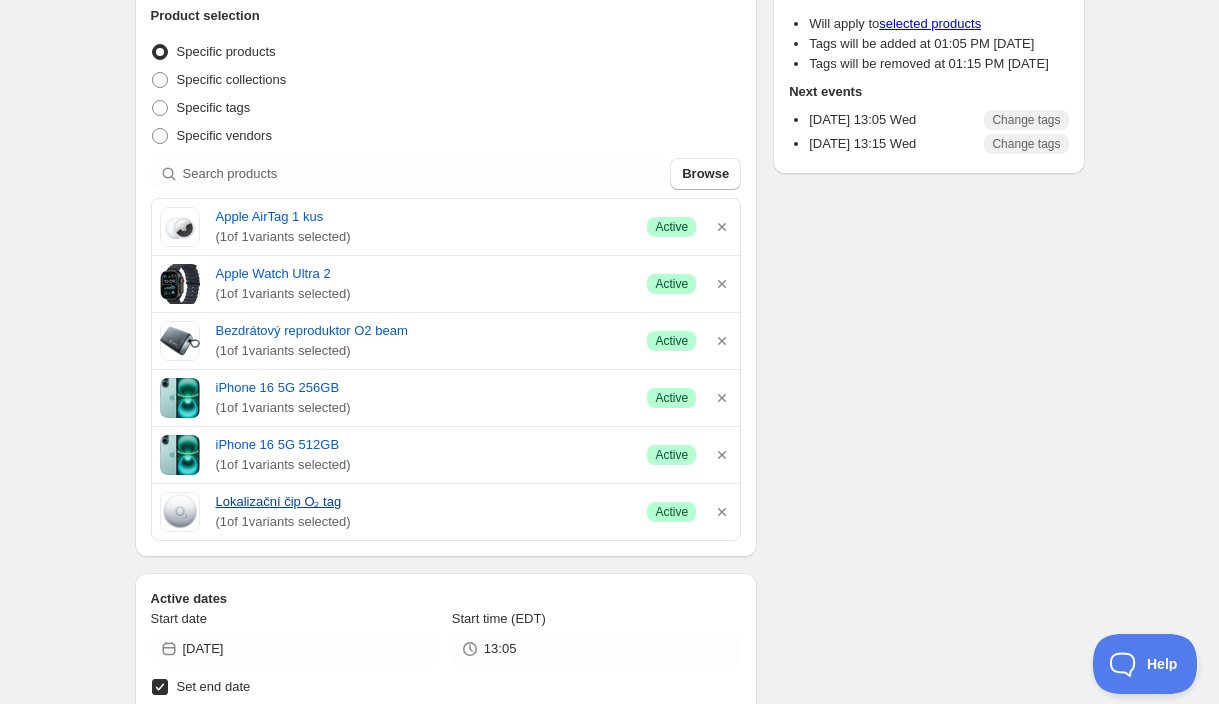click on "Lokalizační čip O₂ tag" at bounding box center [424, 502] 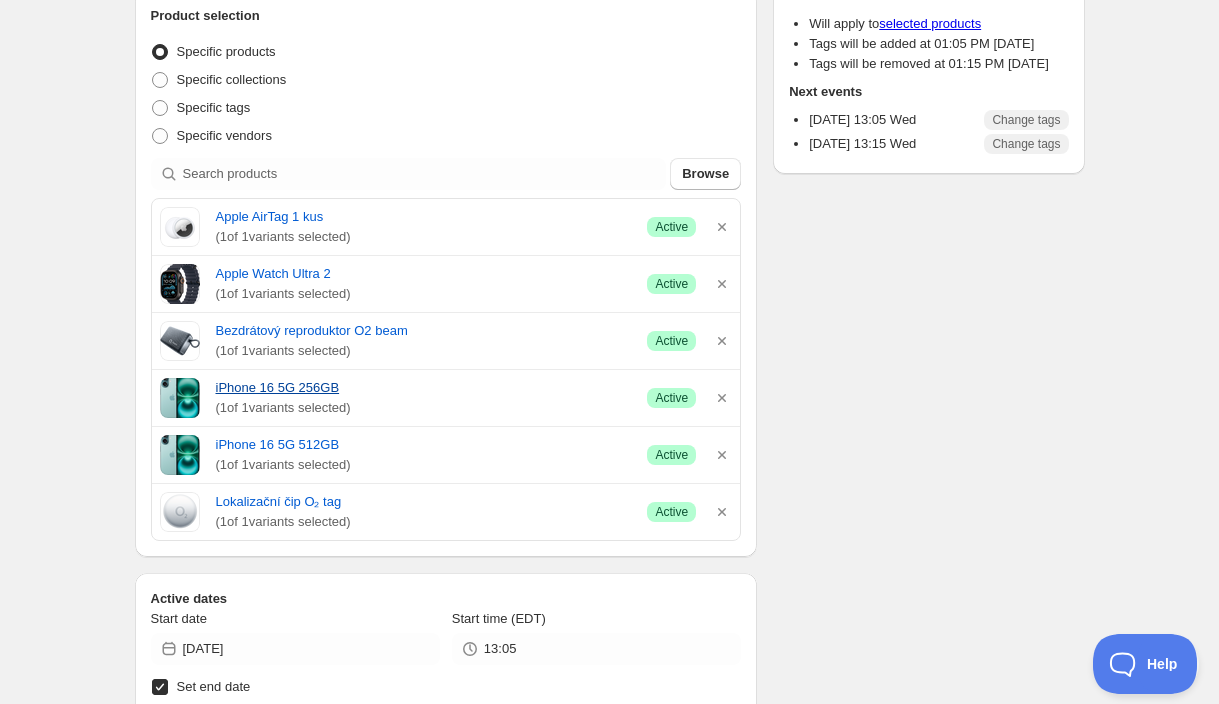 click on "iPhone 16 5G 256GB" at bounding box center (424, 388) 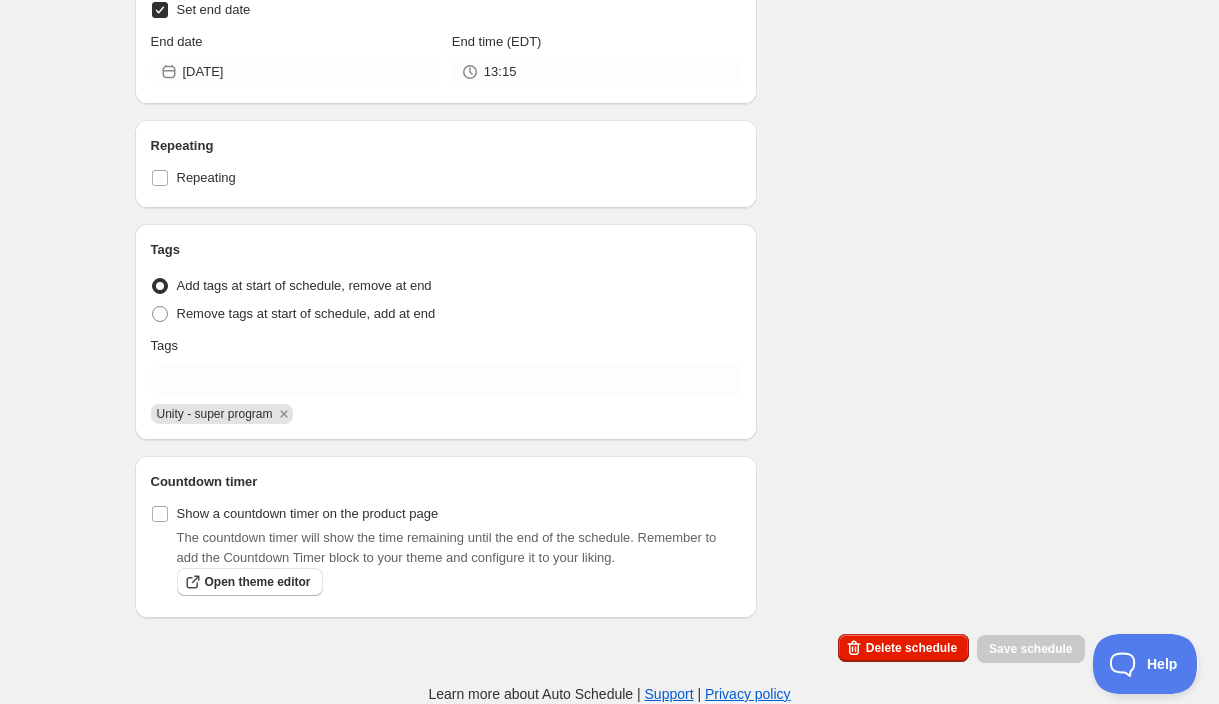 scroll, scrollTop: 896, scrollLeft: 0, axis: vertical 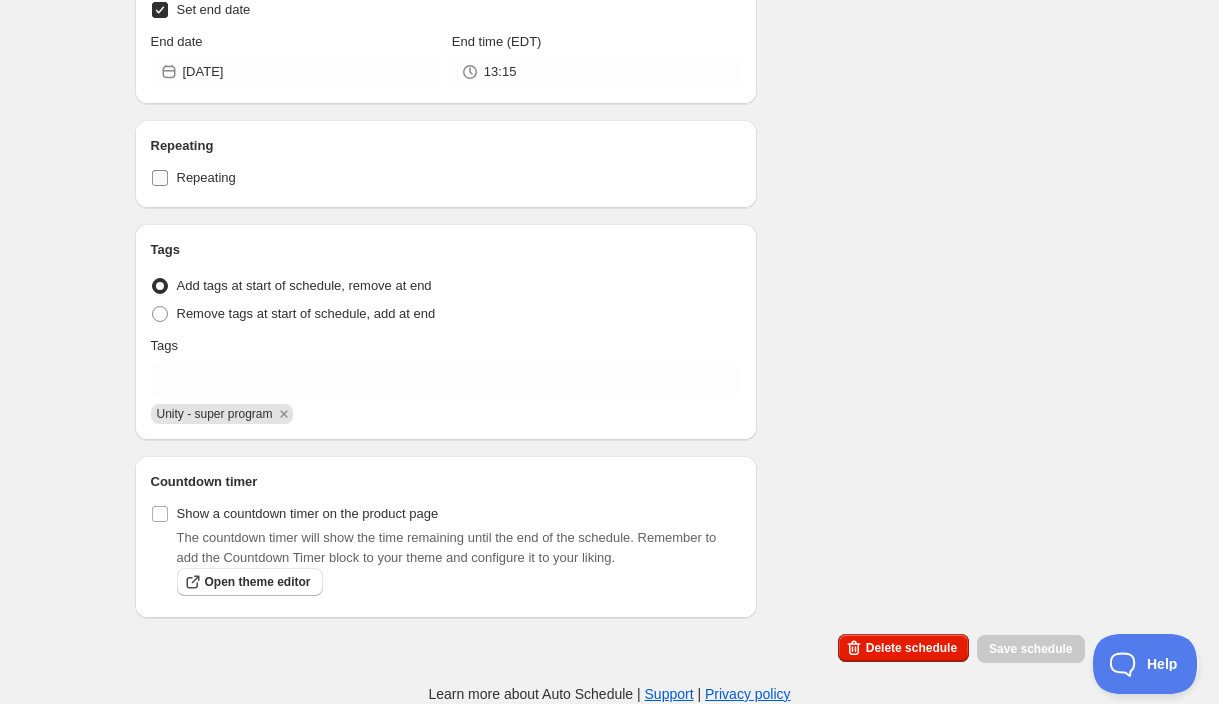 click on "Repeating" at bounding box center [446, 178] 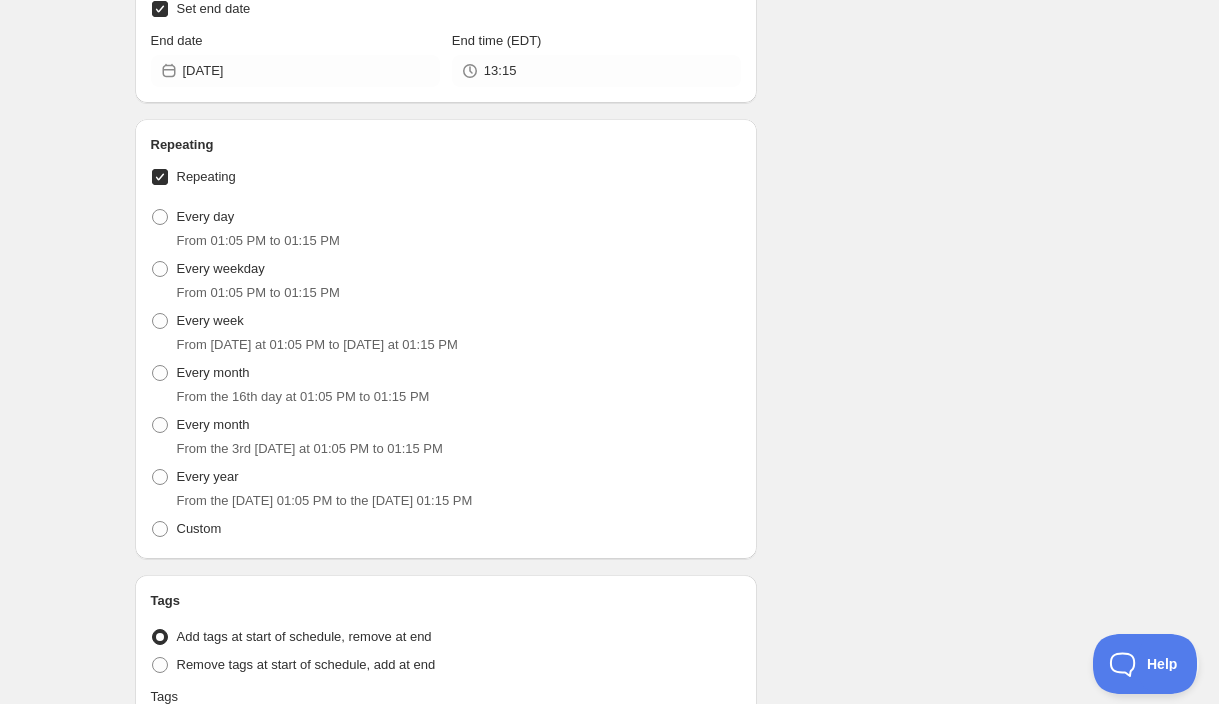 click on "Repeating" at bounding box center (446, 177) 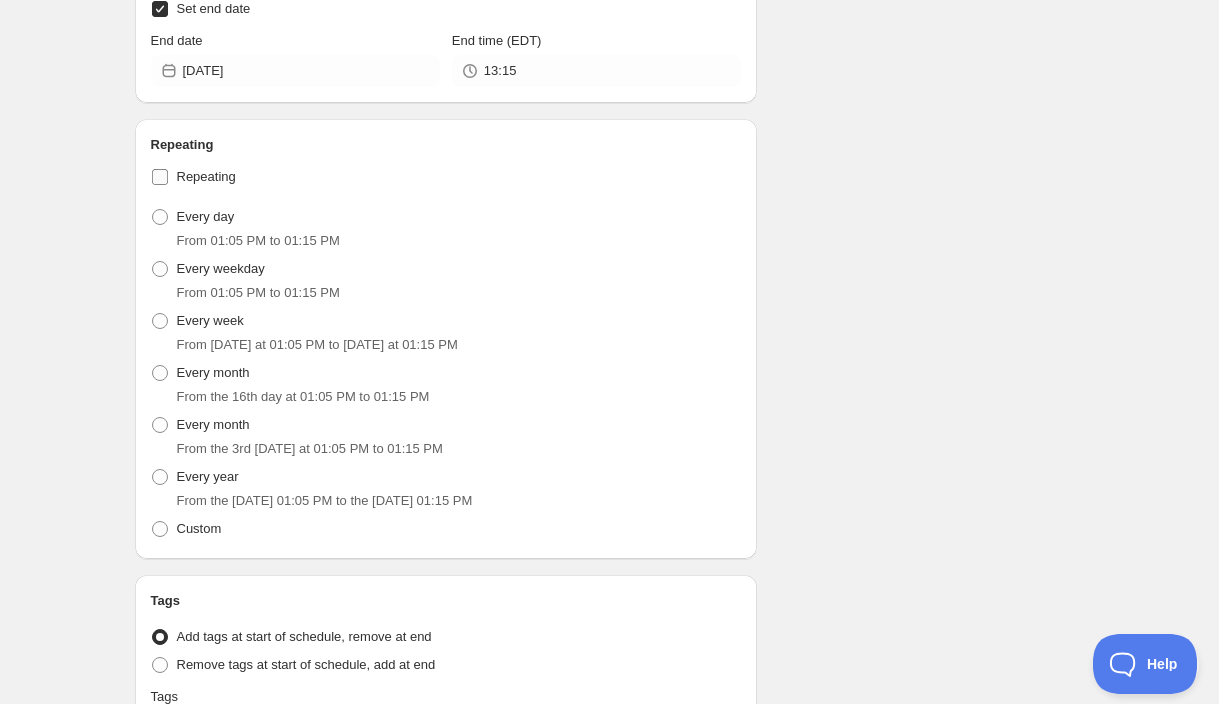 checkbox on "false" 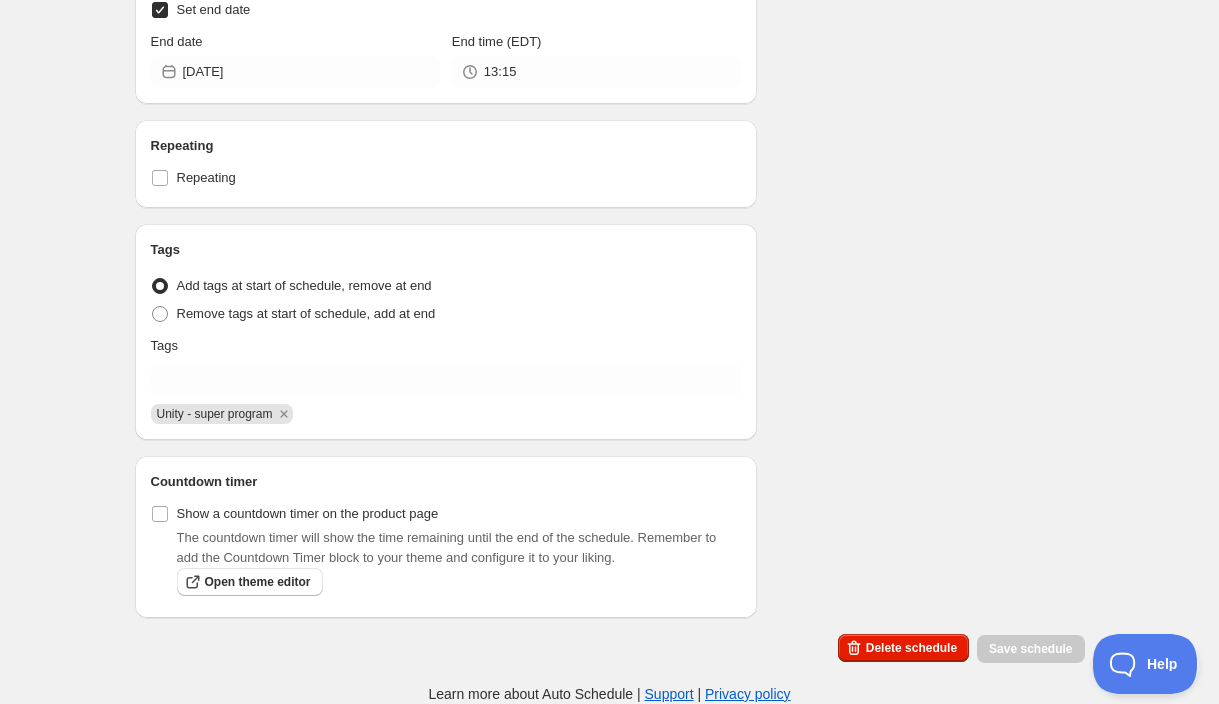 scroll, scrollTop: 116, scrollLeft: 0, axis: vertical 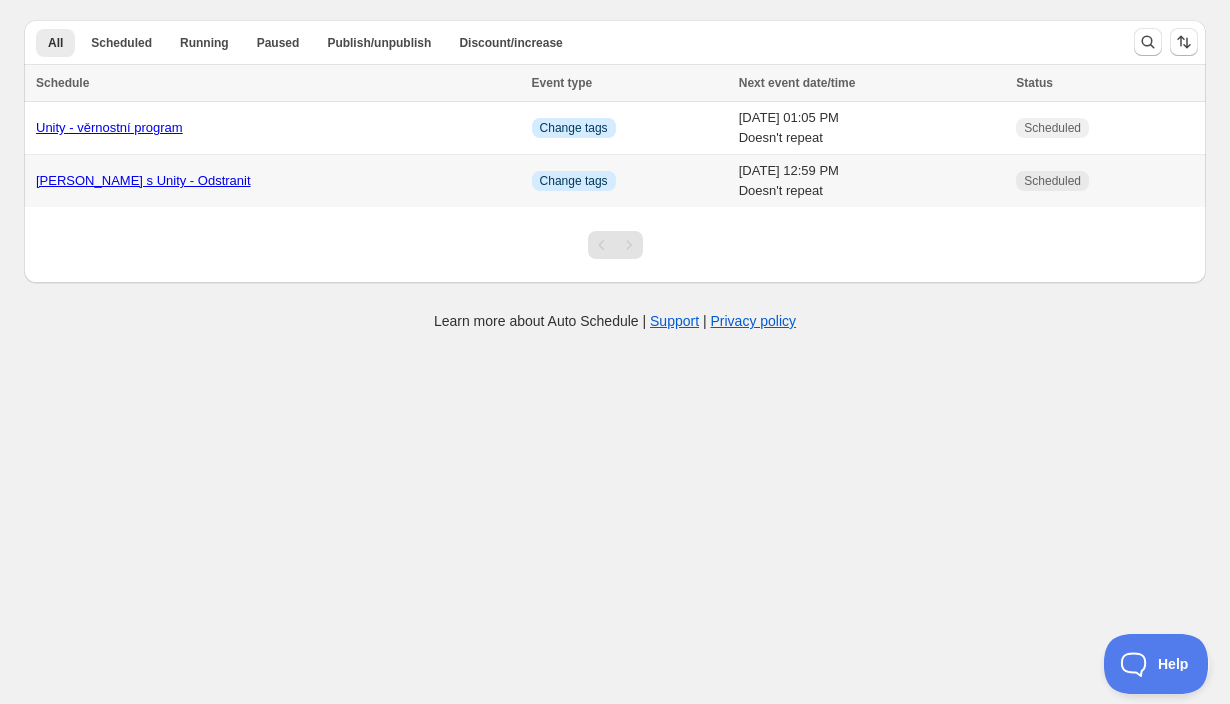 click on "Výhoda s Unity - Odstranit" at bounding box center (278, 181) 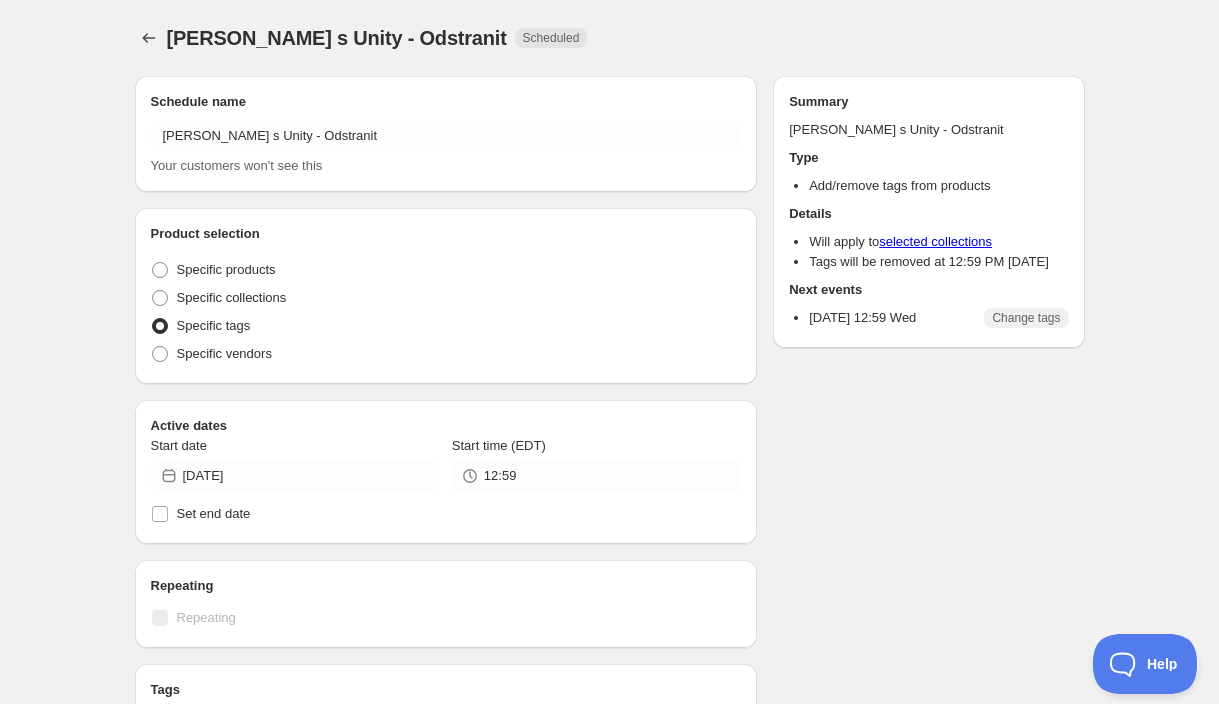radio on "true" 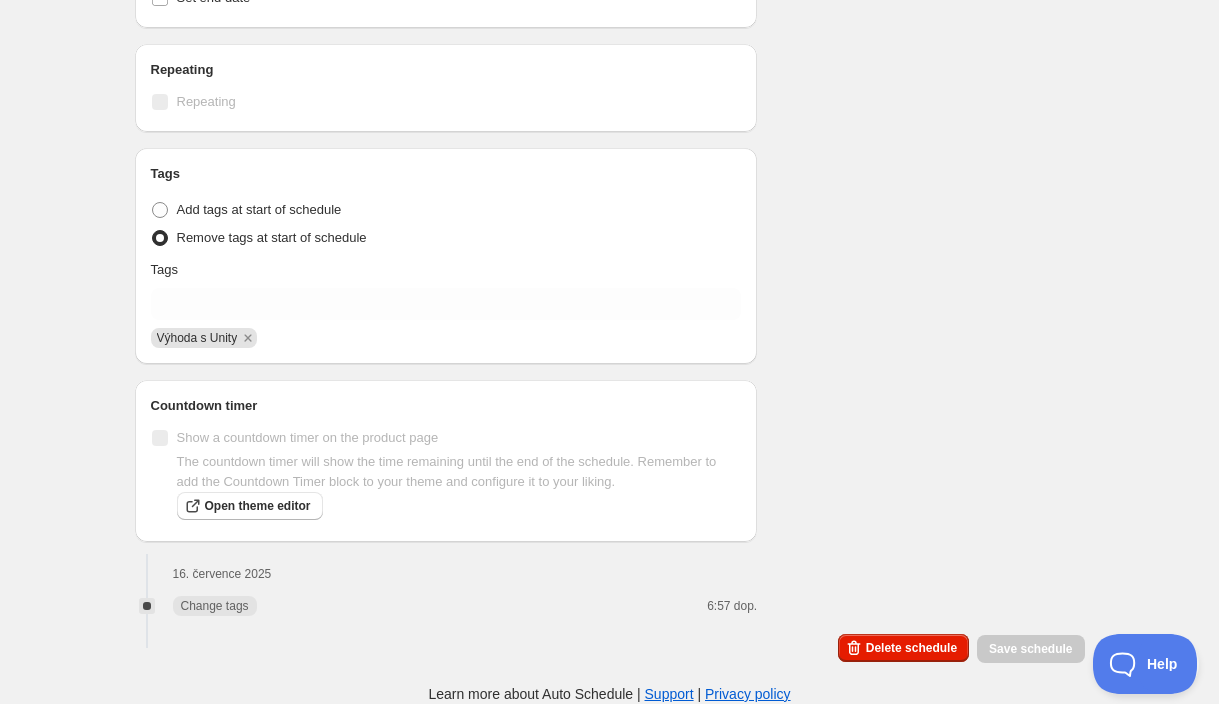 scroll, scrollTop: 584, scrollLeft: 0, axis: vertical 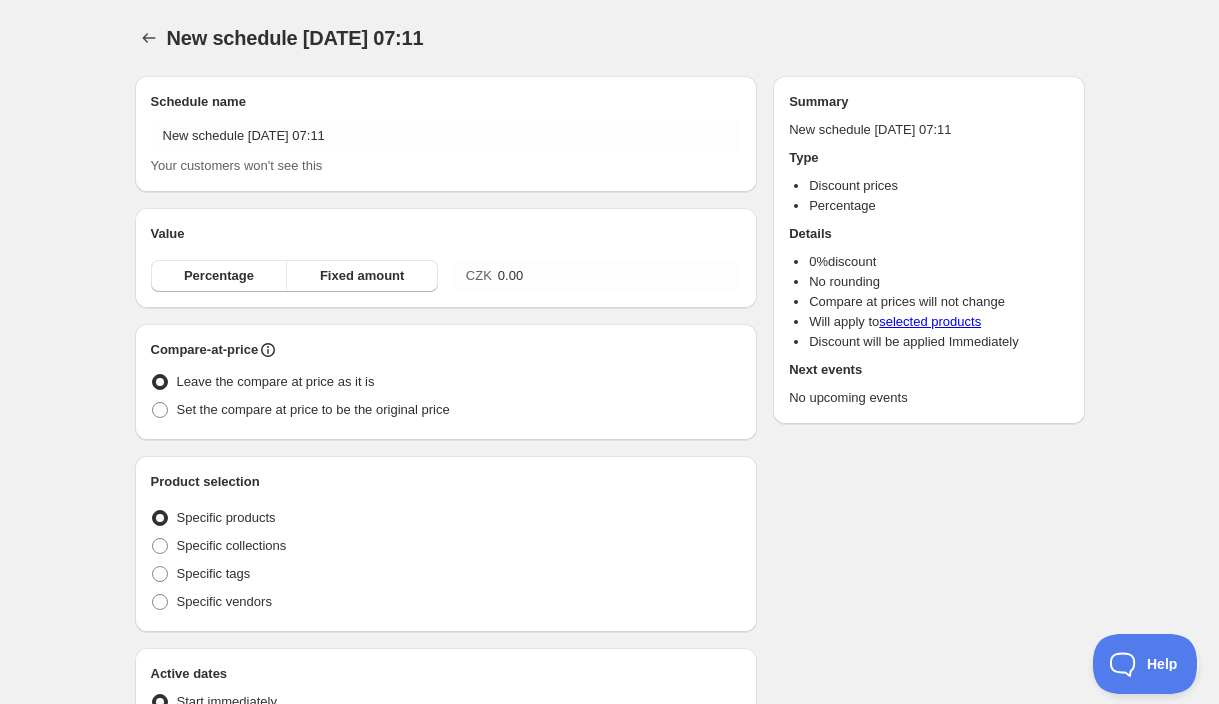 radio on "true" 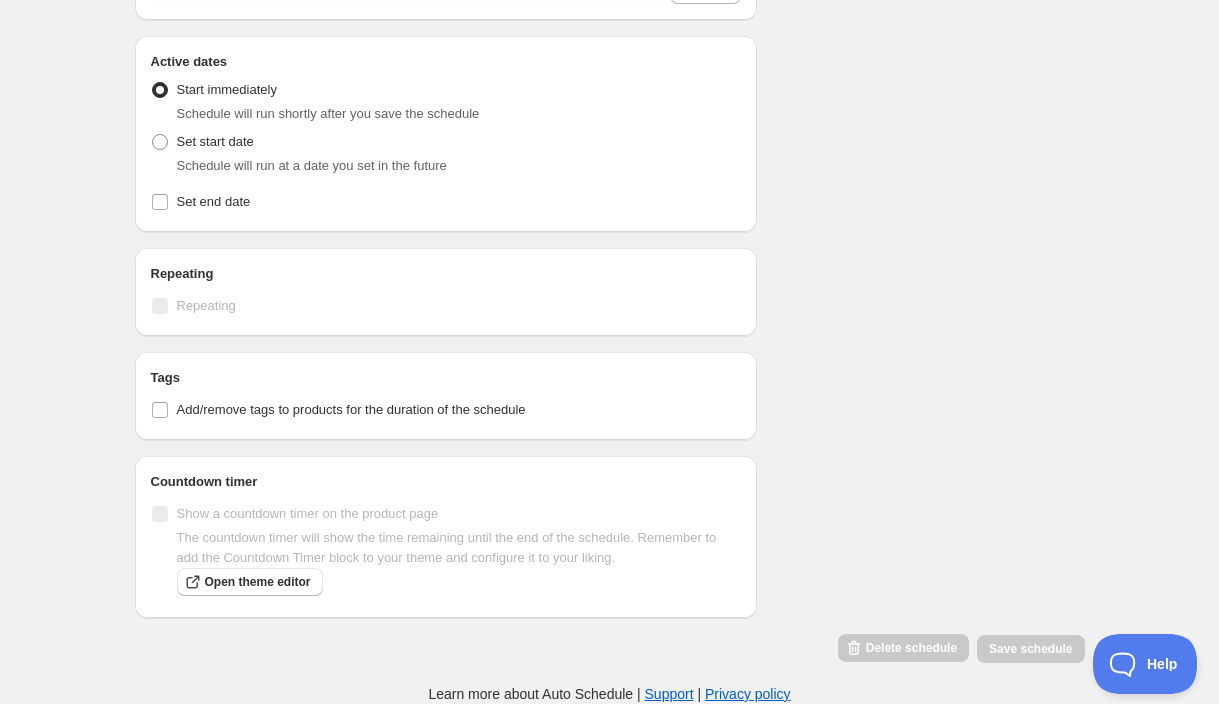 scroll, scrollTop: 776, scrollLeft: 0, axis: vertical 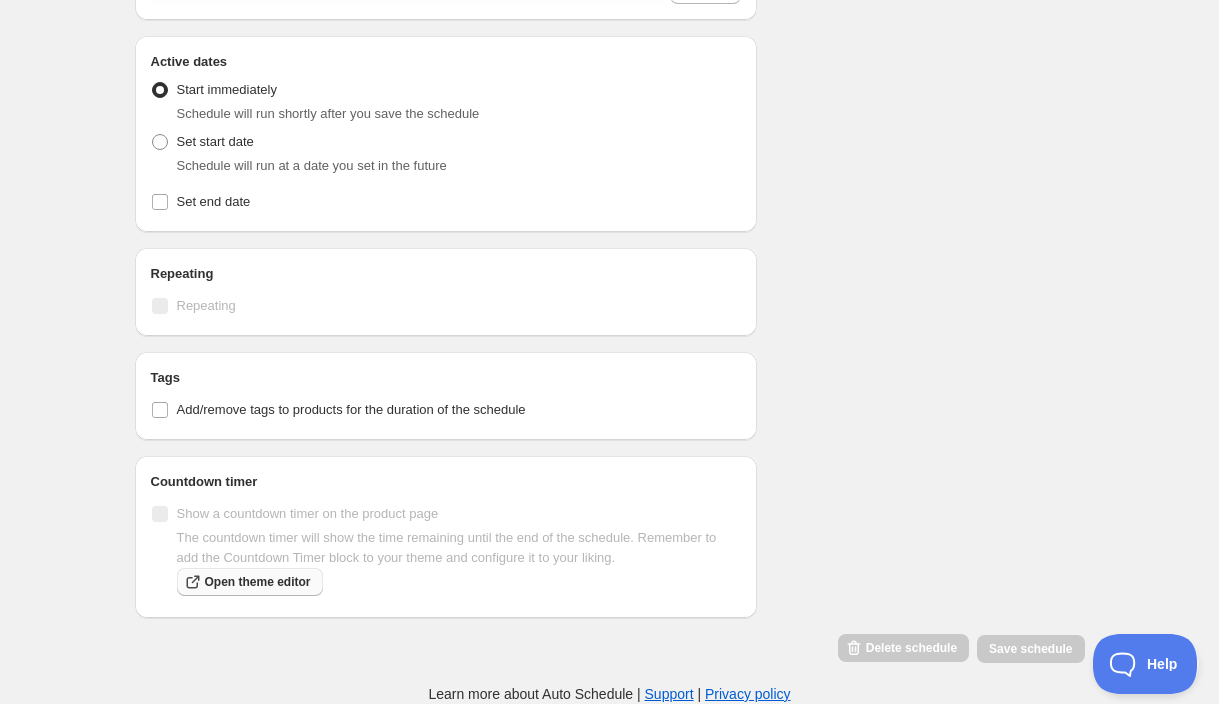 click on "Open theme editor" at bounding box center [258, 582] 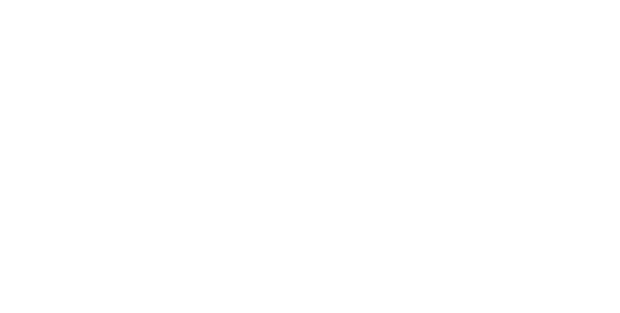scroll, scrollTop: 0, scrollLeft: 0, axis: both 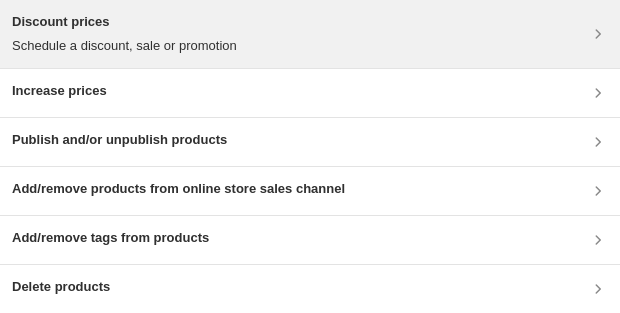 click on "Discount prices Schedule a discount, sale or promotion" at bounding box center [310, 34] 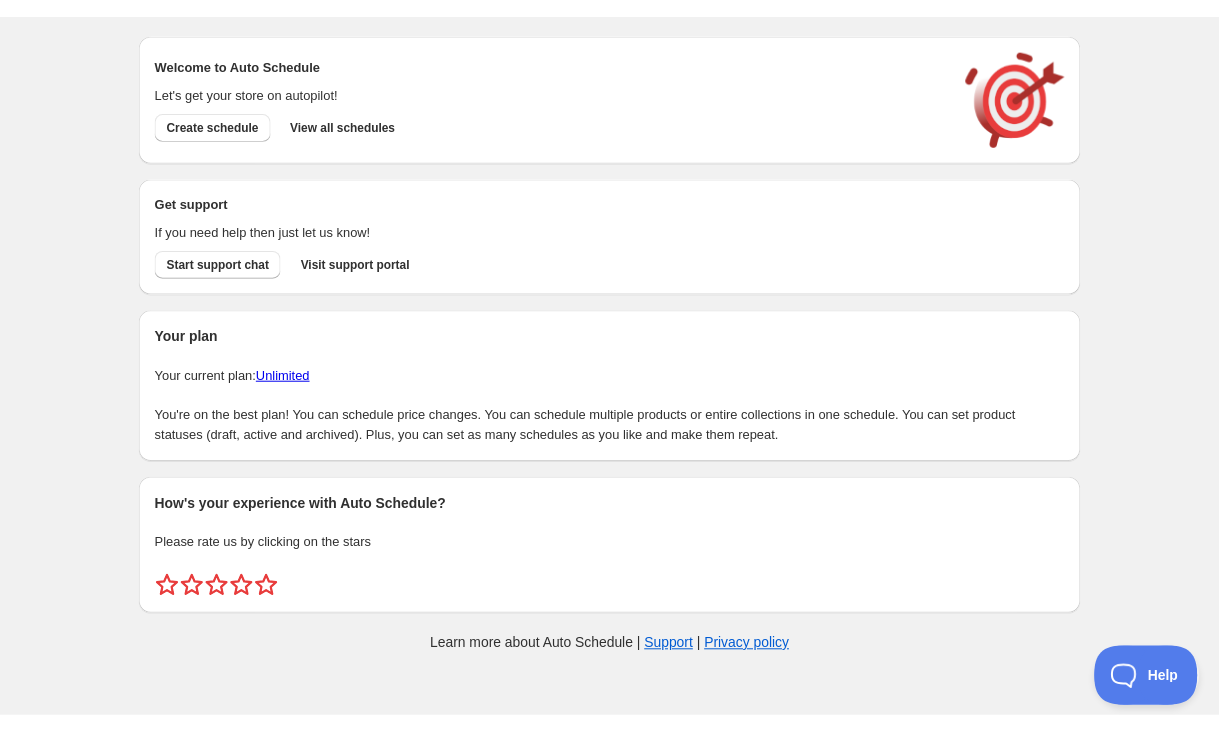 scroll, scrollTop: 0, scrollLeft: 0, axis: both 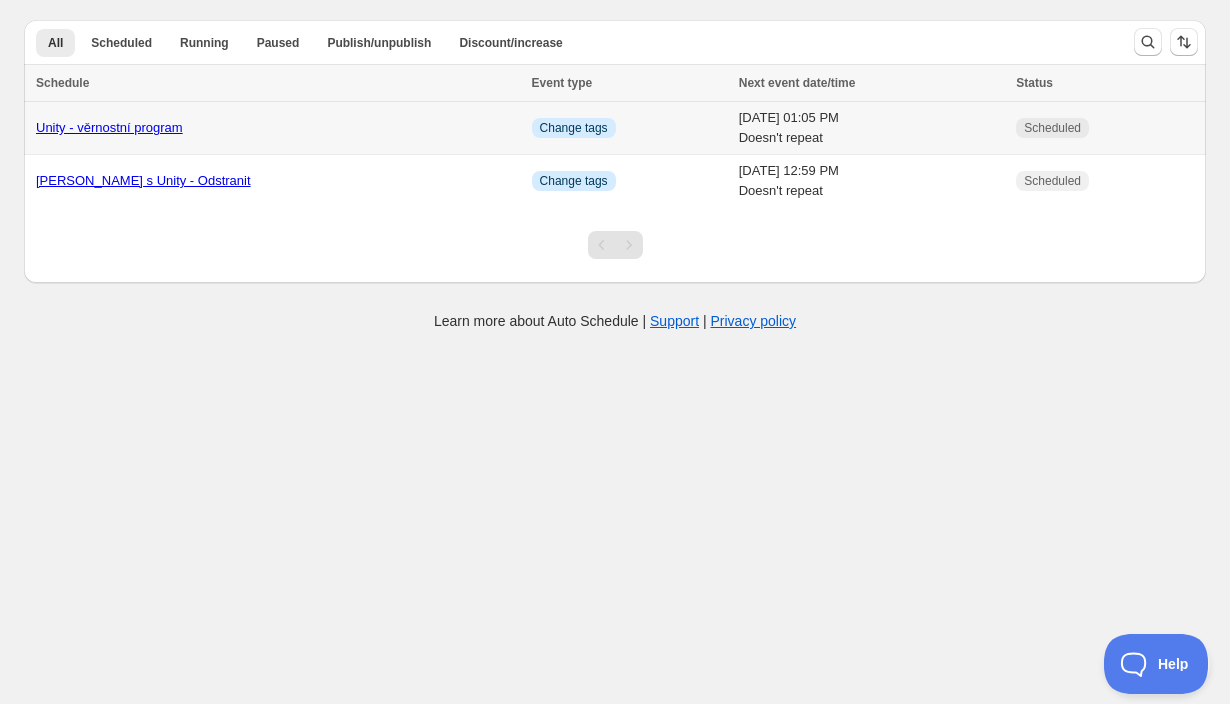 click on "Unity - věrnostní program" at bounding box center (109, 127) 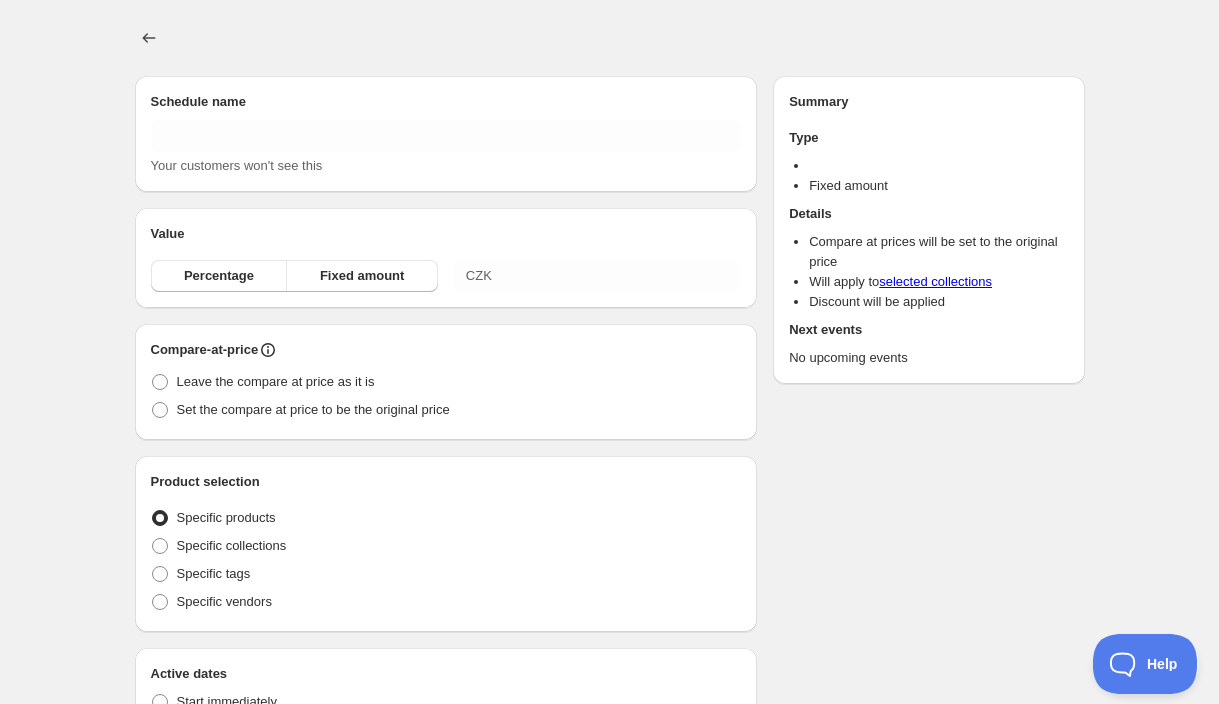 type on "Unity - věrnostní program" 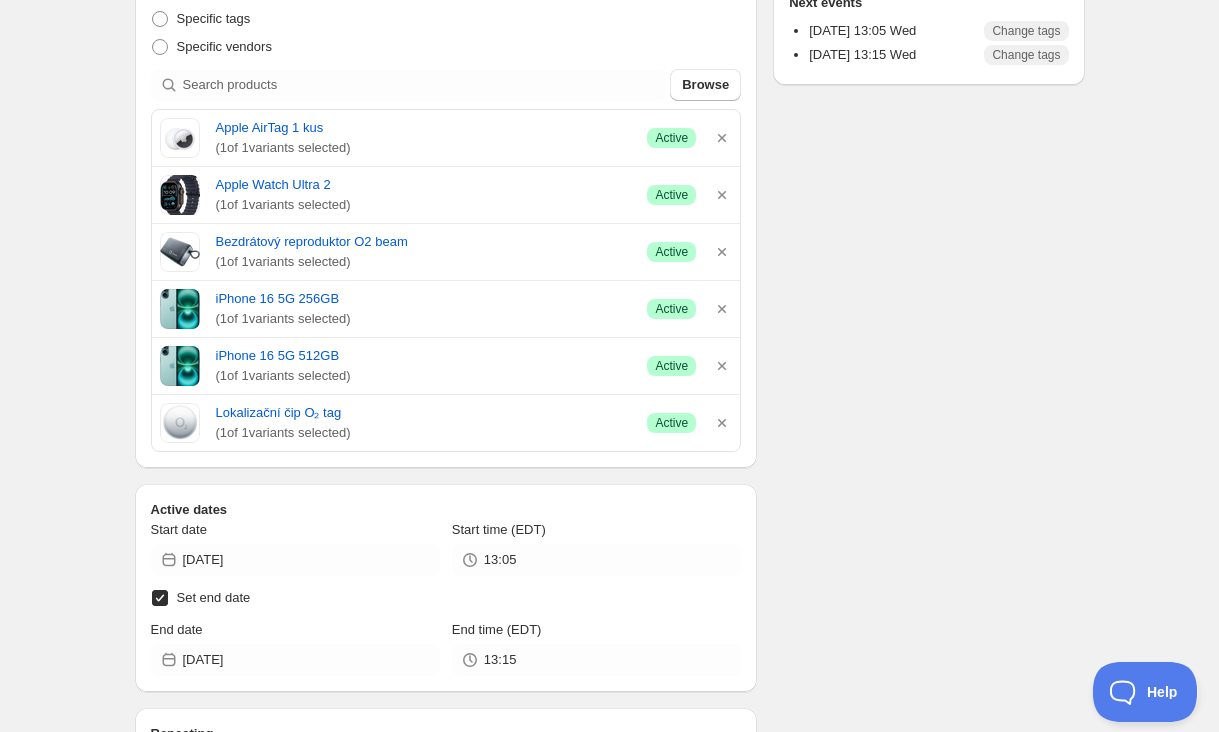 scroll, scrollTop: 714, scrollLeft: 0, axis: vertical 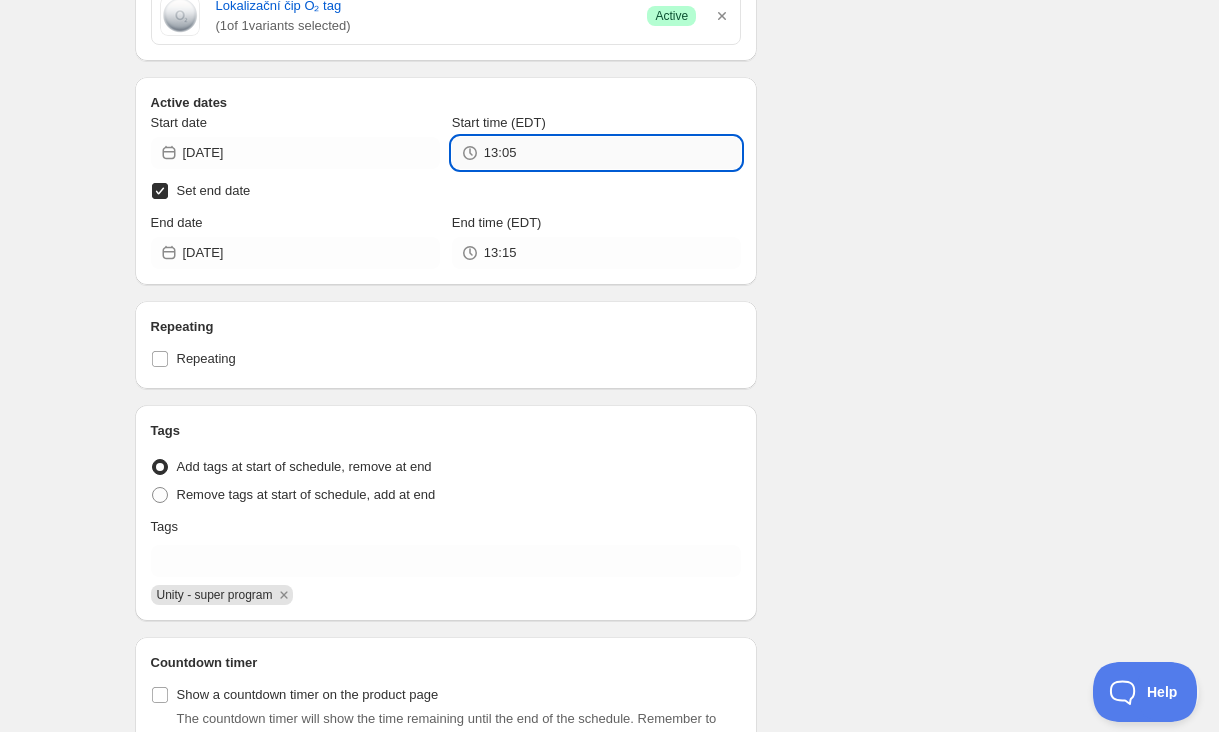click on "13:05" at bounding box center [612, 153] 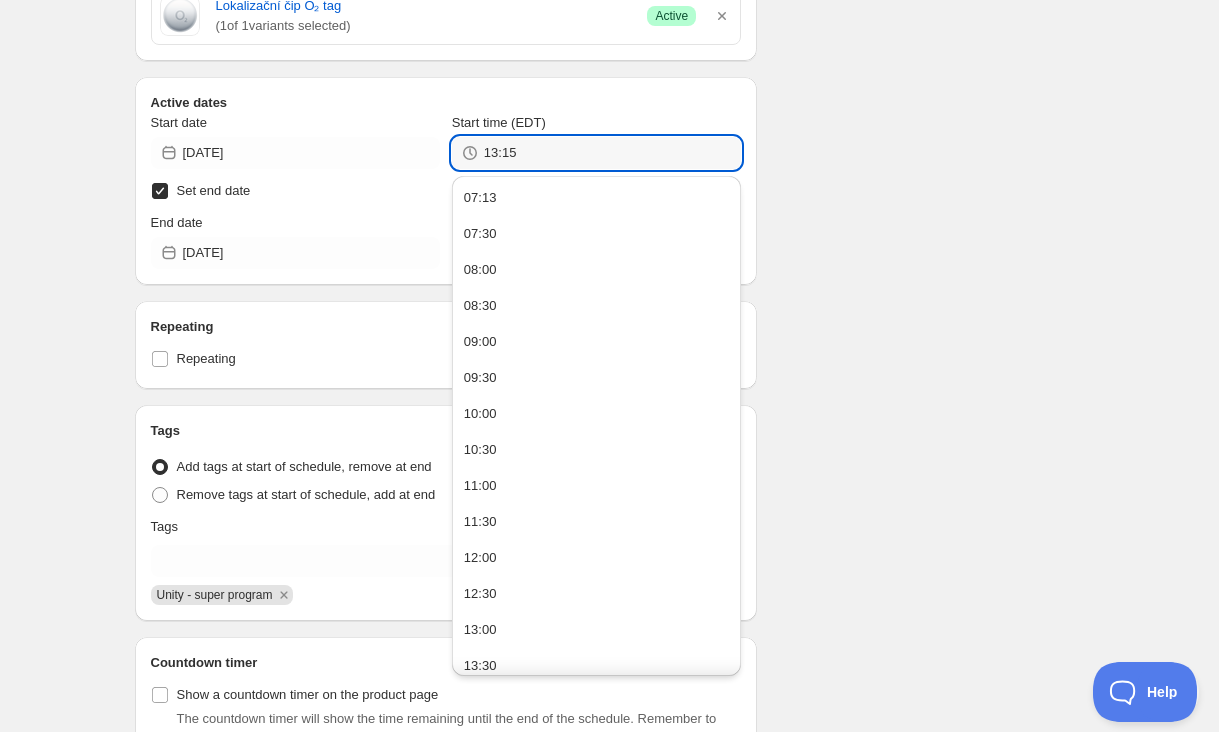 type on "13:15" 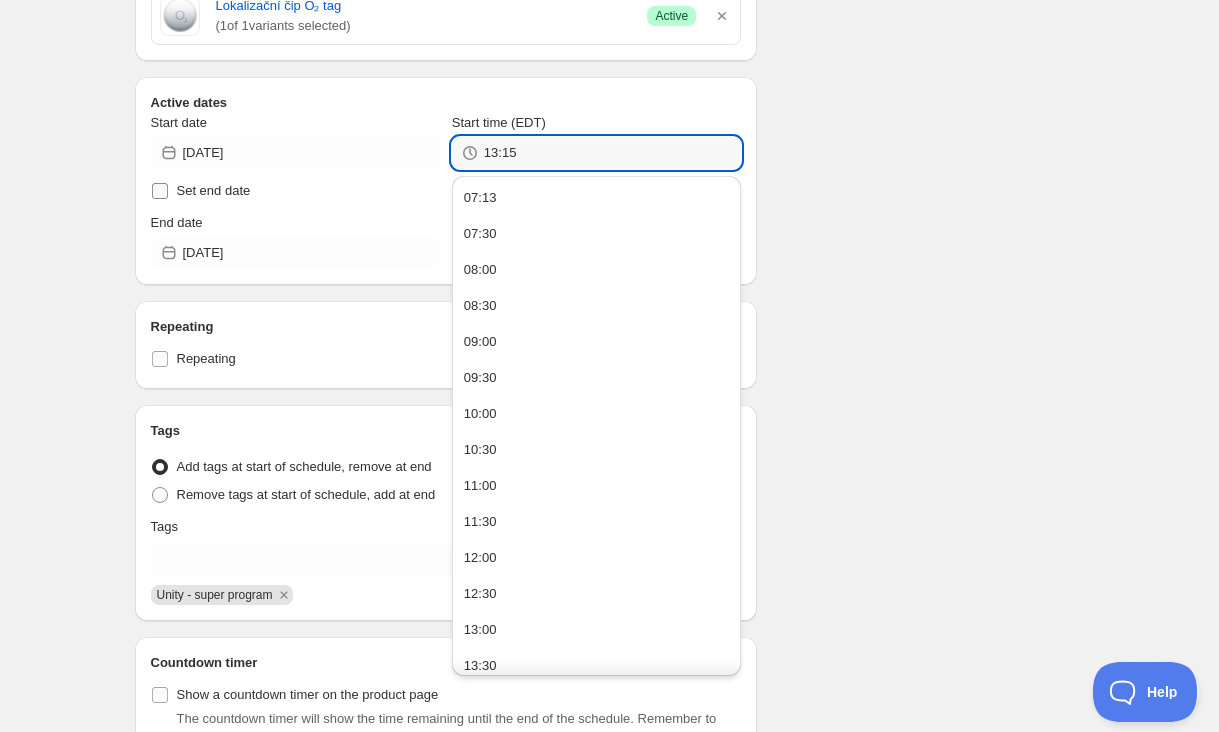 checkbox on "false" 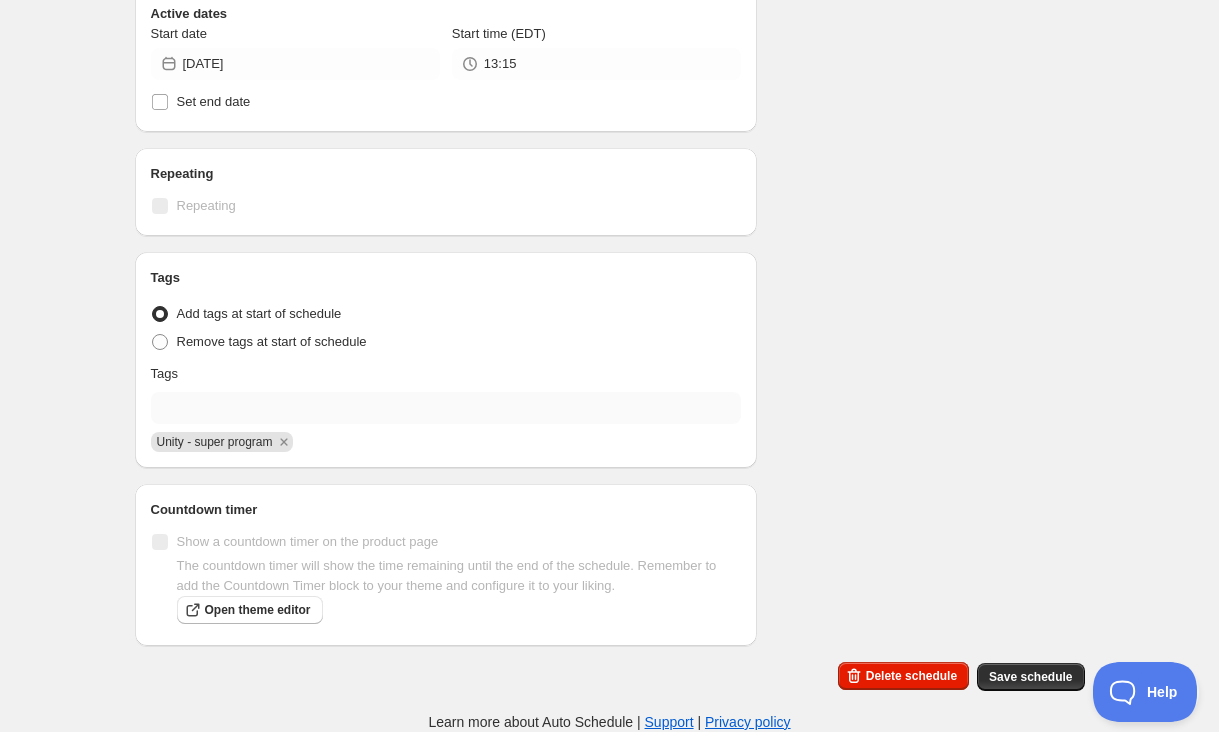 scroll, scrollTop: 804, scrollLeft: 0, axis: vertical 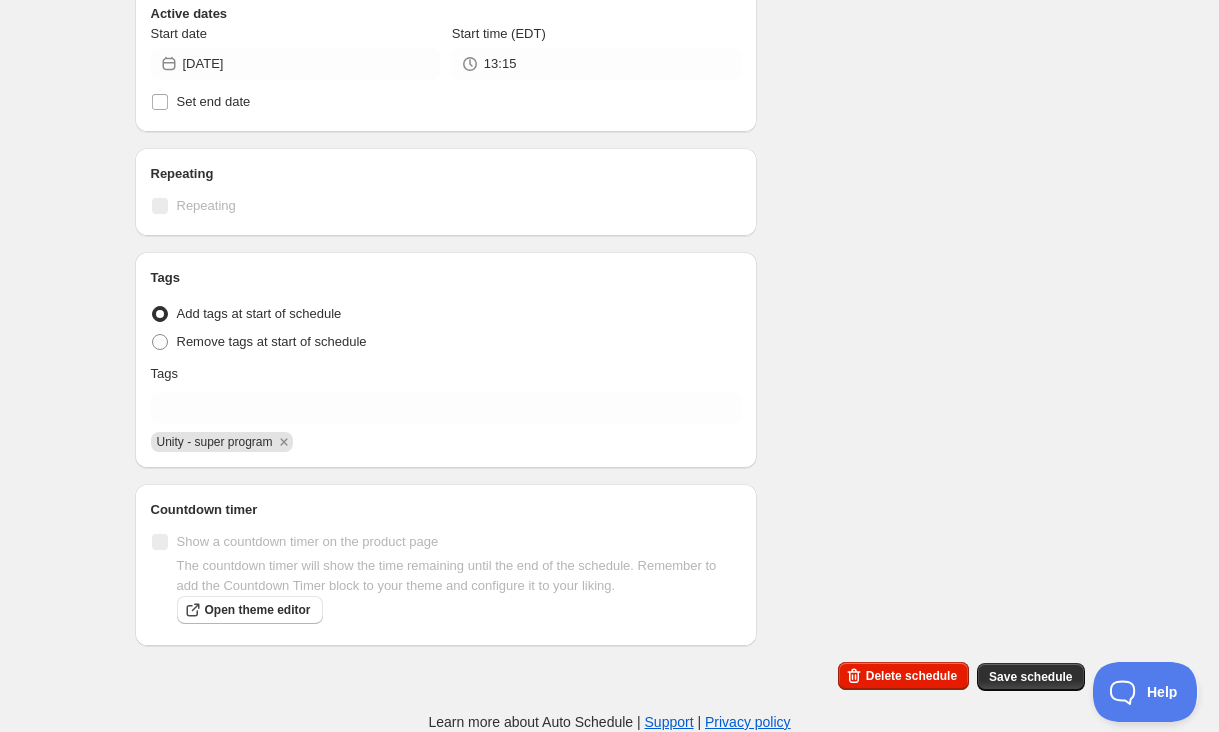 click on "Tags Tag type Add tags at start of schedule Remove tags at start of schedule Tags Unity - super program" at bounding box center (446, 360) 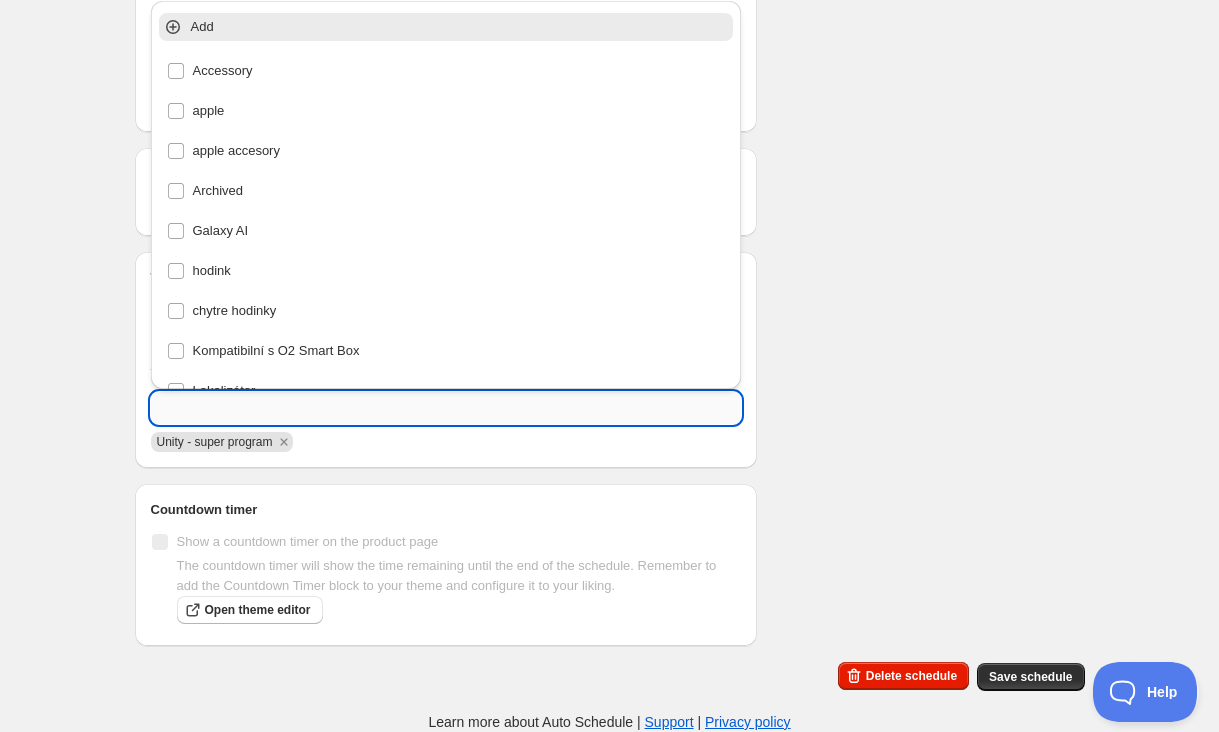 click at bounding box center (446, 408) 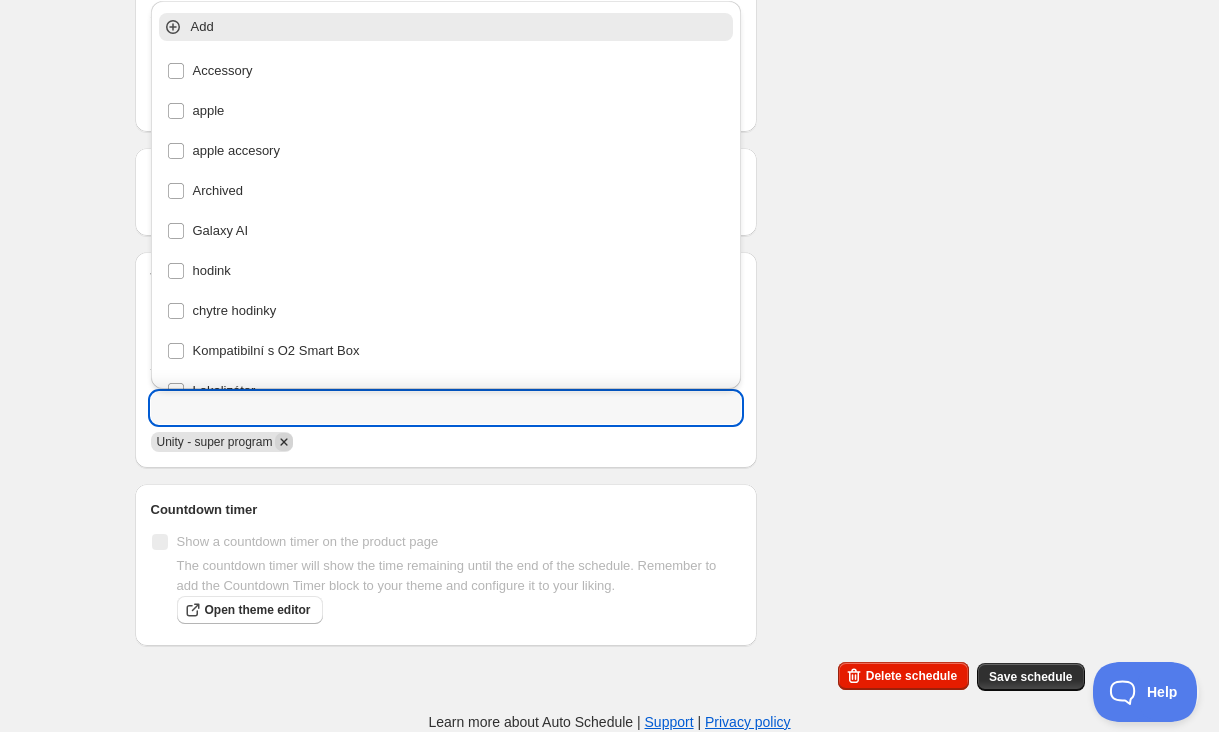 click 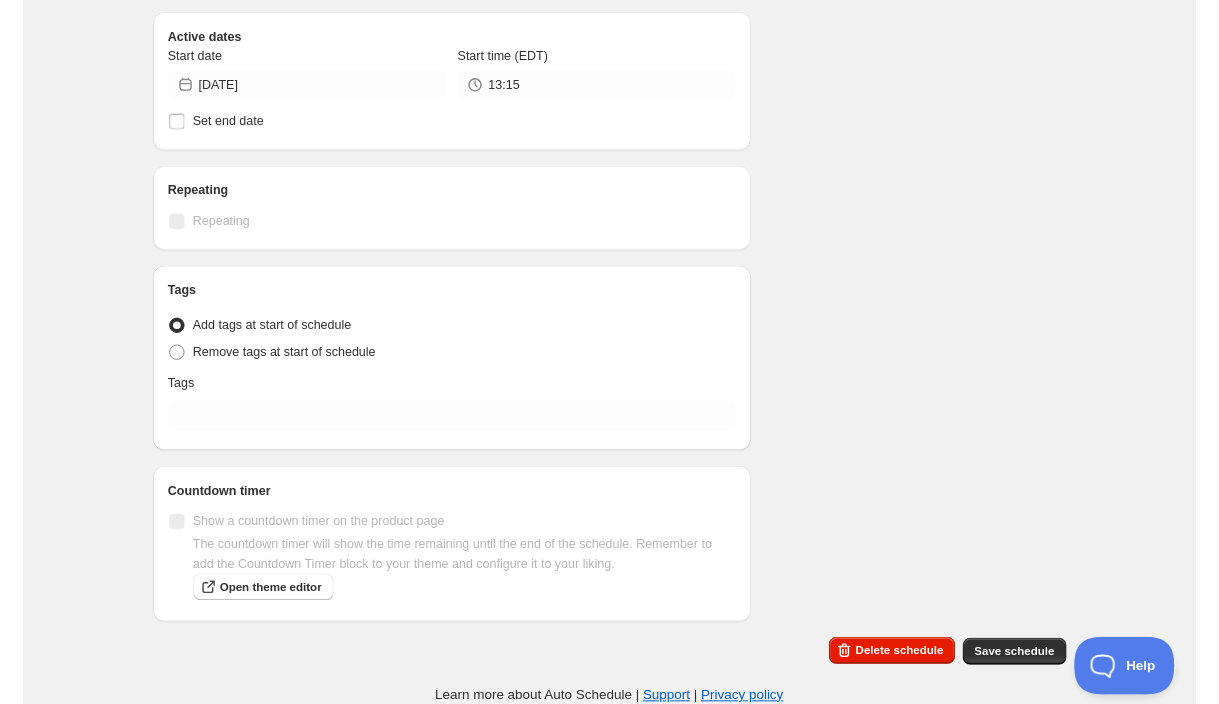 scroll, scrollTop: 779, scrollLeft: 0, axis: vertical 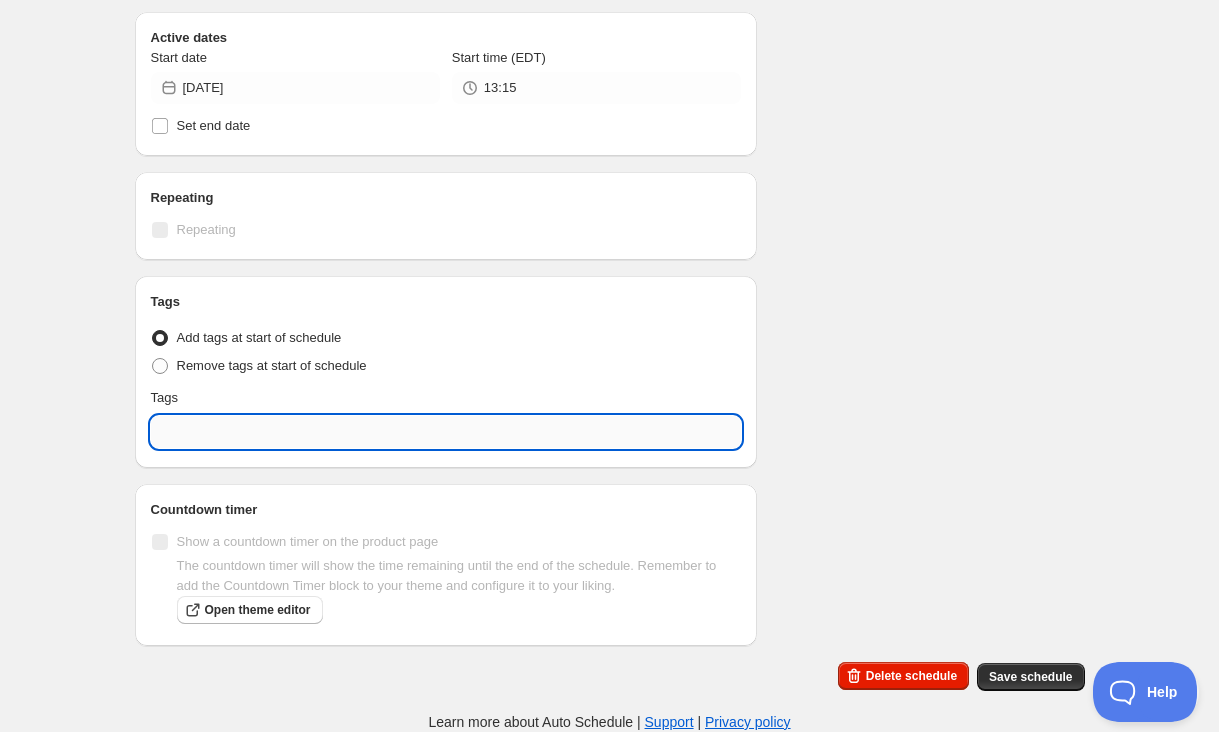click at bounding box center (446, 432) 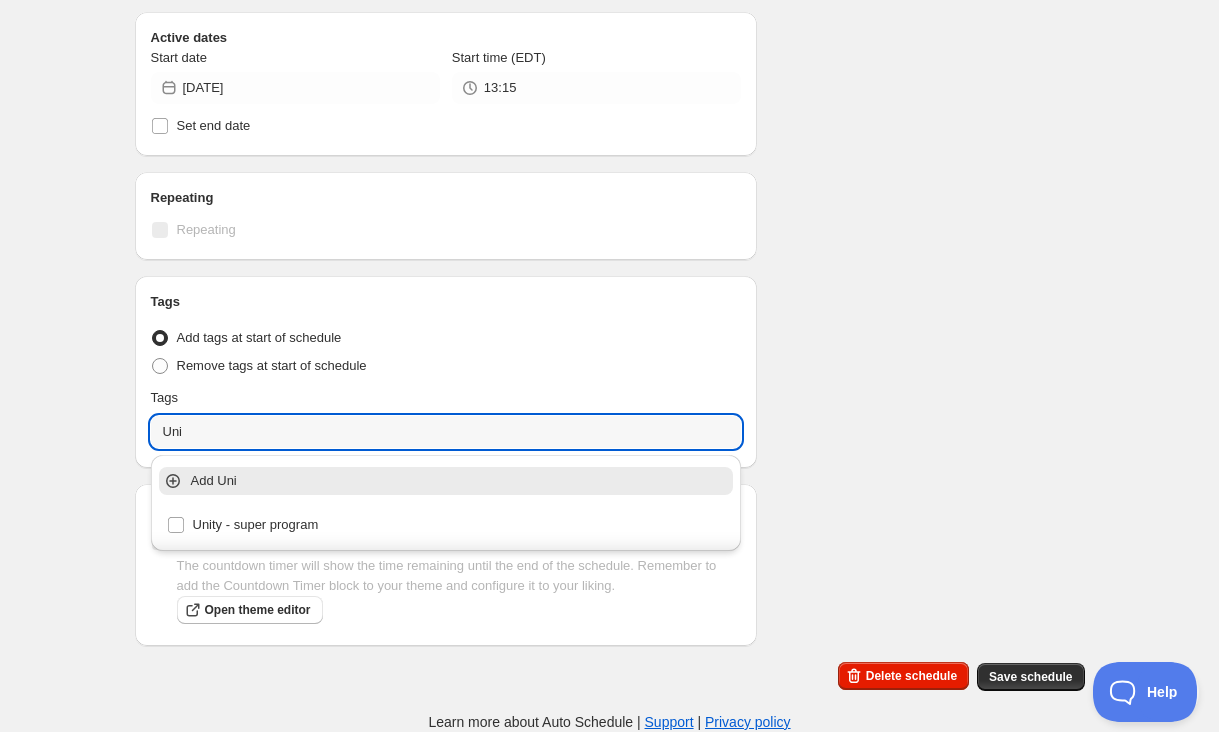 click on "Unity - věrnostní program. This page is ready Unity - věrnostní program Scheduled Duplicate Activate Deactivate More actions Duplicate Activate Deactivate Submit Schedule name Unity - věrnostní program Your customers won't see this Product selection Entity type Specific products Specific collections Specific tags Specific vendors Browse Apple AirTag 1 kus ( 1  of   1  variants selected) Success Active Apple Watch Ultra 2 ( 1  of   1  variants selected) Success Active Bezdrátový reproduktor O2 beam ( 1  of   1  variants selected) Success Active iPhone 16 5G 256GB ( 1  of   1  variants selected) Success Active iPhone 16 5G 512GB ( 1  of   1  variants selected) Success Active Lokalizační čip O₂ tag ( 1  of   1  variants selected) Success Active Active dates Start date 2025-07-16 Start time (EDT) 13:15 Set end date Repeating Repeating Ok Cancel Every 1 Date range Days Weeks Months Years Days Ends Never On specific date After a number of occurances Tags Tag type Add tags at start of schedule Tags Uni" at bounding box center [609, -24] 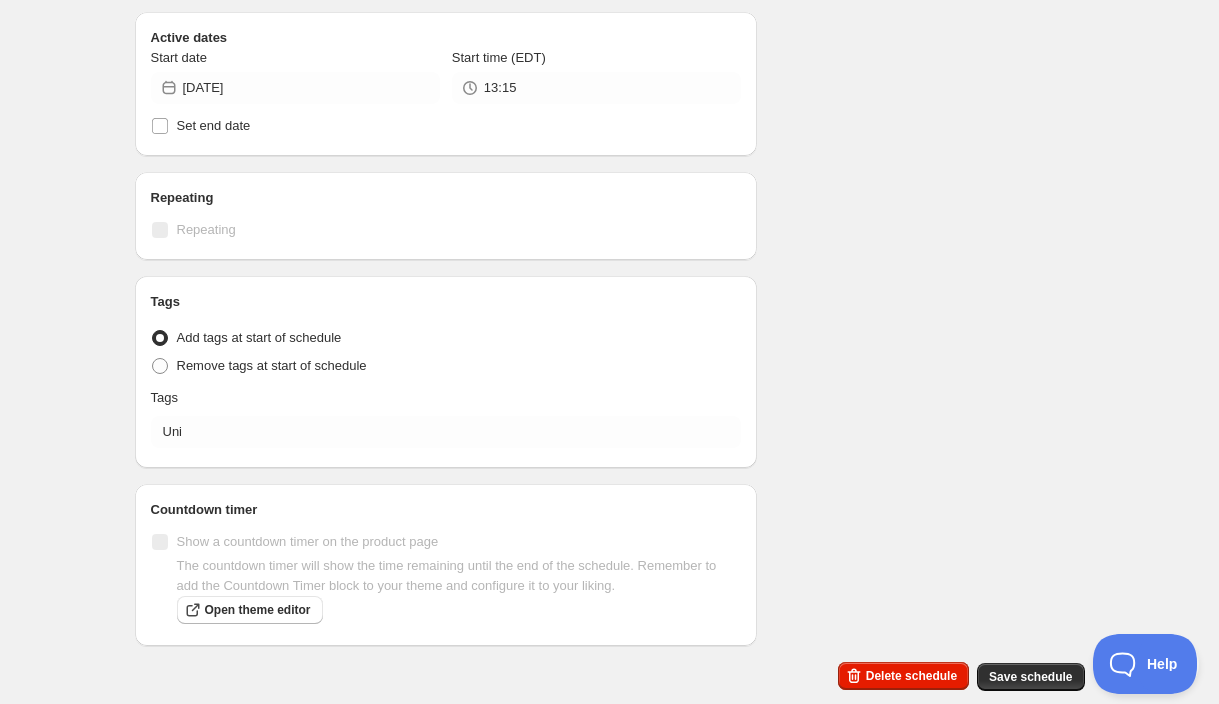 scroll, scrollTop: 256, scrollLeft: 0, axis: vertical 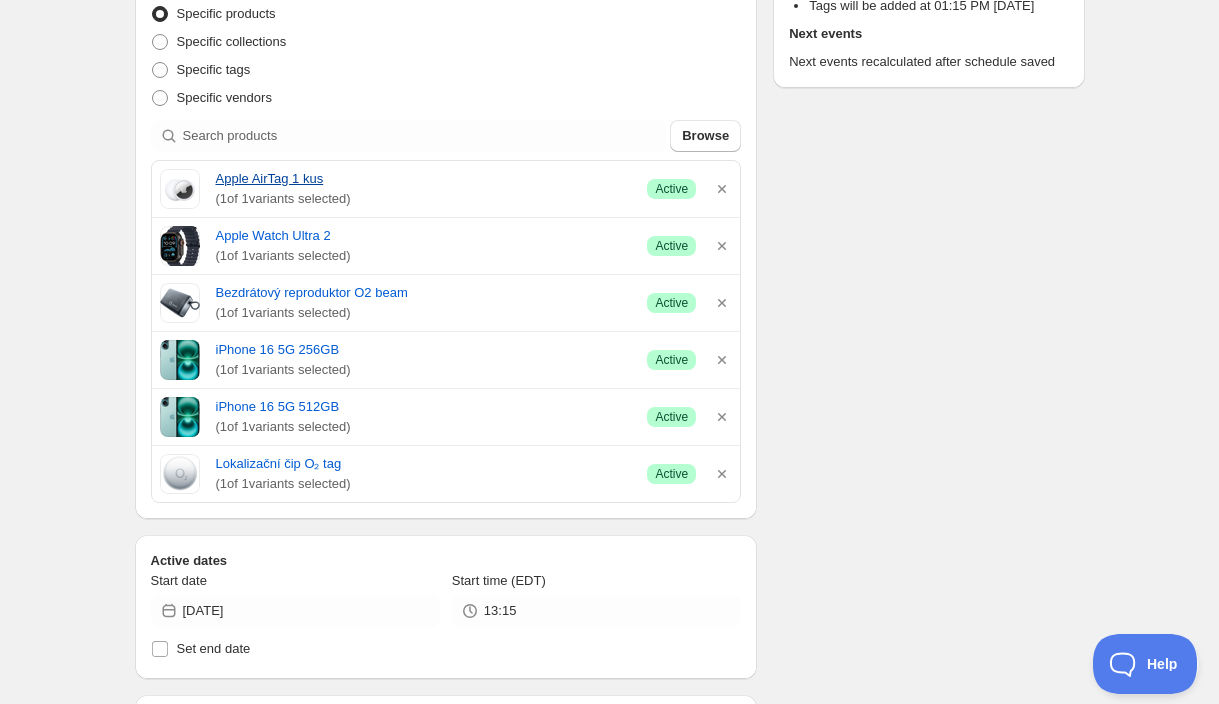 click on "Apple Watch Ultra 2" at bounding box center (424, 236) 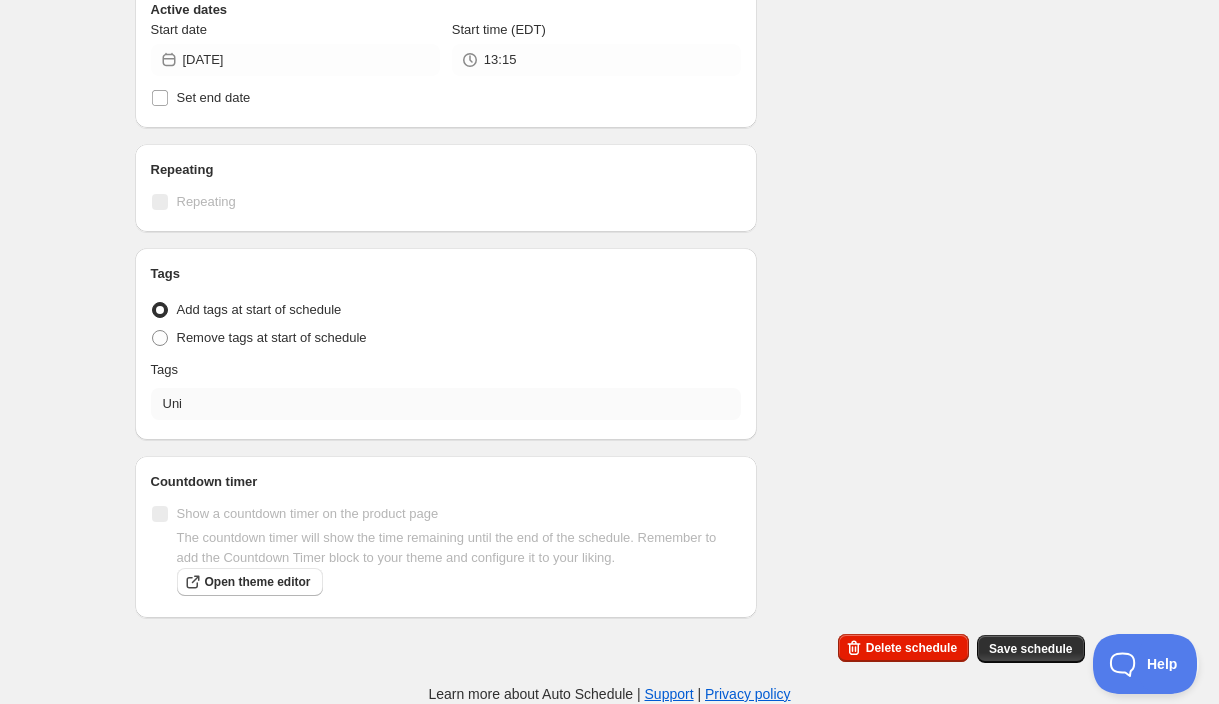 scroll, scrollTop: 807, scrollLeft: 0, axis: vertical 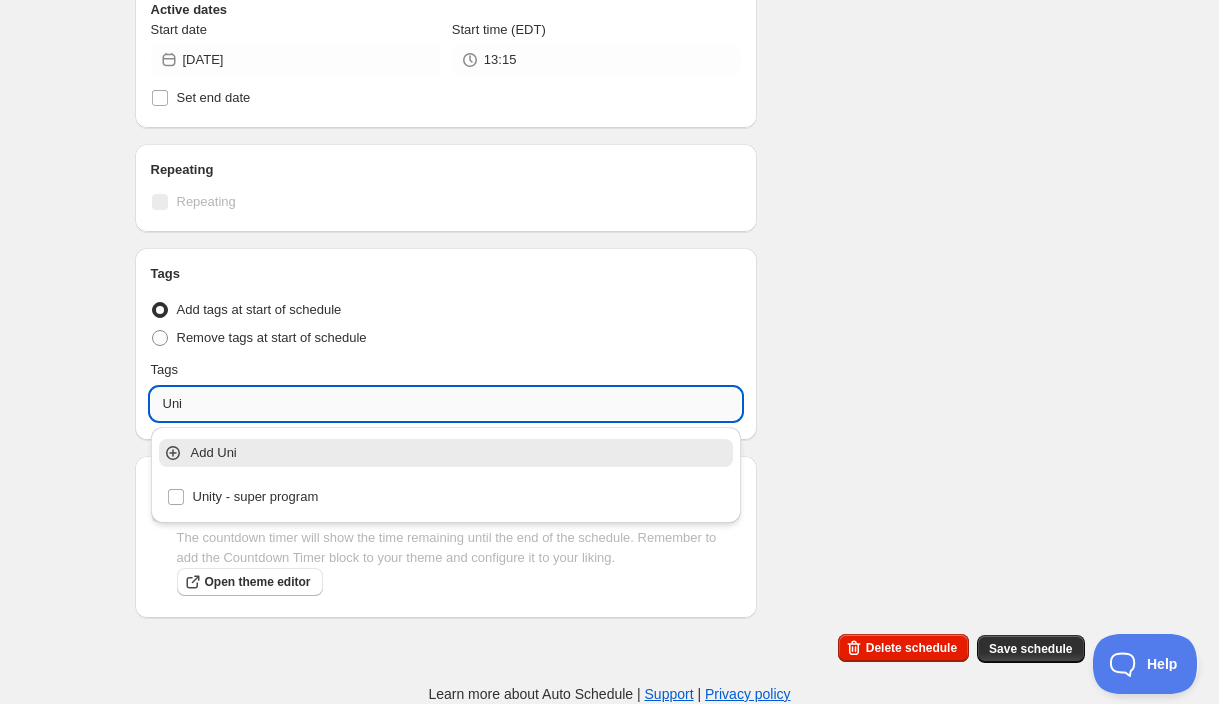 click on "Uni" at bounding box center (446, 404) 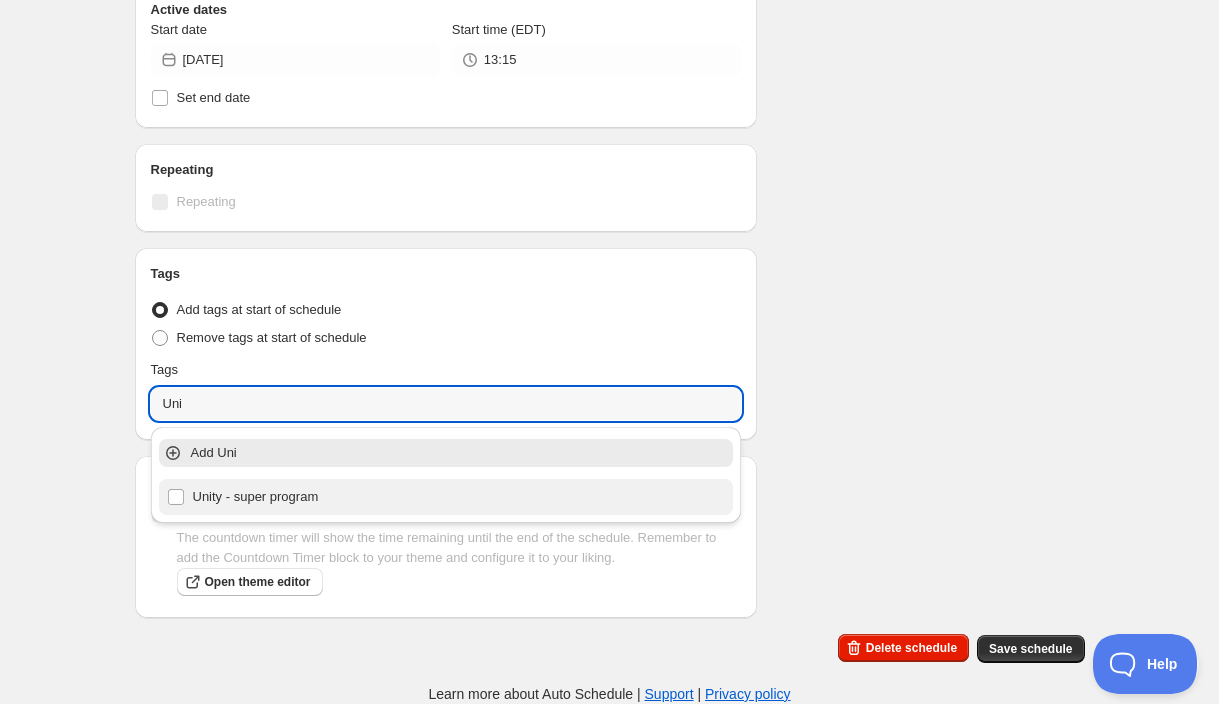 click on "Unity - super program" at bounding box center [446, 497] 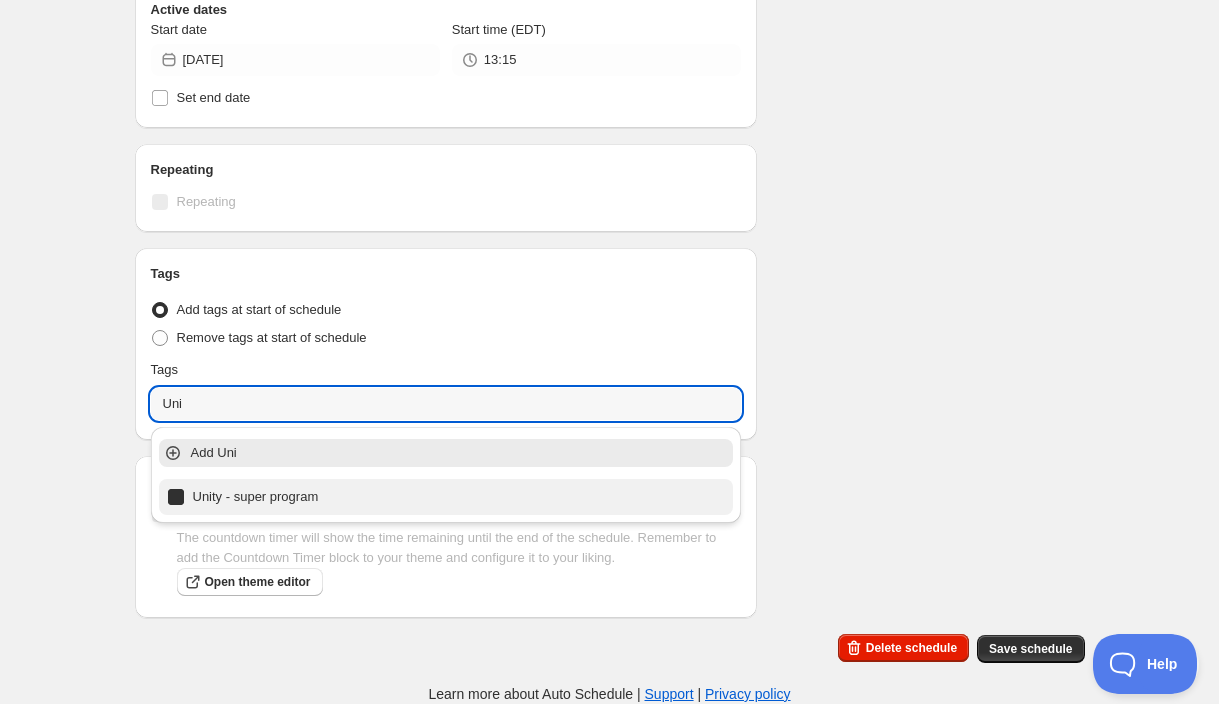 type on "Unity - super program" 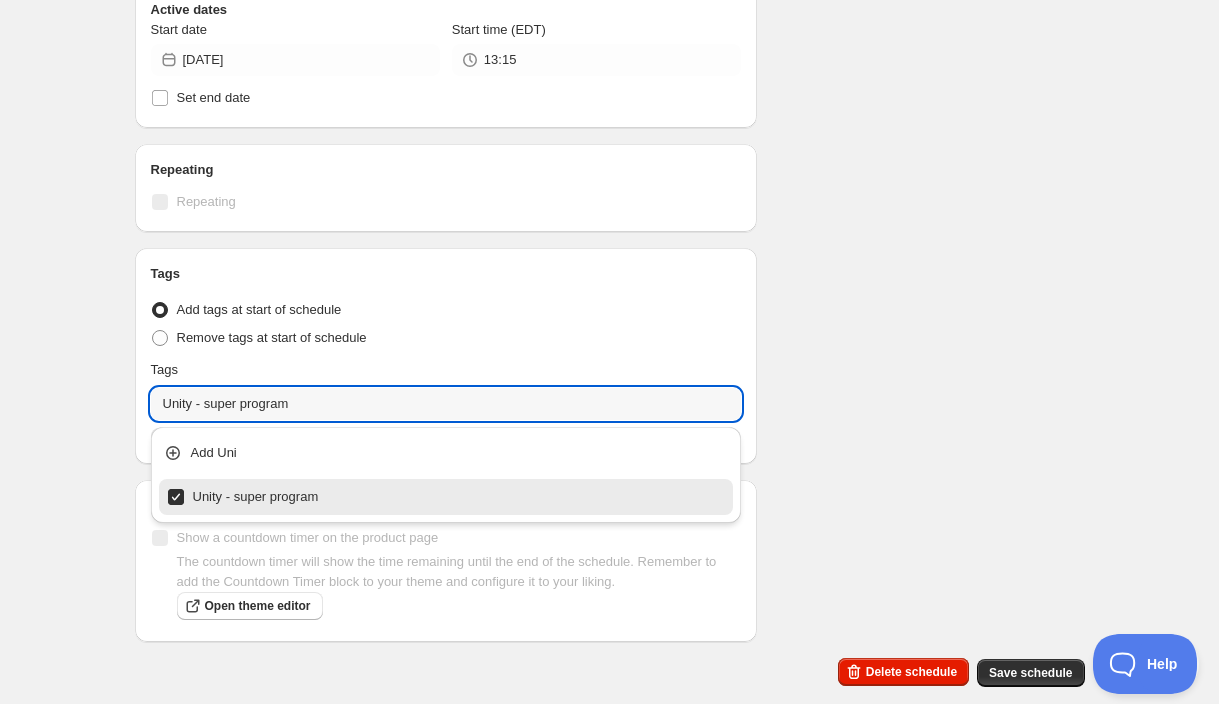 click on "Schedule name Unity - věrnostní program Your customers won't see this Product selection Entity type Specific products Specific collections Specific tags Specific vendors Browse Apple AirTag 1 kus ( 1  of   1  variants selected) Success Active Apple Watch Ultra 2 ( 1  of   1  variants selected) Success Active Bezdrátový reproduktor O2 beam ( 1  of   1  variants selected) Success Active iPhone 16 5G 256GB ( 1  of   1  variants selected) Success Active iPhone 16 5G 512GB ( 1  of   1  variants selected) Success Active Lokalizační čip O₂ tag ( 1  of   1  variants selected) Success Active Active dates Start date 2025-07-16 Start time (EDT) 13:15 Set end date Repeating Repeating Ok Cancel Every 1 Date range Days Weeks Months Years Days Ends Never On specific date After a number of occurances Tags Tag type Add tags at start of schedule Remove tags at start of schedule Tags Unity - super program Unity - super program Countdown timer Show a countdown timer on the product page Open theme editor Summary Type" at bounding box center [602, -30] 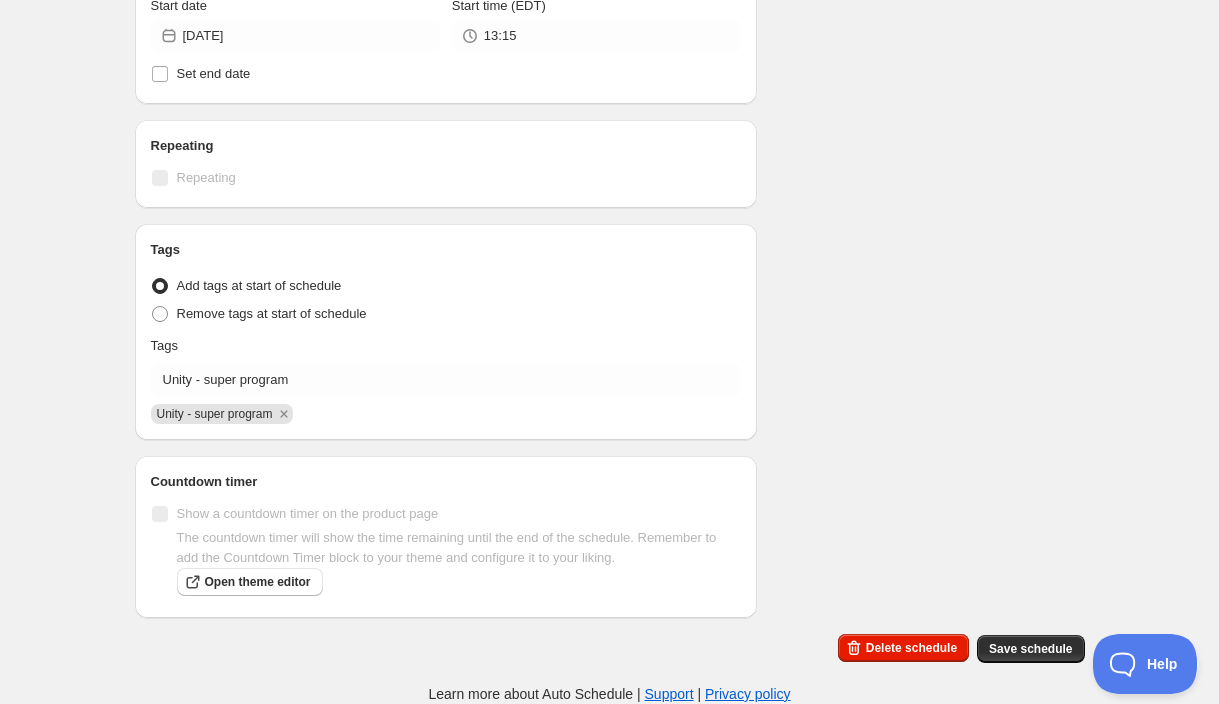 scroll, scrollTop: 832, scrollLeft: 0, axis: vertical 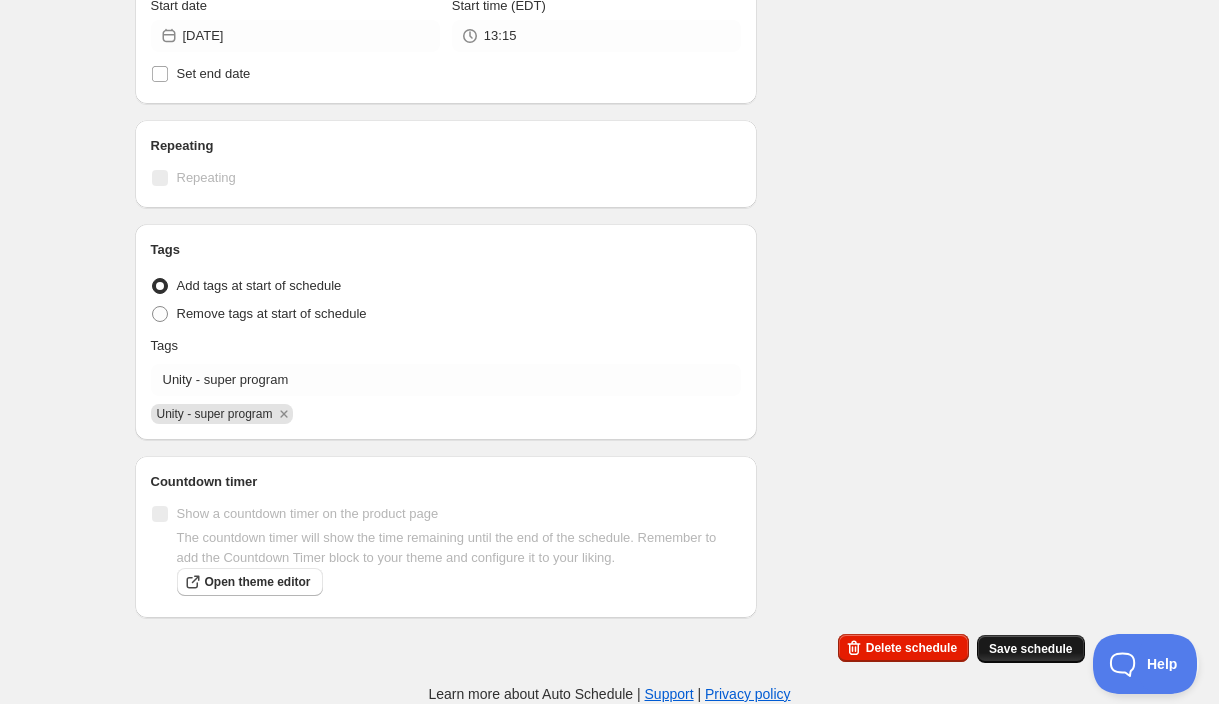 click on "Save schedule" at bounding box center [1030, 649] 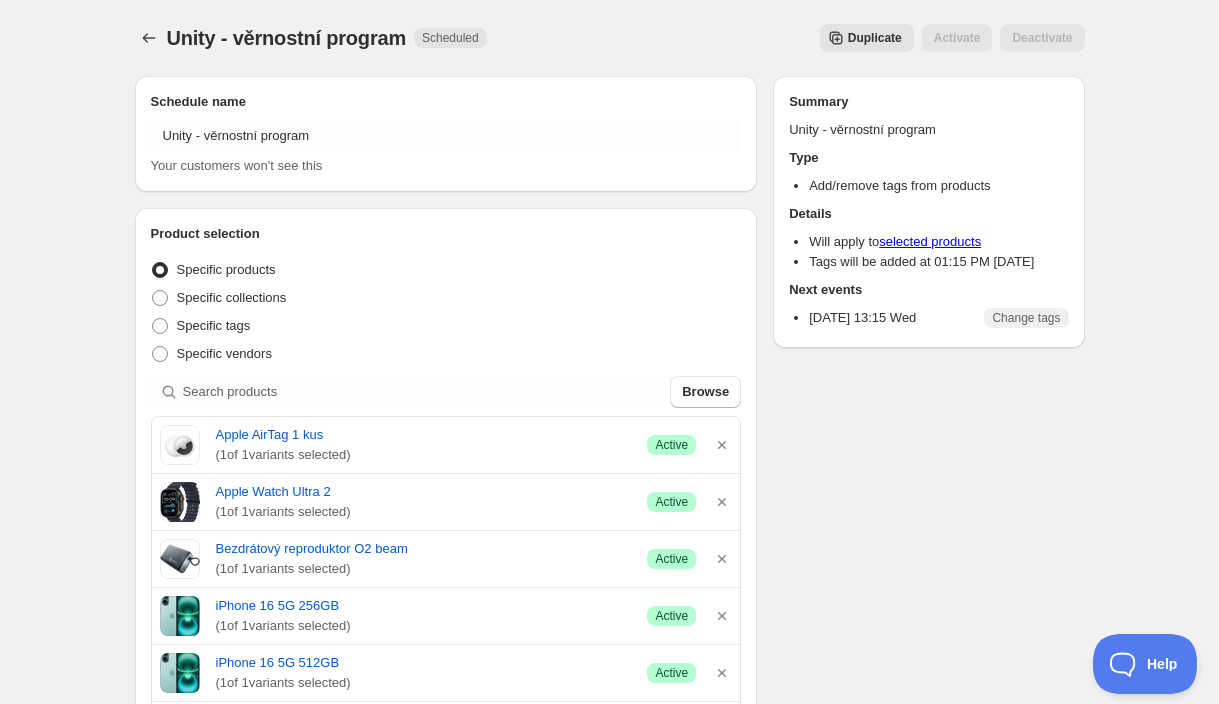 scroll, scrollTop: 0, scrollLeft: 0, axis: both 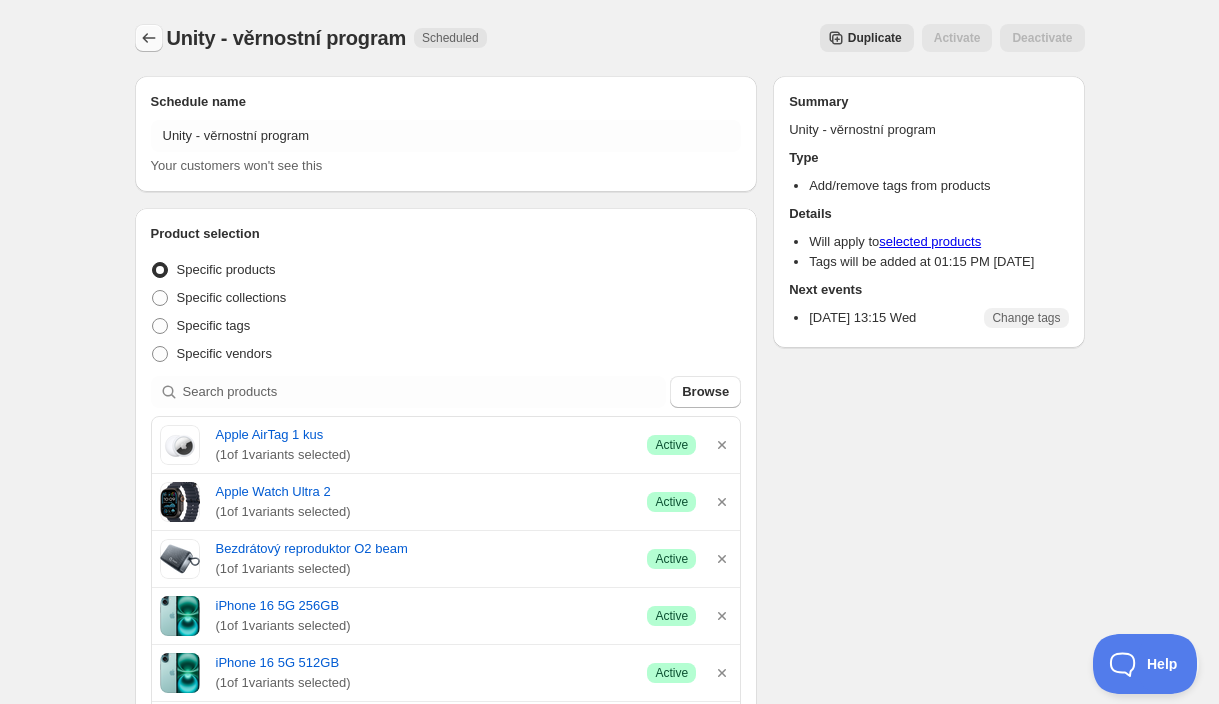 click 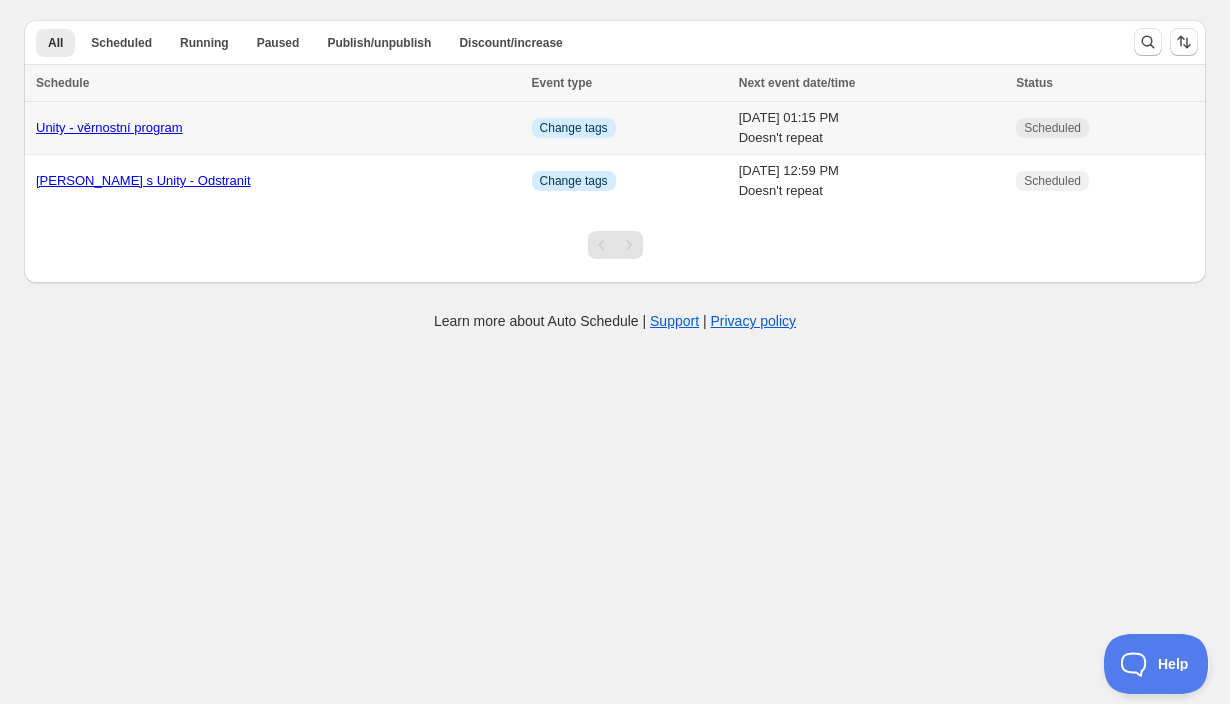 click on "Unity - věrnostní program" at bounding box center [109, 127] 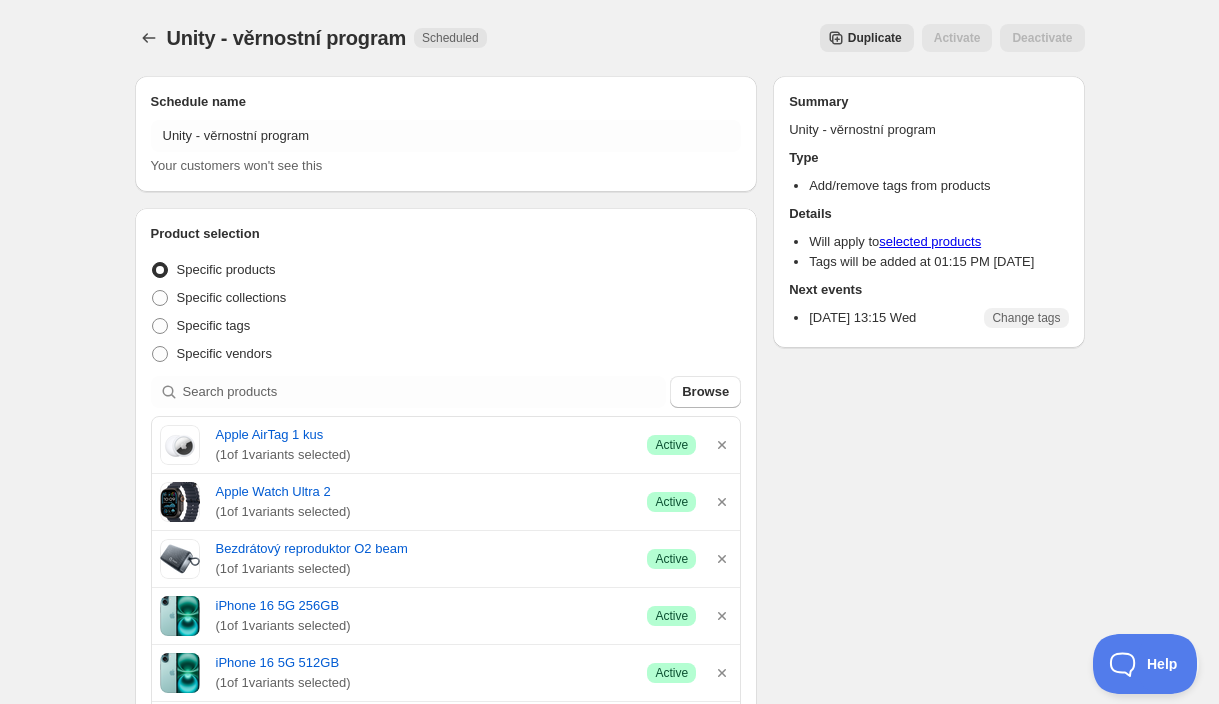 click on "Activate" at bounding box center (957, 38) 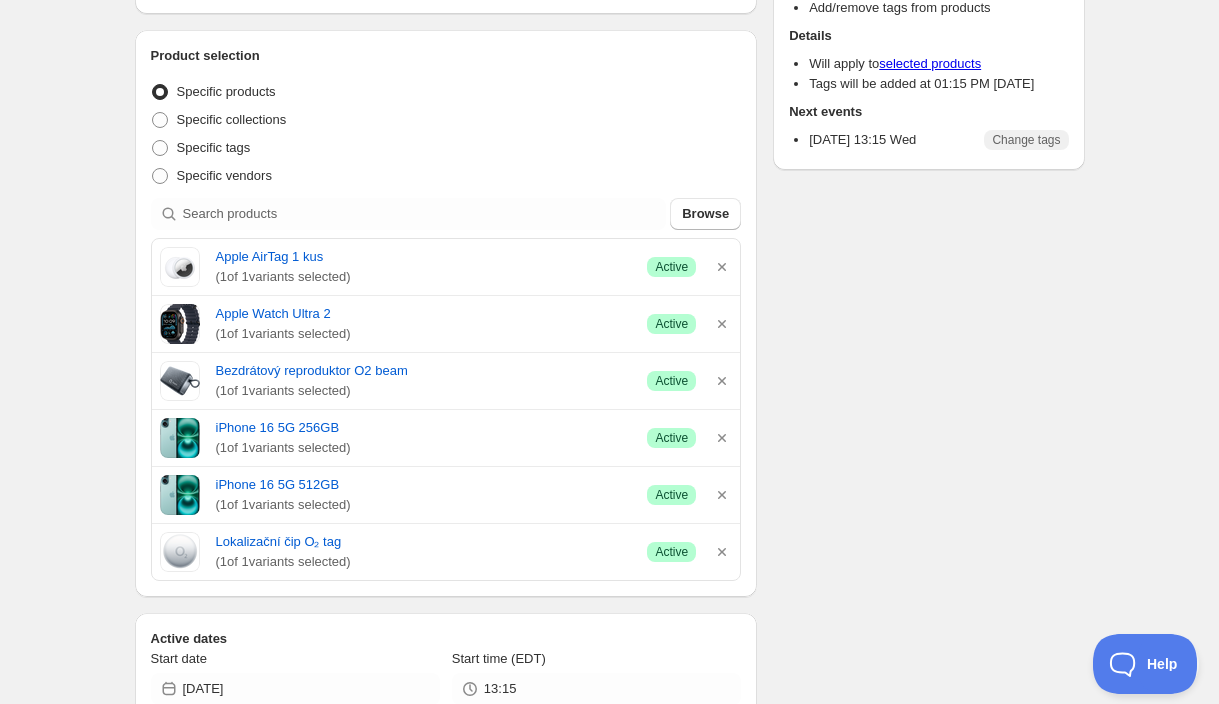 scroll, scrollTop: 208, scrollLeft: 0, axis: vertical 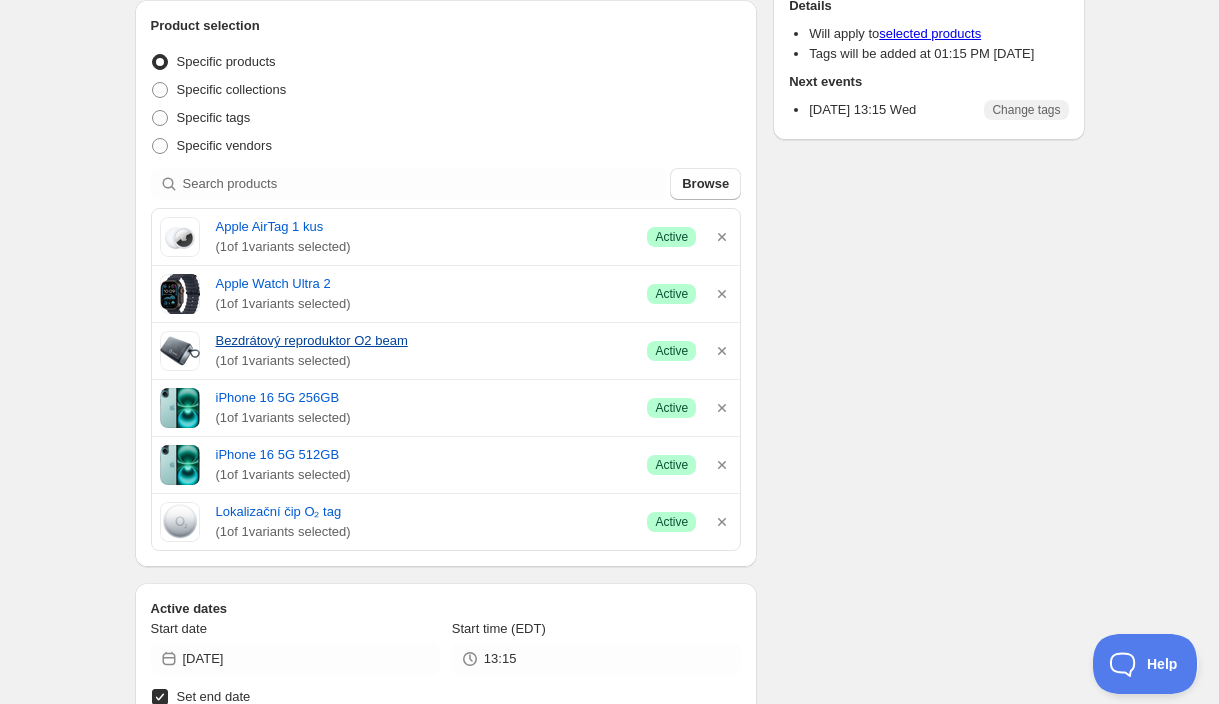click on "Bezdrátový reproduktor O2 beam" at bounding box center [424, 341] 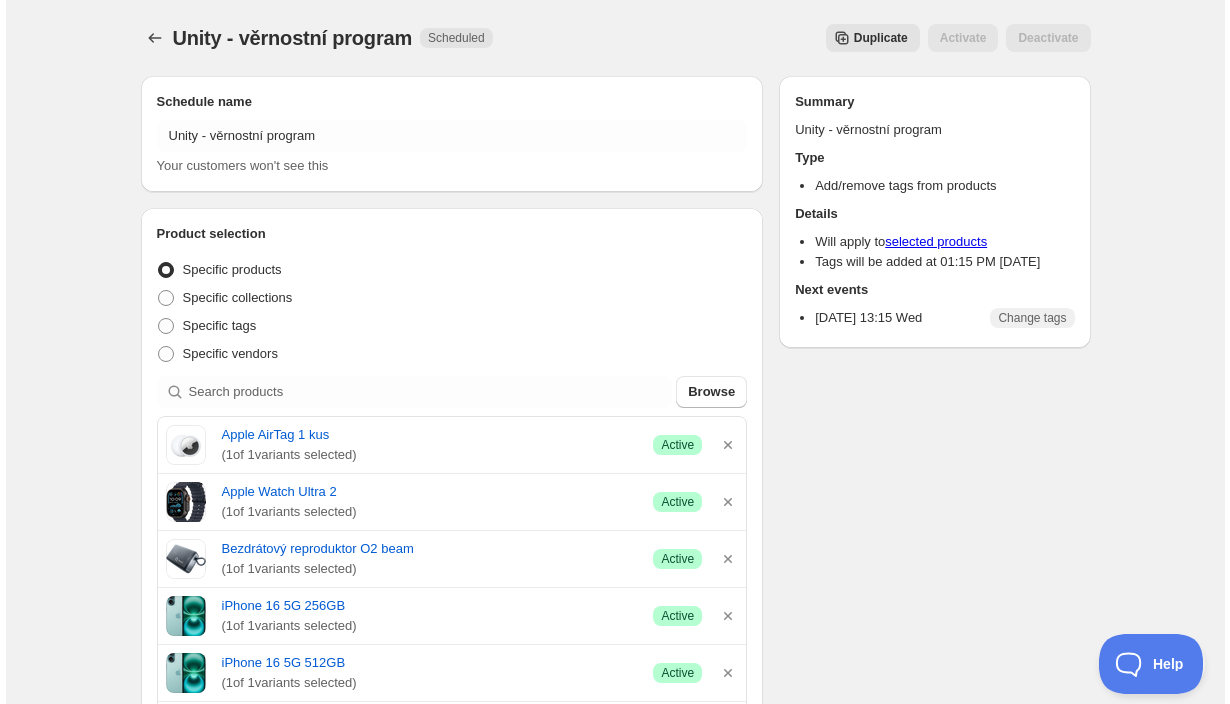 scroll, scrollTop: 0, scrollLeft: 0, axis: both 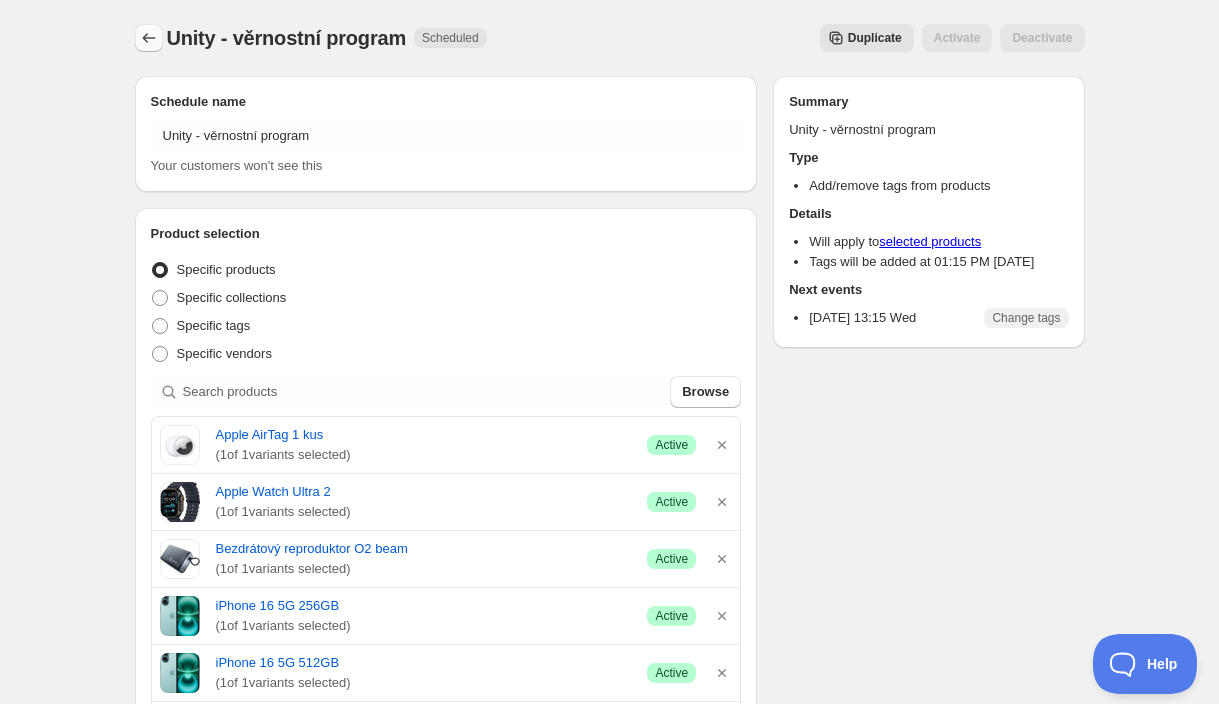 click 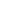 scroll, scrollTop: 0, scrollLeft: 0, axis: both 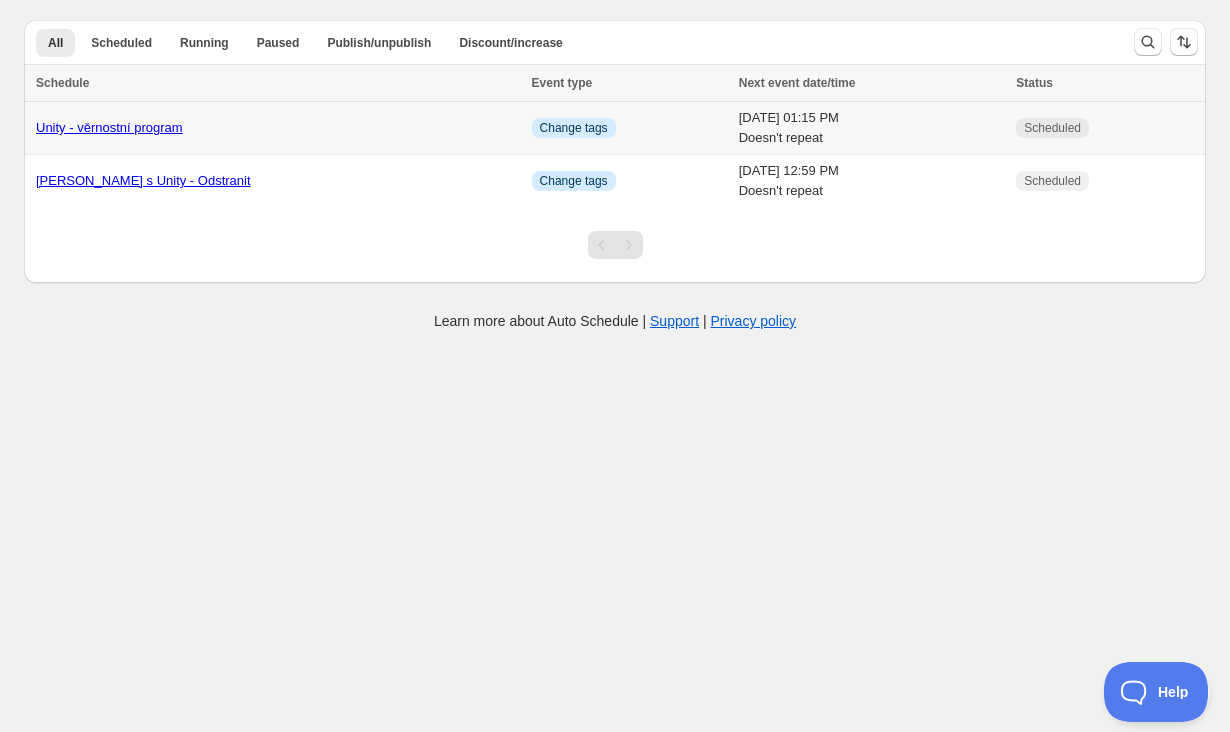 click on "Unity - věrnostní program" at bounding box center [109, 127] 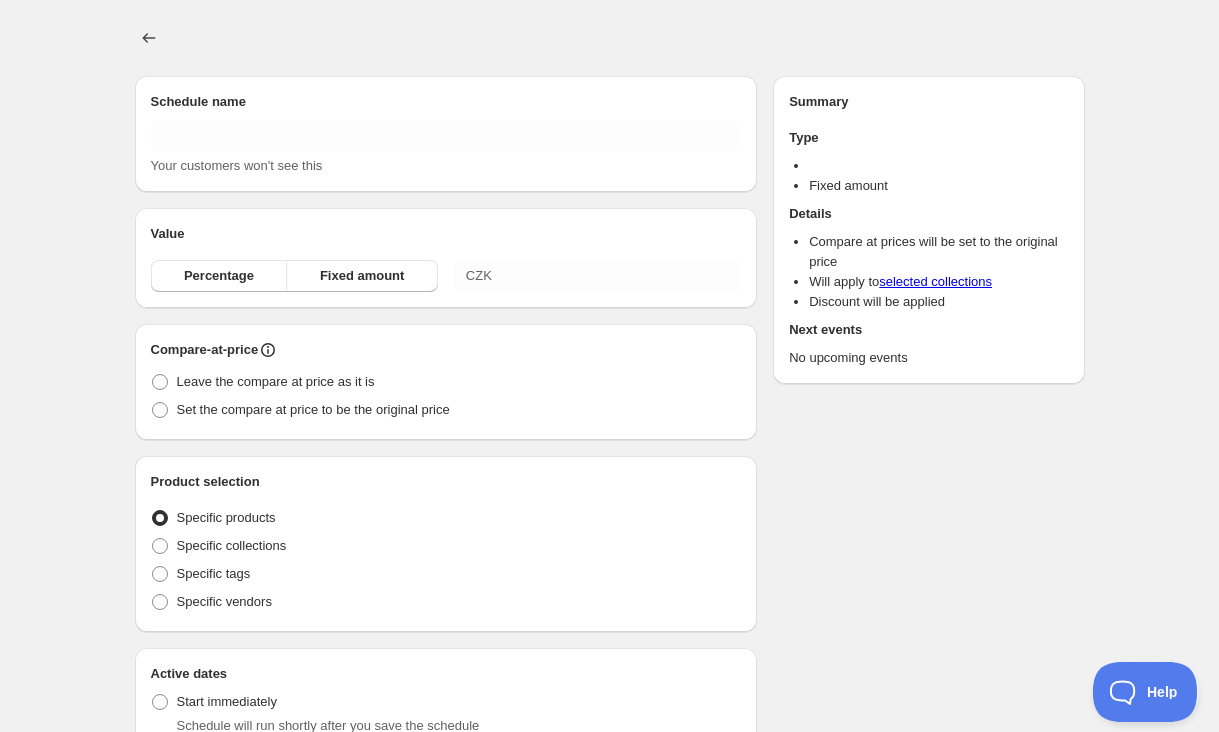 type on "Unity - věrnostní program" 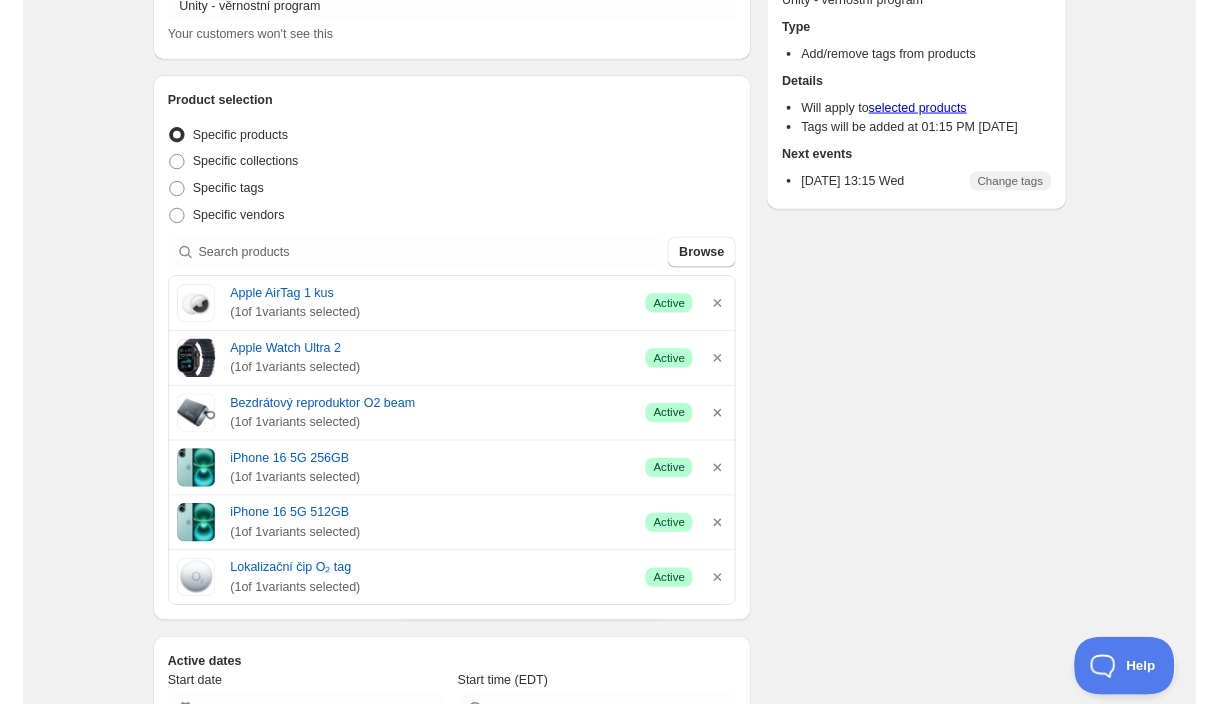 scroll, scrollTop: 387, scrollLeft: 0, axis: vertical 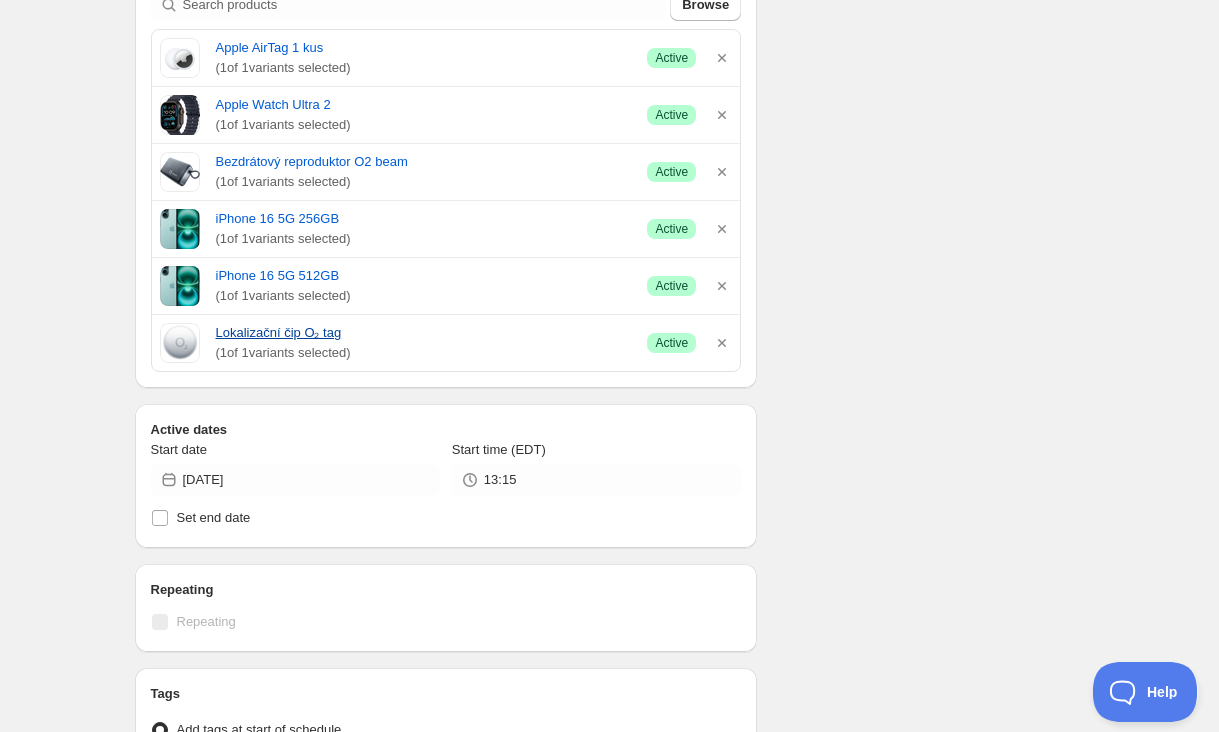 click on "Lokalizační čip O₂ tag" at bounding box center [424, 333] 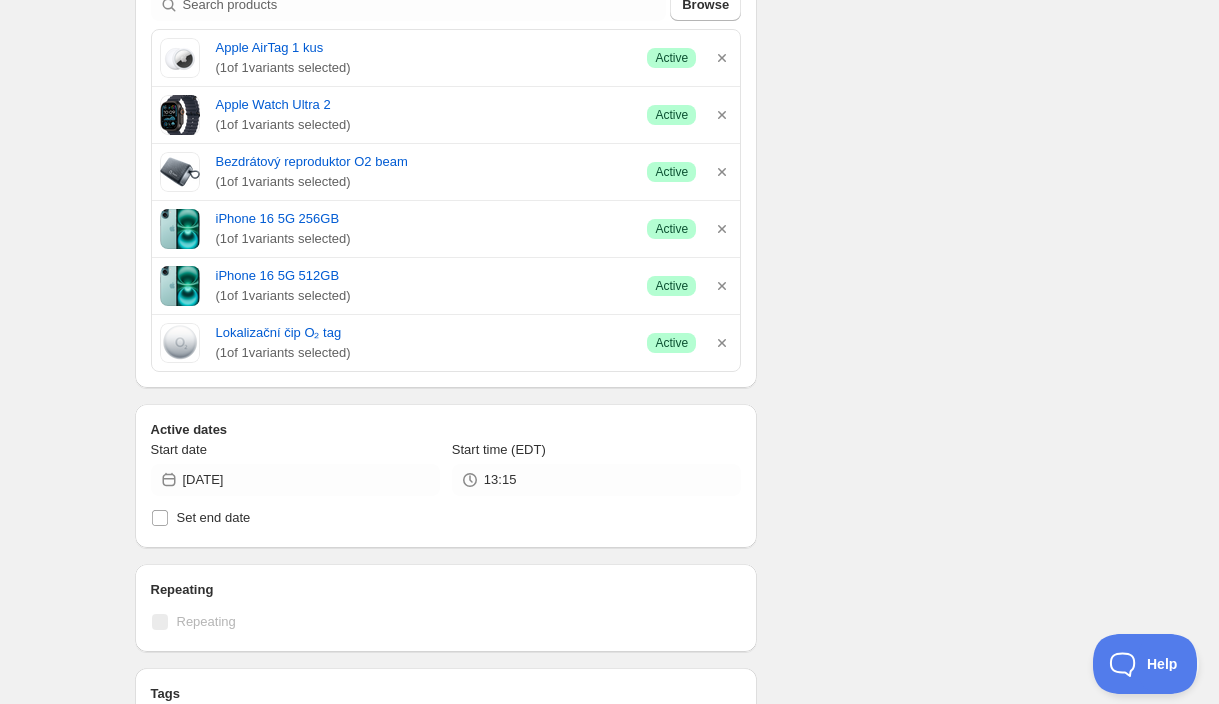 click on "( 1  of   1  variants selected)" at bounding box center (424, 239) 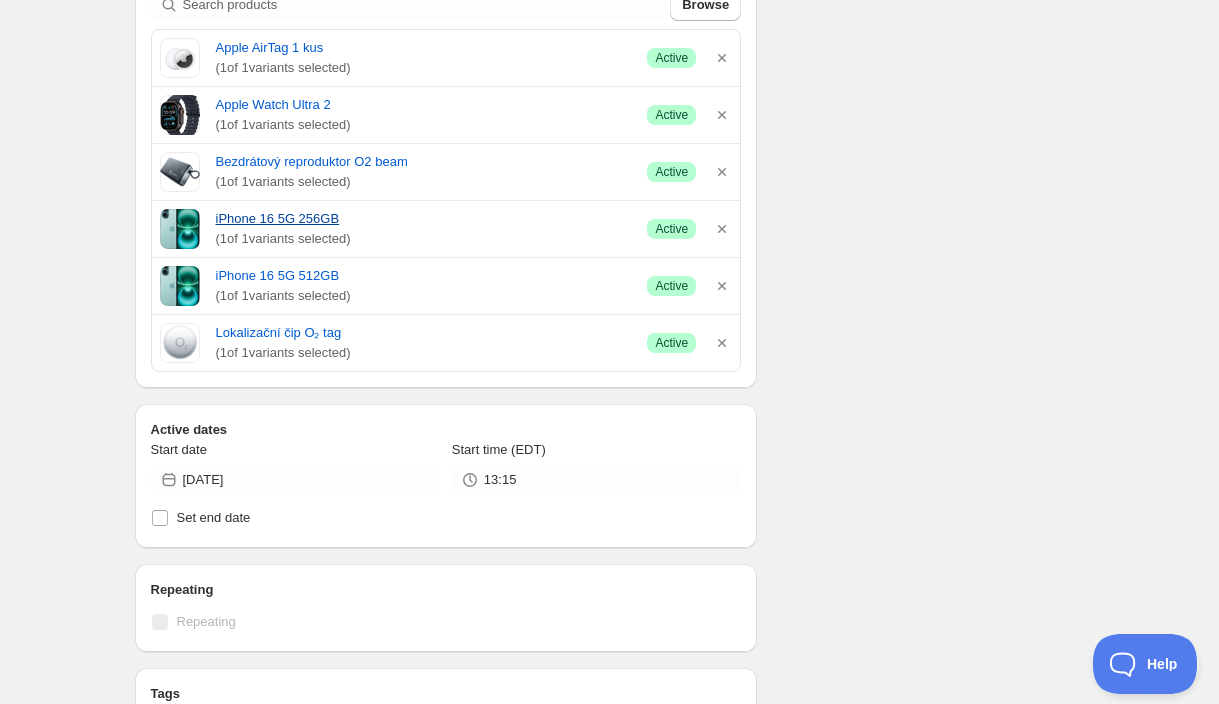 click on "iPhone 16 5G 256GB" at bounding box center [424, 219] 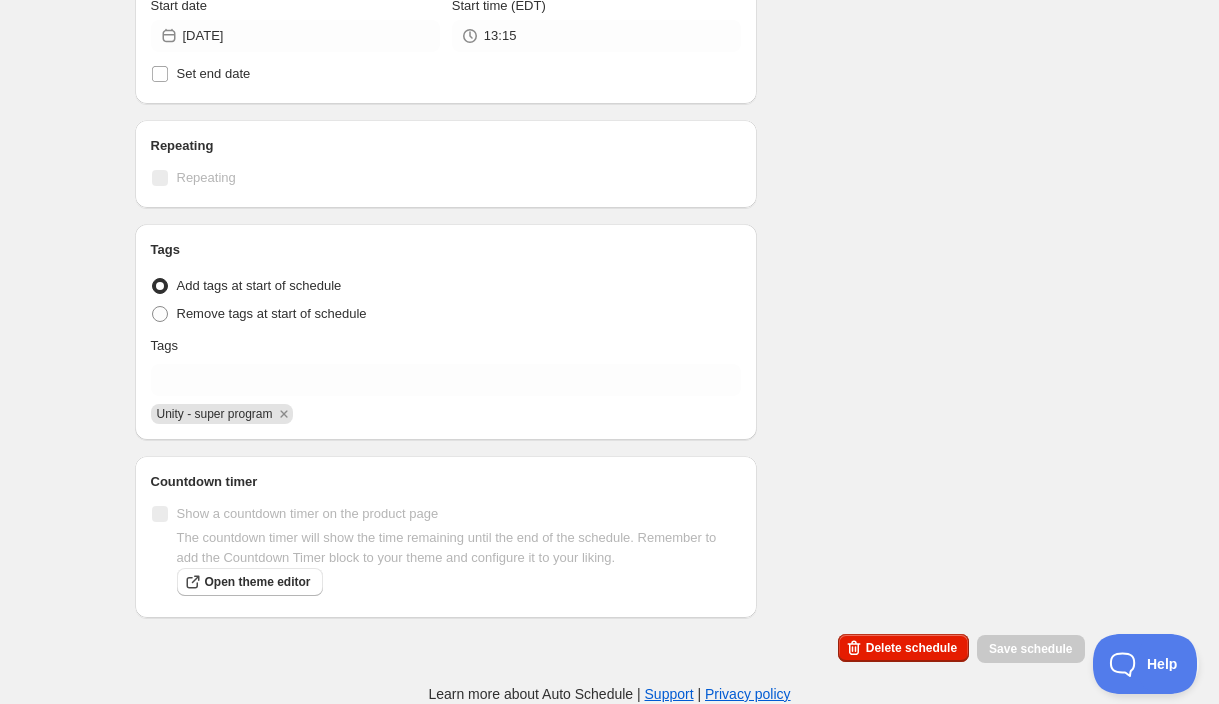 scroll, scrollTop: 832, scrollLeft: 0, axis: vertical 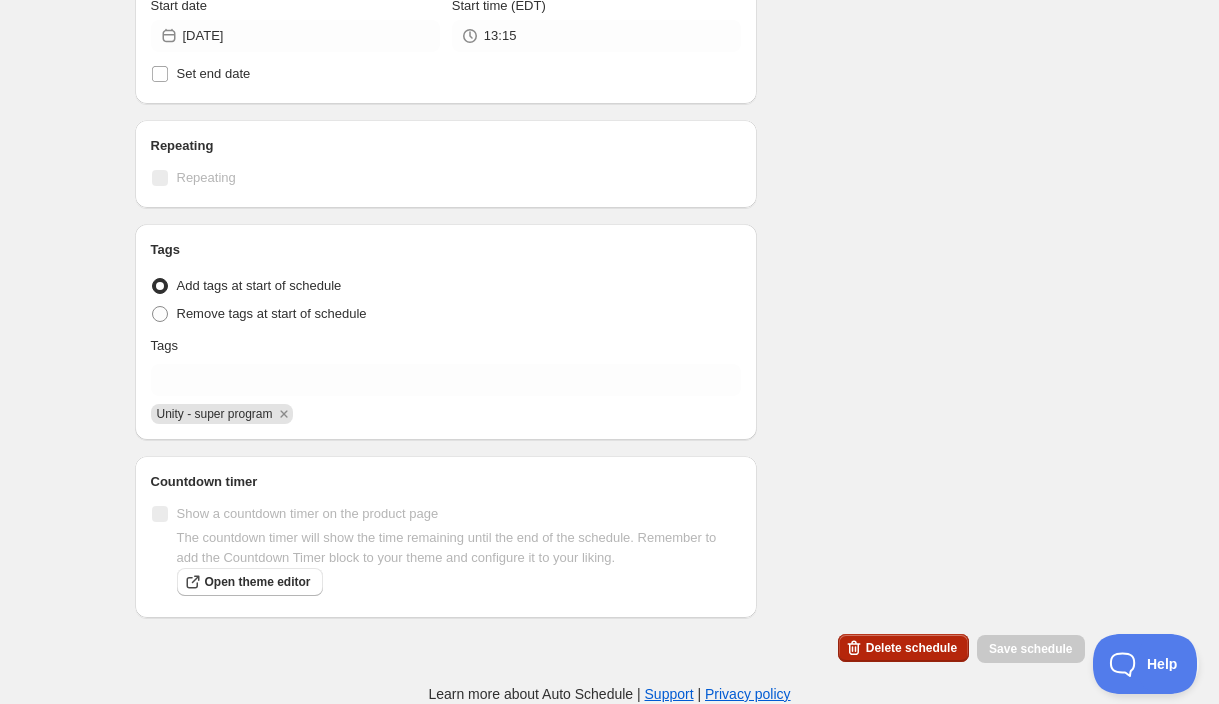 click on "Delete schedule" at bounding box center (911, 648) 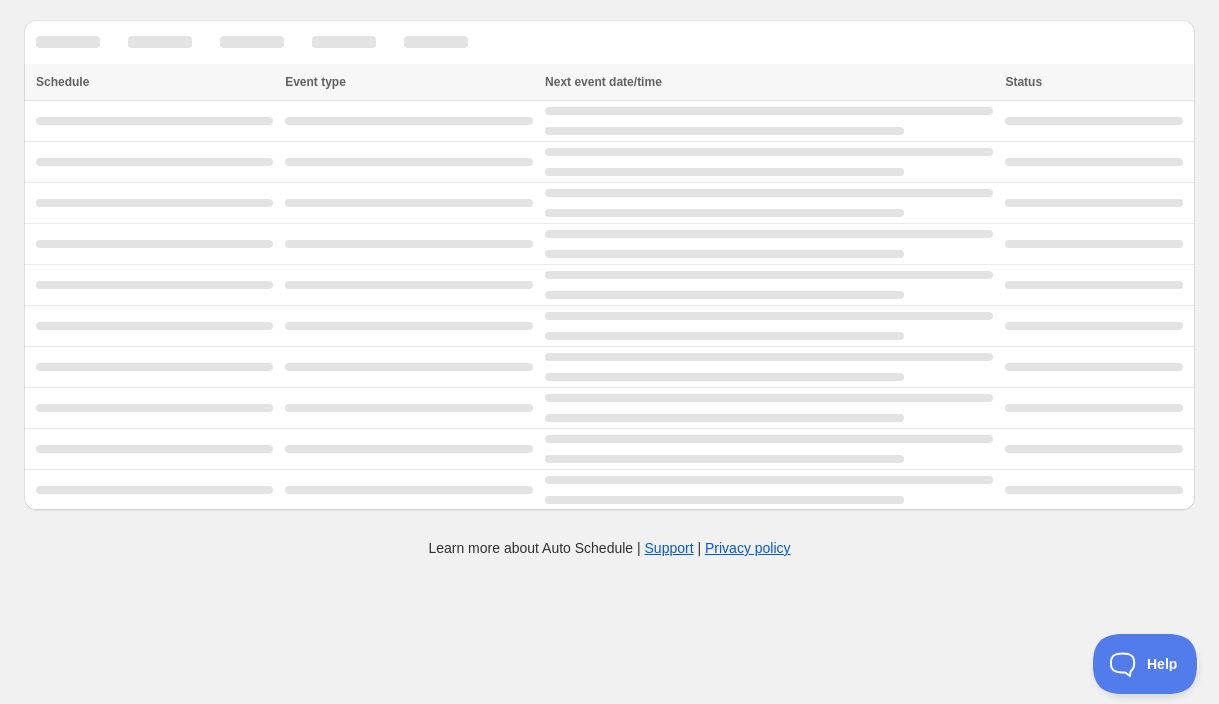 scroll, scrollTop: 0, scrollLeft: 0, axis: both 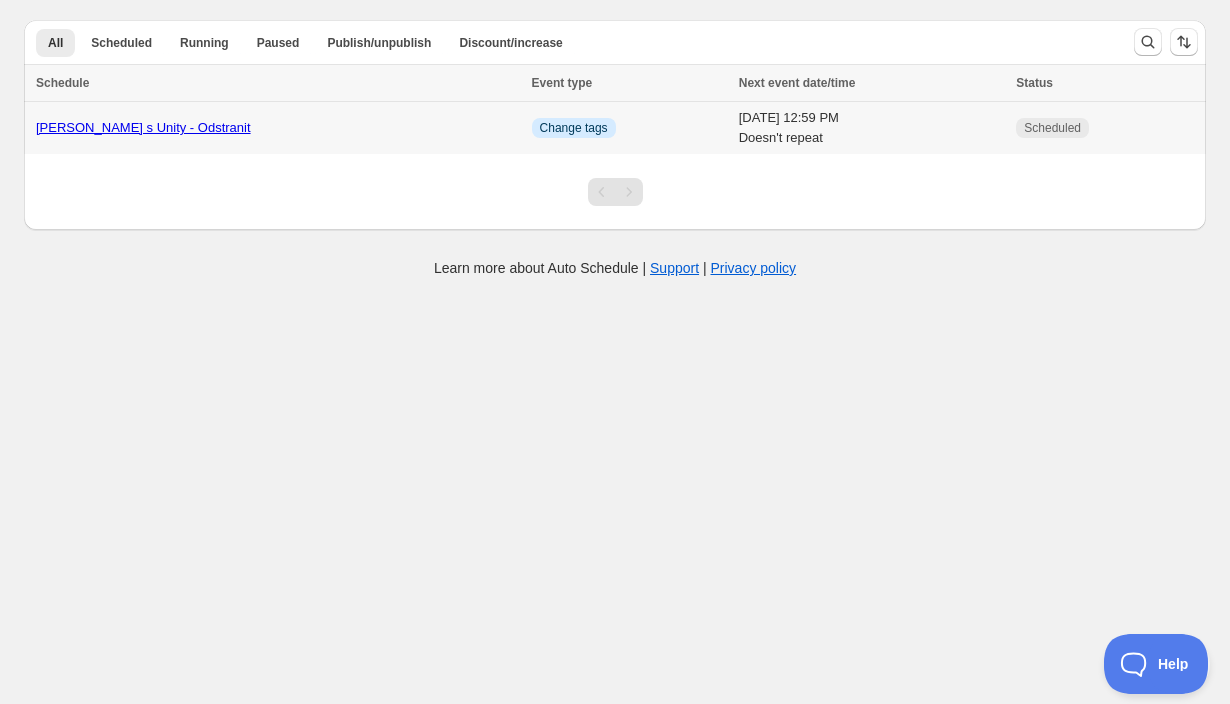 click on "[PERSON_NAME] s Unity - Odstranit" at bounding box center [278, 128] 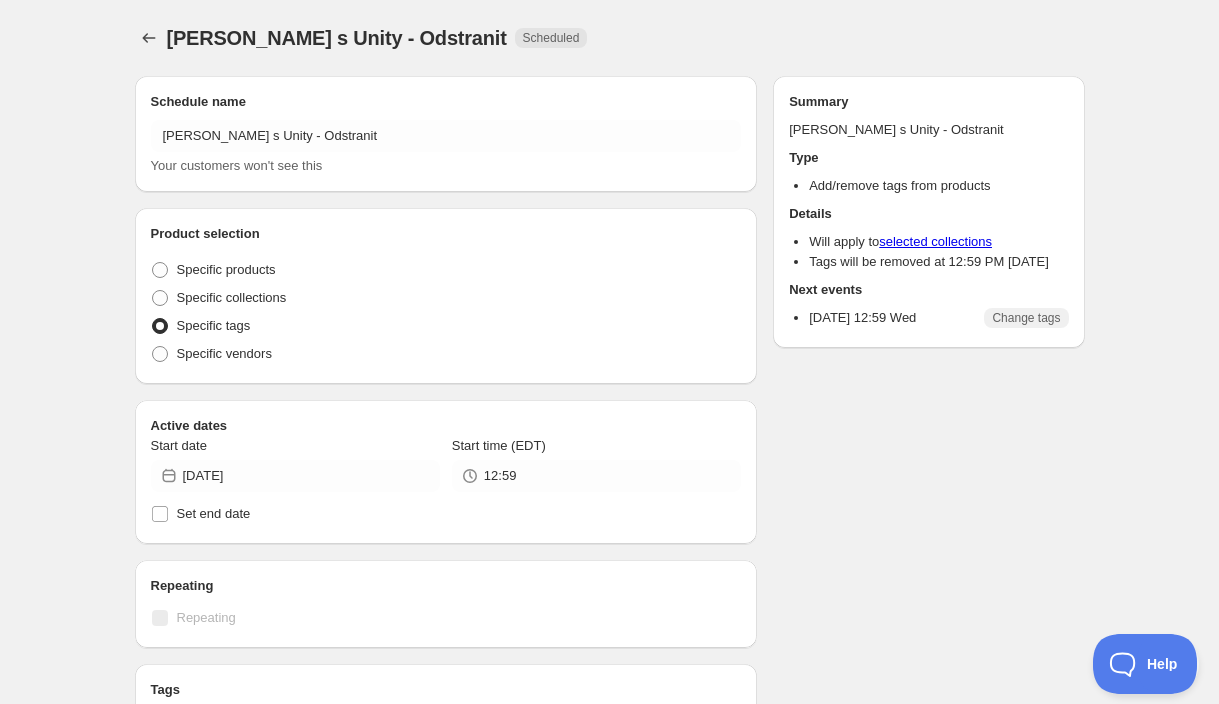 radio on "true" 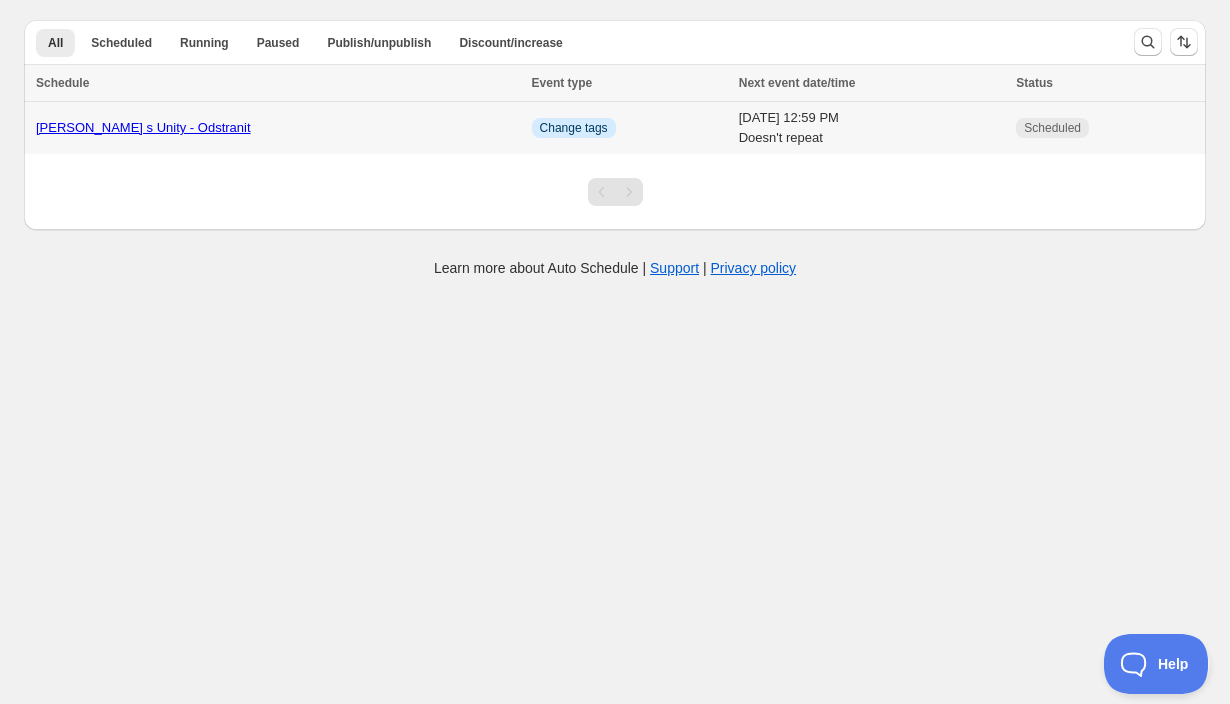 click on "[DATE] 12:59 PM Doesn't repeat" at bounding box center [872, 128] 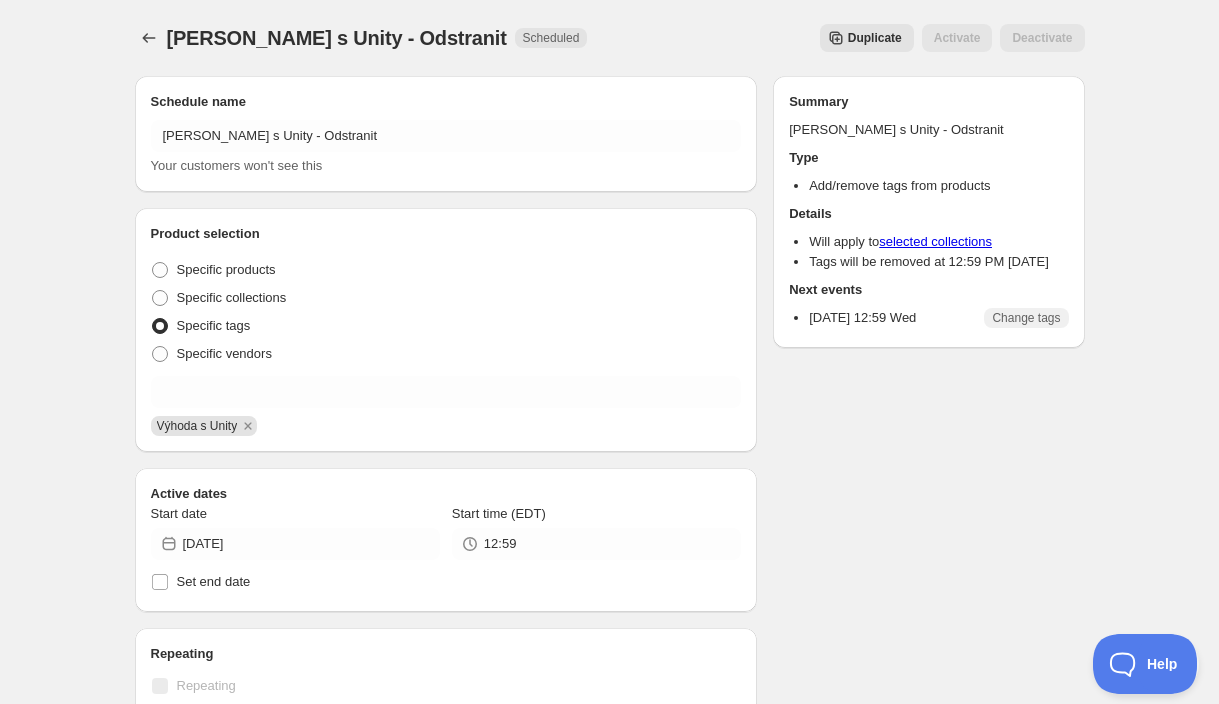 click on "Duplicate Activate Deactivate" at bounding box center [843, 38] 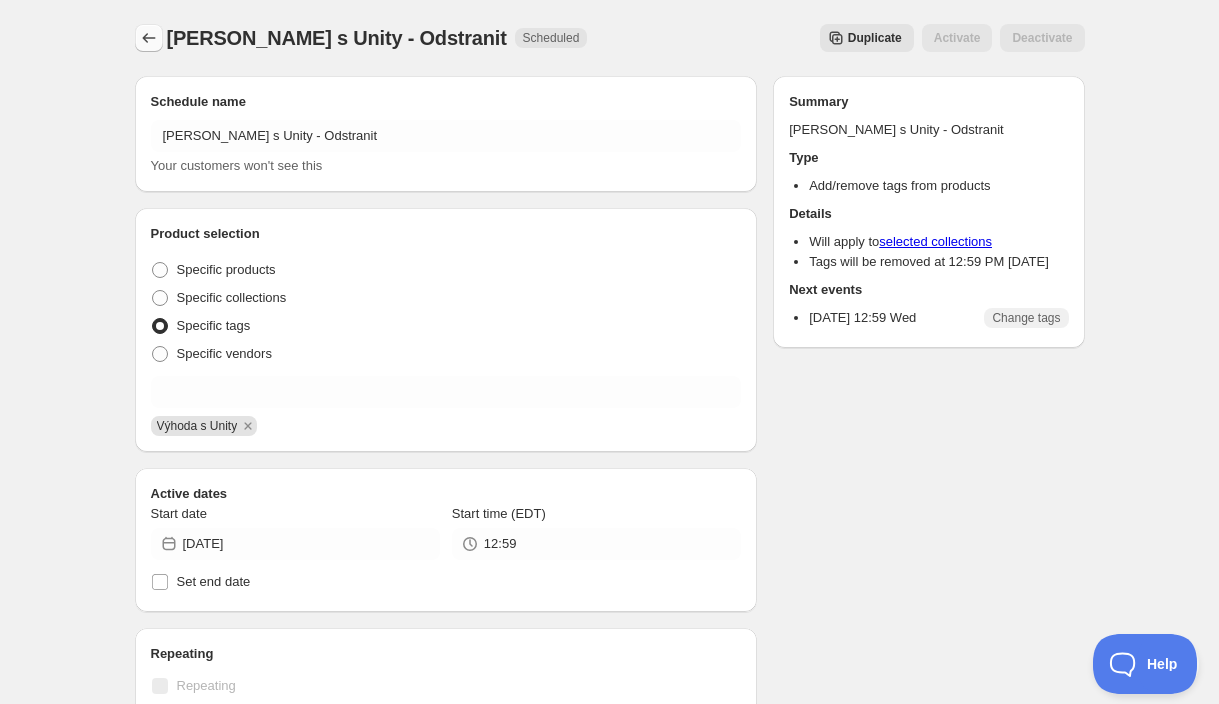 click 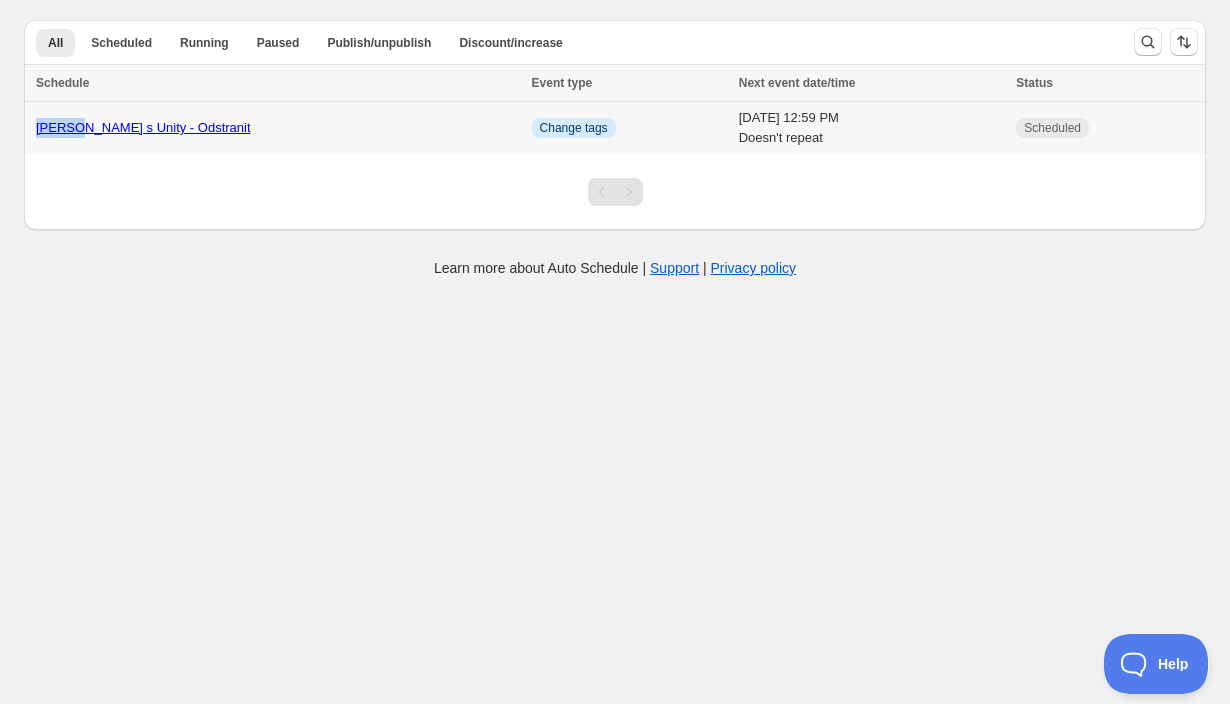 click on "Výhoda s Unity - Odstranit" at bounding box center [275, 128] 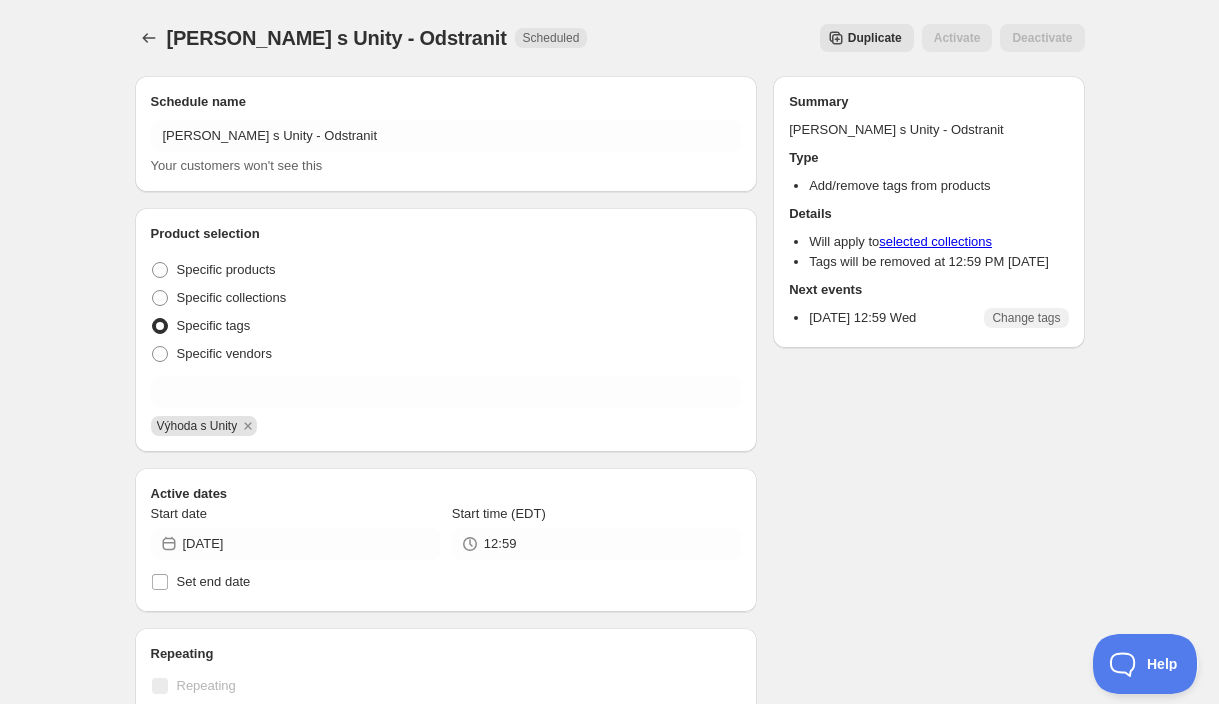 click on "Activate" at bounding box center (957, 38) 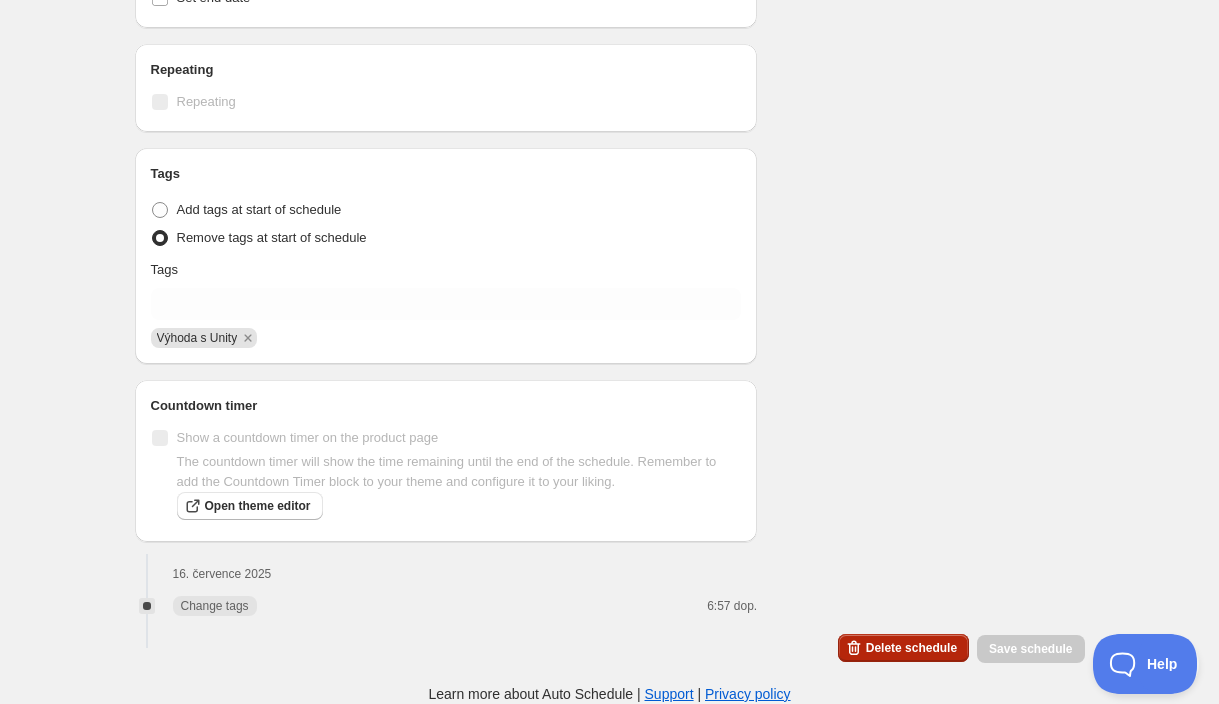 scroll, scrollTop: 588, scrollLeft: 0, axis: vertical 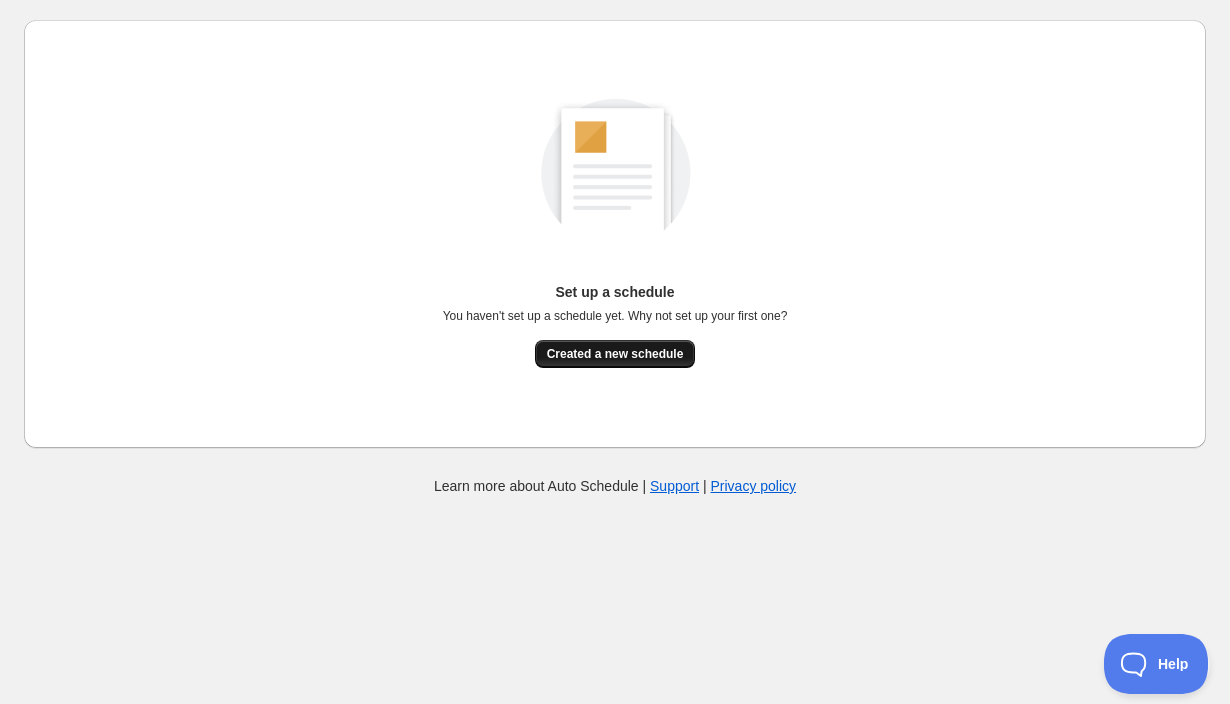click on "Created a new schedule" at bounding box center [615, 354] 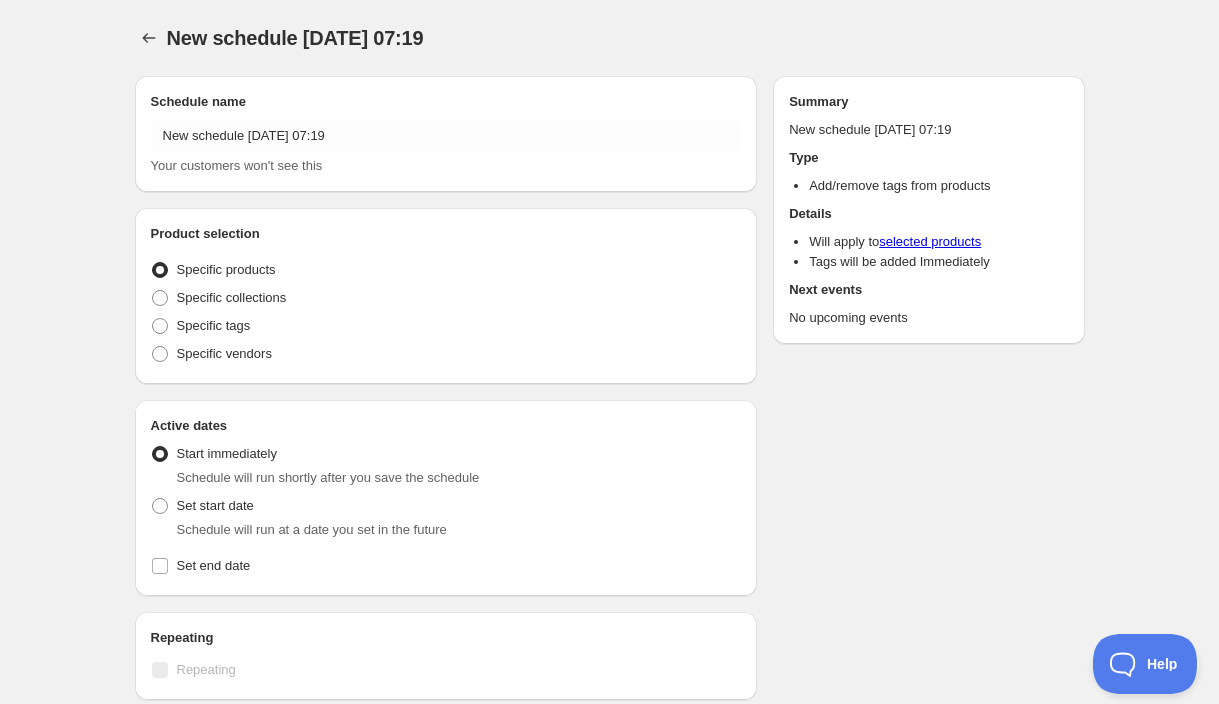 radio on "true" 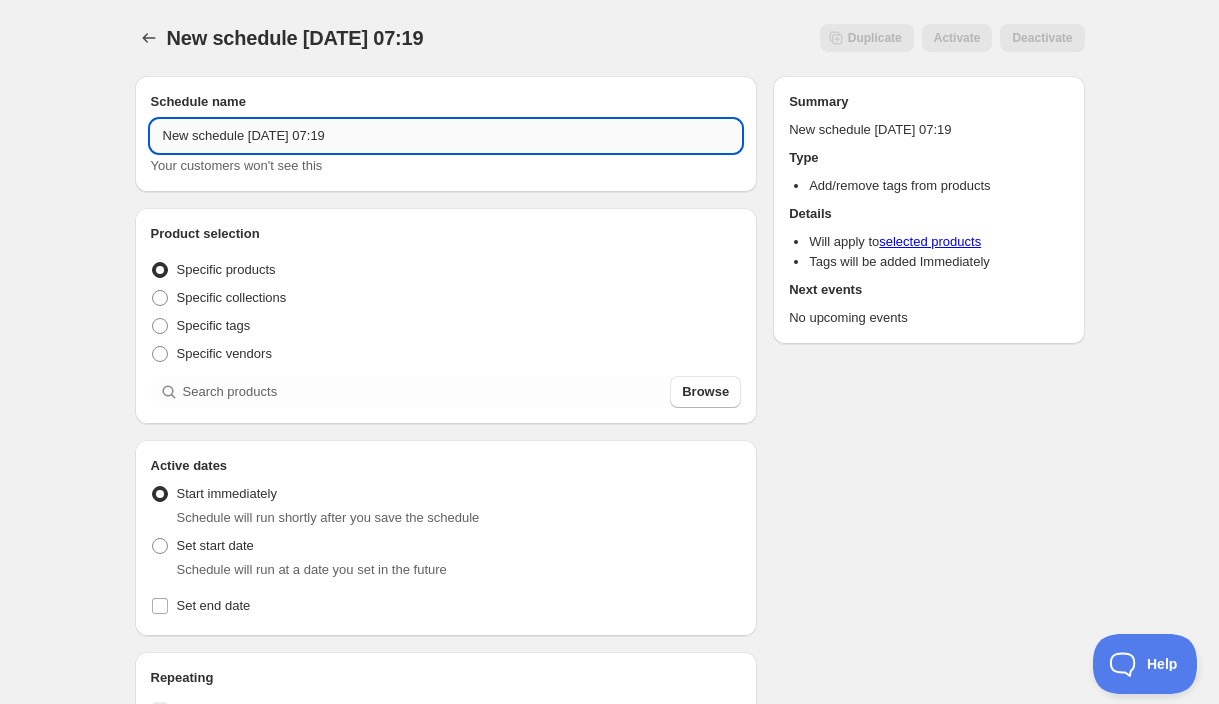 click on "New schedule Jul 16 2025 07:19" at bounding box center (446, 136) 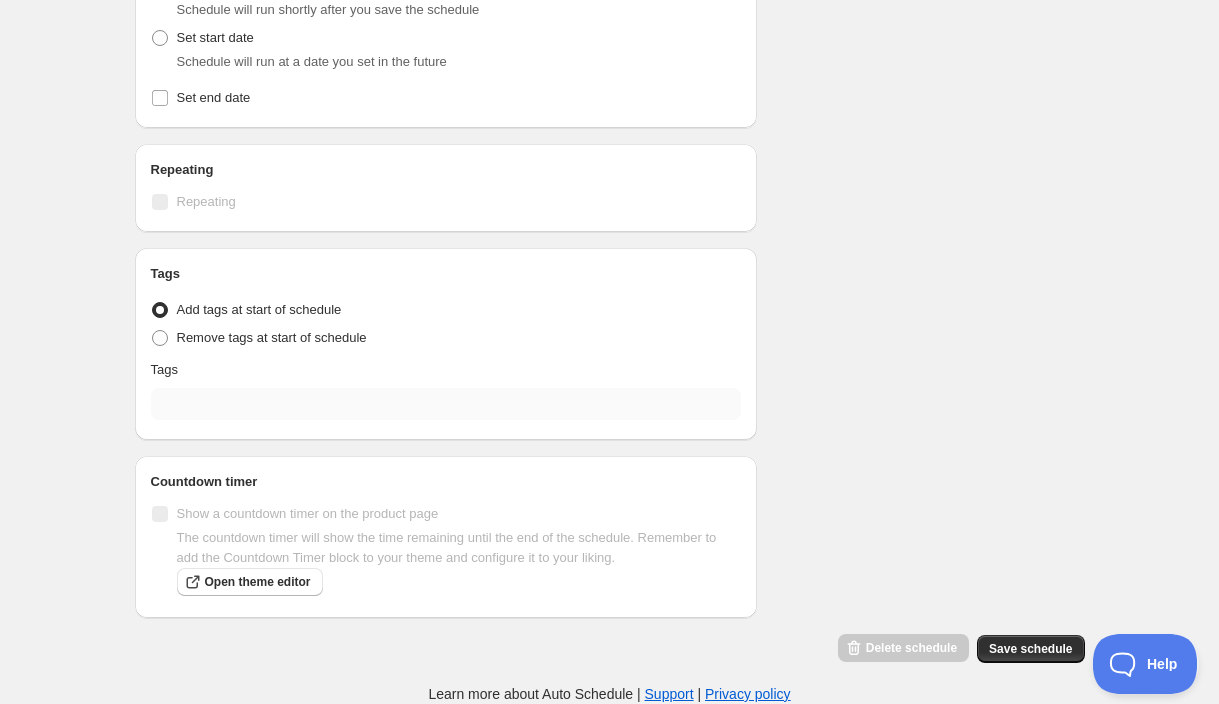 type on "Unity new" 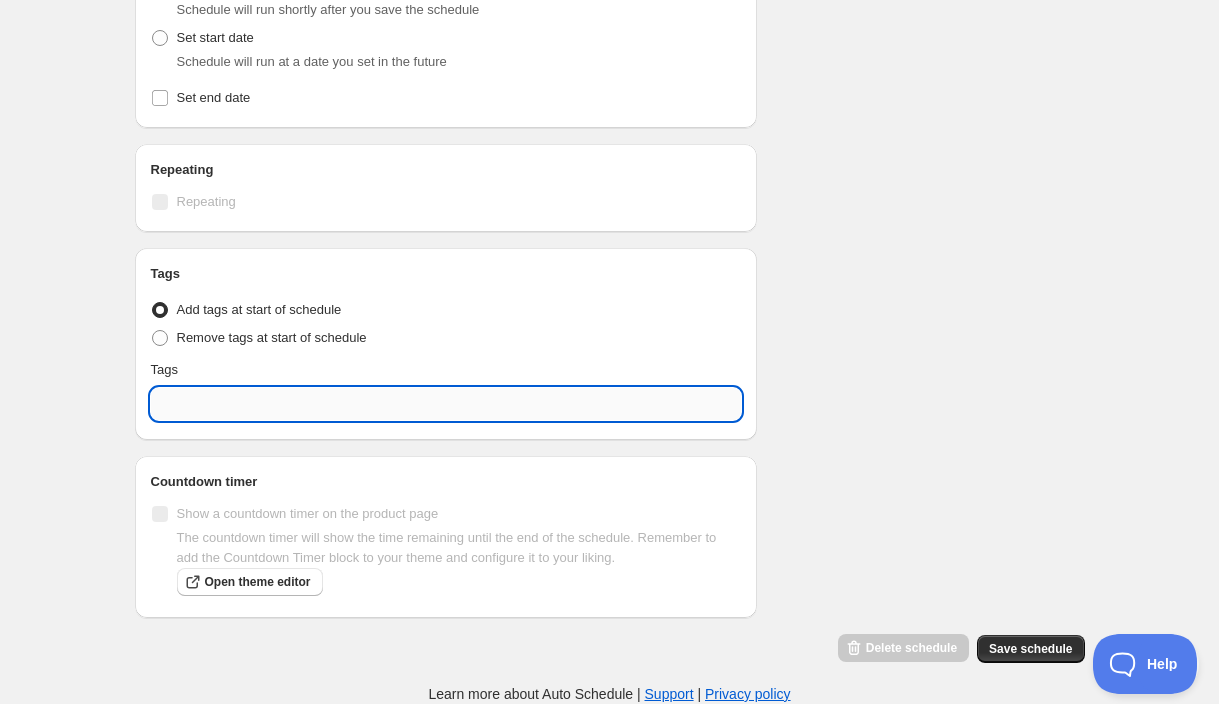 scroll, scrollTop: 508, scrollLeft: 0, axis: vertical 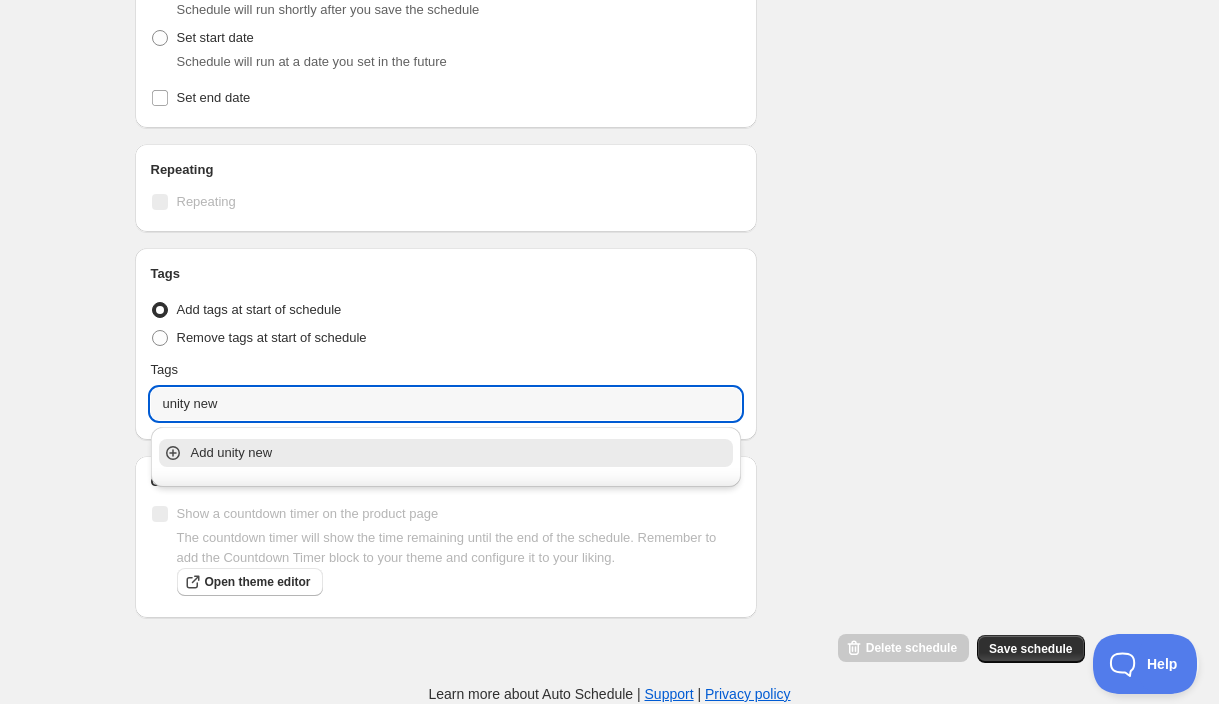 click on "Add unity new" at bounding box center [460, 453] 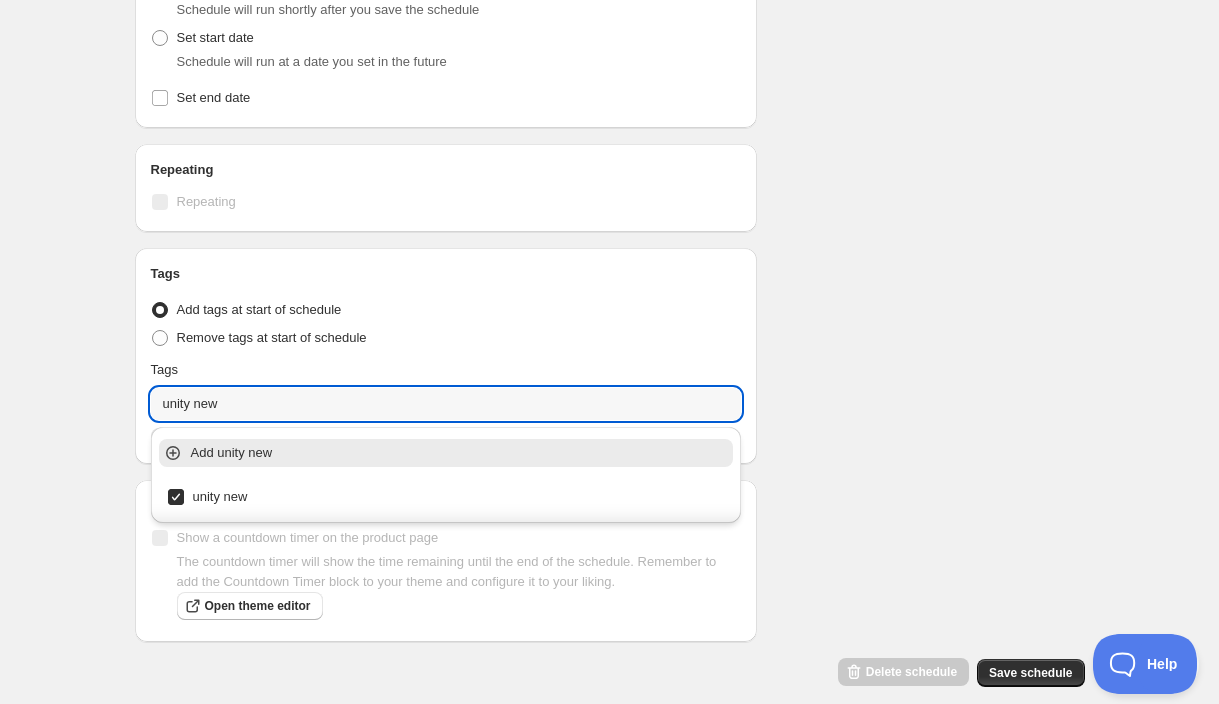 type on "unity new" 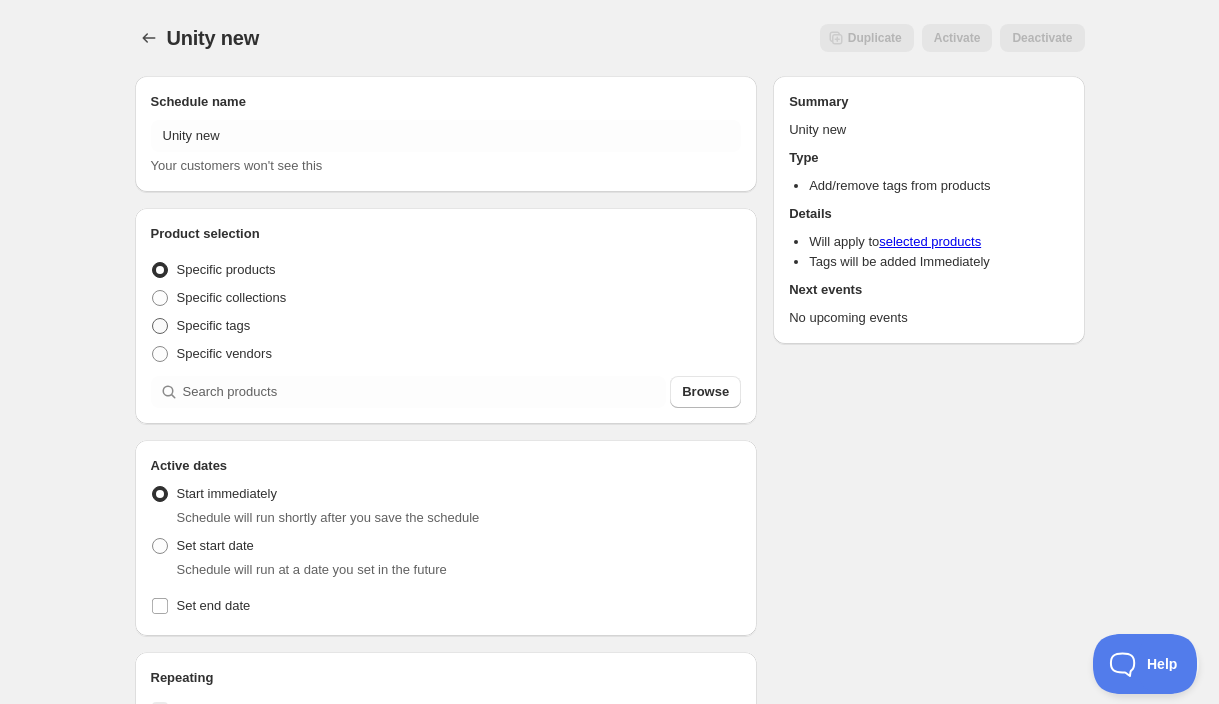 scroll, scrollTop: 0, scrollLeft: 0, axis: both 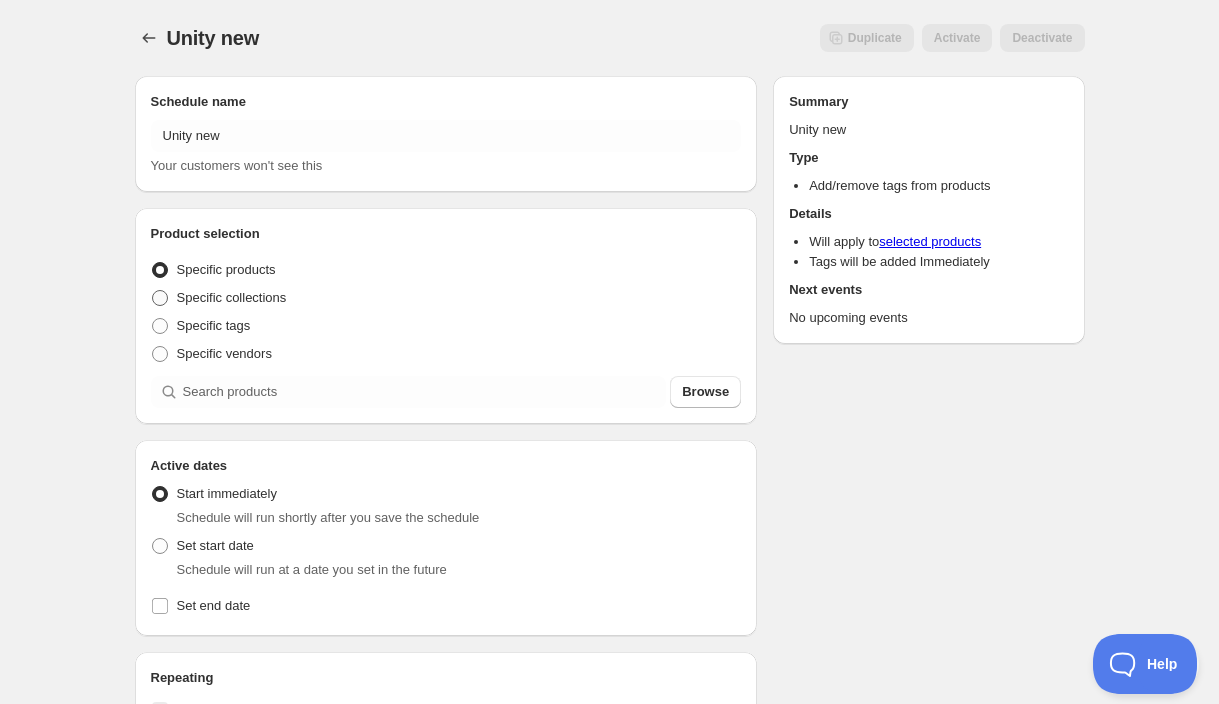 click on "Specific collections" at bounding box center (232, 297) 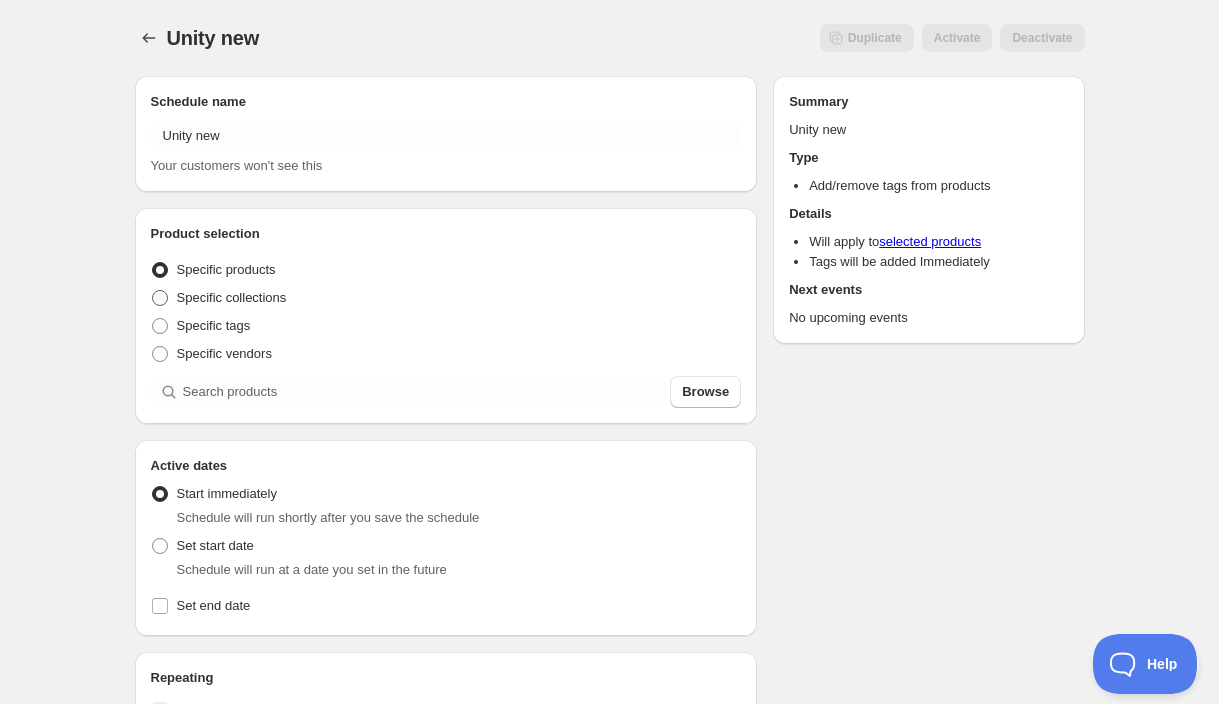 radio on "true" 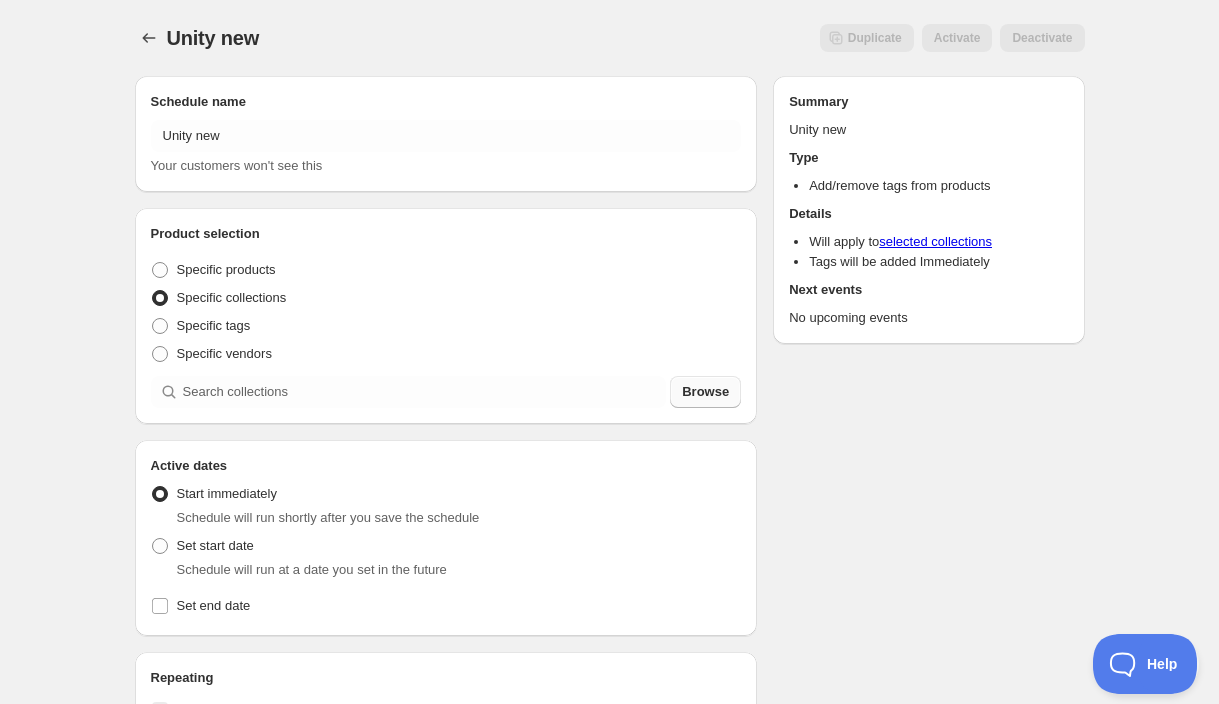 click on "Browse" at bounding box center [705, 392] 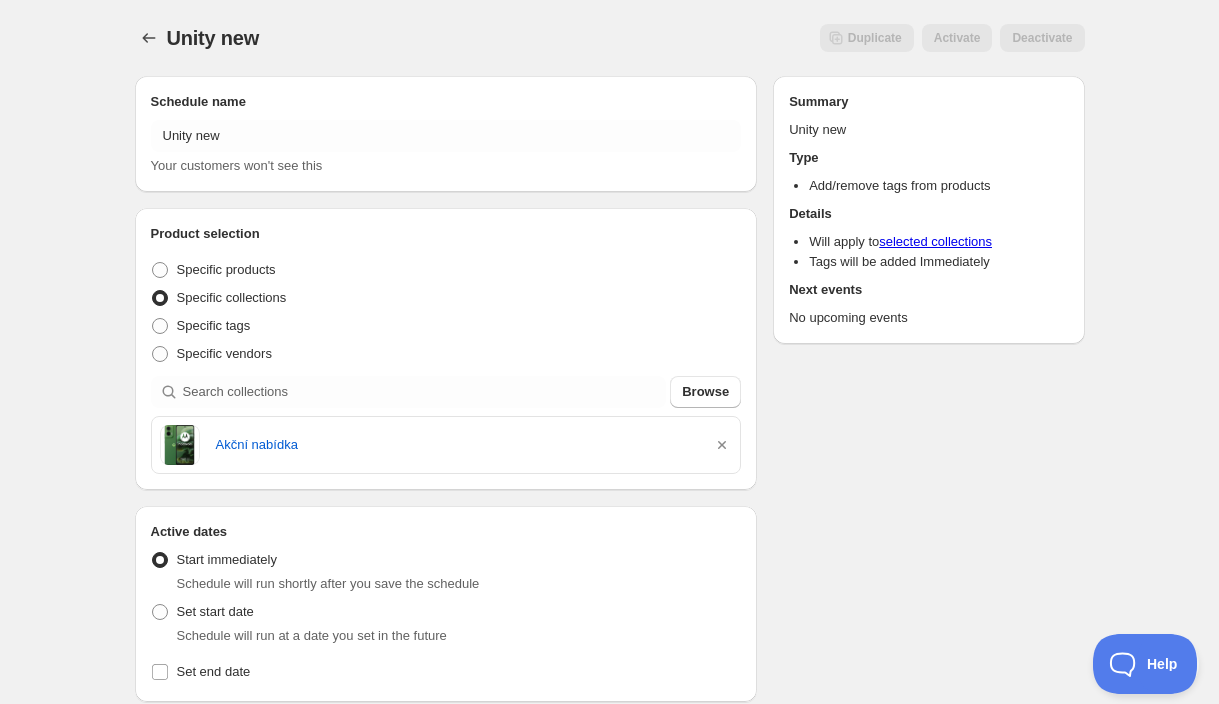 scroll, scrollTop: 0, scrollLeft: 0, axis: both 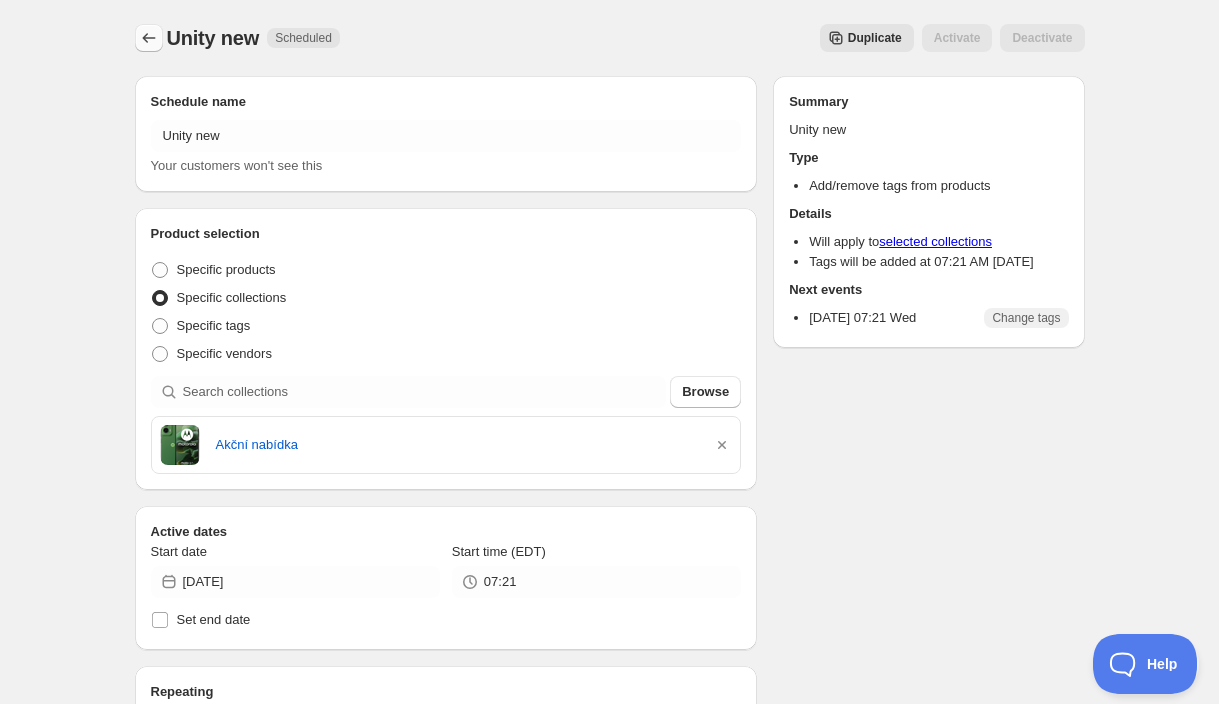 click 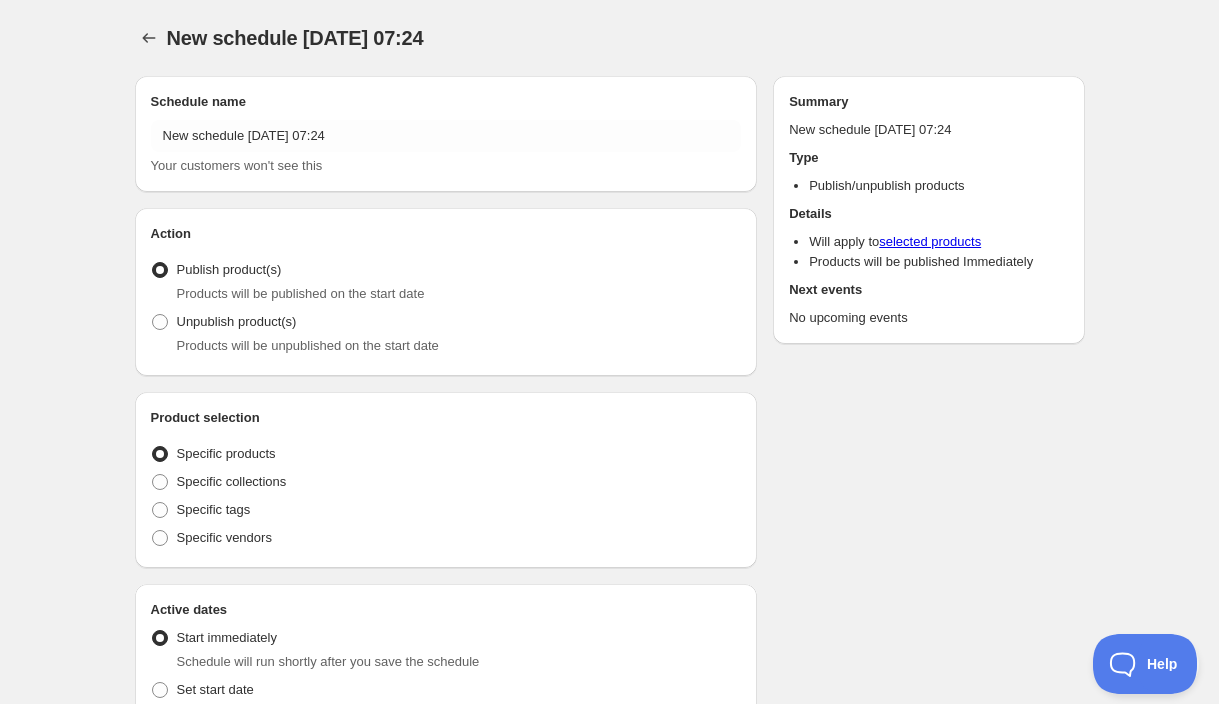 radio on "true" 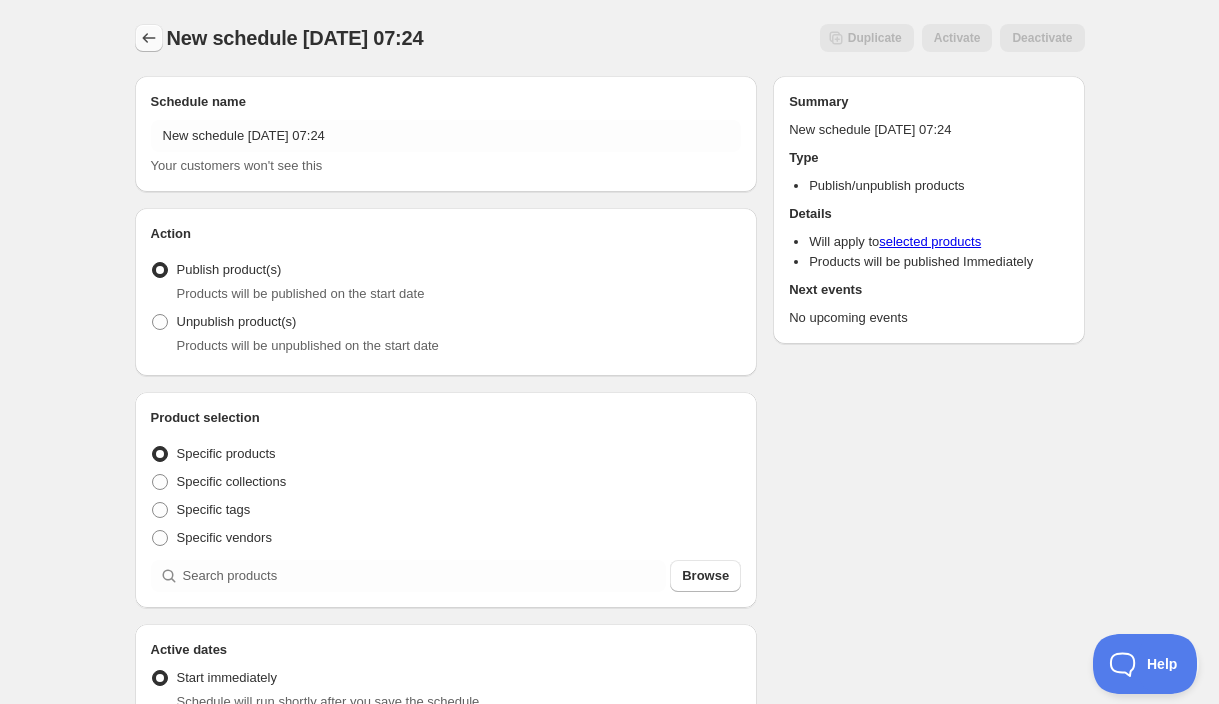 click at bounding box center (149, 38) 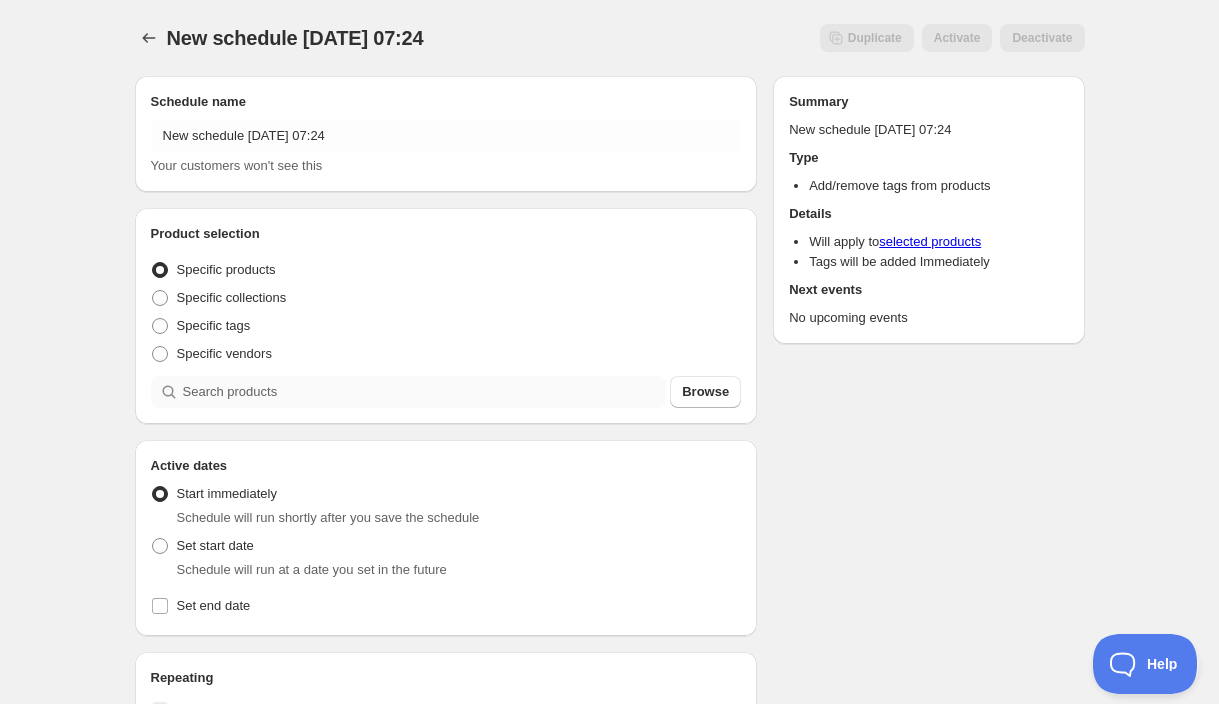 scroll, scrollTop: 19, scrollLeft: 0, axis: vertical 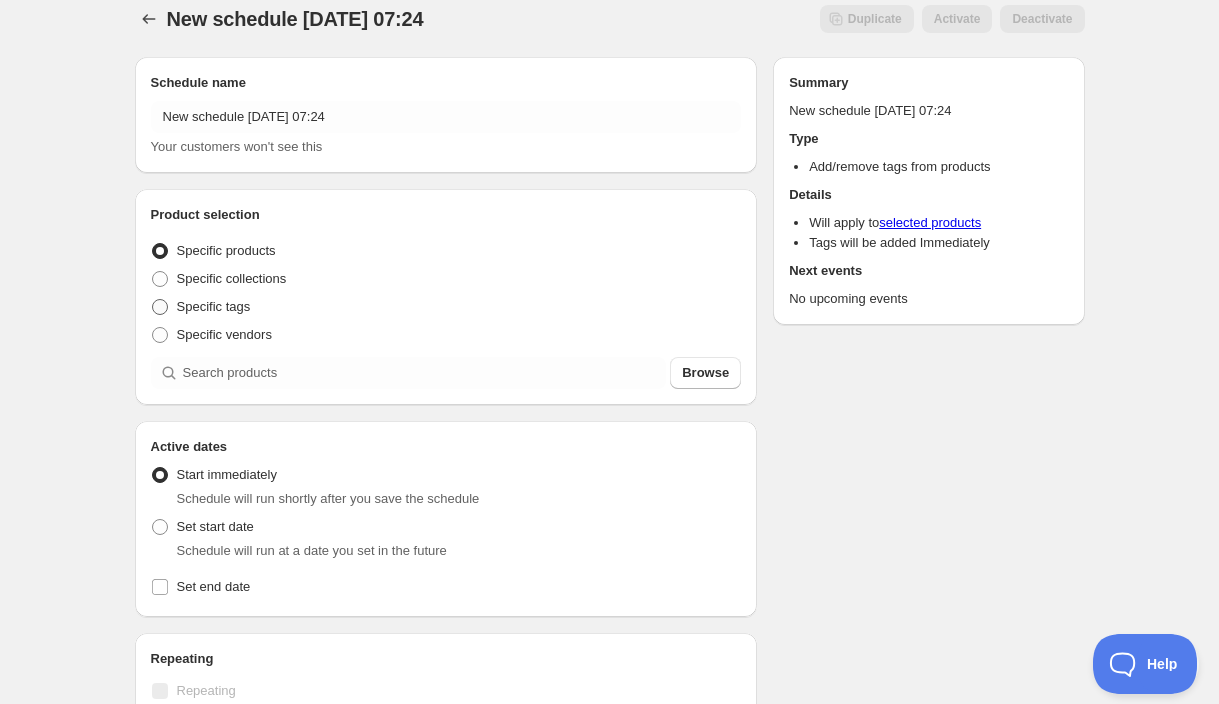 click on "Specific tags" at bounding box center [214, 306] 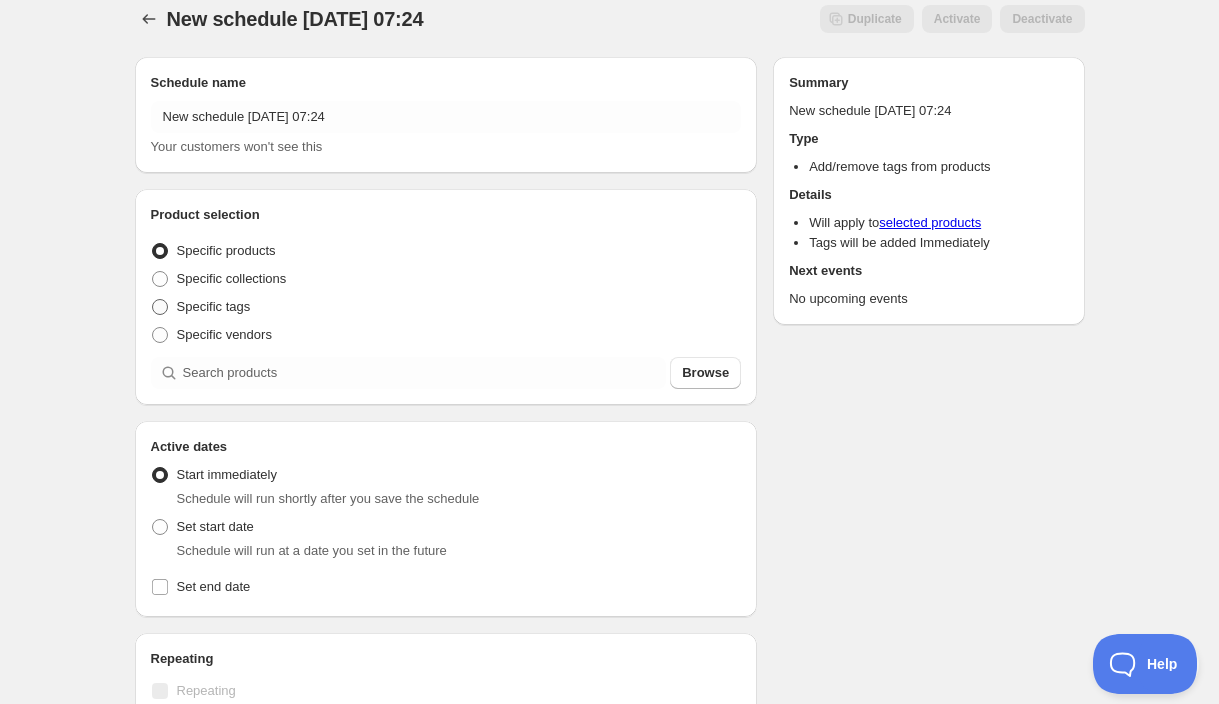 radio on "true" 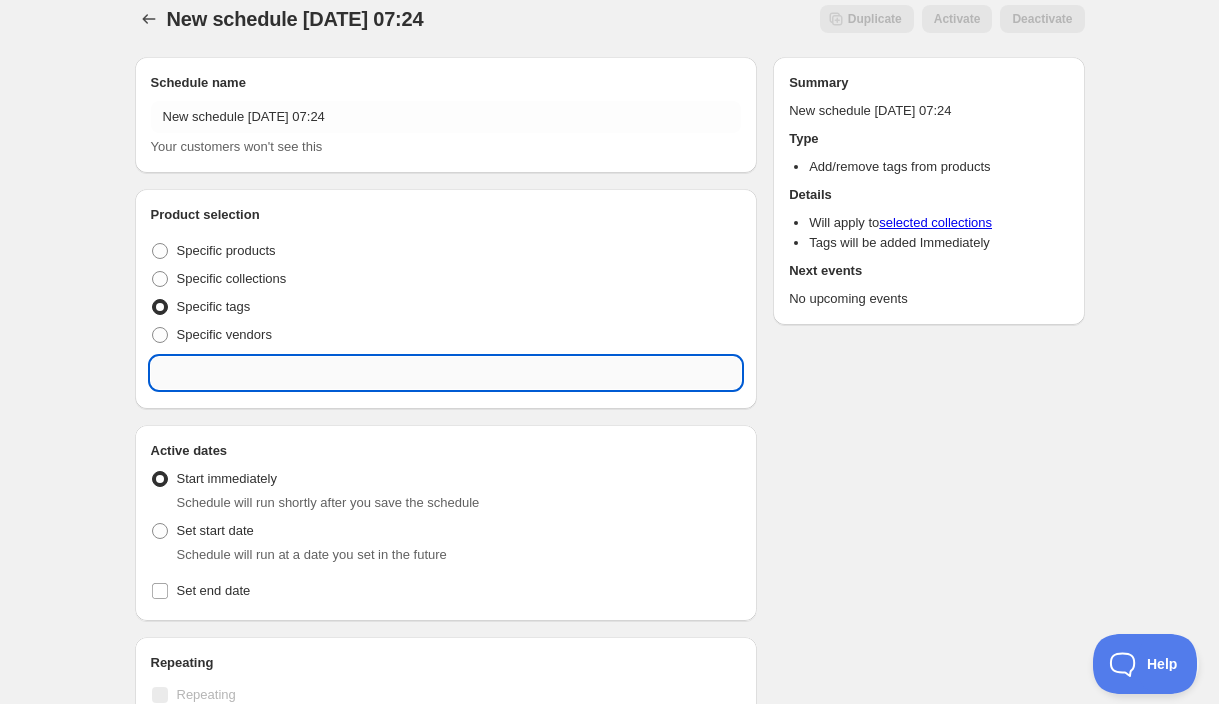 click at bounding box center [446, 373] 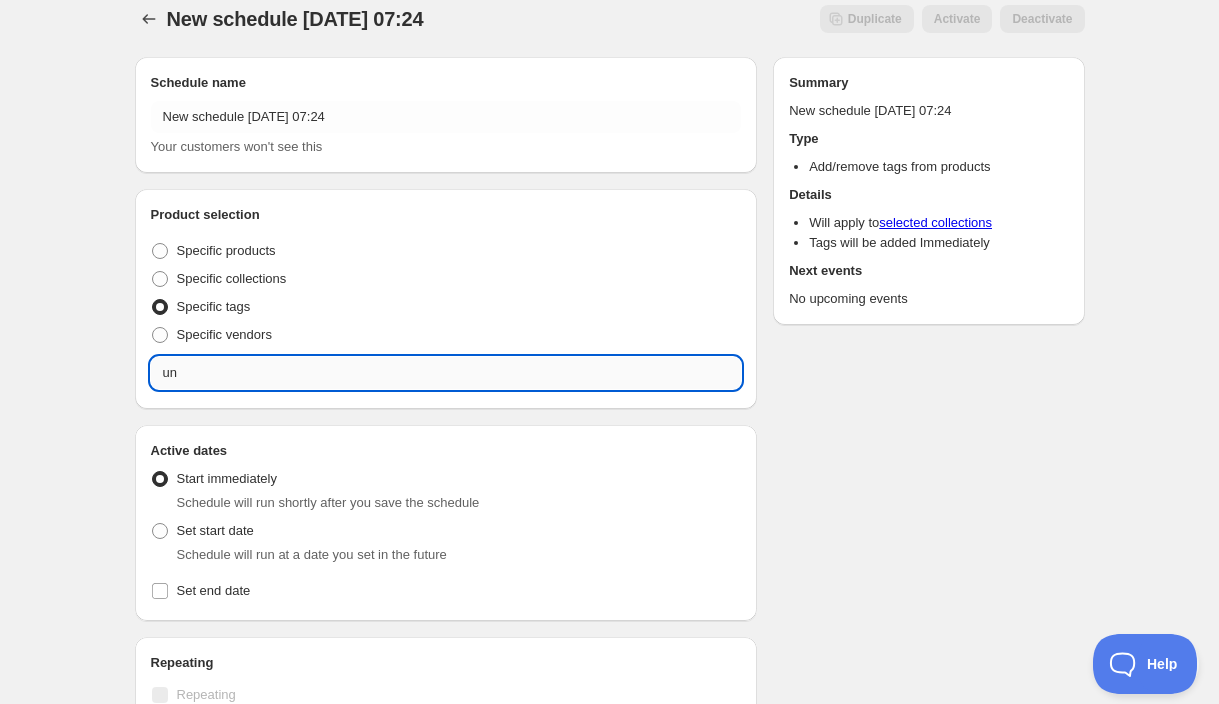 type on "u" 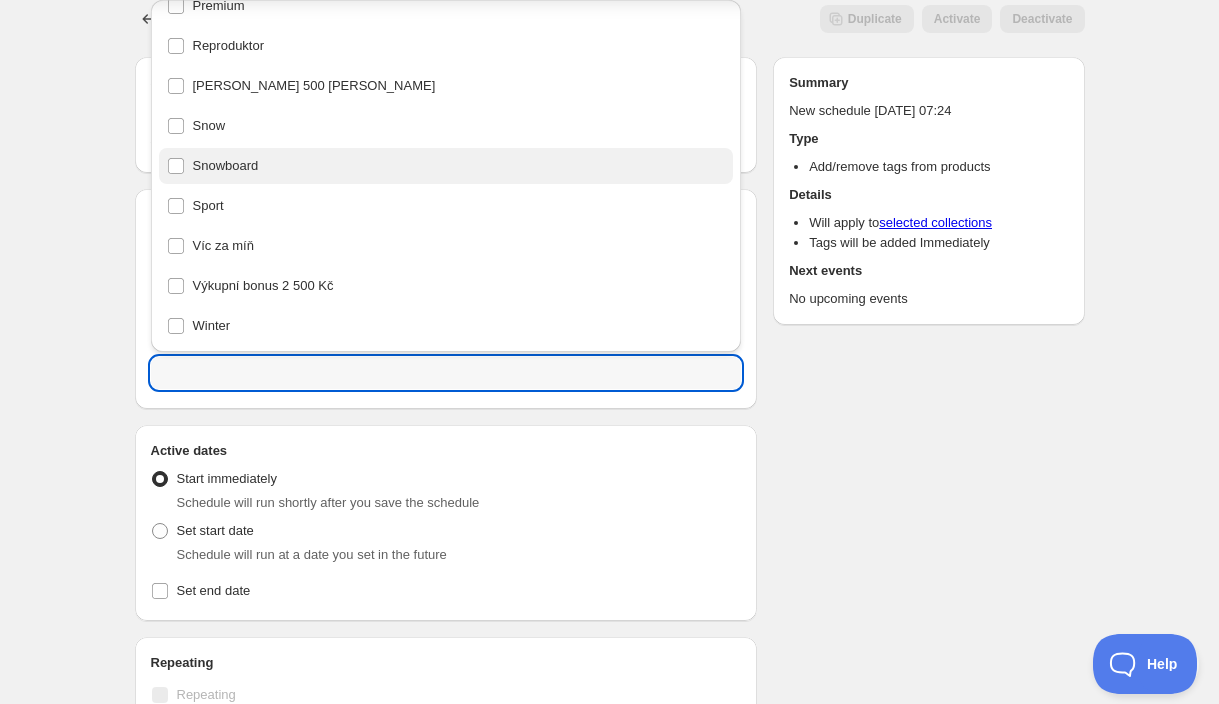 scroll, scrollTop: 272, scrollLeft: 0, axis: vertical 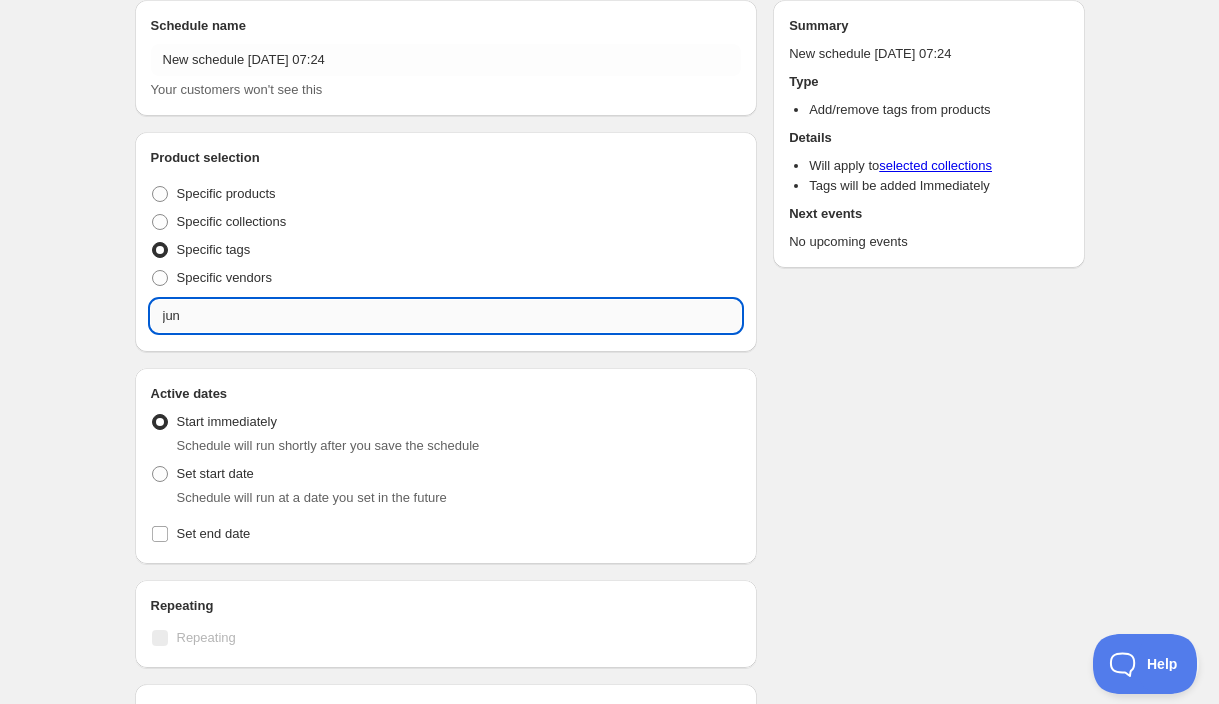 type on "juni" 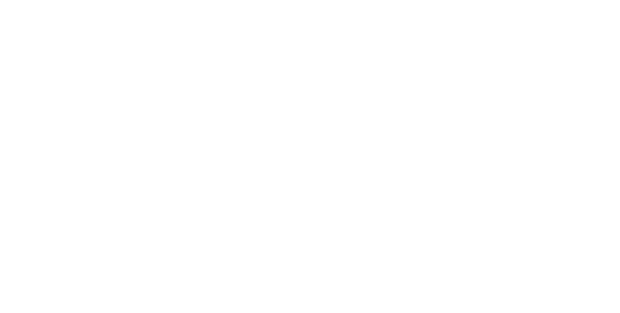 scroll, scrollTop: 0, scrollLeft: 0, axis: both 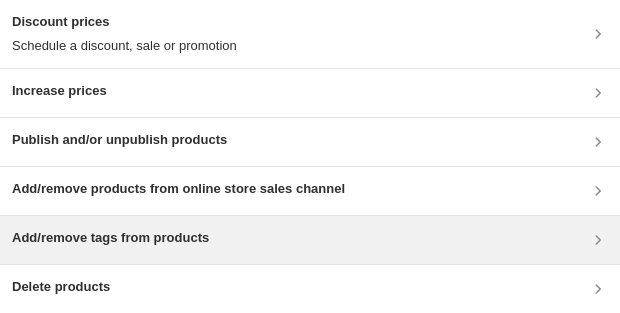 click on "Add/remove tags from products" at bounding box center (110, 238) 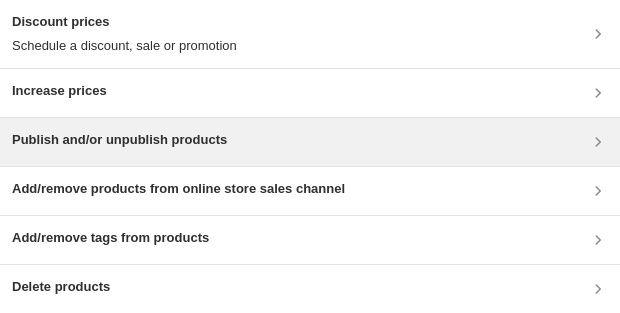 click on "Publish and/or unpublish products" at bounding box center (310, 142) 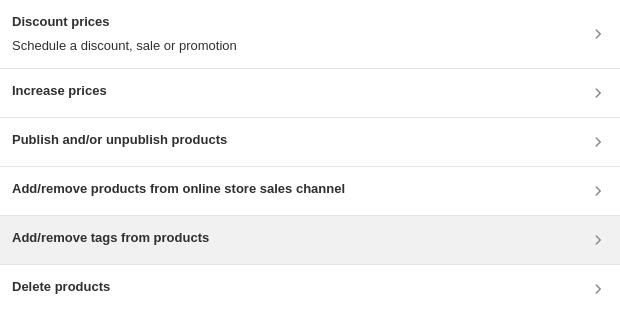 click on "Add/remove tags from products" at bounding box center (110, 238) 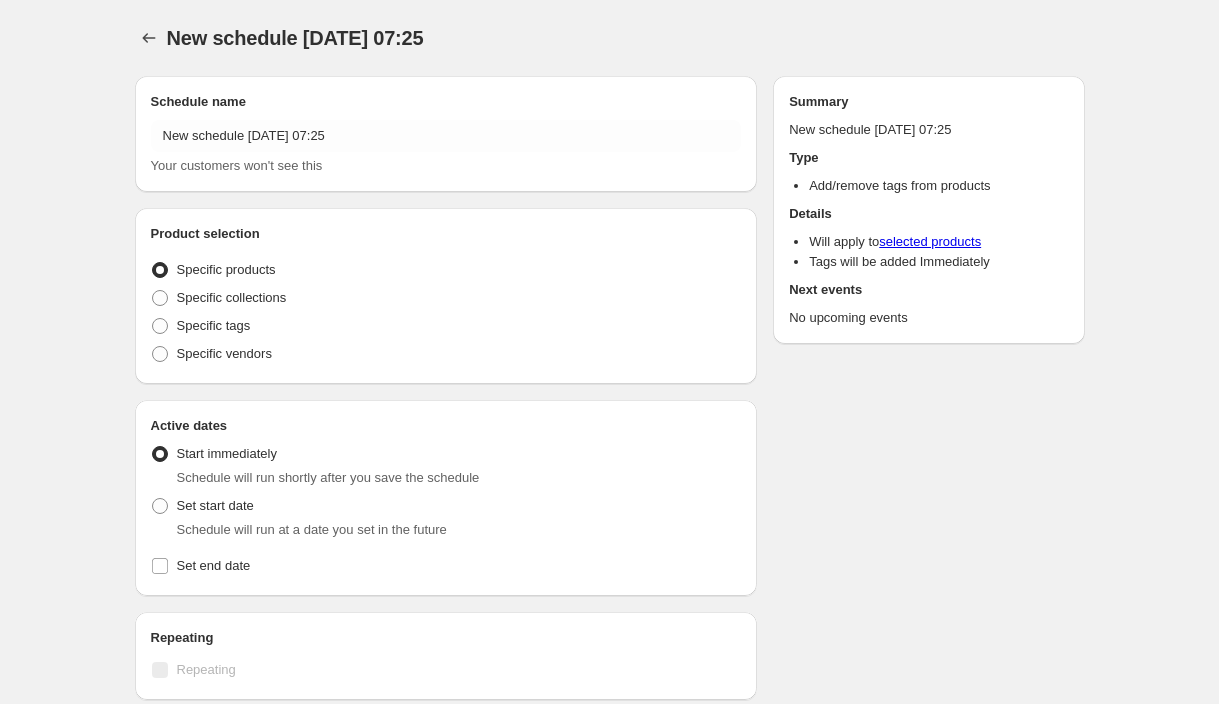 radio on "true" 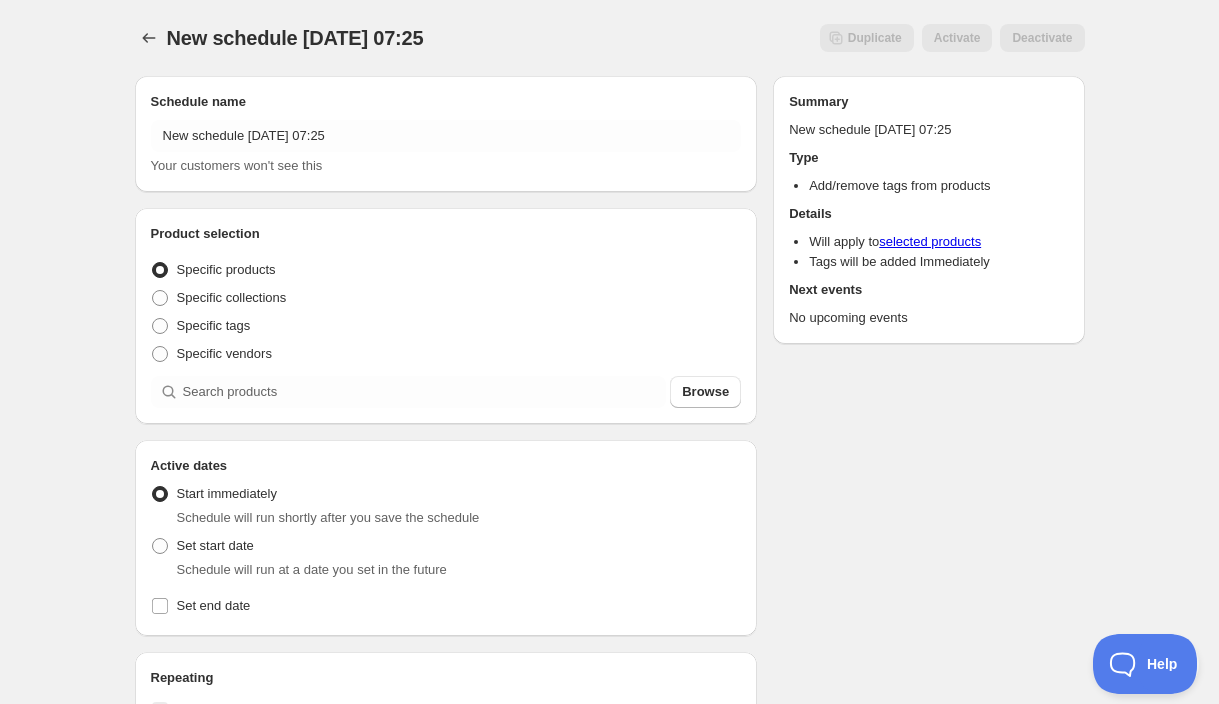 scroll, scrollTop: 0, scrollLeft: 0, axis: both 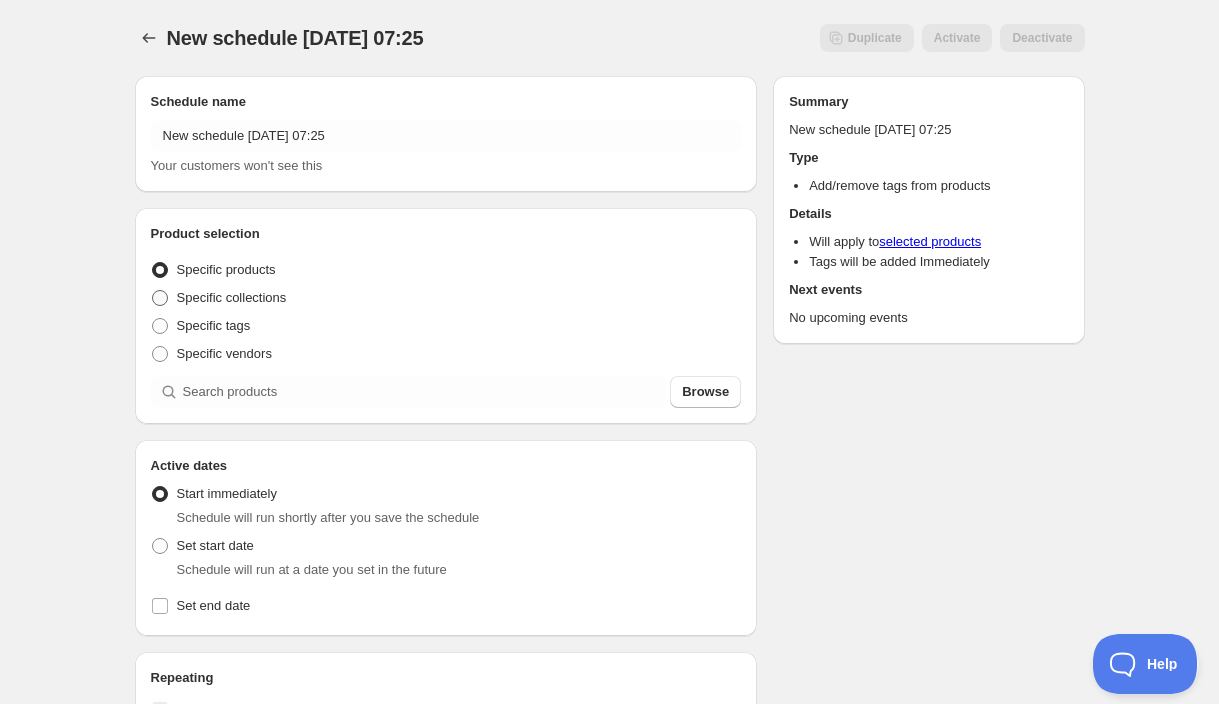 click on "Specific collections" at bounding box center [232, 297] 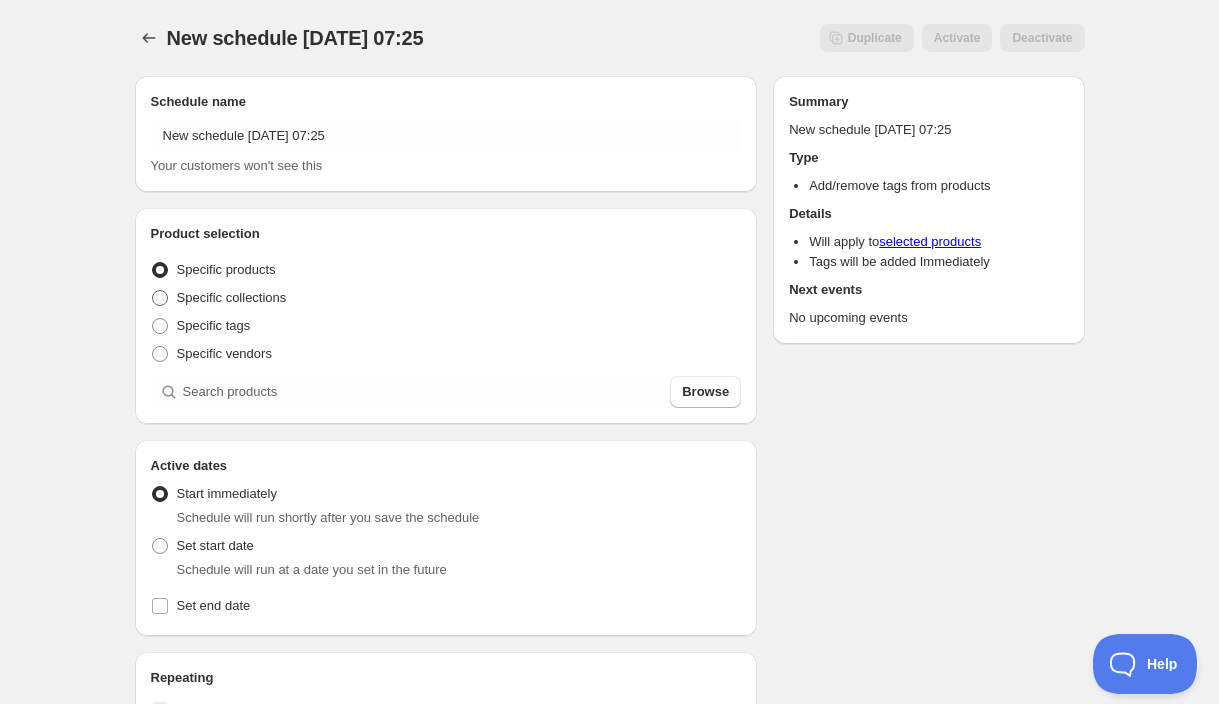 radio on "true" 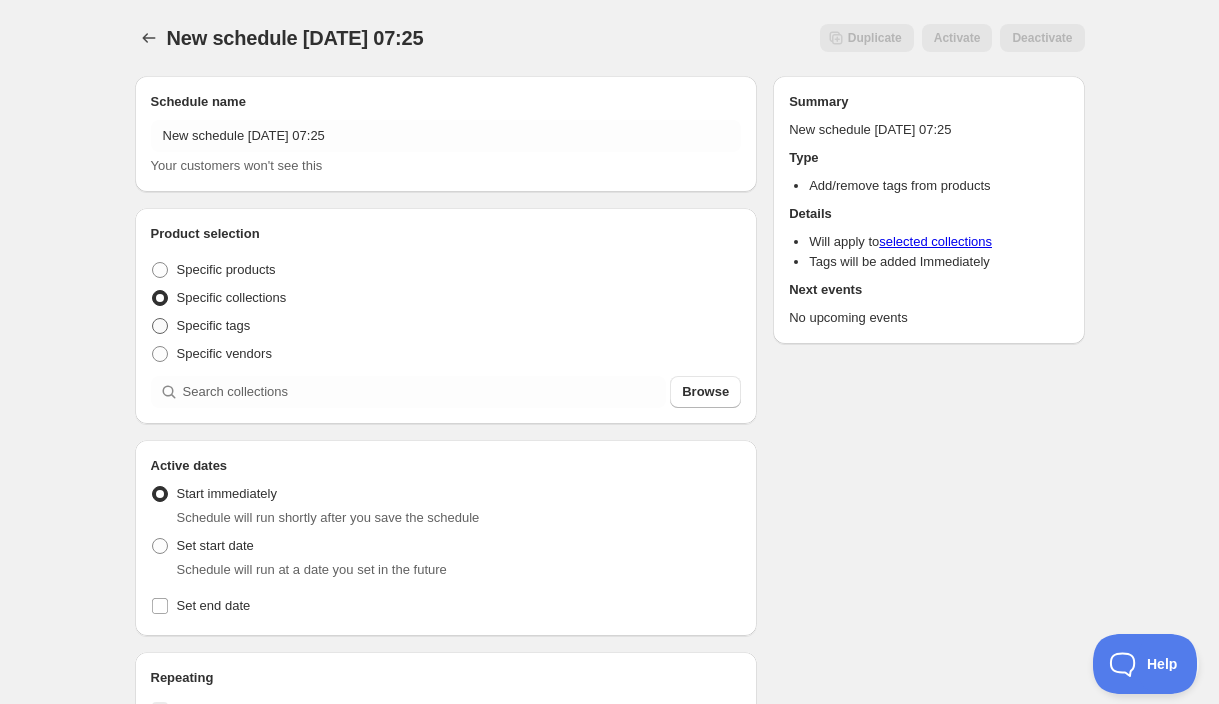 click on "Specific tags" at bounding box center (214, 325) 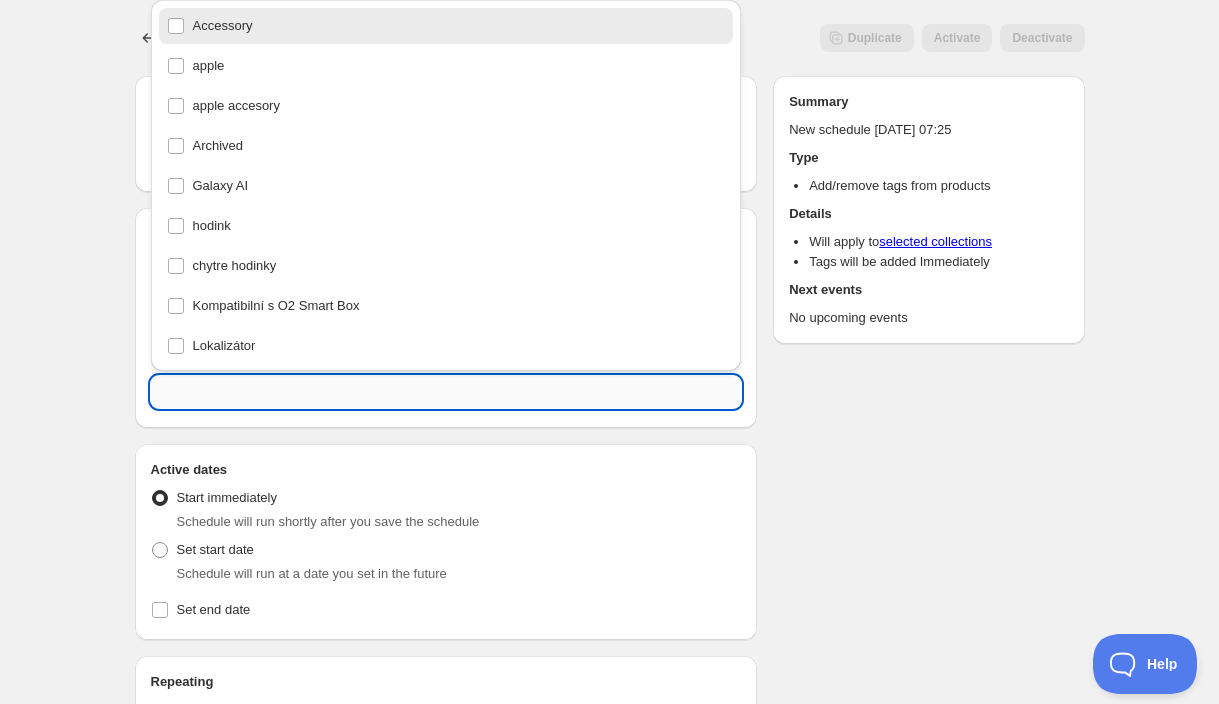 click at bounding box center [446, 392] 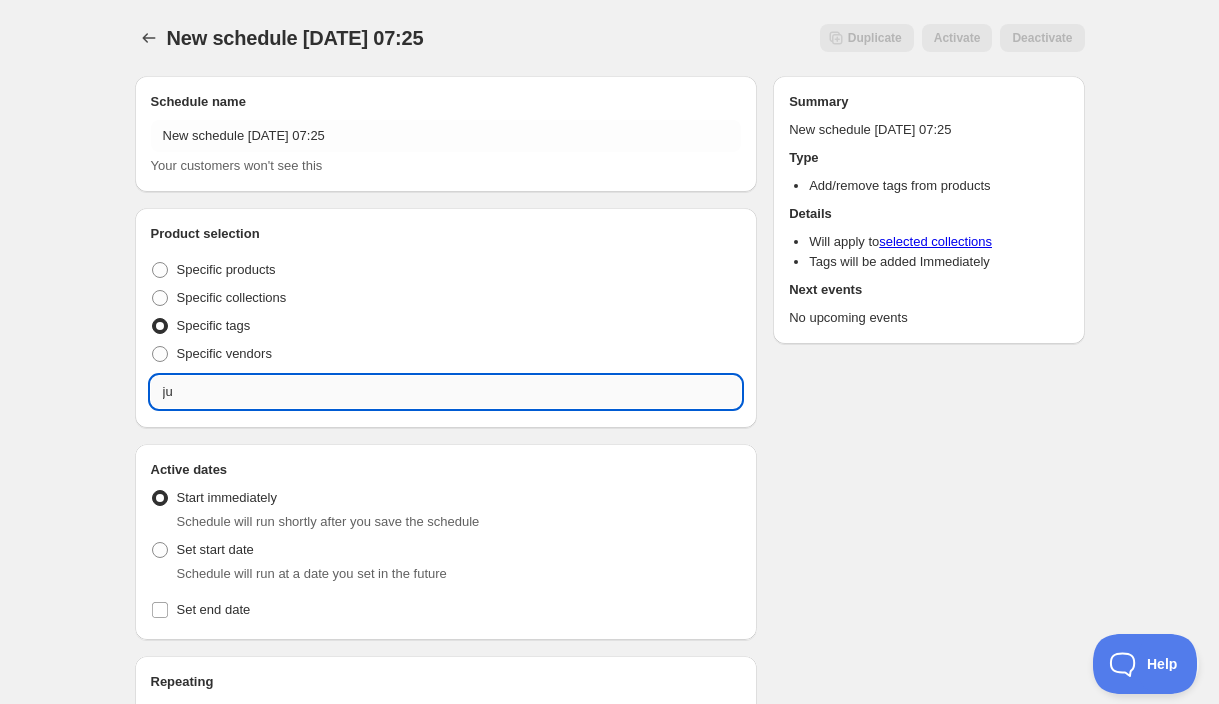 type on "j" 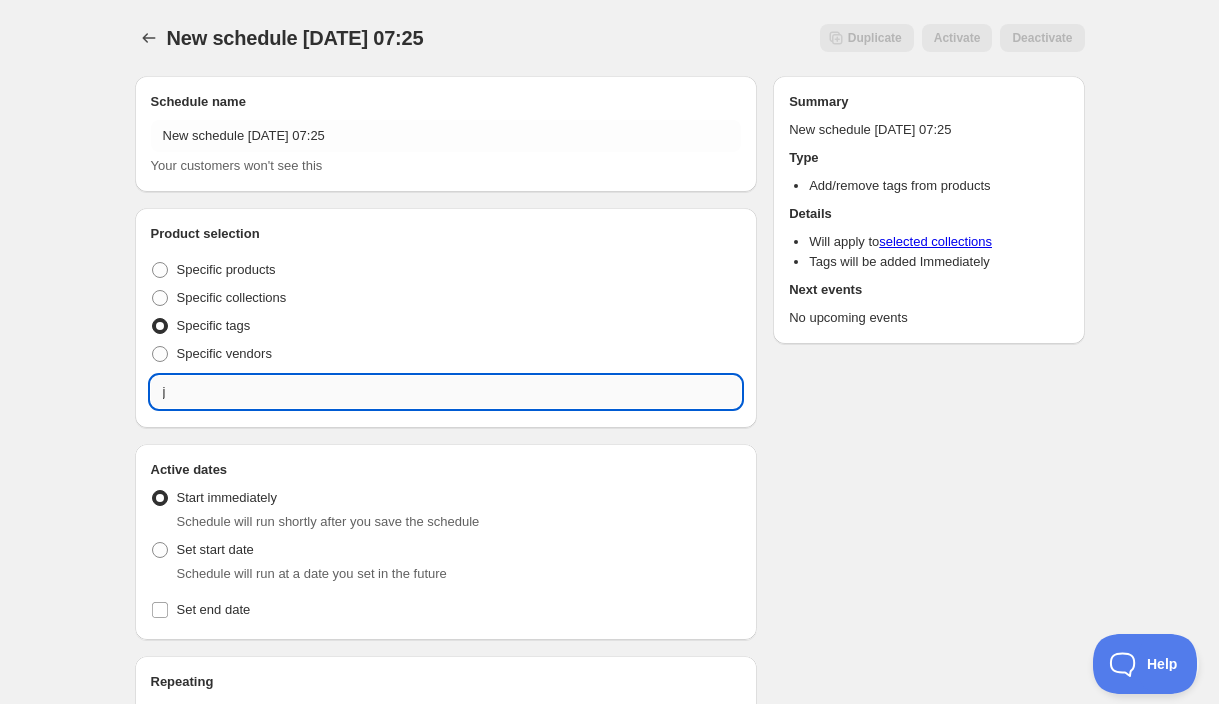 type 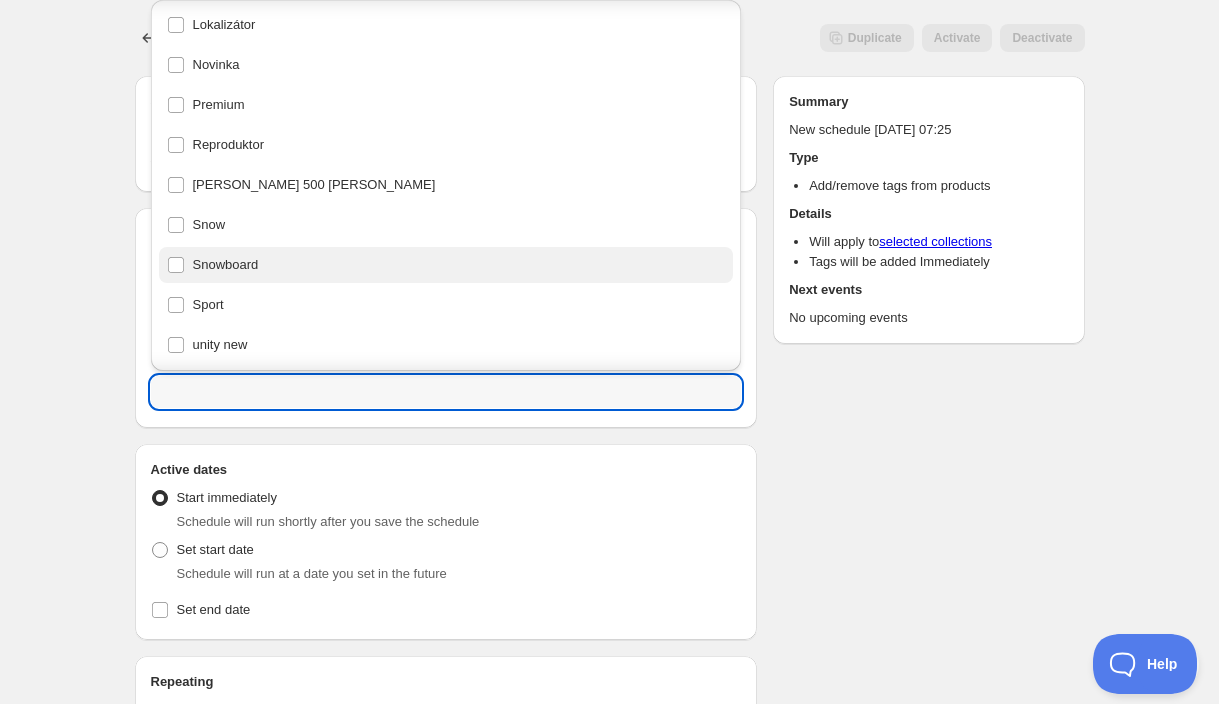 scroll, scrollTop: 322, scrollLeft: 0, axis: vertical 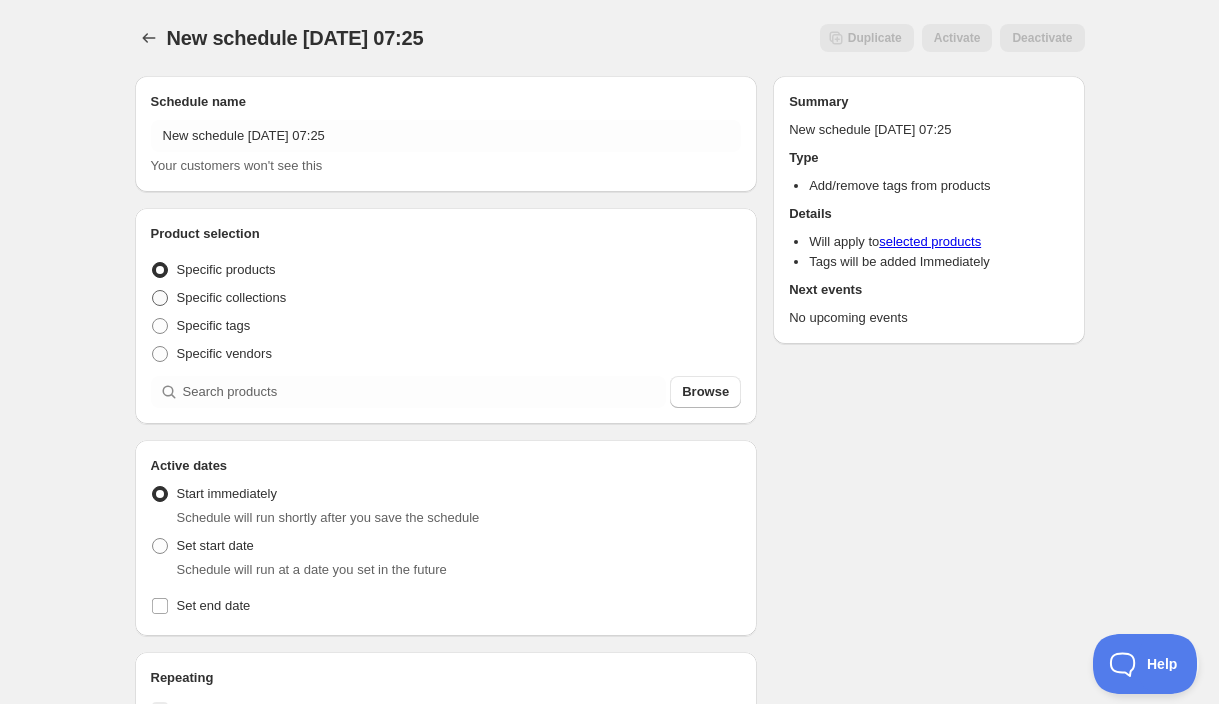 click on "Specific collections" at bounding box center [232, 297] 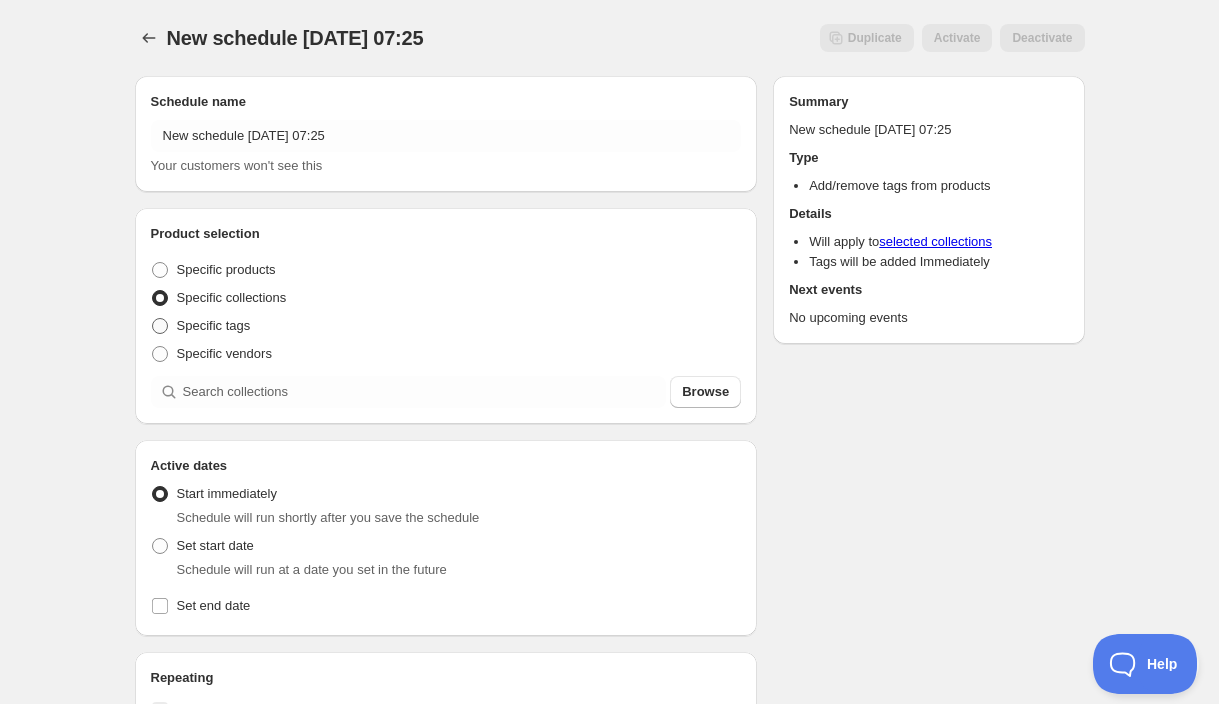 click on "Specific tags" at bounding box center (214, 325) 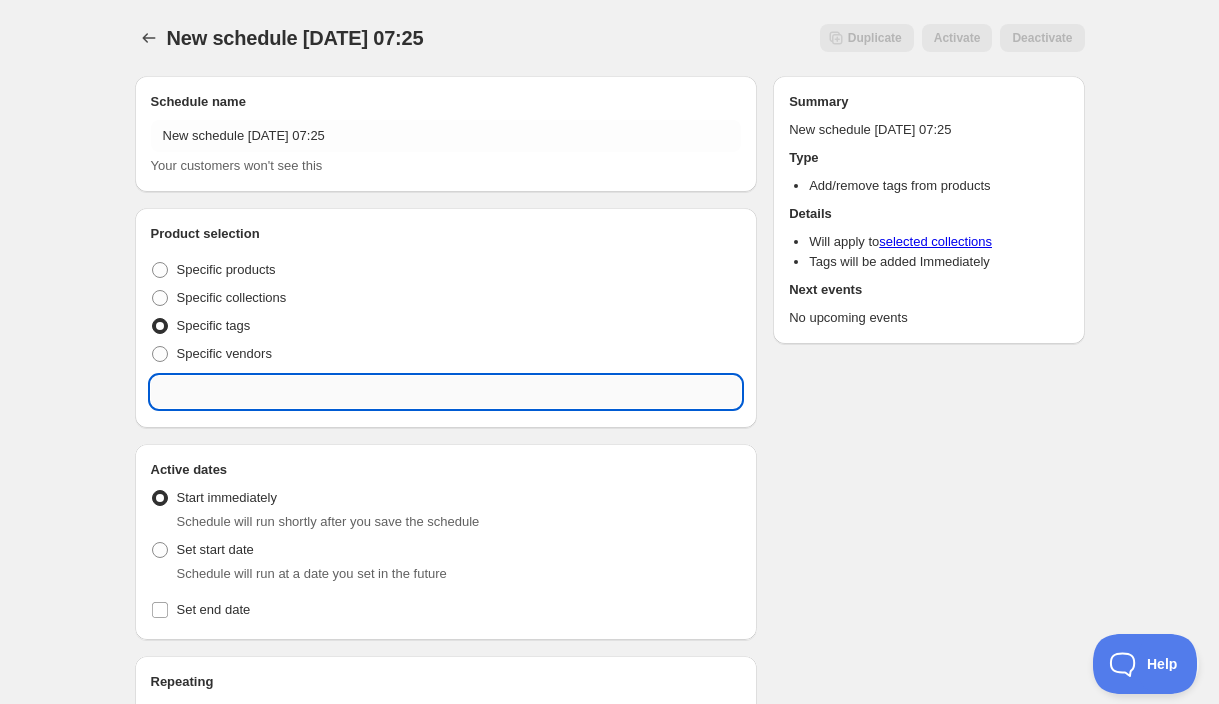 click at bounding box center [446, 392] 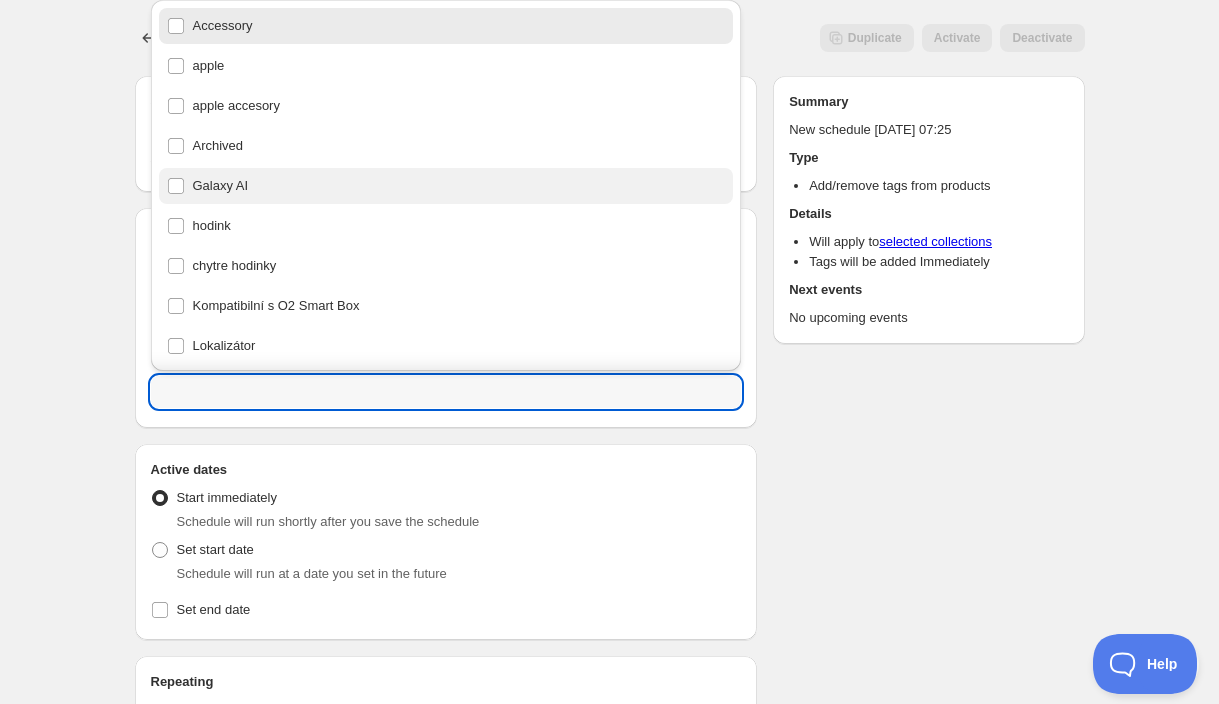 scroll, scrollTop: 0, scrollLeft: 0, axis: both 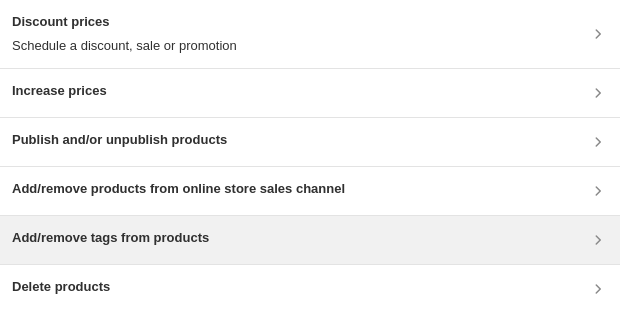 click on "Add/remove tags from products" at bounding box center (310, 240) 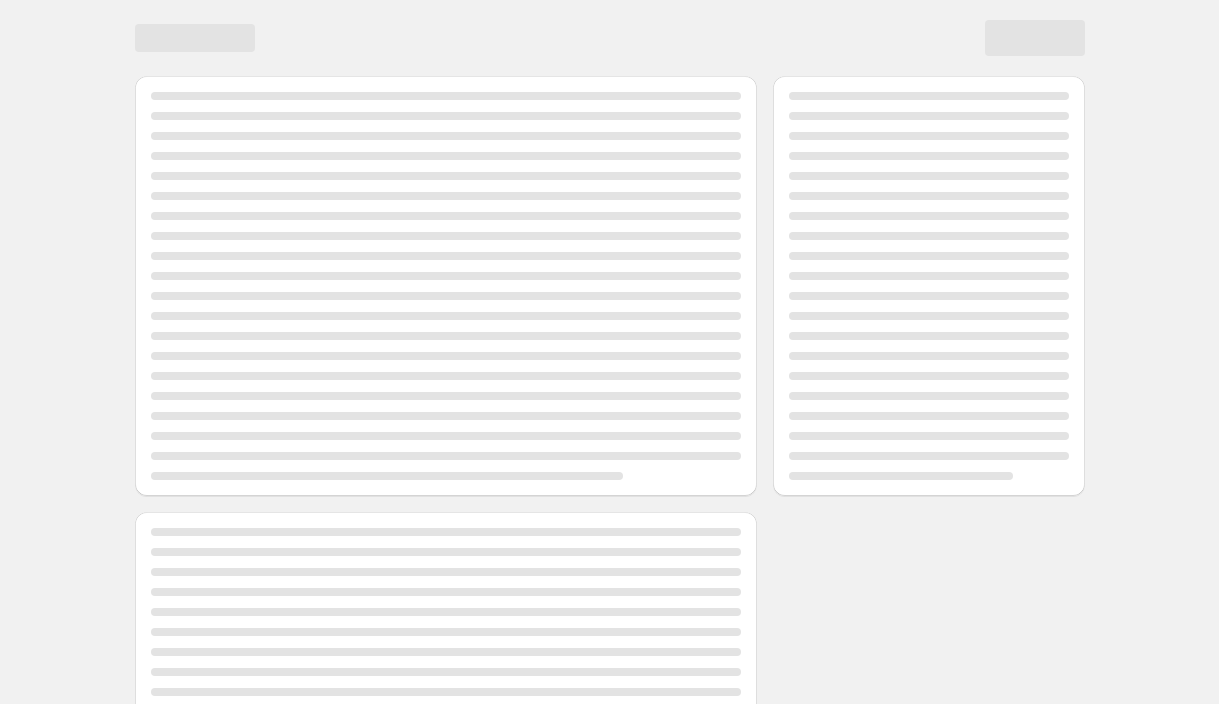 scroll, scrollTop: 0, scrollLeft: 0, axis: both 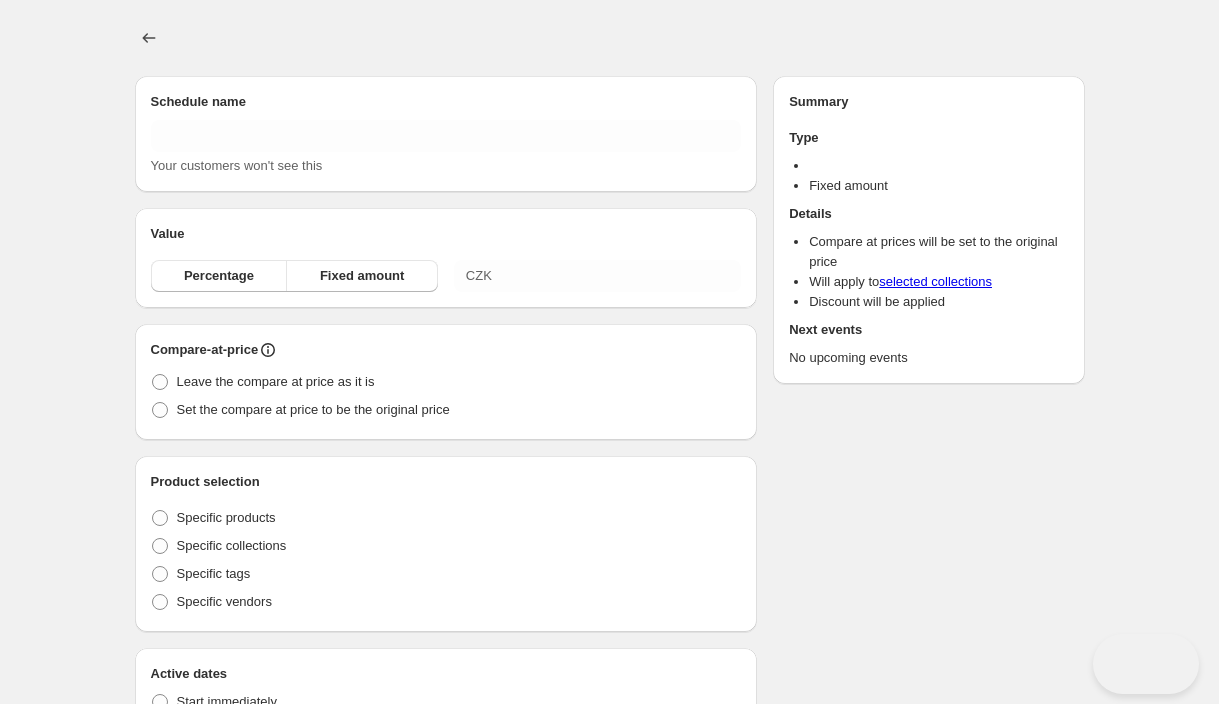 type on "New schedule [DATE] 07:32" 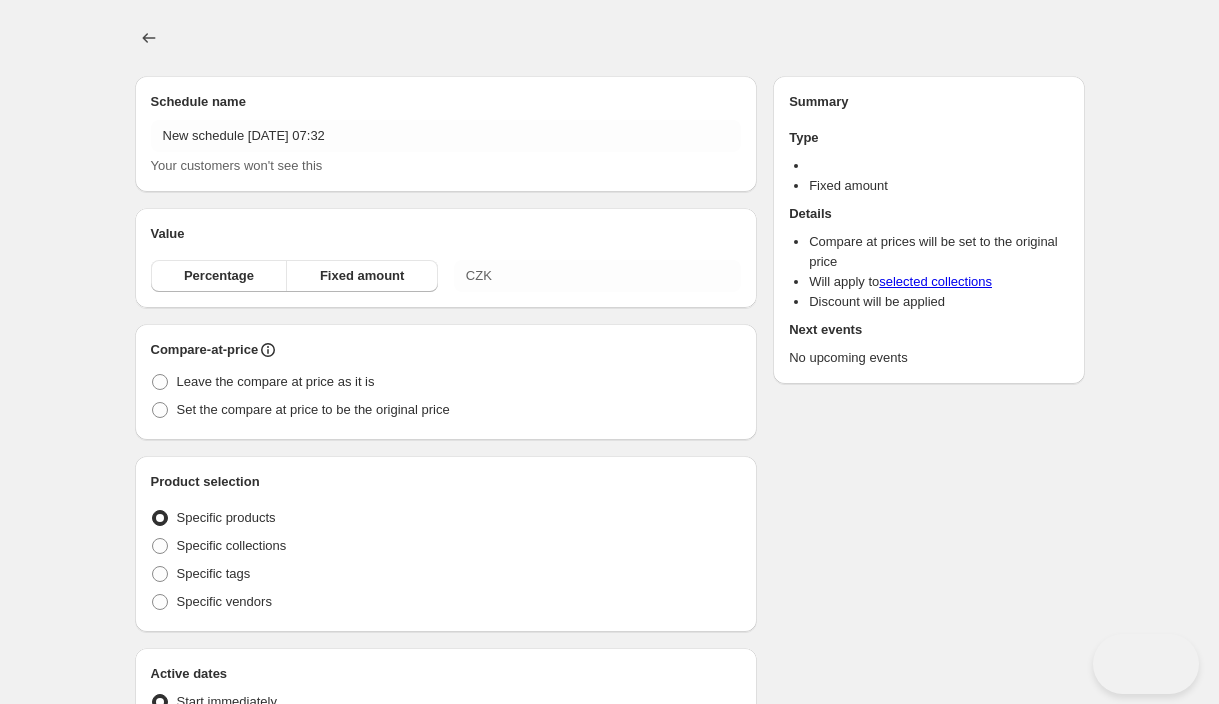 radio on "true" 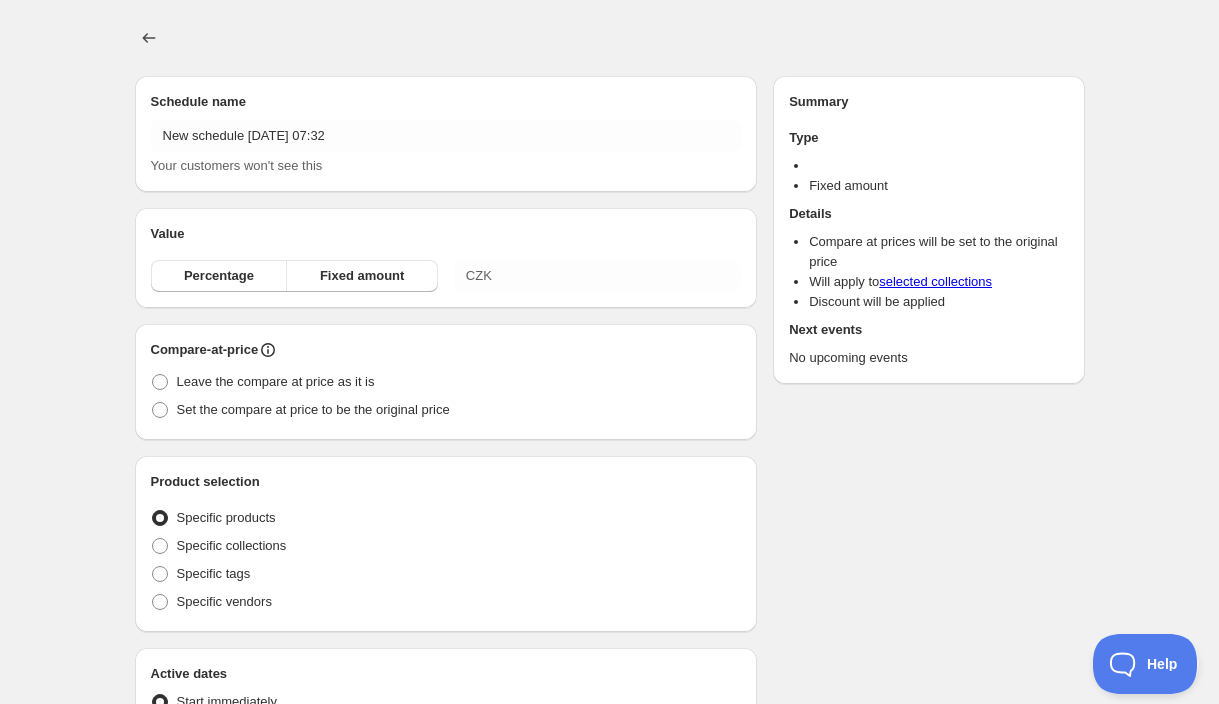 scroll, scrollTop: 0, scrollLeft: 0, axis: both 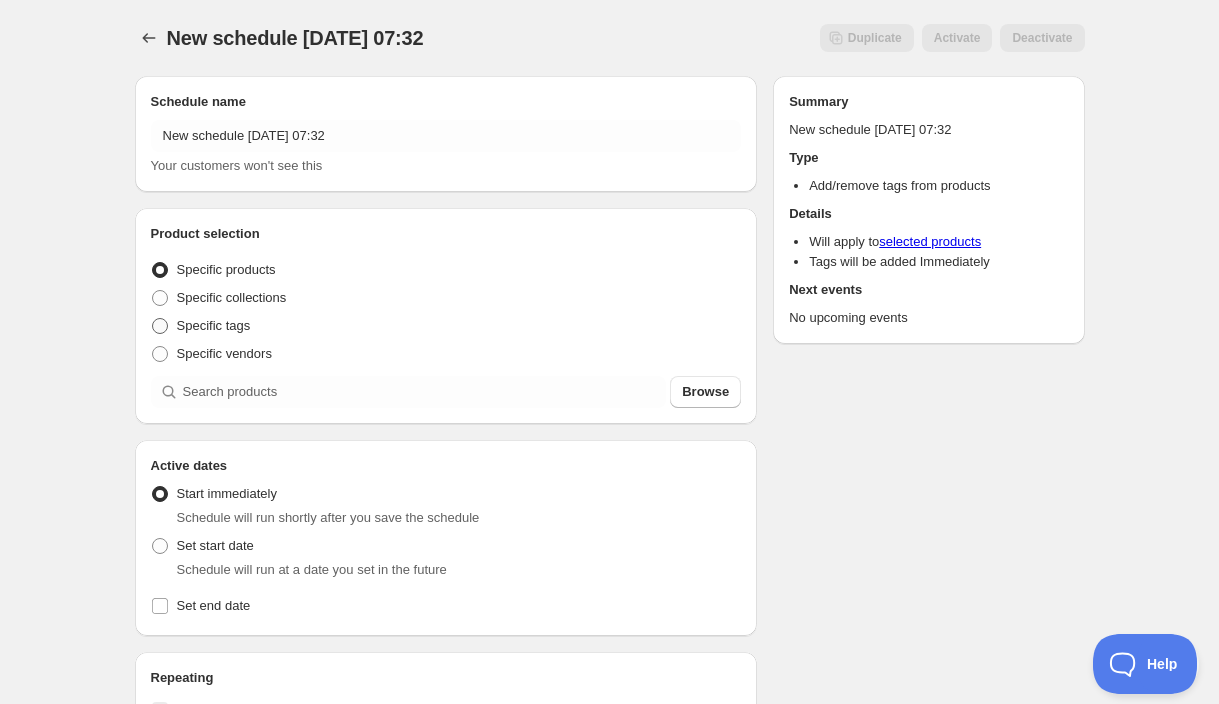 click on "Specific tags" at bounding box center (214, 325) 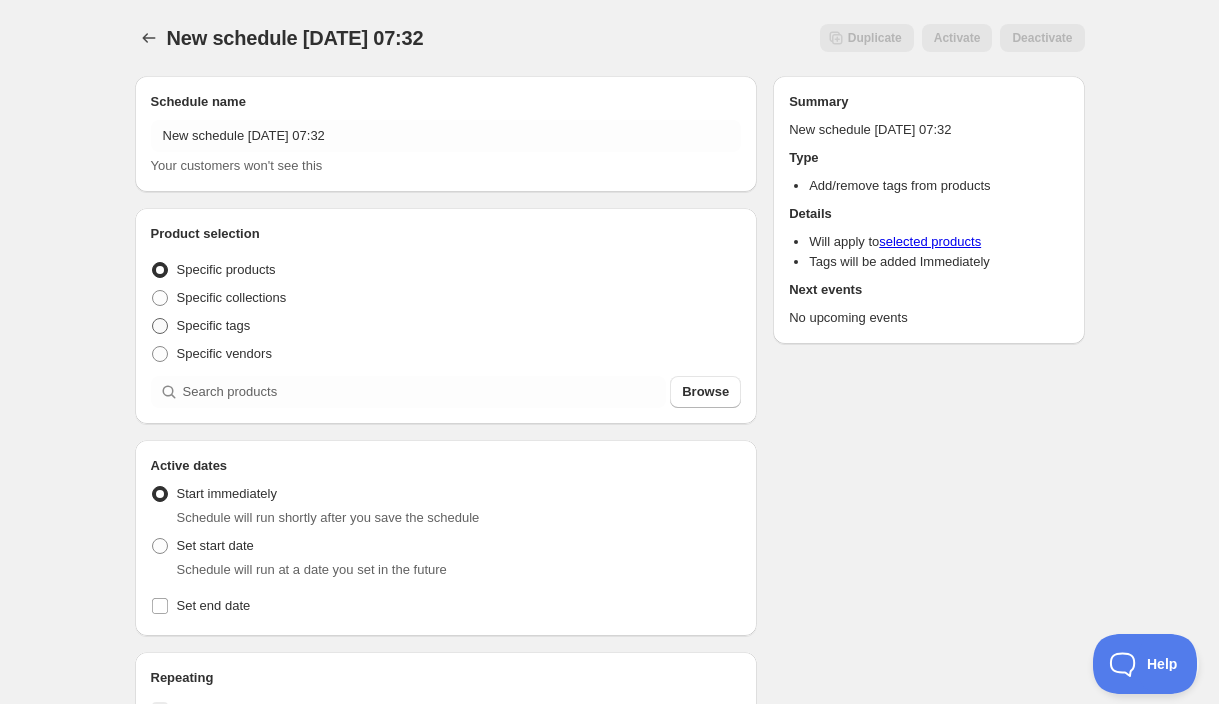 radio on "true" 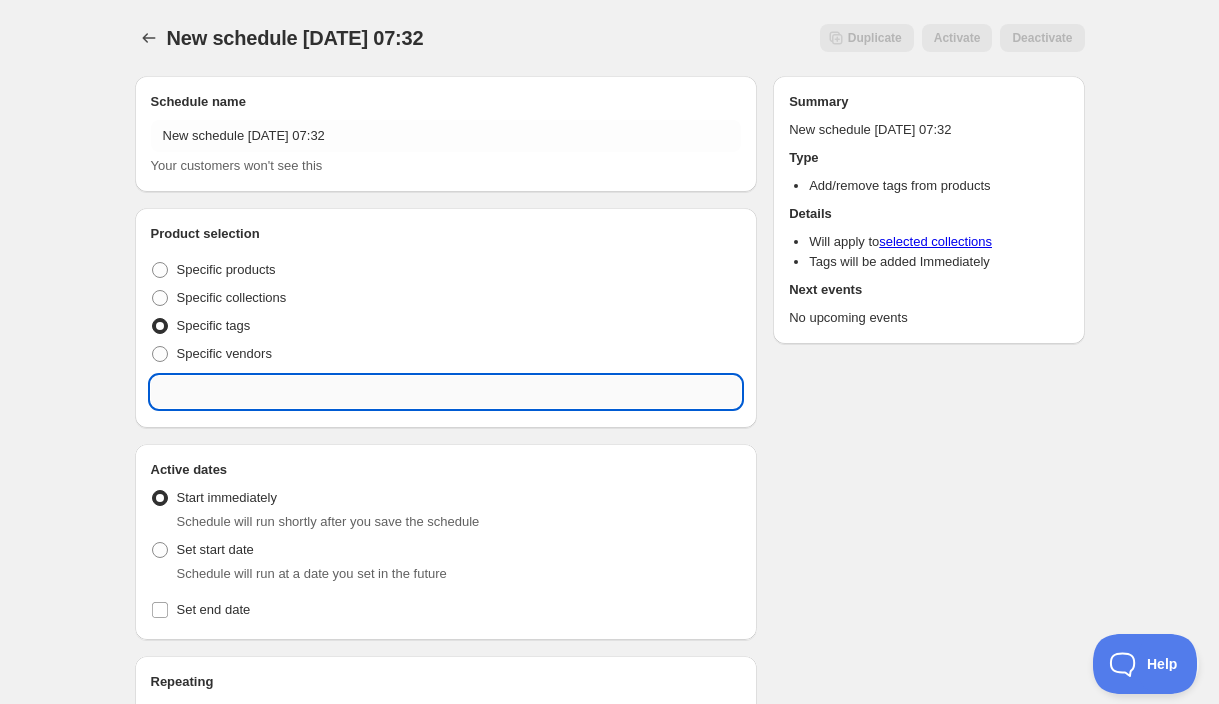 click at bounding box center [446, 392] 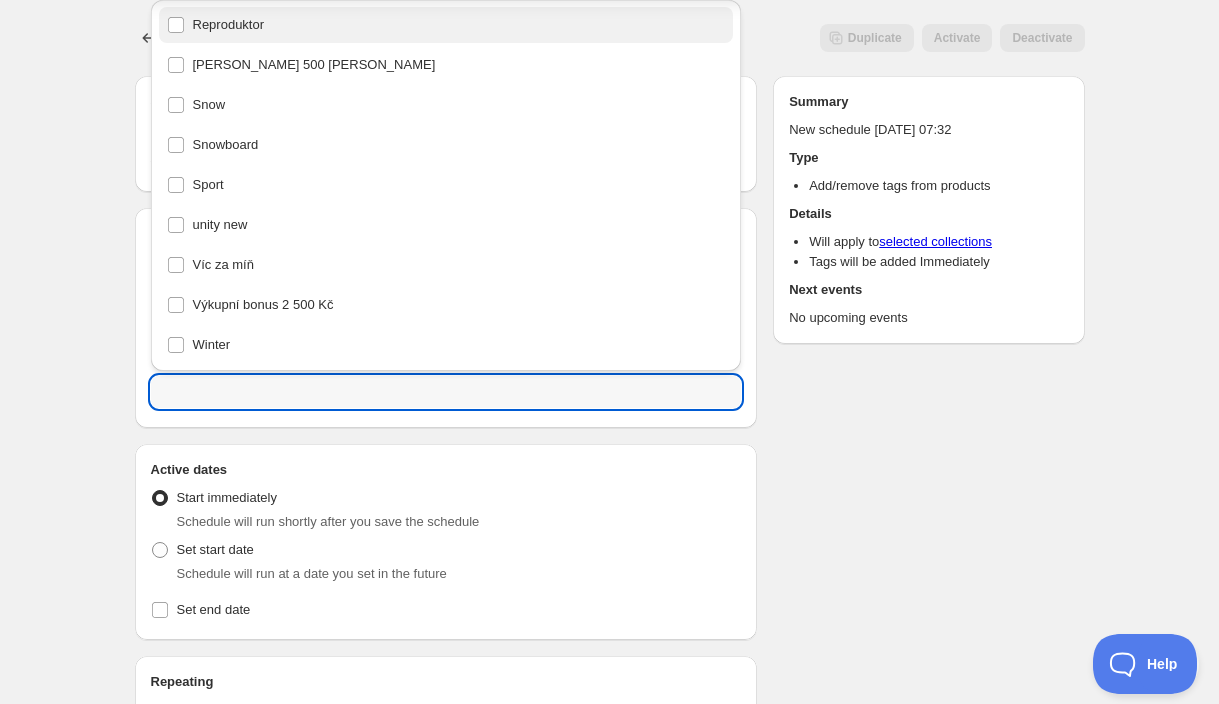scroll, scrollTop: 481, scrollLeft: 0, axis: vertical 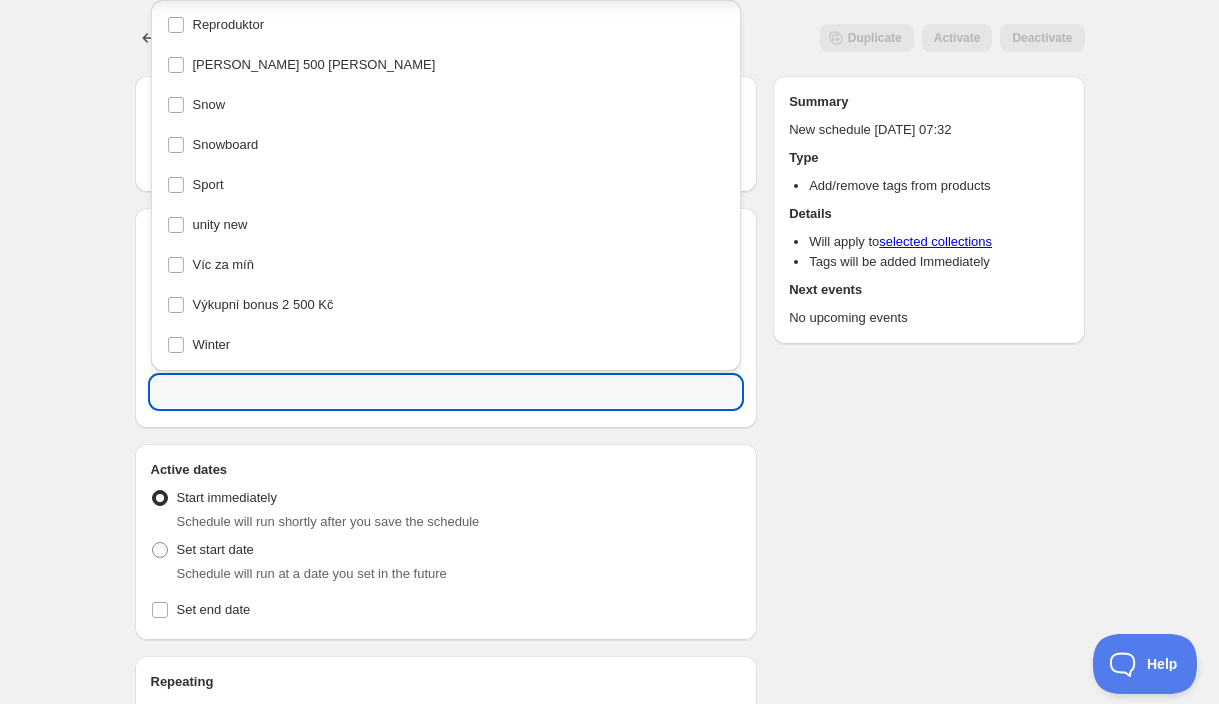 click on "New schedule [DATE] 07:32. This page is ready New schedule [DATE] 07:32 Duplicate Activate Deactivate More actions Duplicate Activate Deactivate Submit Schedule name New schedule [DATE] 07:32 Your customers won't see this Product selection Entity type Specific products Specific collections Specific tags Specific vendors Active dates Active Date Type Start immediately Schedule will run shortly after you save the schedule Set start date Schedule will run at a date you set in the future Set end date Repeating Repeating Ok Cancel Every 1 Date range Days Weeks Months Years Days Ends Never On specific date After a number of occurances Tags Tag type Add tags at start of schedule Remove tags at start of schedule Tags Countdown timer Show a countdown timer on the product page The countdown timer will show the time remaining until the end of the schedule. Remember to add the Countdown Timer block to your theme and configure it to your liking. Open theme editor Summary New schedule [DATE] 07:32 Type" at bounding box center [609, 608] 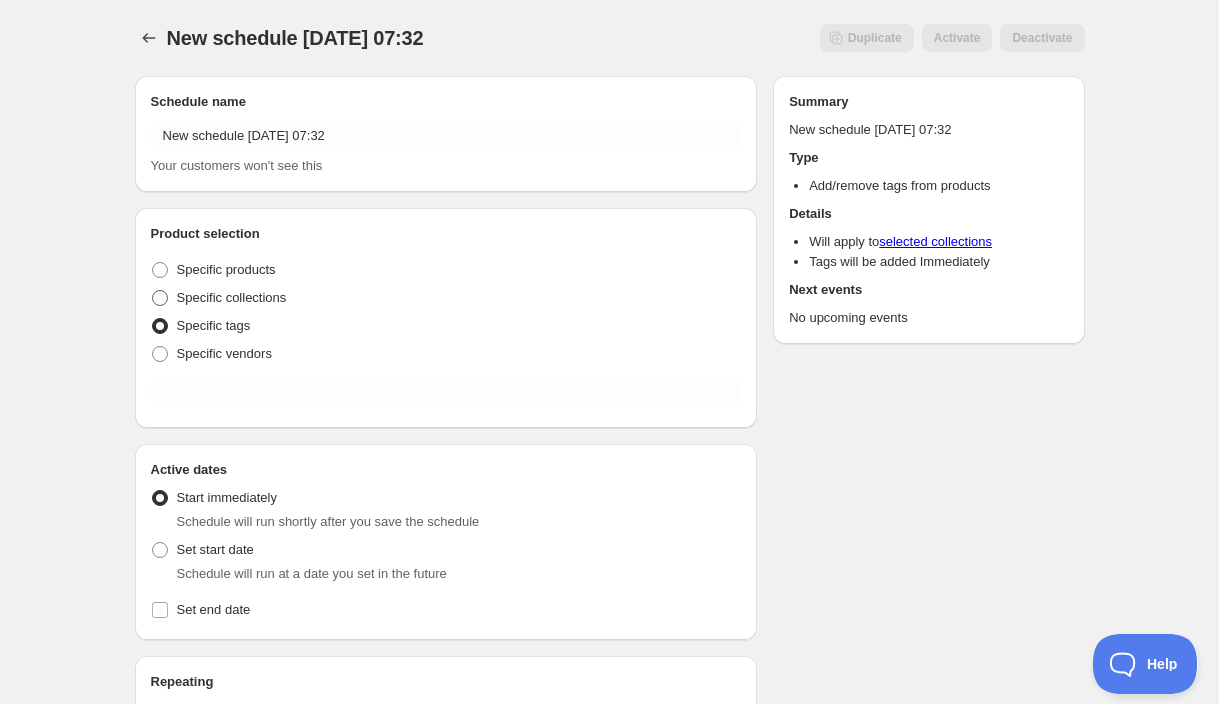 click on "Specific collections" at bounding box center [232, 297] 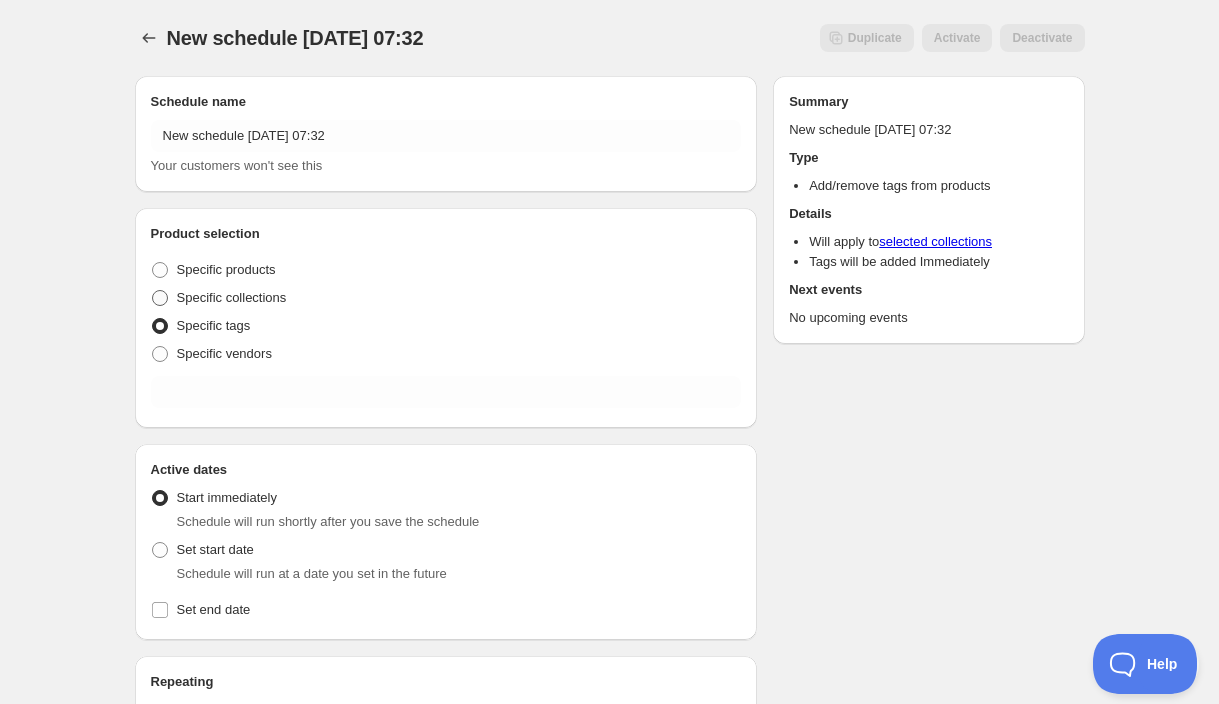 radio on "true" 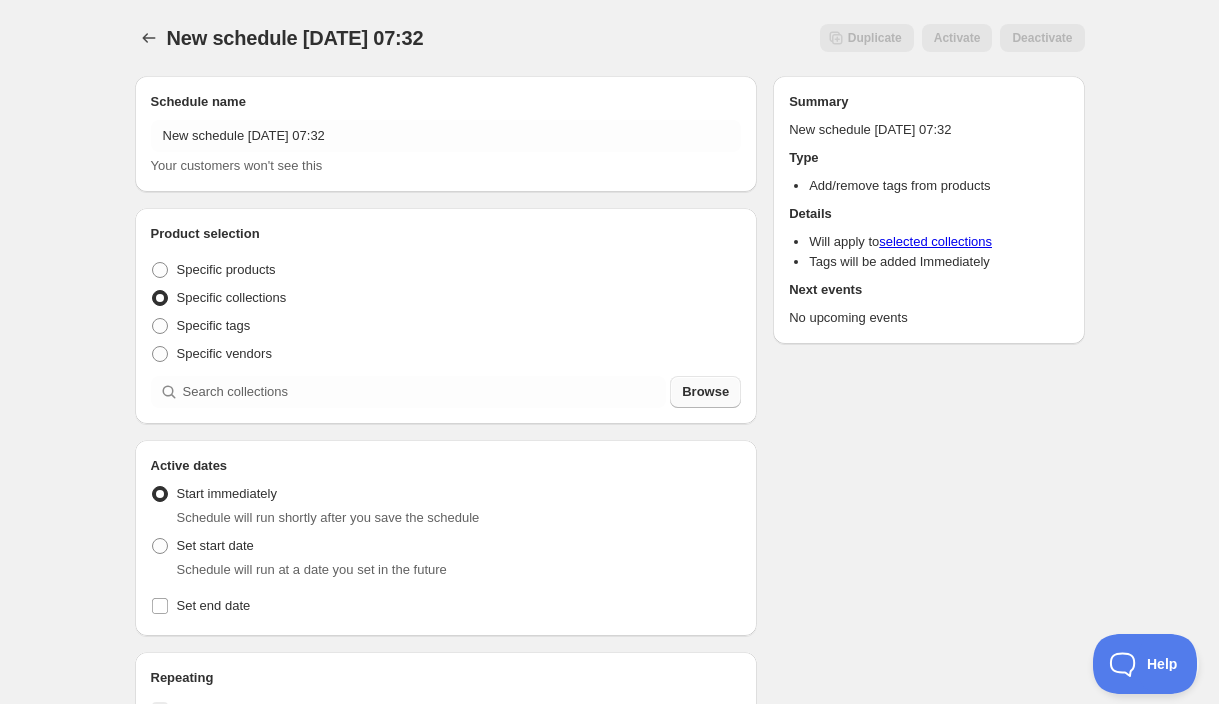 click on "Browse" at bounding box center (705, 392) 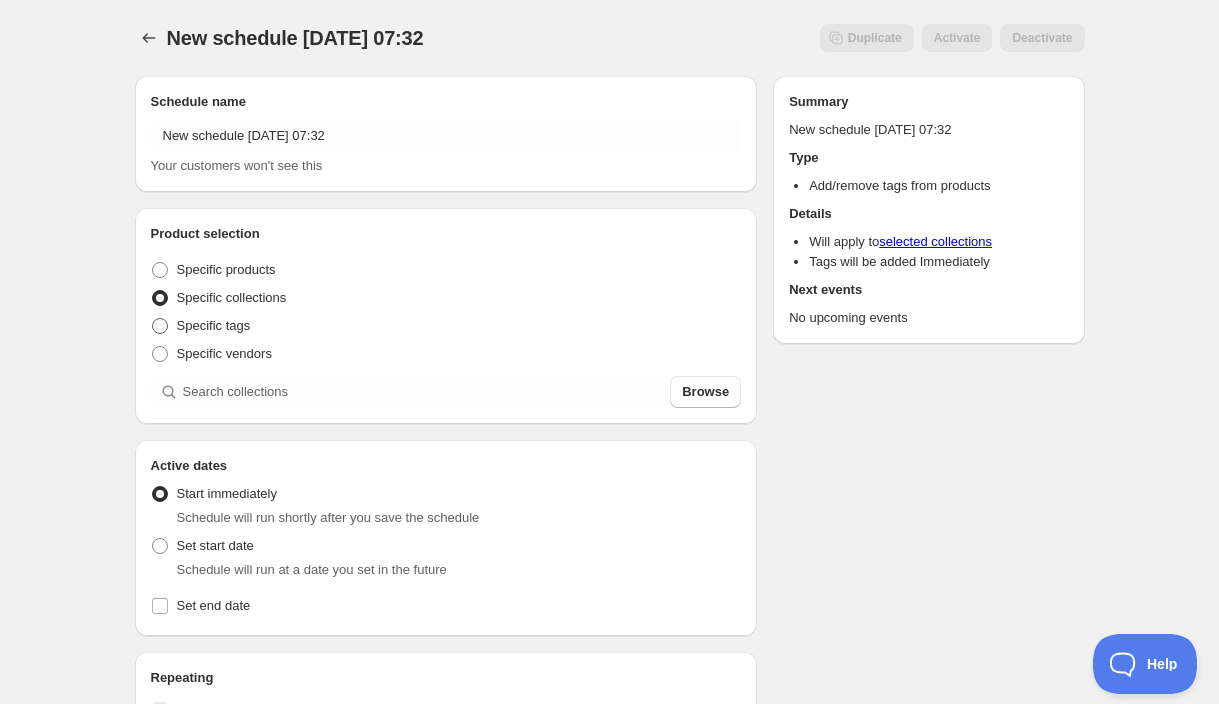 click on "Specific tags" at bounding box center [201, 326] 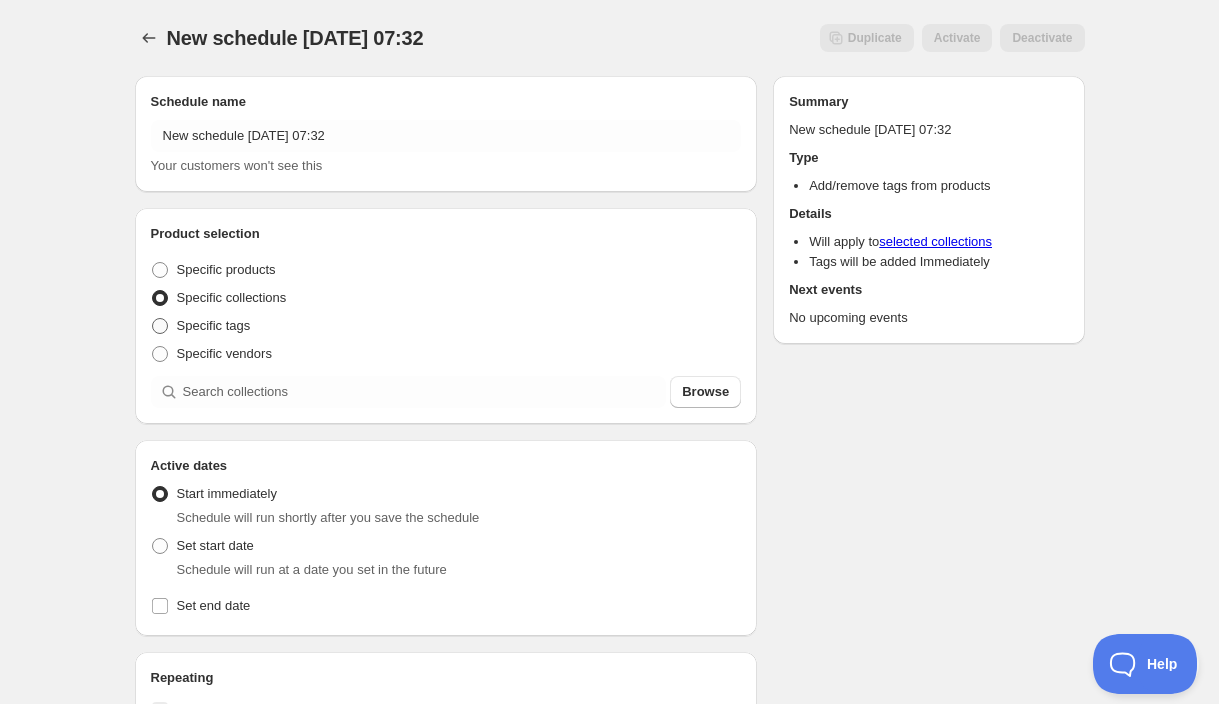 radio on "true" 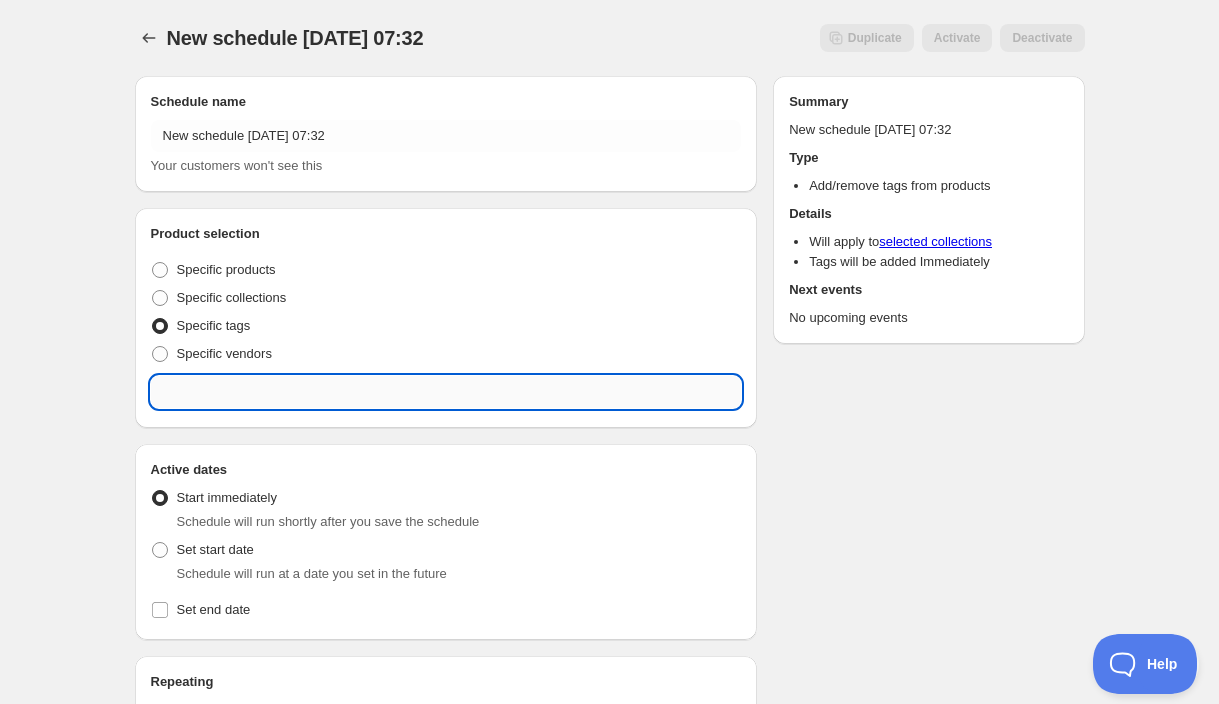 click at bounding box center [446, 392] 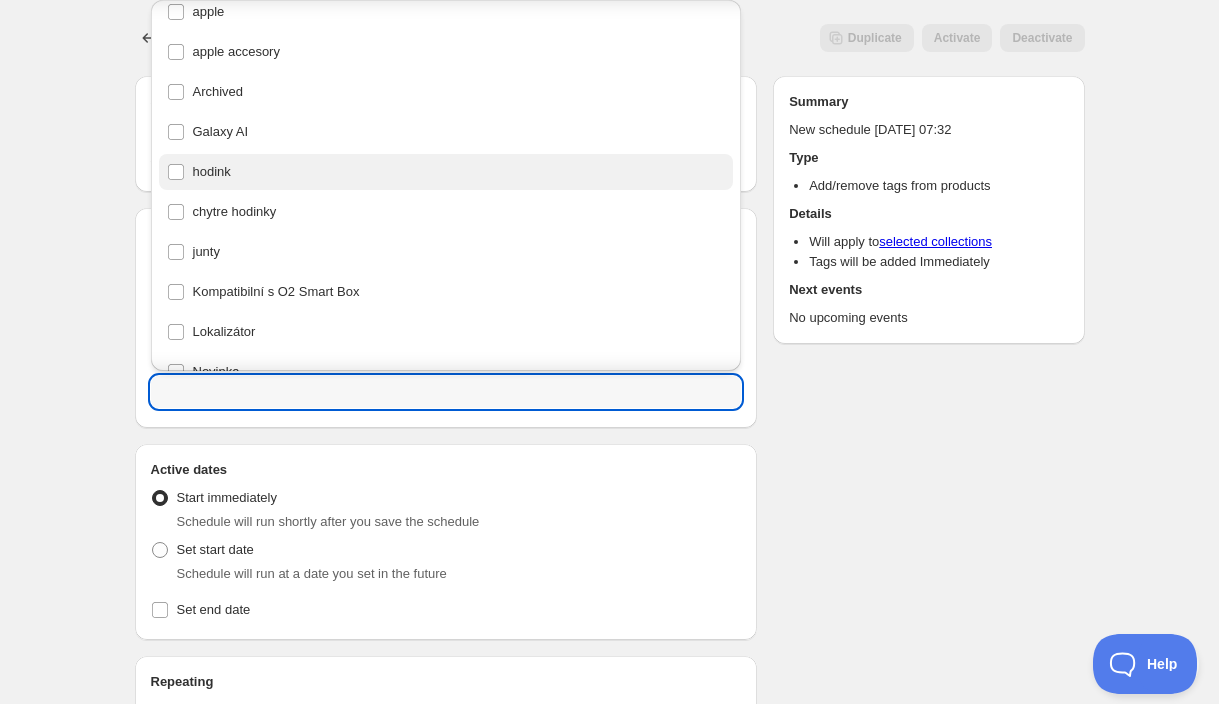 scroll, scrollTop: 56, scrollLeft: 0, axis: vertical 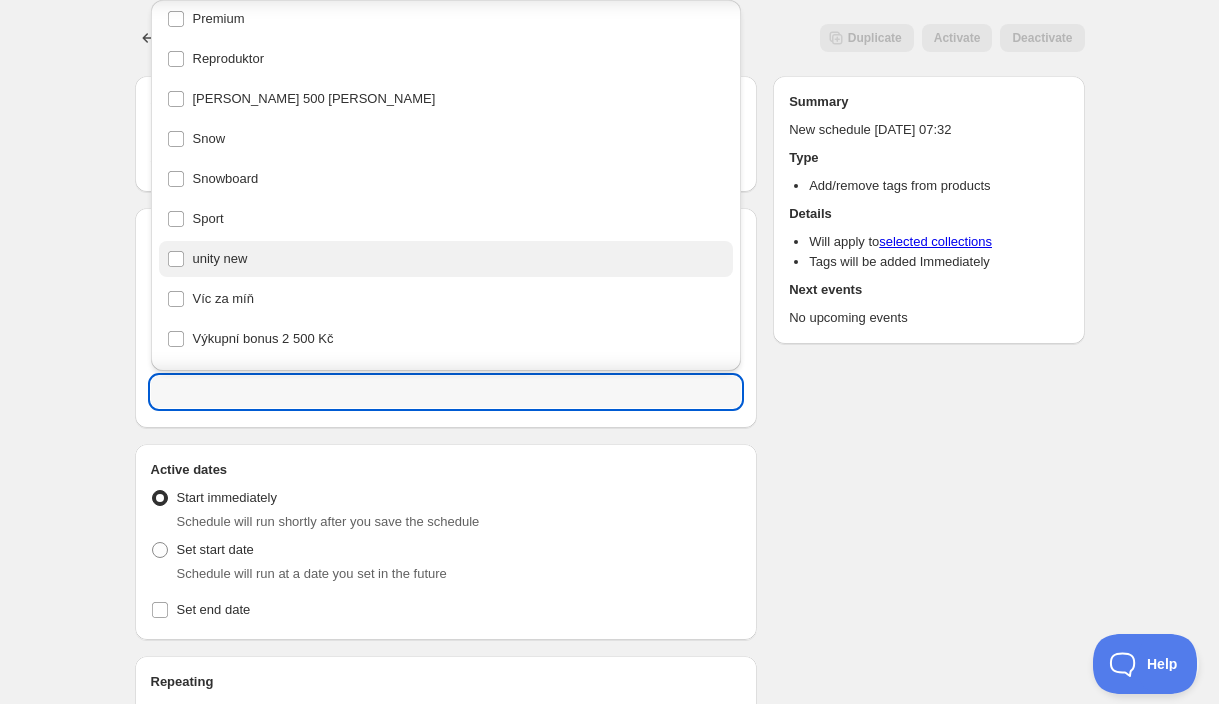 click on "unity new" at bounding box center (446, 259) 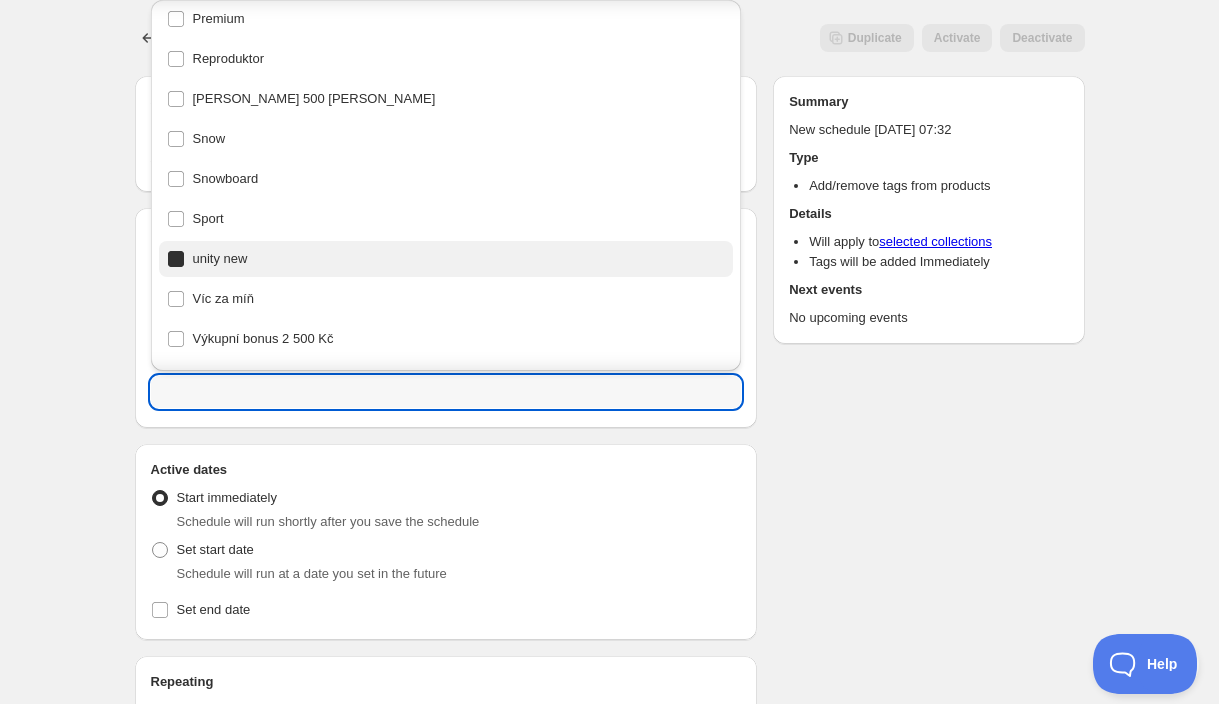type on "unity new" 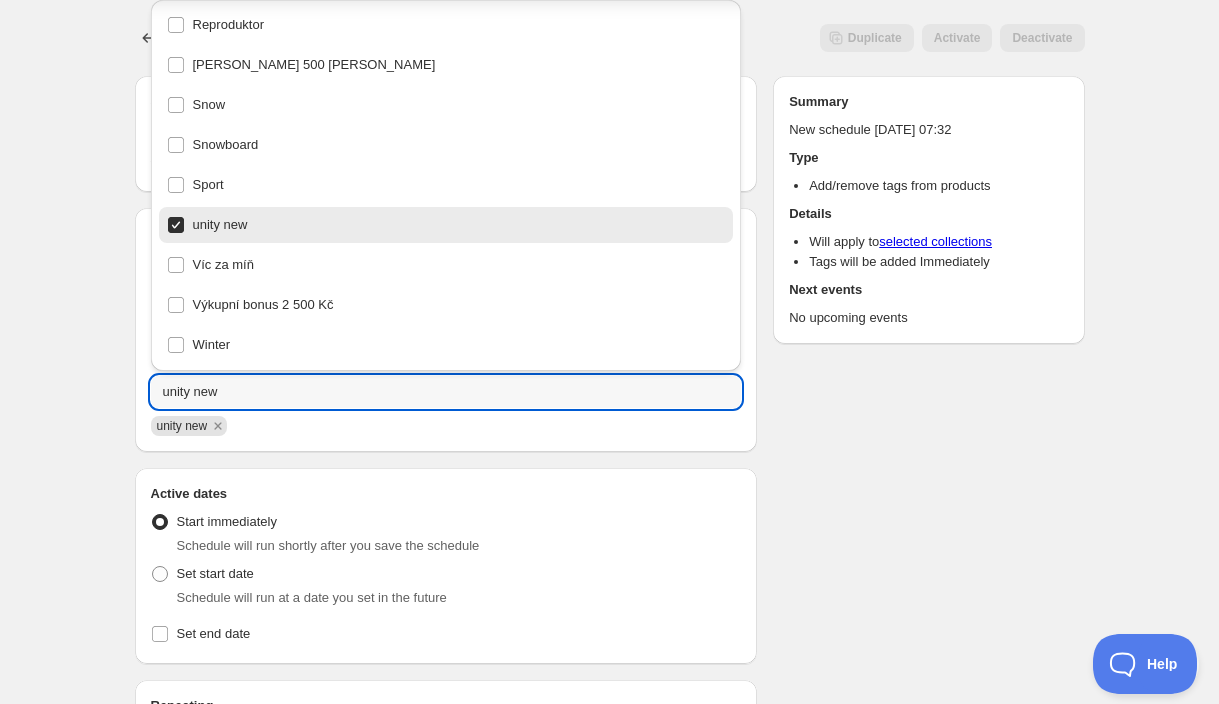 scroll, scrollTop: 481, scrollLeft: 0, axis: vertical 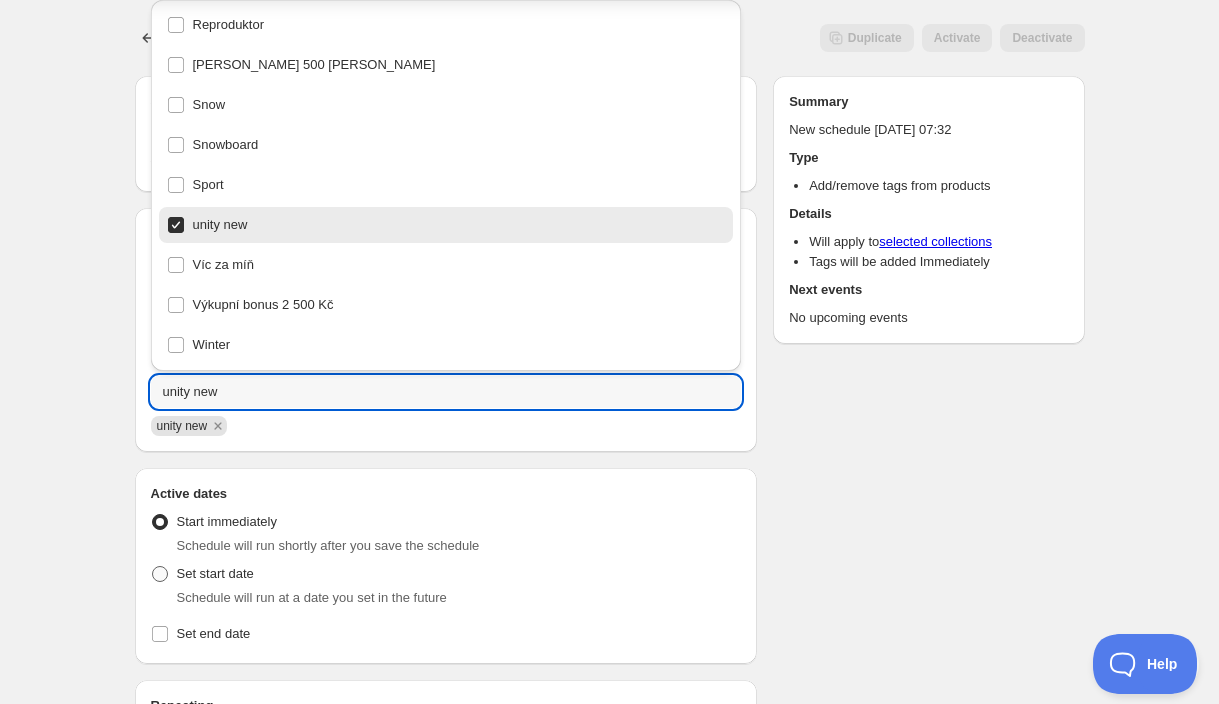 click on "Set start date" at bounding box center (215, 573) 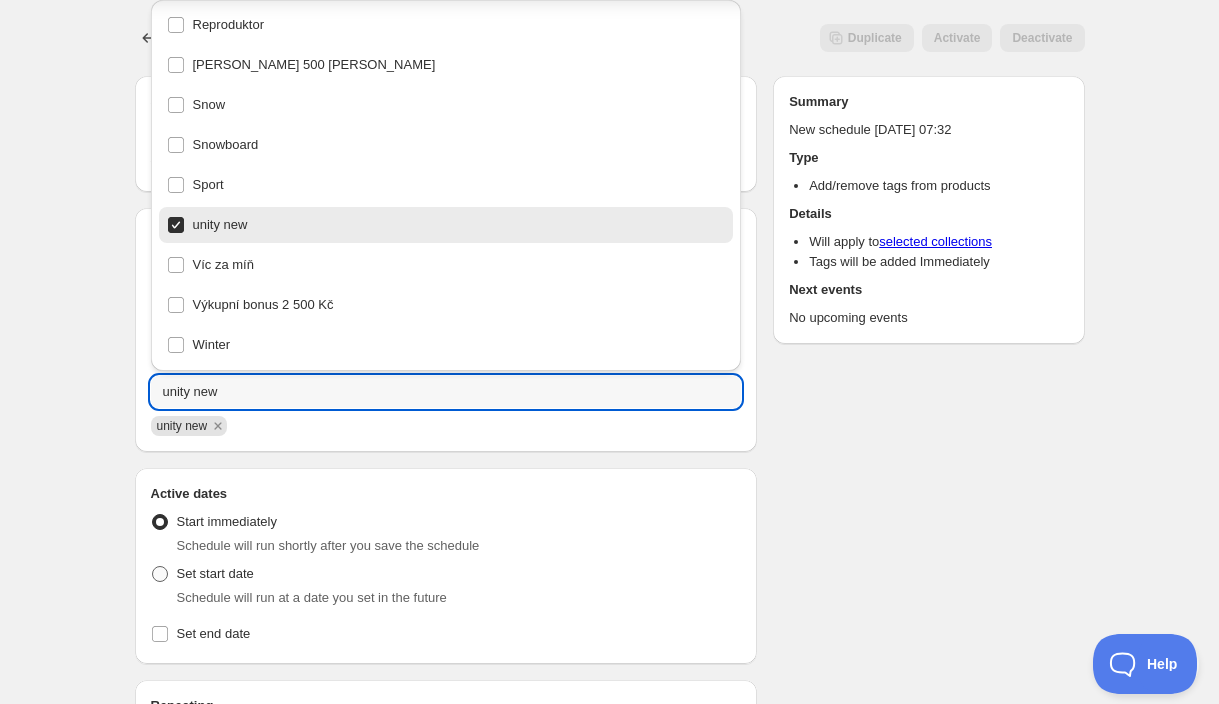 radio on "true" 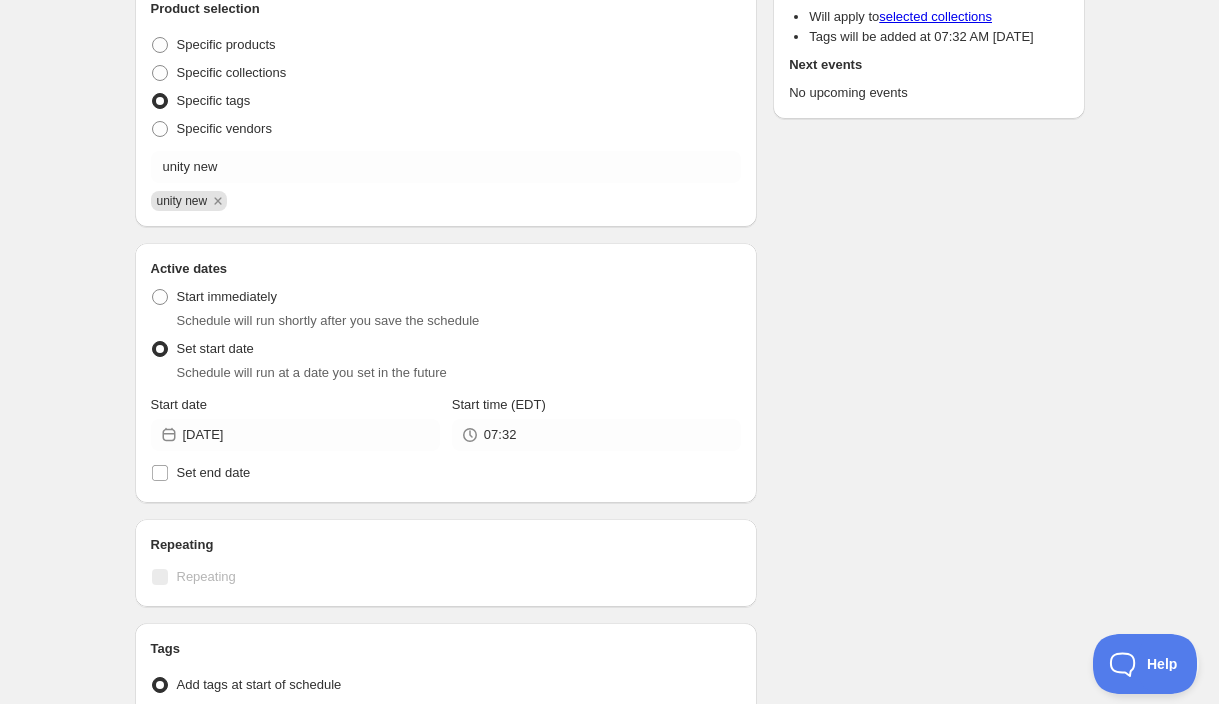 scroll, scrollTop: 238, scrollLeft: 0, axis: vertical 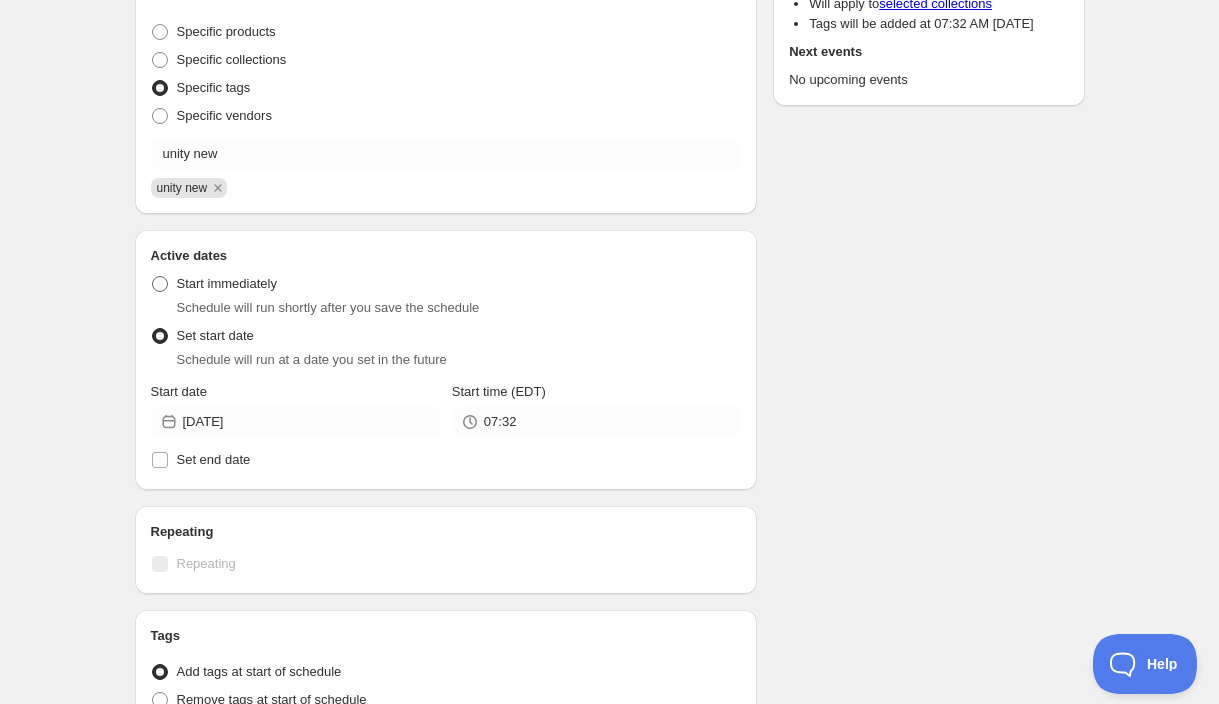 click on "Start immediately" at bounding box center (227, 283) 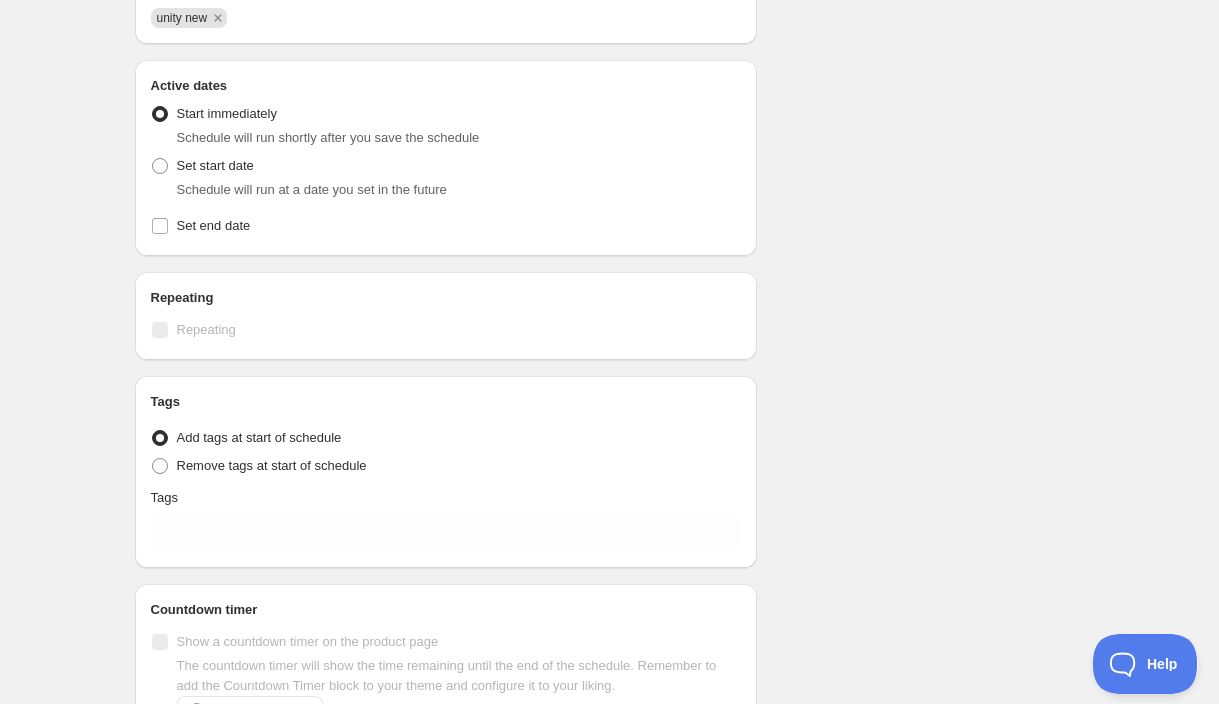 scroll, scrollTop: 450, scrollLeft: 0, axis: vertical 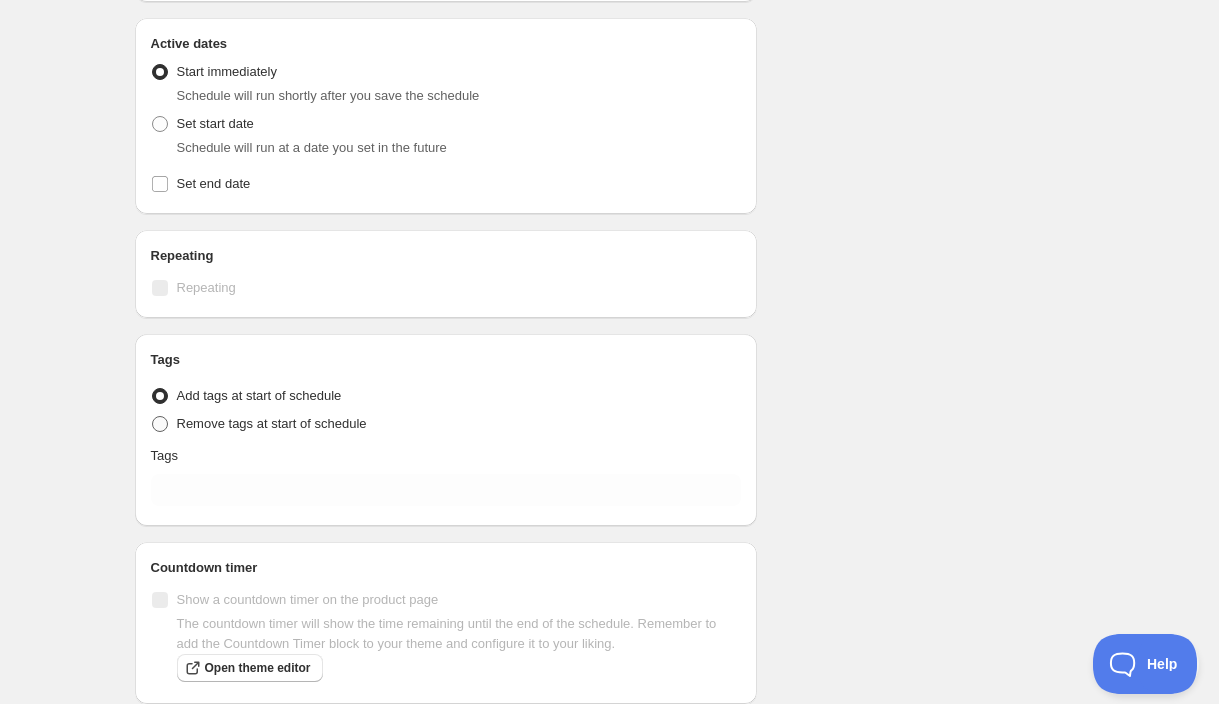 click on "Remove tags at start of schedule" at bounding box center (272, 423) 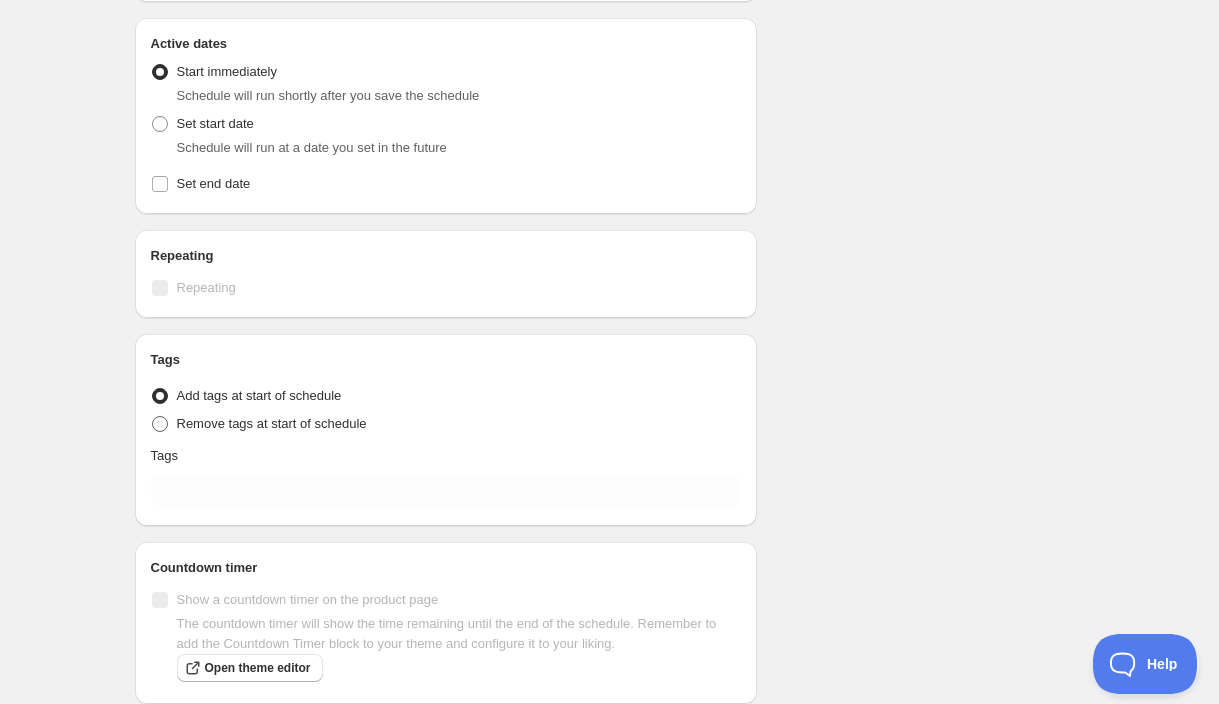 radio on "true" 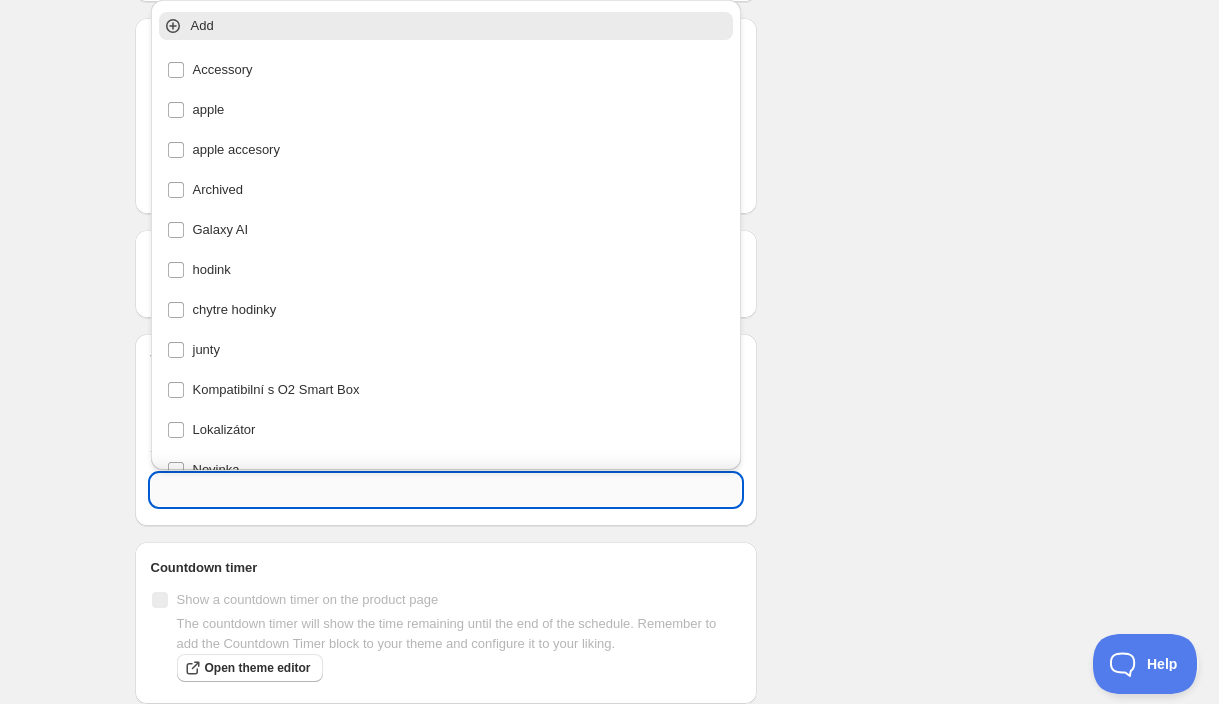 click at bounding box center (446, 490) 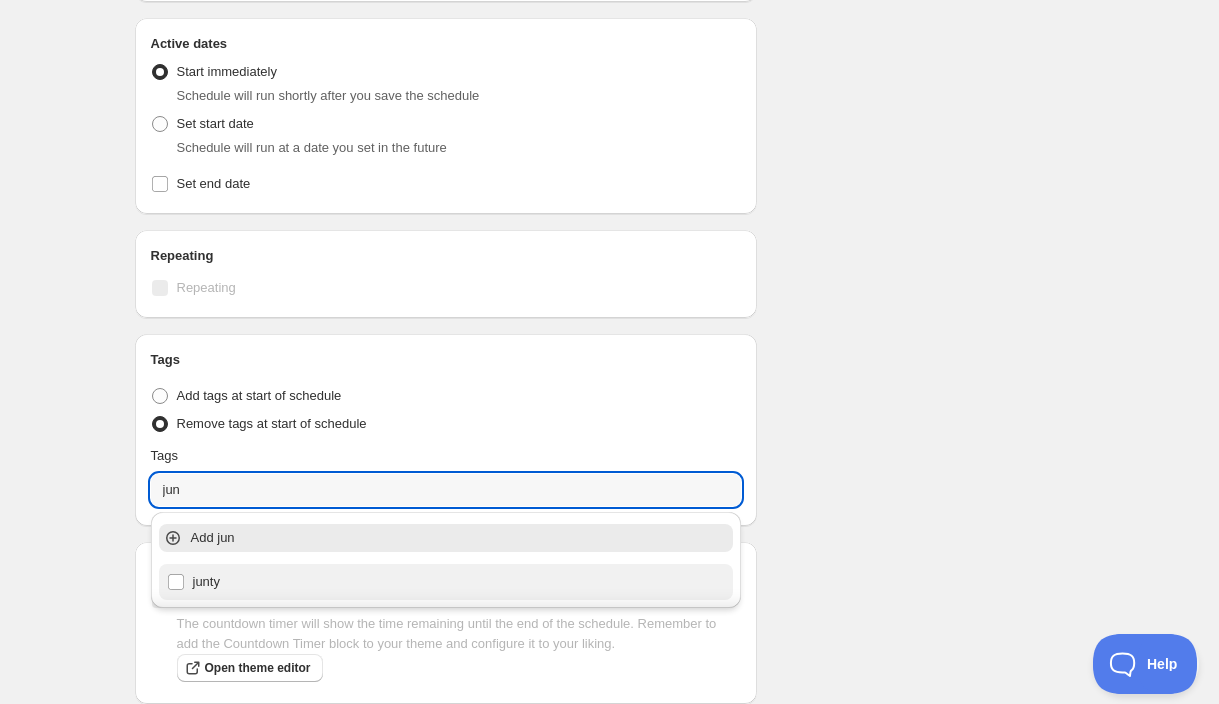 click on "junty" at bounding box center (446, 582) 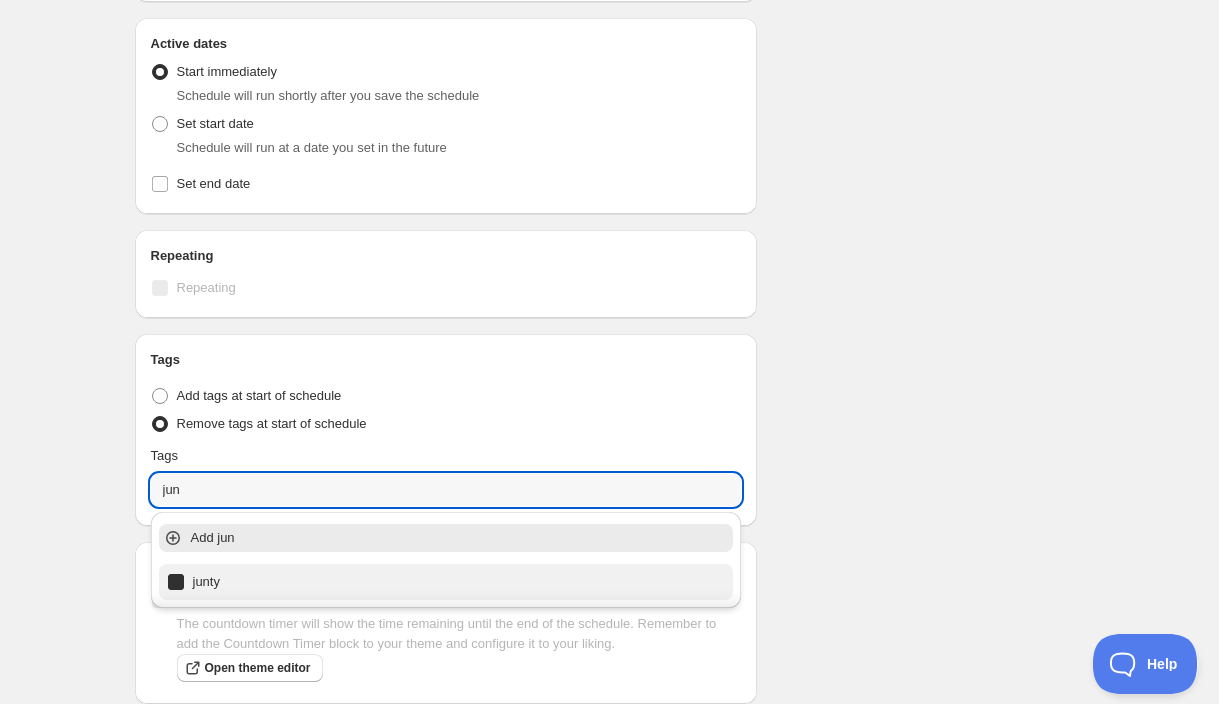 type on "junty" 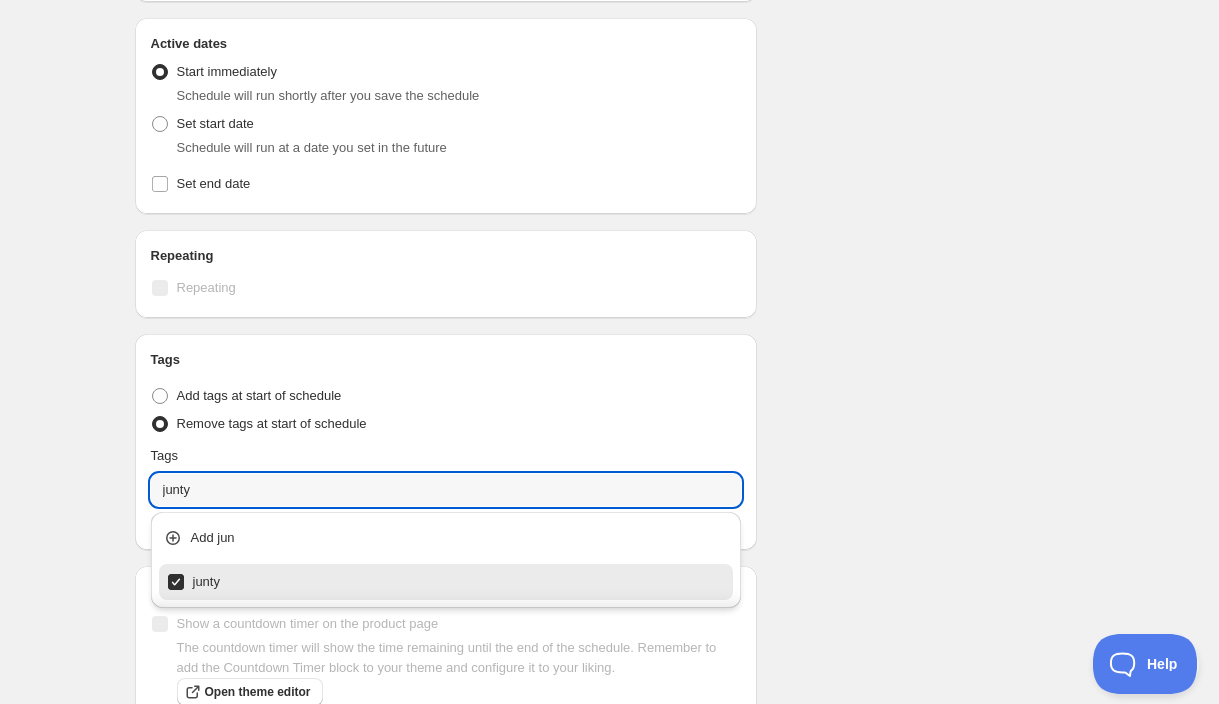 click on "New schedule Jul 16 2025 07:32. This page is ready New schedule Jul 16 2025 07:32 Duplicate Activate Deactivate More actions Duplicate Activate Deactivate Submit Schedule name New schedule Jul 16 2025 07:32 Your customers won't see this Product selection Entity type Specific products Specific collections Specific tags Specific vendors unity new unity new Active dates Active Date Type Start immediately Schedule will run shortly after you save the schedule Set start date Schedule will run at a date you set in the future Set end date Repeating Repeating Ok Cancel Every 1 Date range Days Weeks Months Years Days Ends Never On specific date After a number of occurances Tags Tag type Add tags at start of schedule Remove tags at start of schedule Tags junty junty Countdown timer Show a countdown timer on the product page The countdown timer will show the time remaining until the end of the schedule. Remember to add the Countdown Timer block to your theme and configure it to your liking. Open theme editor Summary Type" at bounding box center [609, 182] 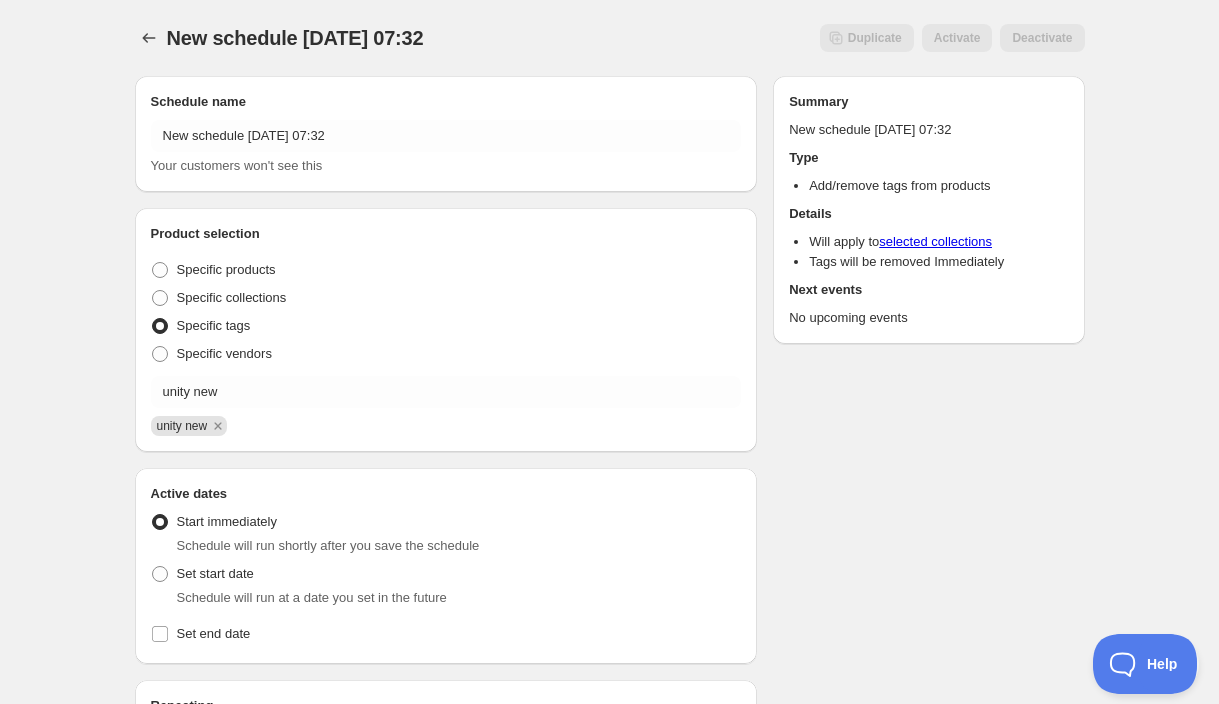 scroll, scrollTop: 0, scrollLeft: 0, axis: both 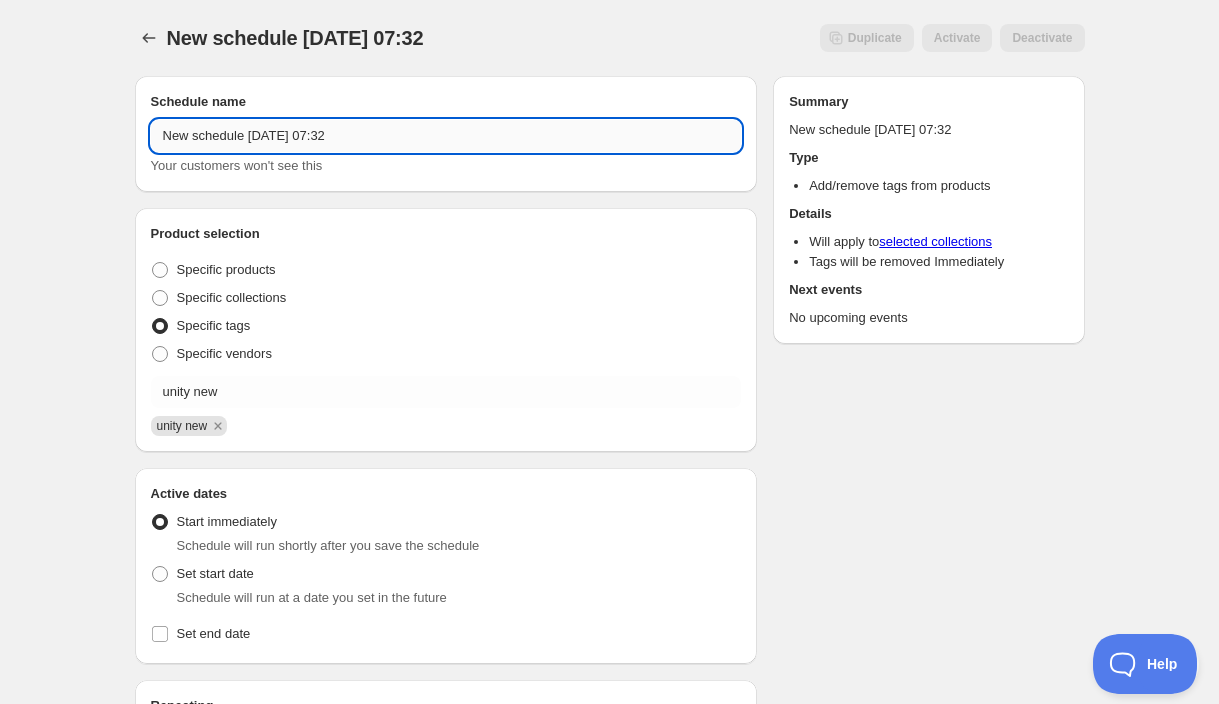 click on "New schedule Jul 16 2025 07:32" at bounding box center (446, 136) 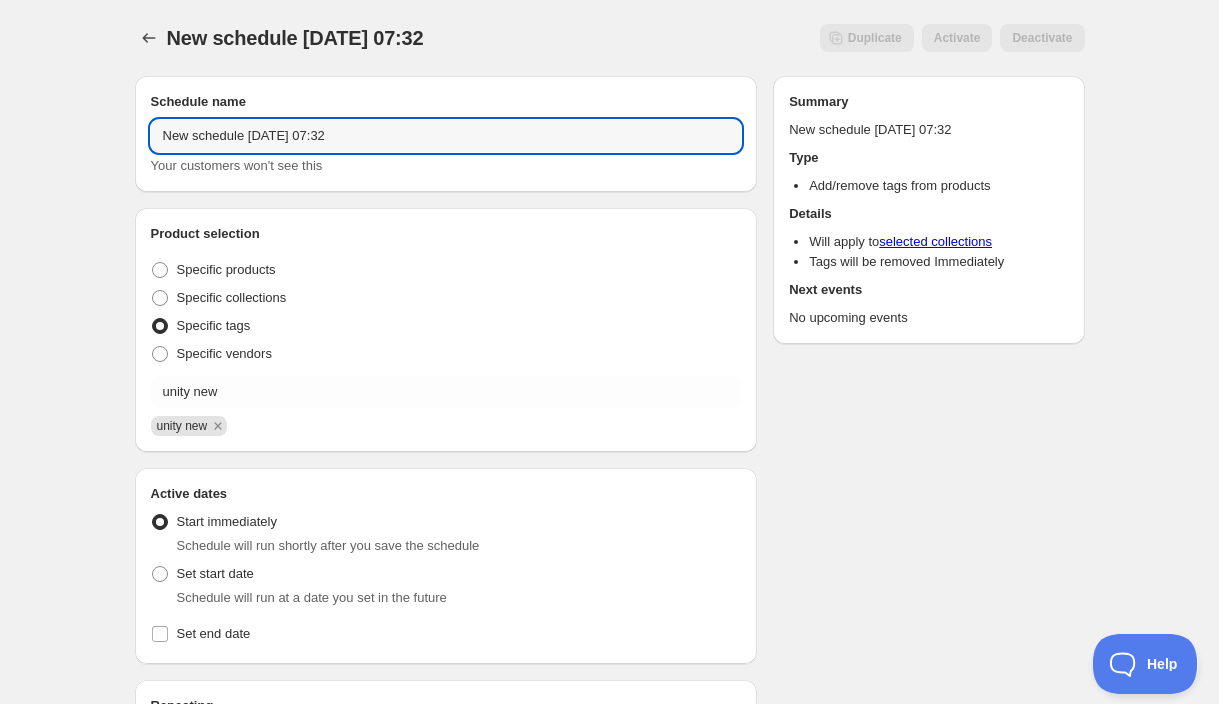 drag, startPoint x: 396, startPoint y: 144, endPoint x: 108, endPoint y: 161, distance: 288.5013 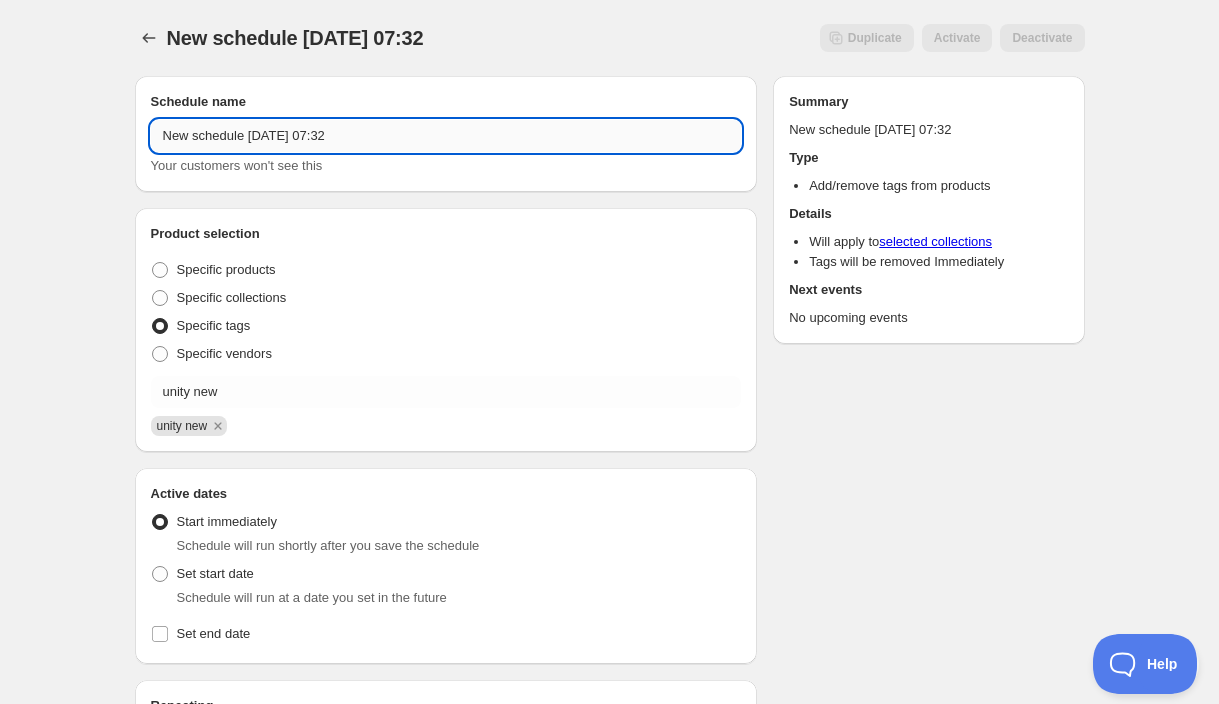 click on "New schedule Jul 16 2025 07:32" at bounding box center [446, 136] 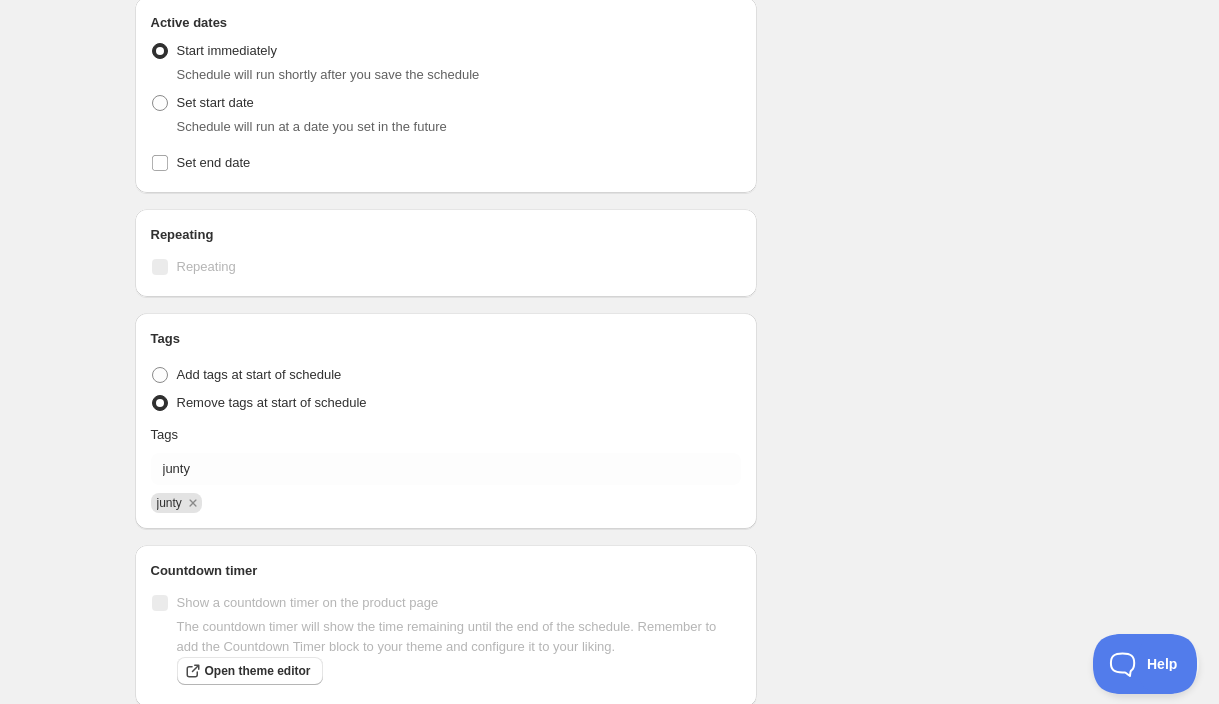 scroll, scrollTop: 560, scrollLeft: 0, axis: vertical 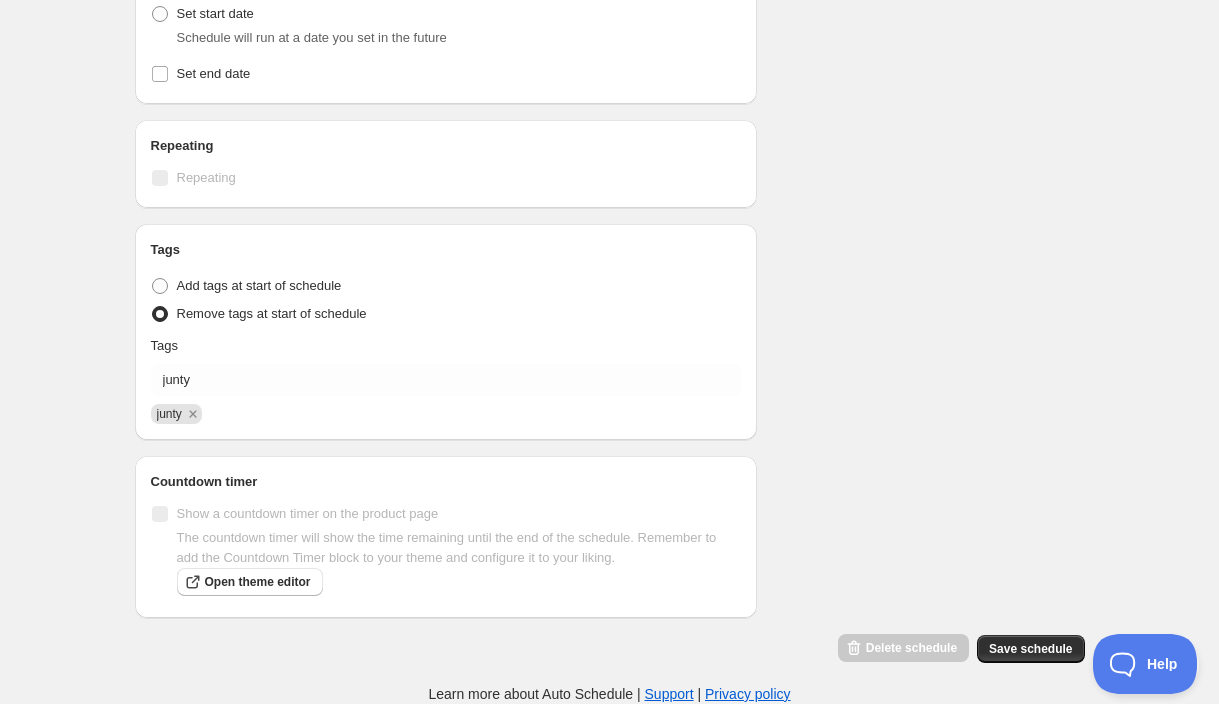 type on "junty" 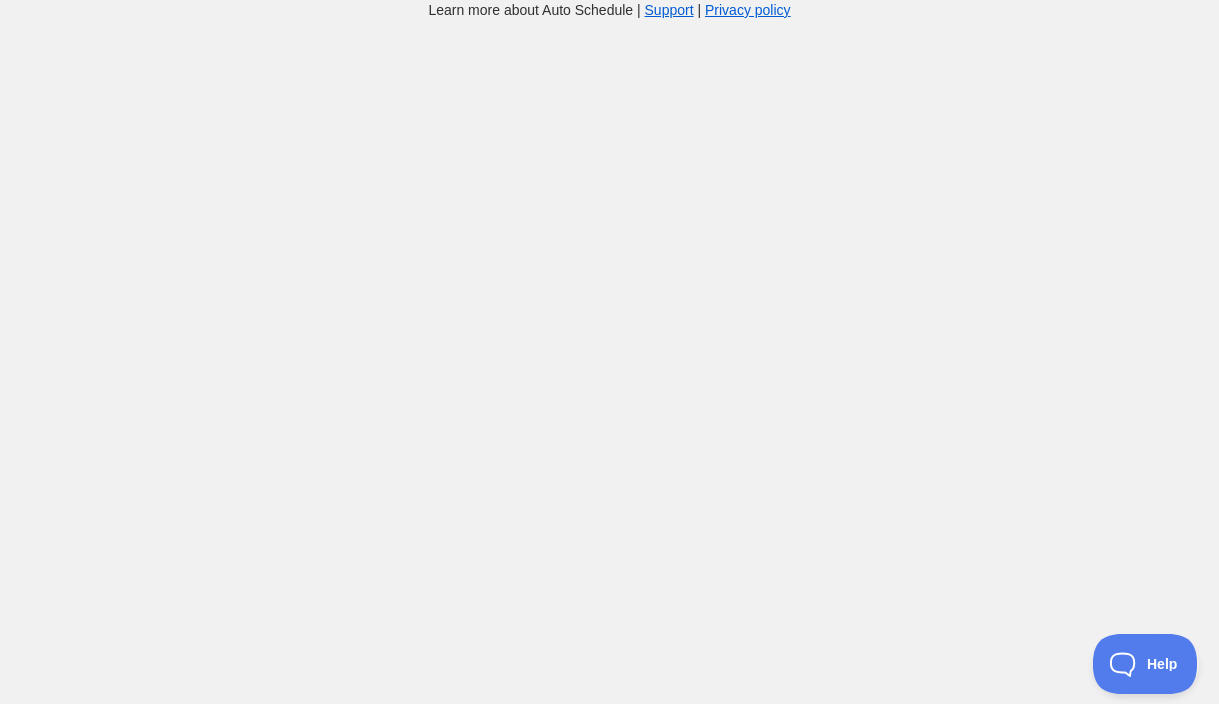 scroll, scrollTop: 20, scrollLeft: 0, axis: vertical 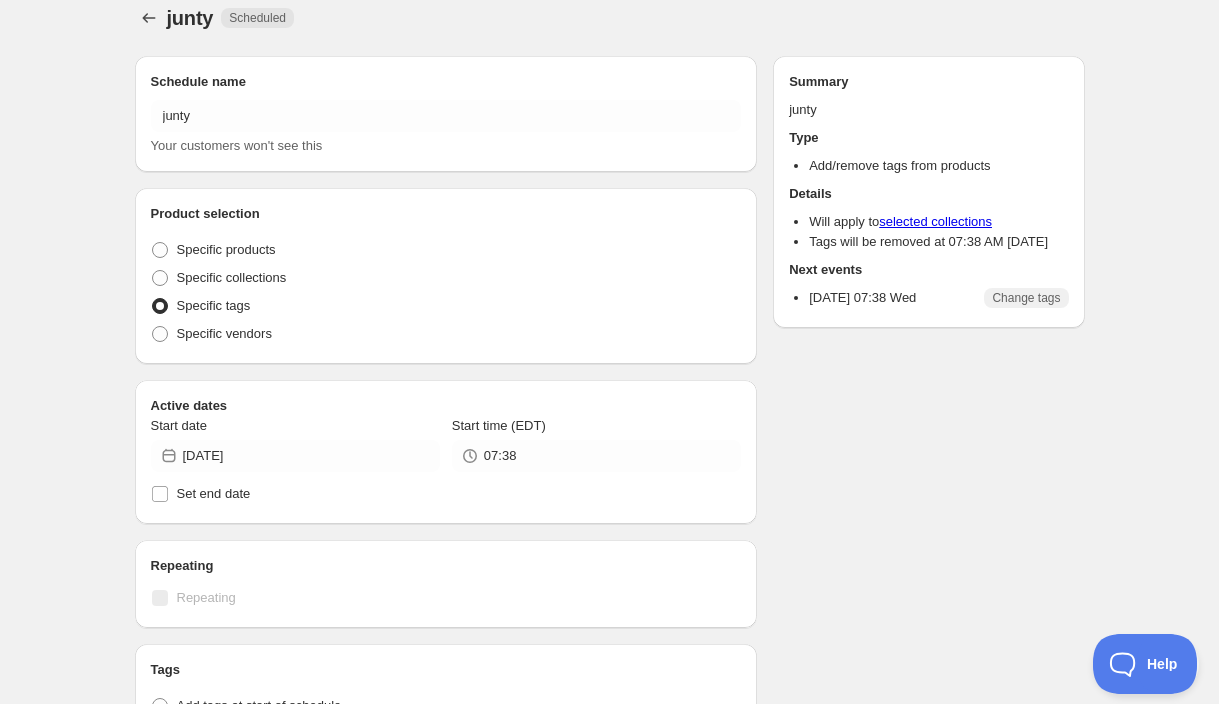 radio on "true" 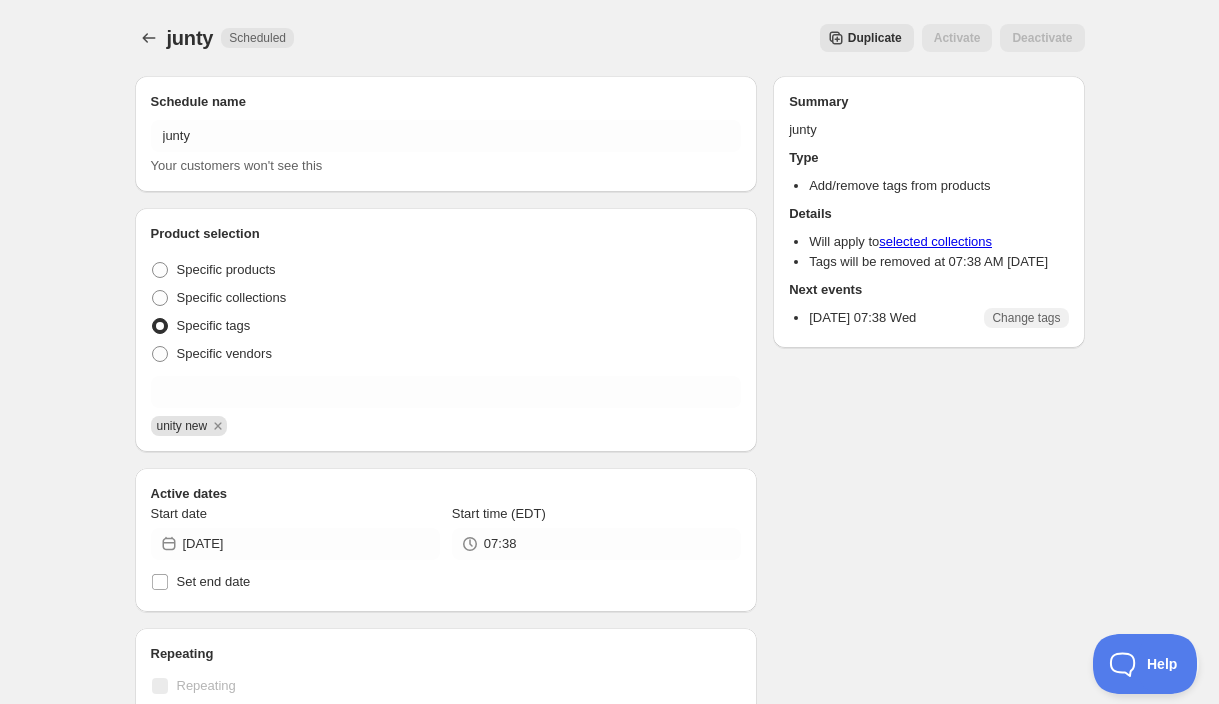 scroll, scrollTop: 0, scrollLeft: 0, axis: both 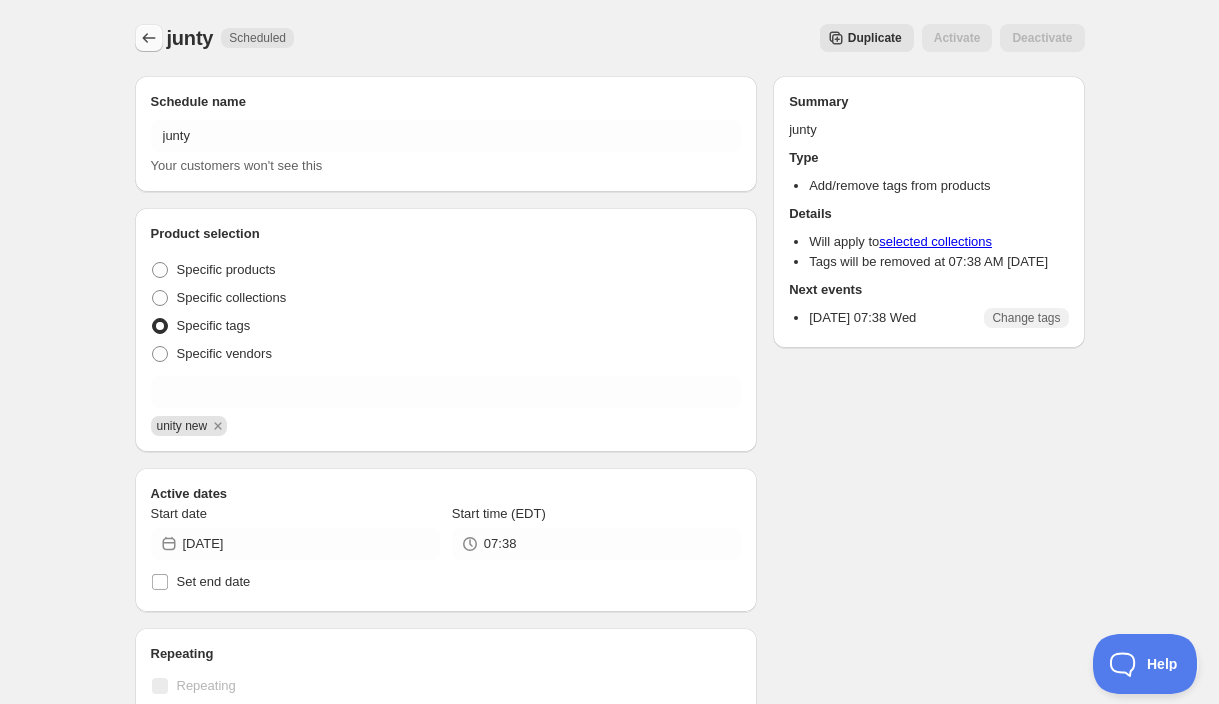 click 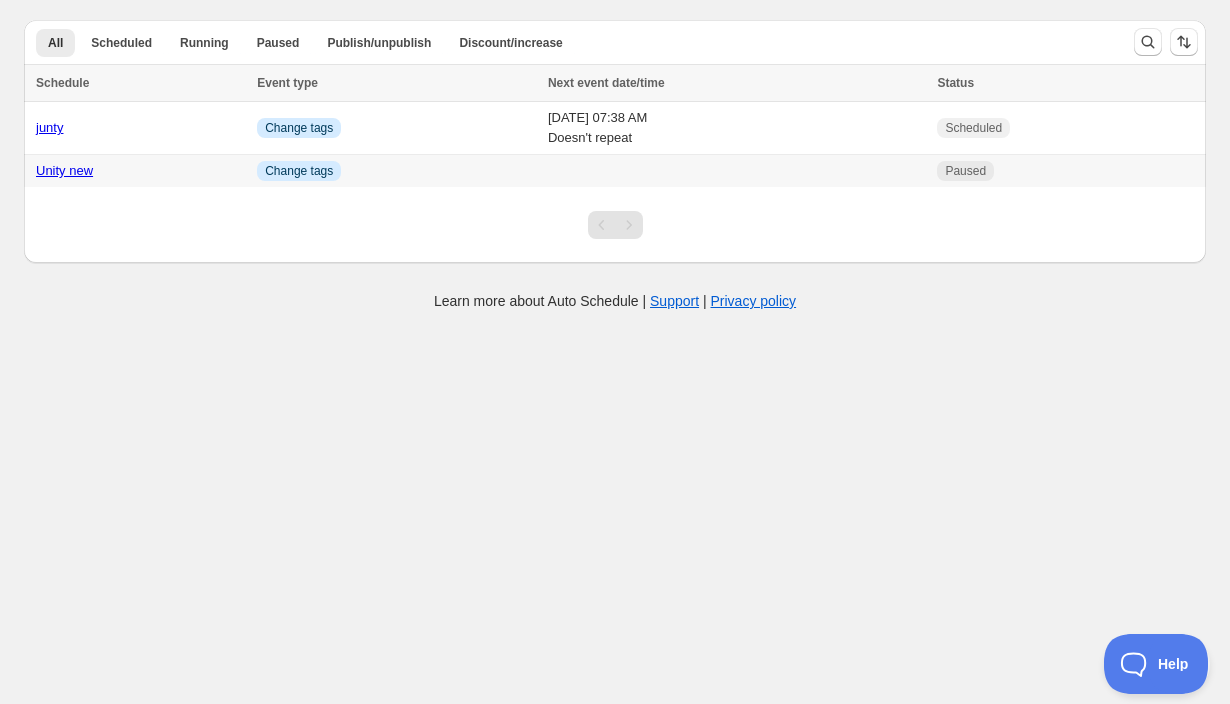 click on "Paused" at bounding box center (965, 171) 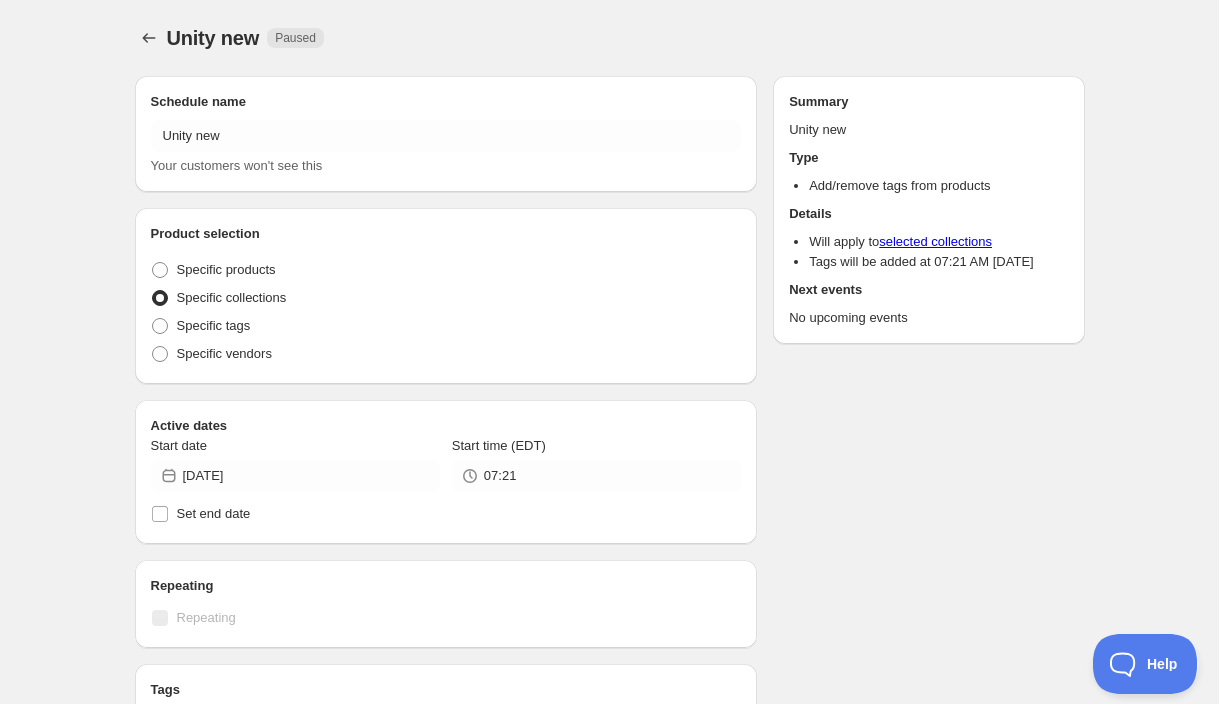 radio on "true" 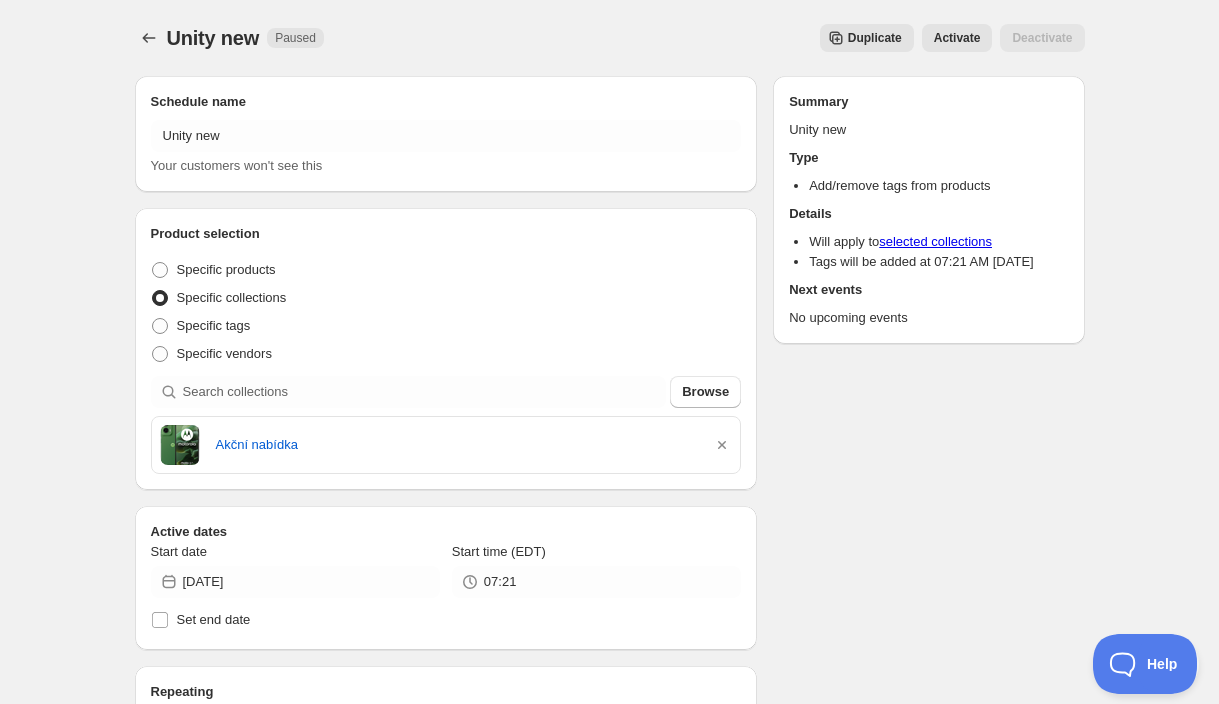 scroll, scrollTop: 3, scrollLeft: 0, axis: vertical 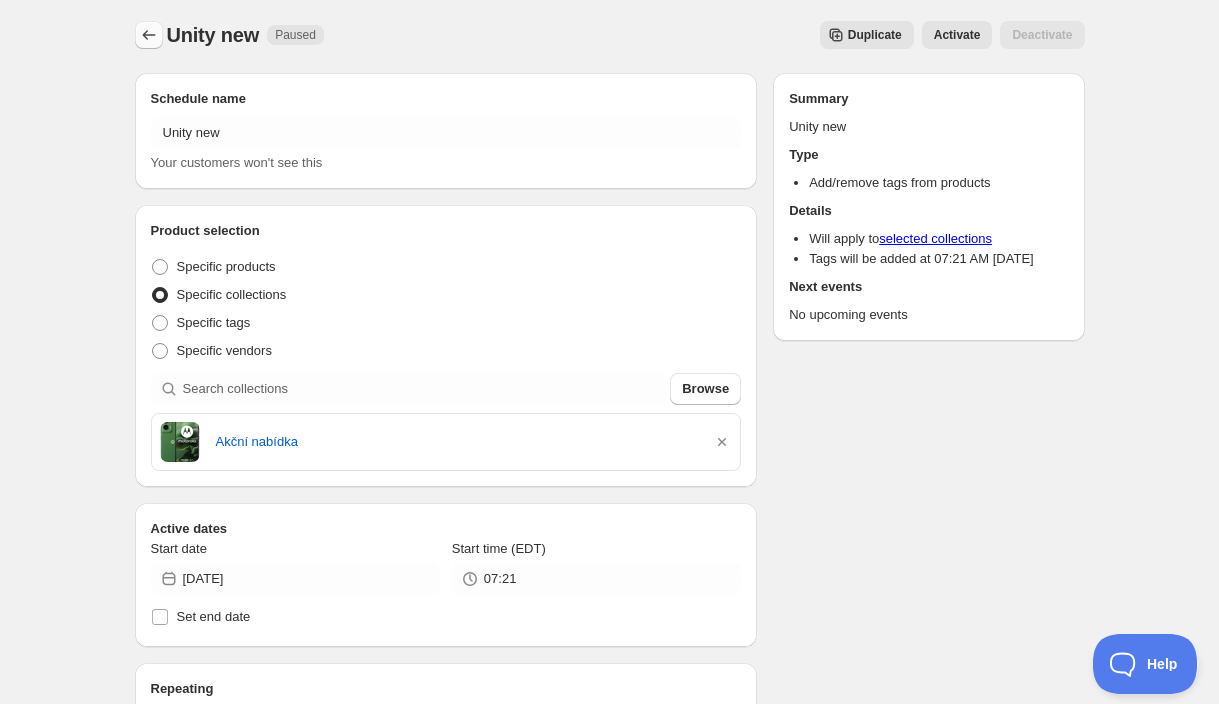 click 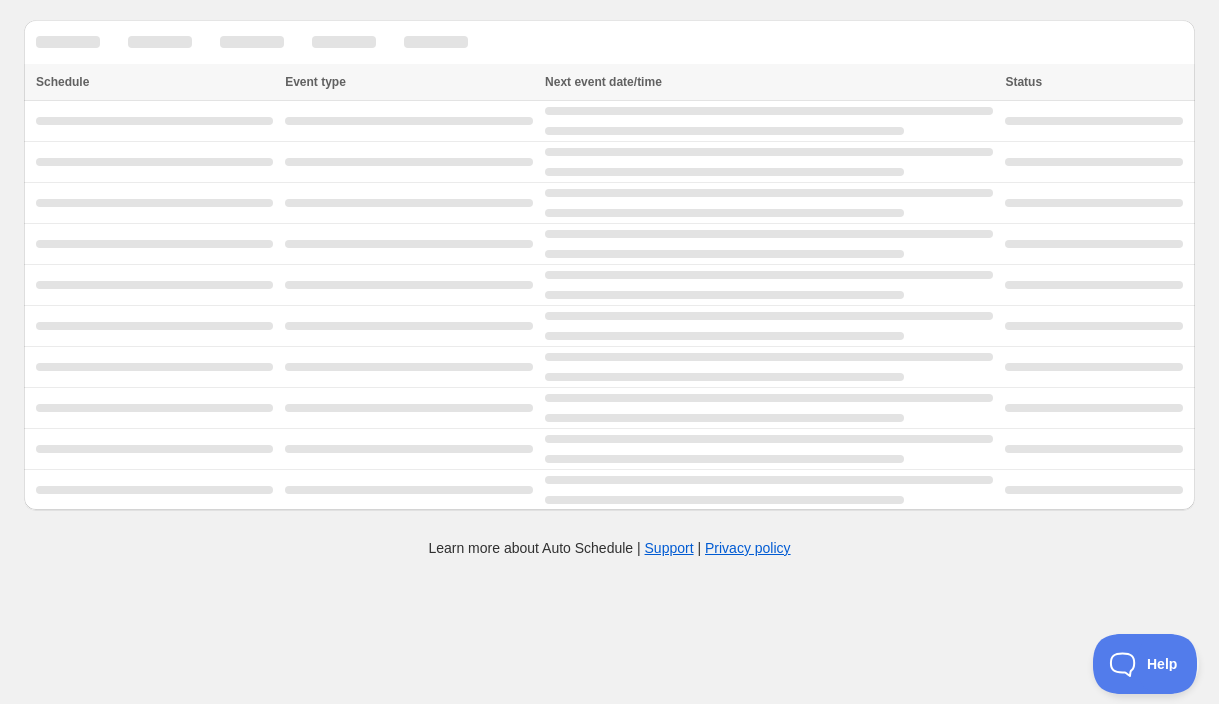 scroll, scrollTop: 0, scrollLeft: 0, axis: both 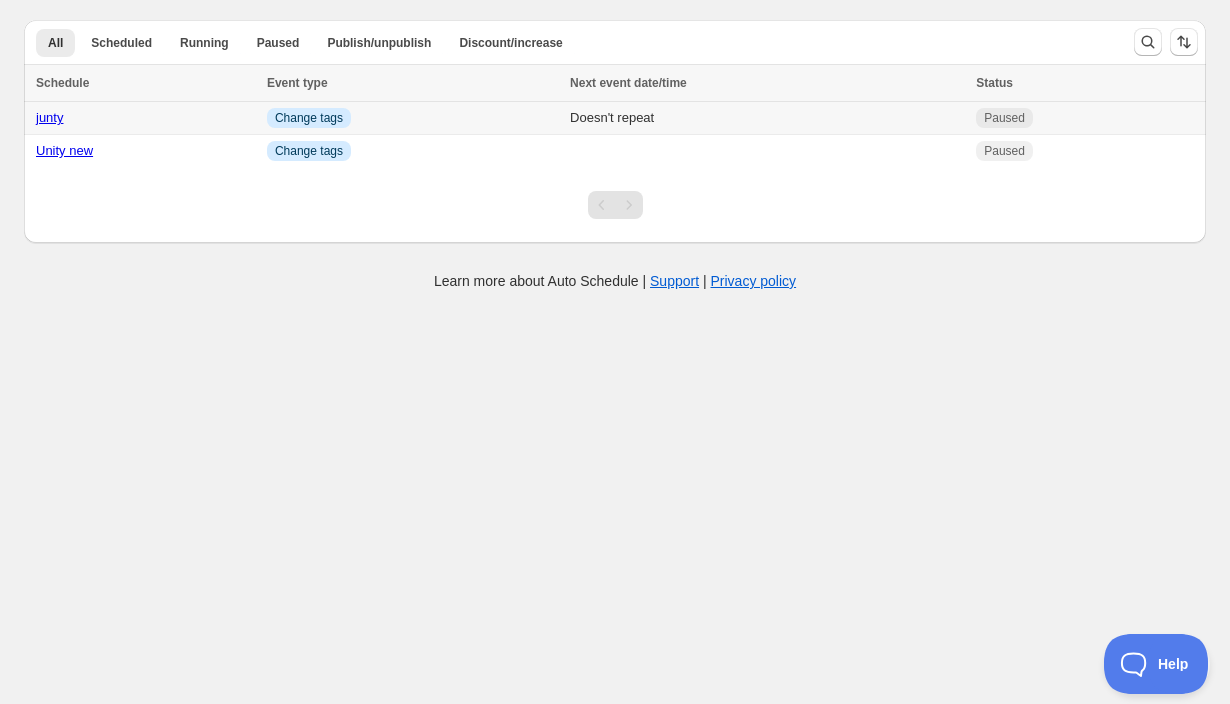 click on "Info Change tags" at bounding box center (412, 118) 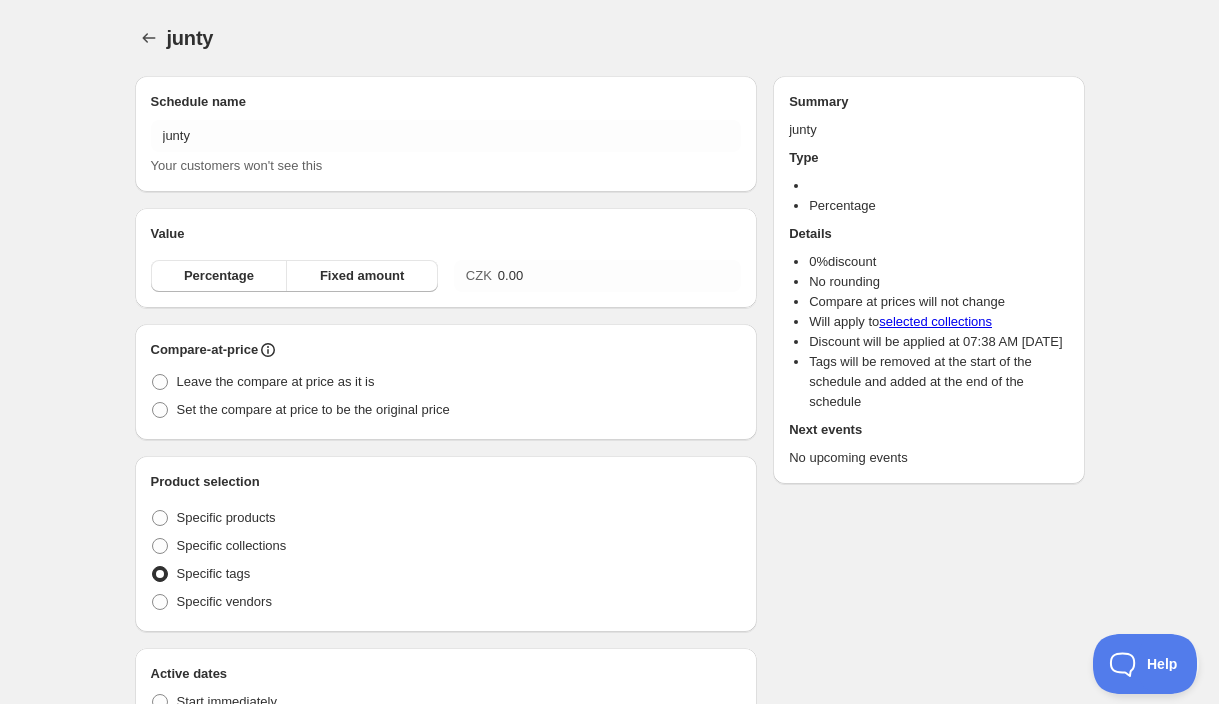radio on "true" 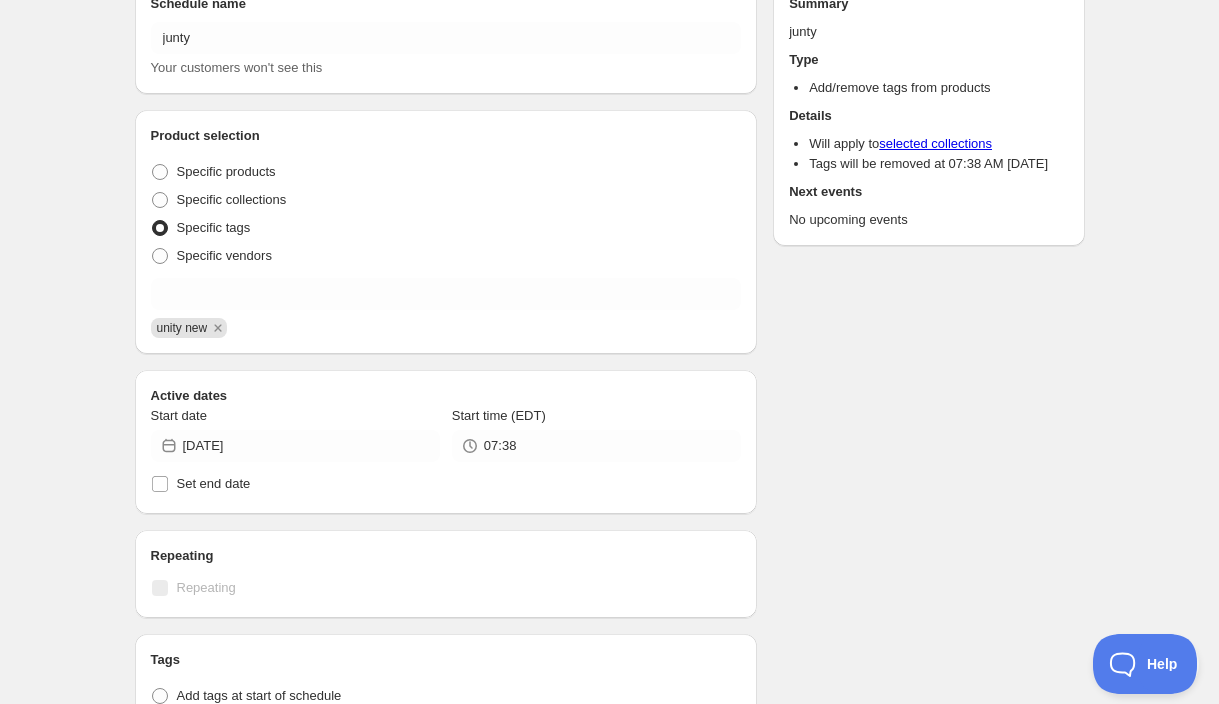scroll, scrollTop: 101, scrollLeft: 0, axis: vertical 